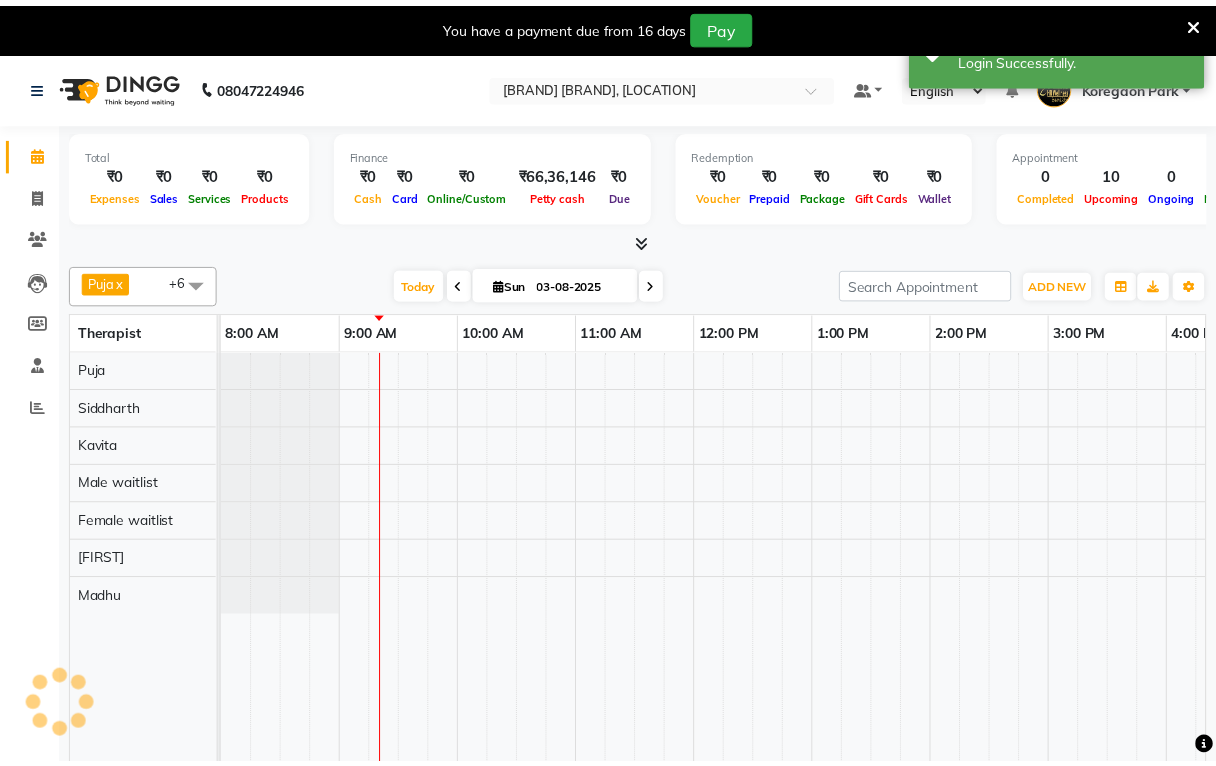 scroll, scrollTop: 0, scrollLeft: 0, axis: both 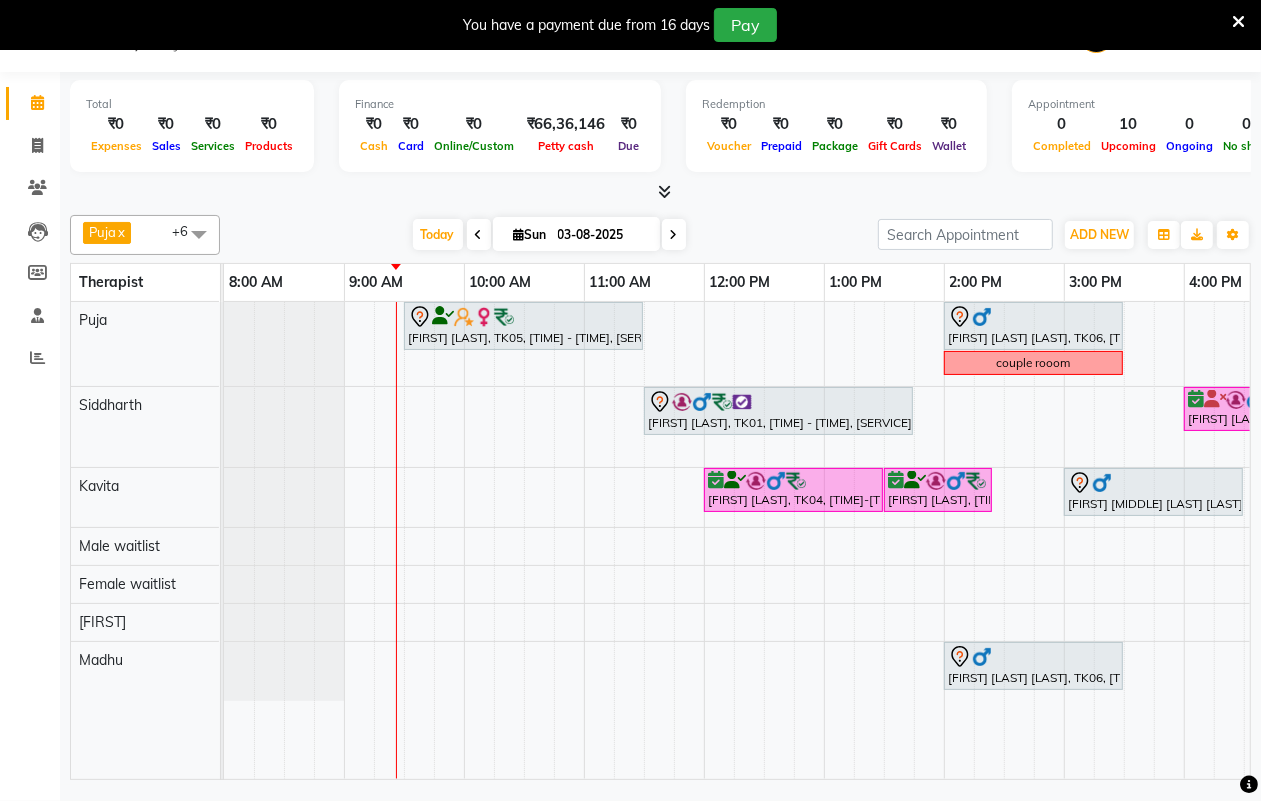 click on "03-08-2025" at bounding box center (602, 235) 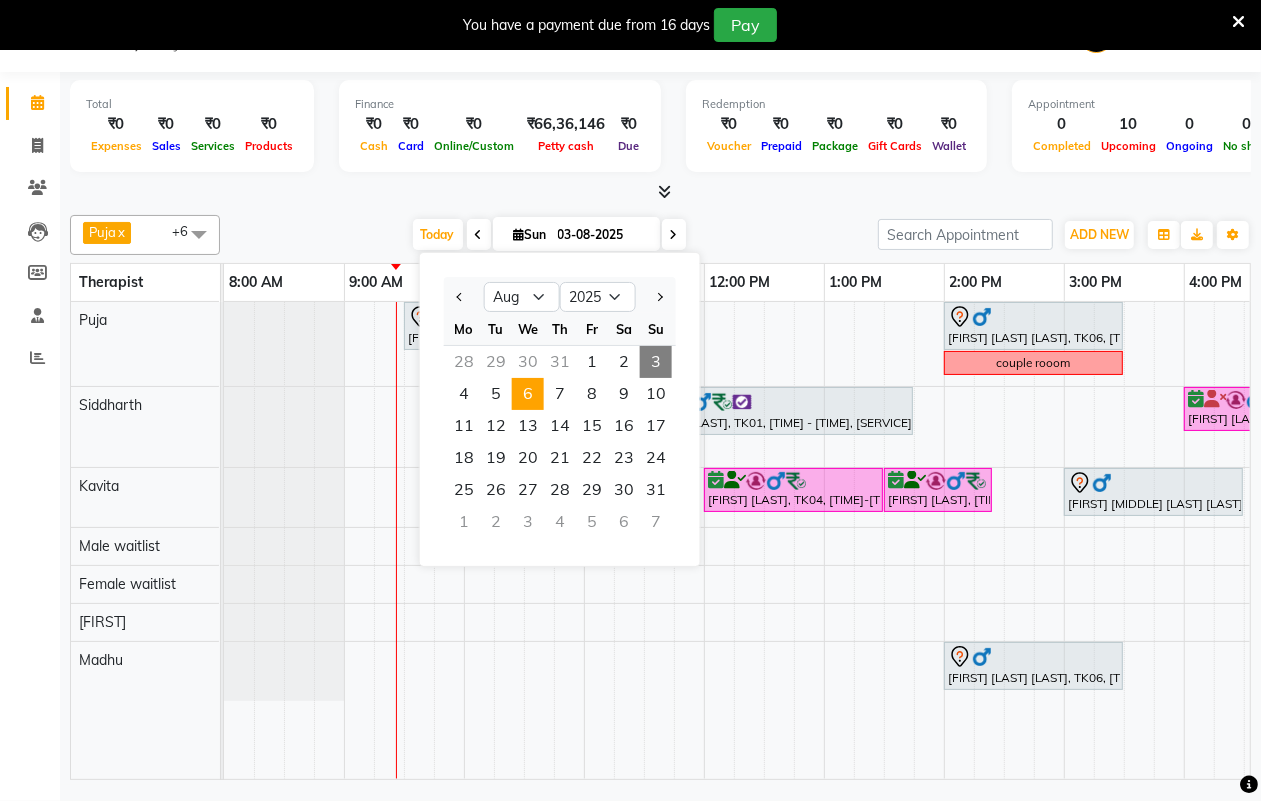 click on "6" at bounding box center [528, 394] 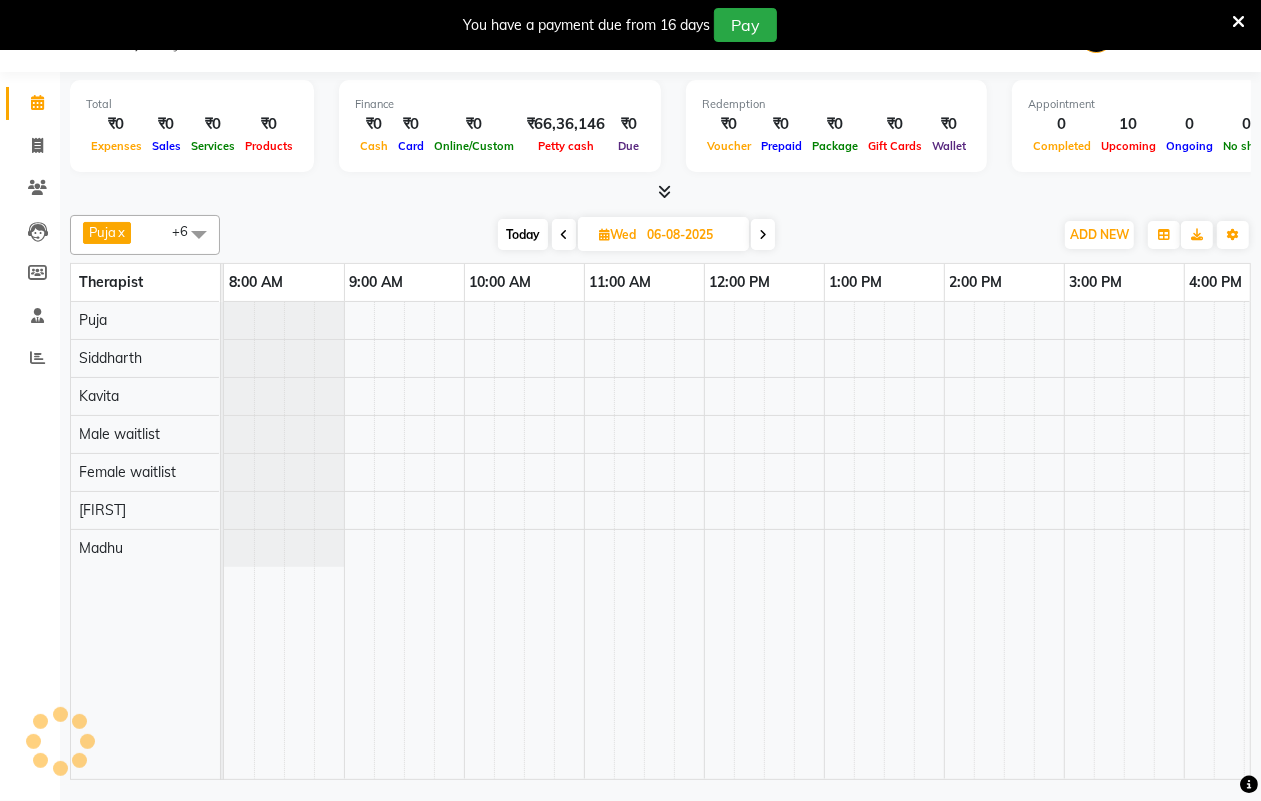 scroll, scrollTop: 0, scrollLeft: 121, axis: horizontal 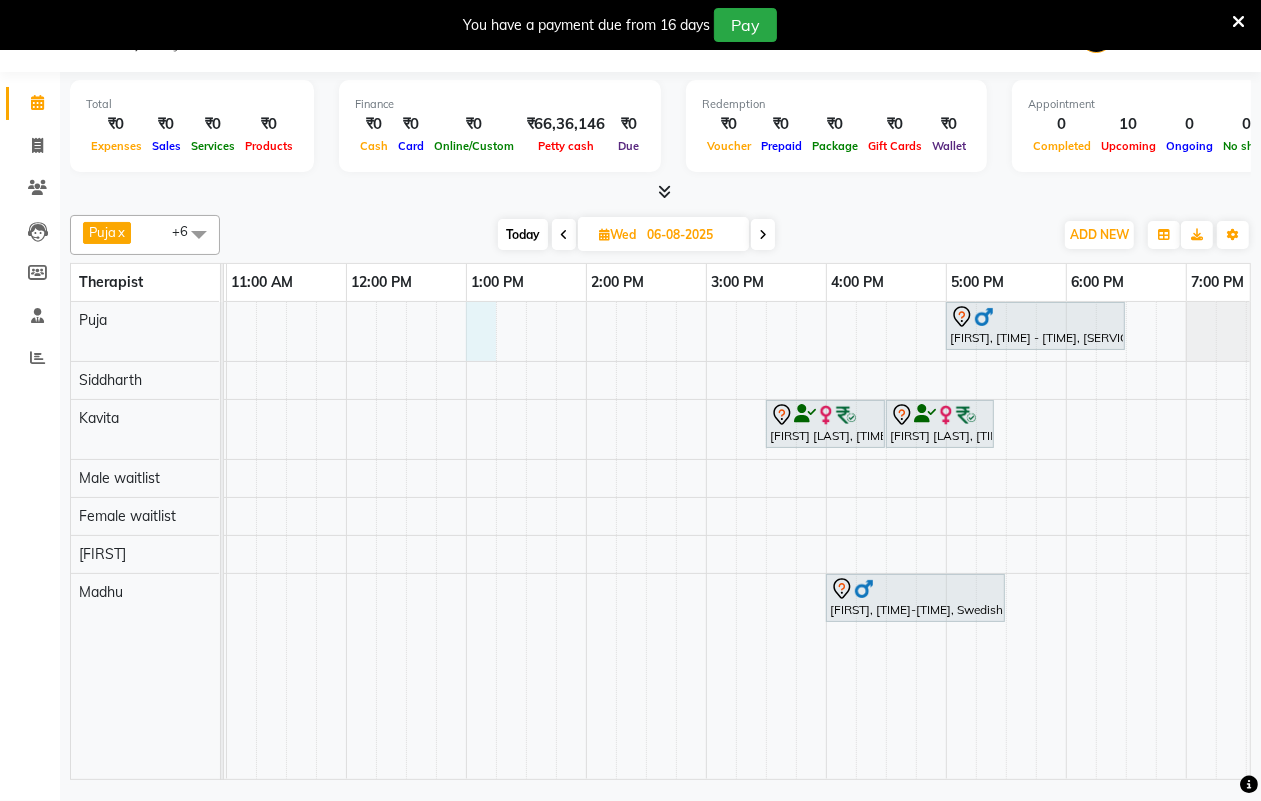 click on "[FIRST], [TIME] - [TIME], [SERVICE]             [FIRST] [LAST], [TIME] - [TIME], [SERVICE]             [FIRST] [LAST], [TIME] - [TIME], [SERVICE]             [FIRST], [TIME] - [TIME], [SERVICE]" at bounding box center (646, 540) 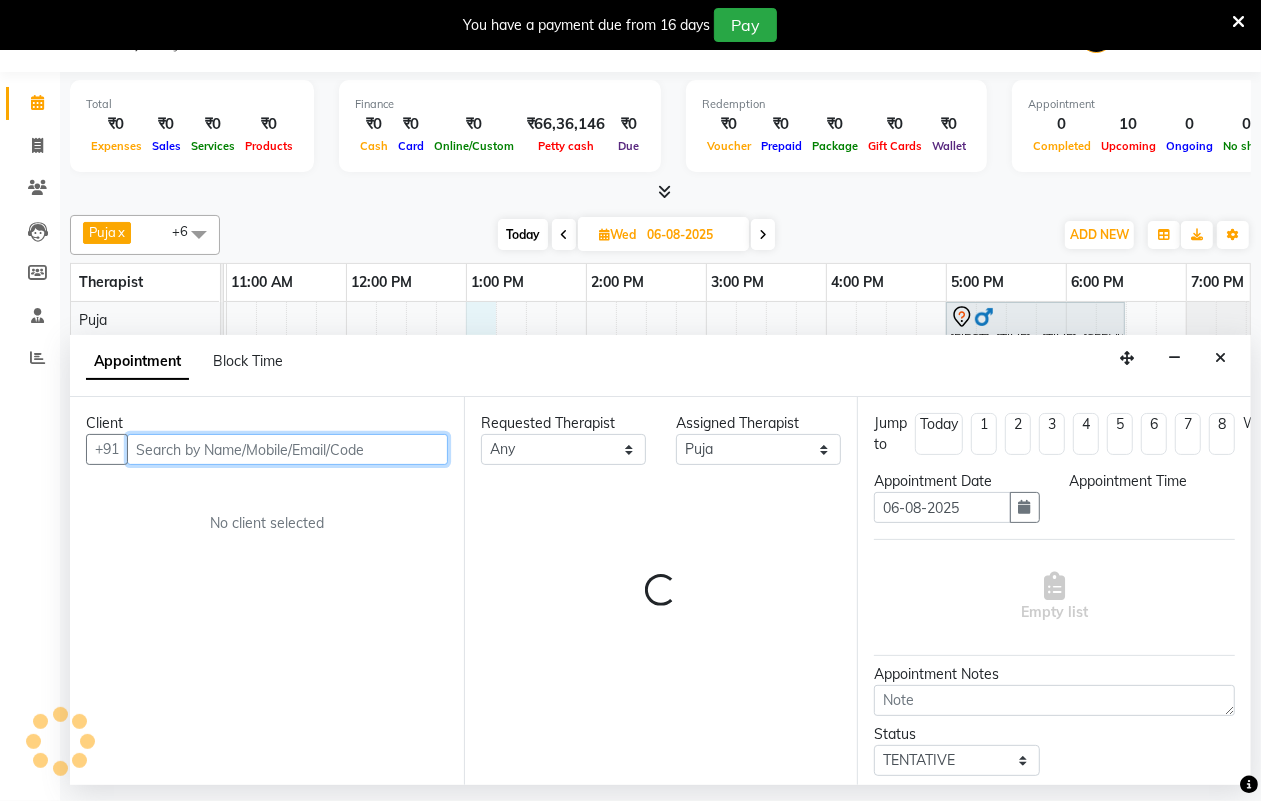 select on "780" 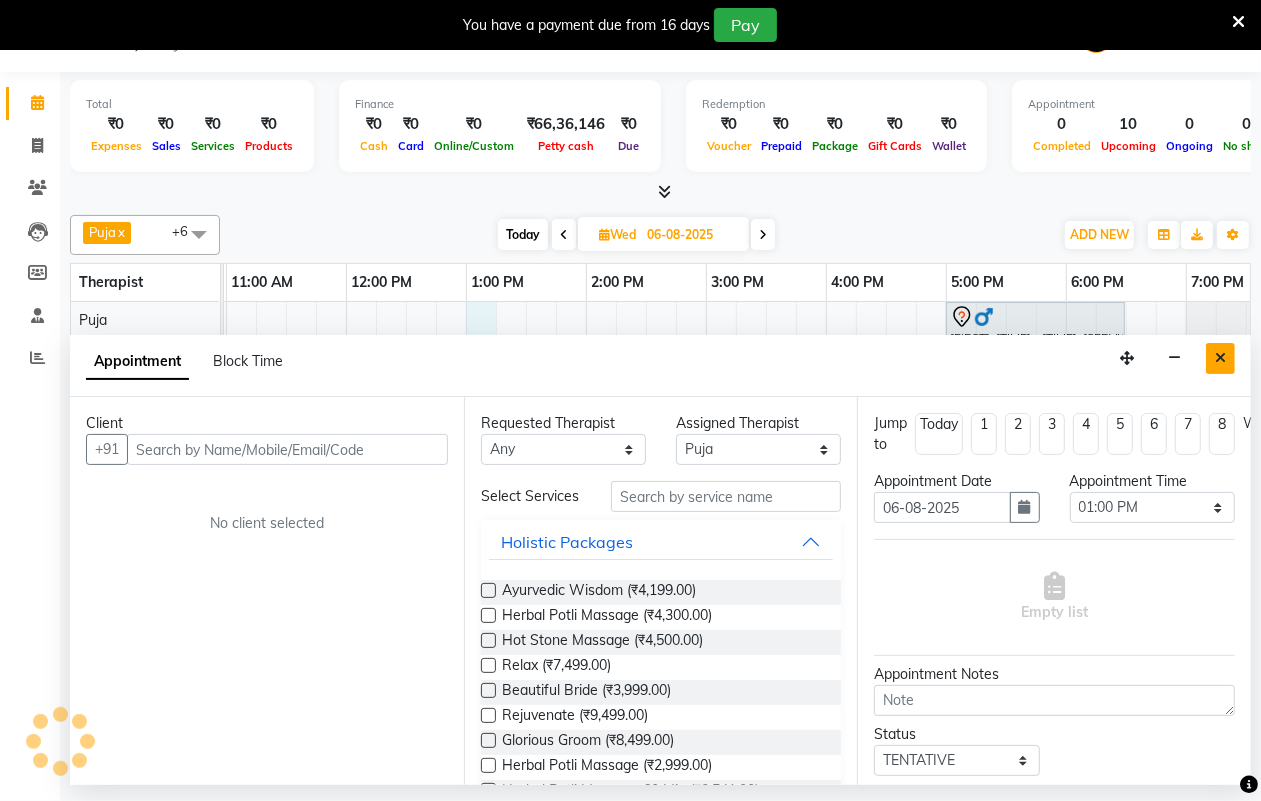 click at bounding box center (1220, 358) 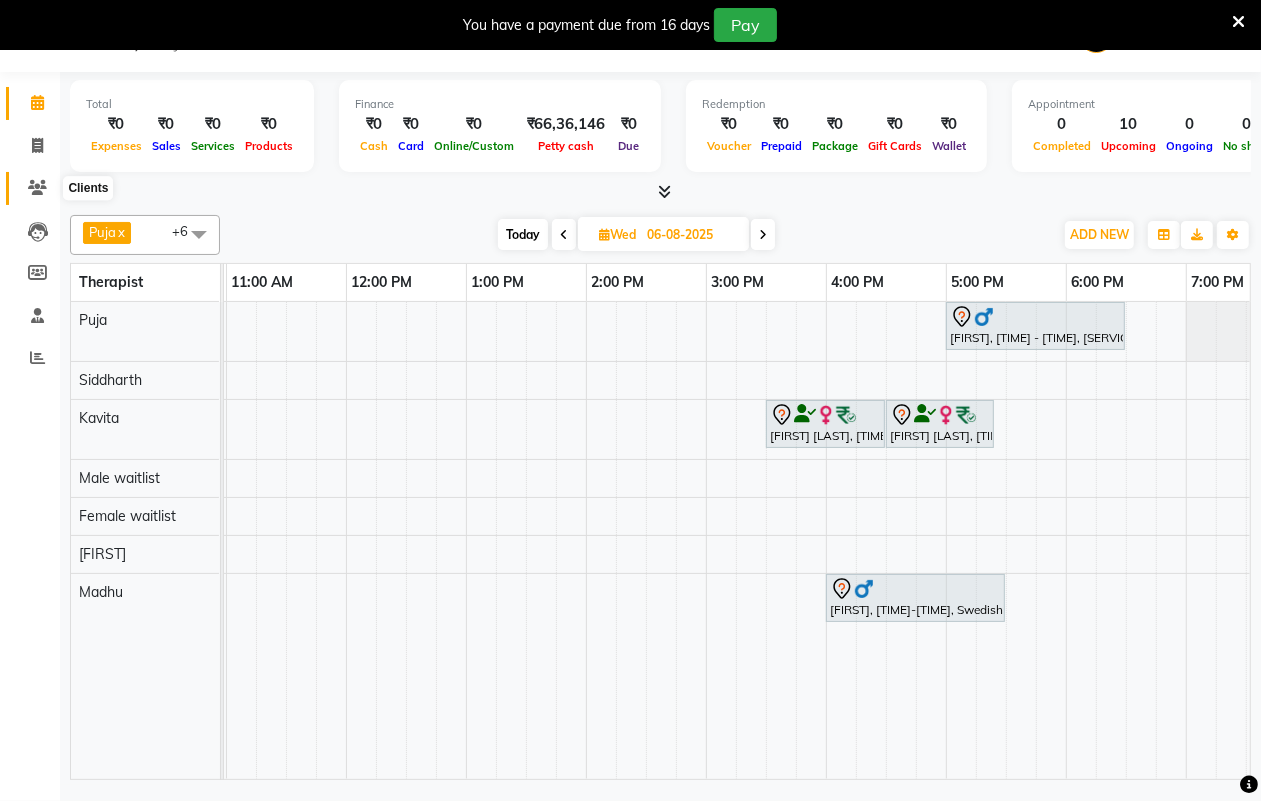 click 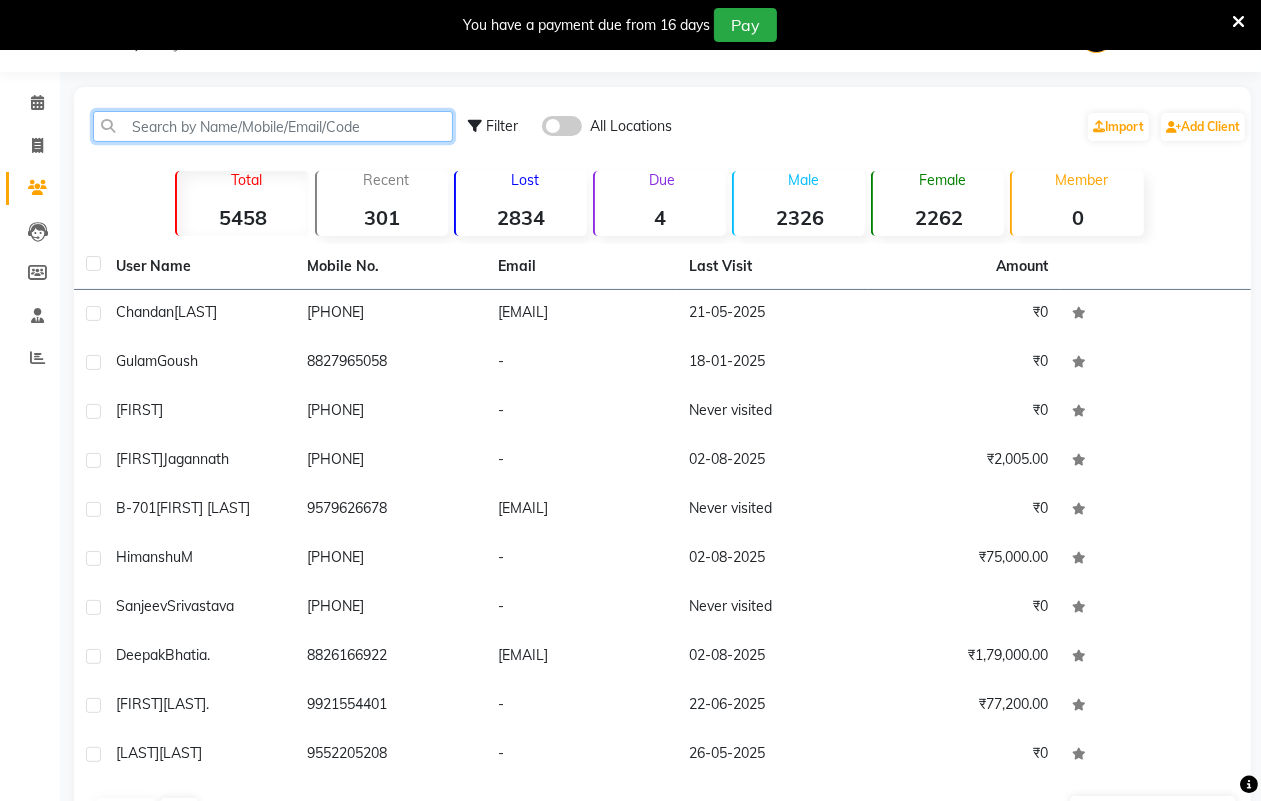 click 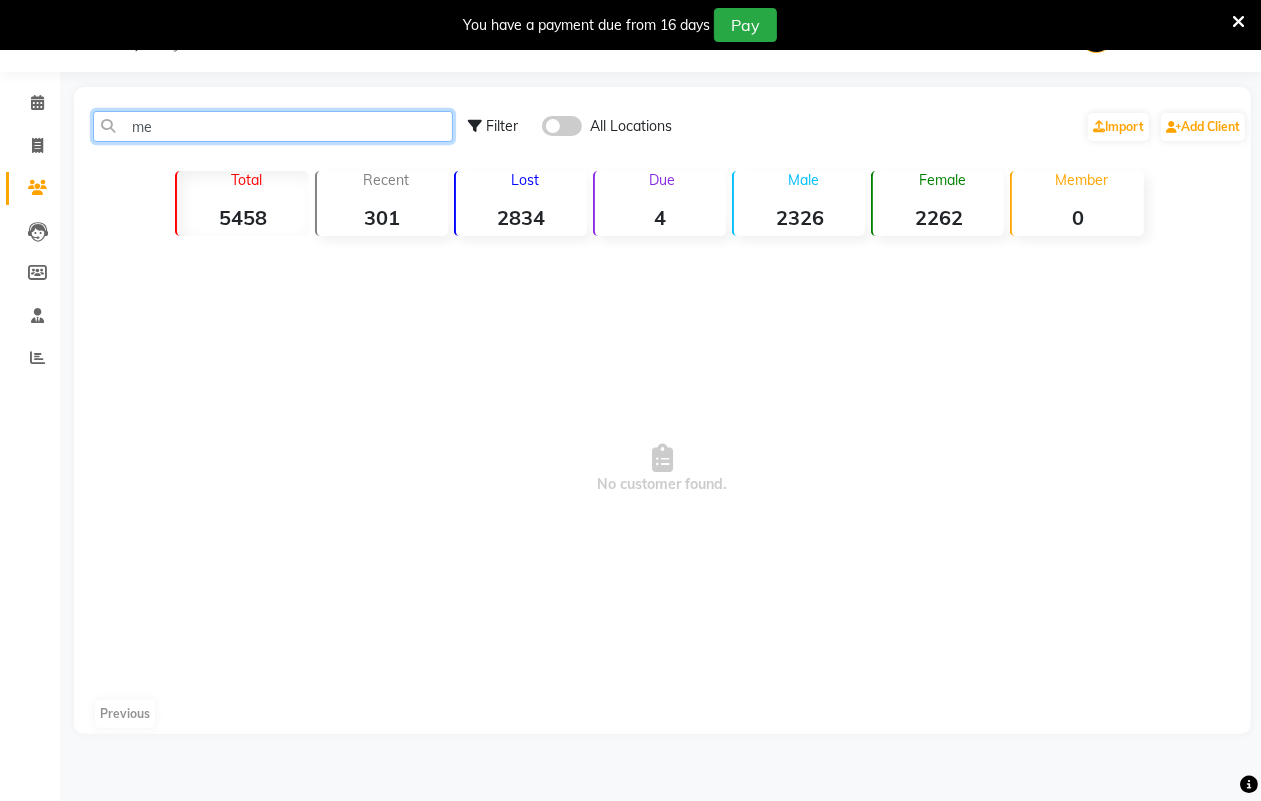 type on "m" 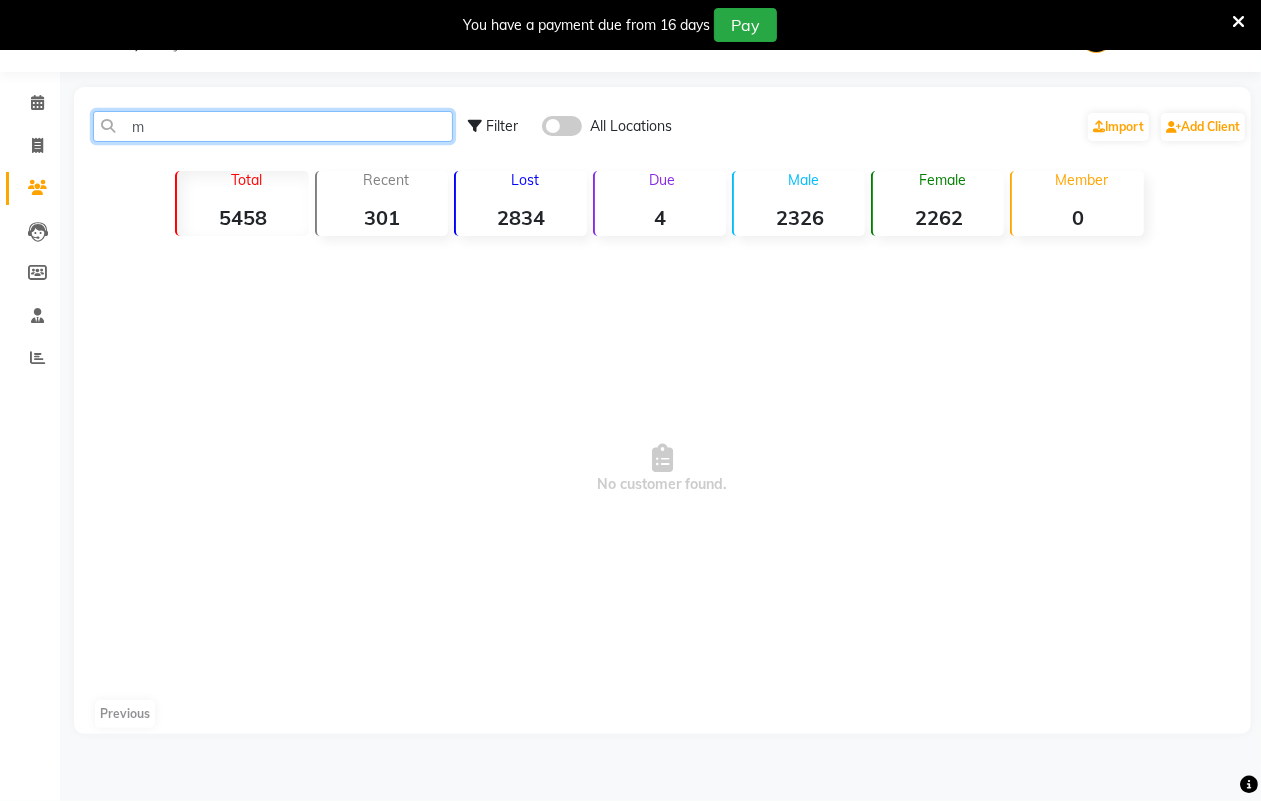 type 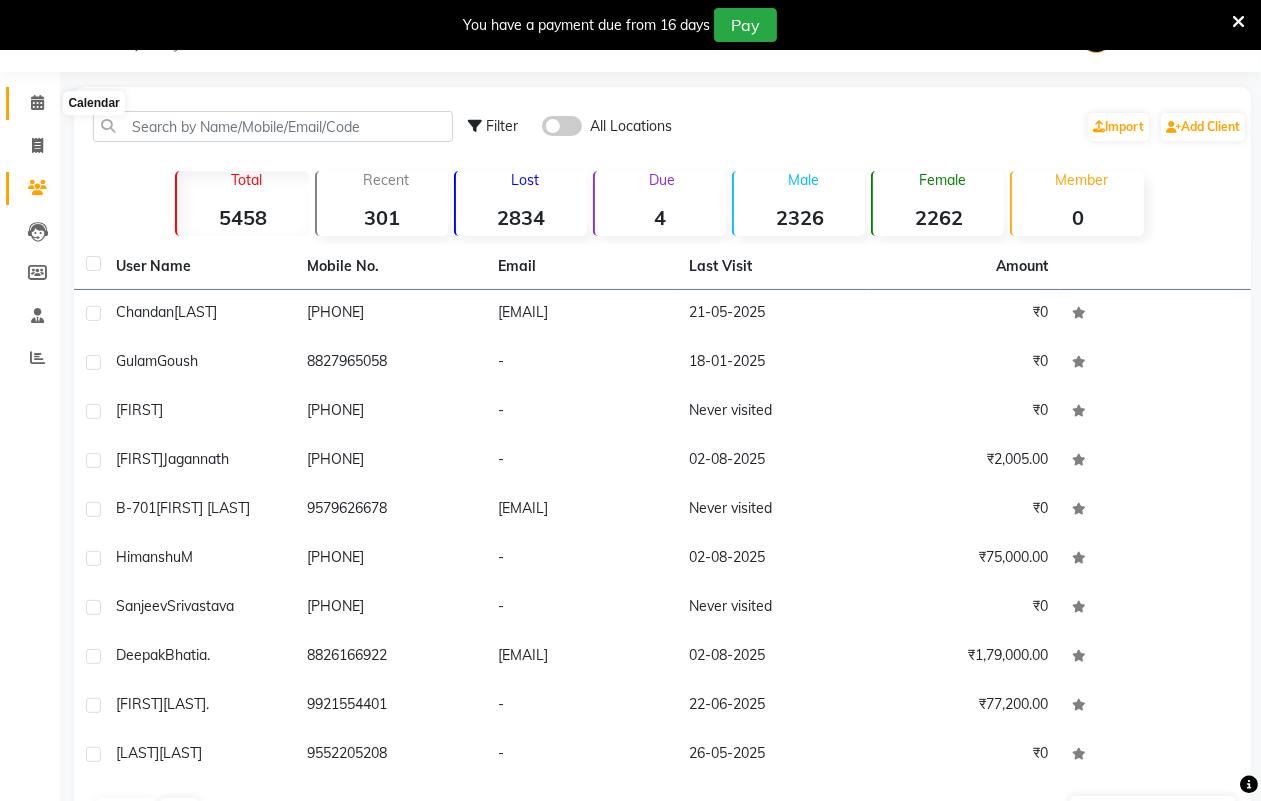 click 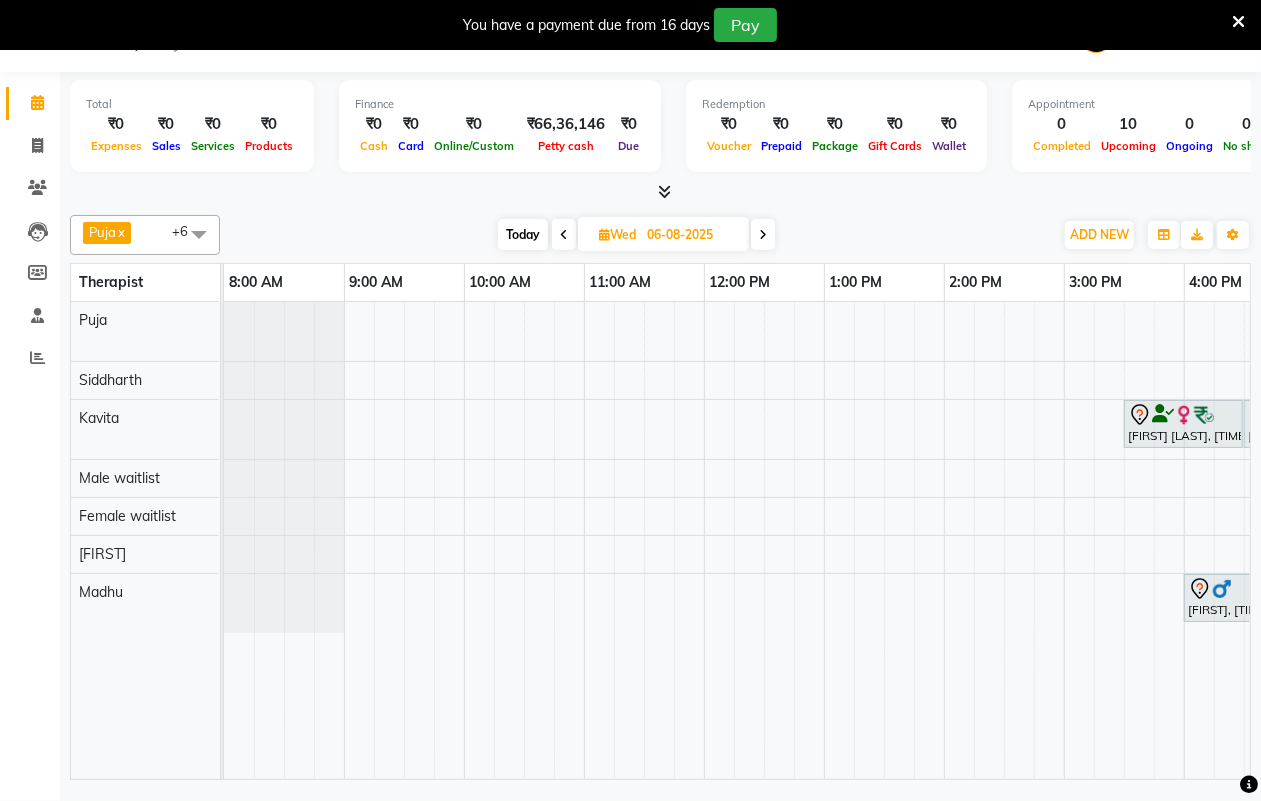 click at bounding box center [199, 234] 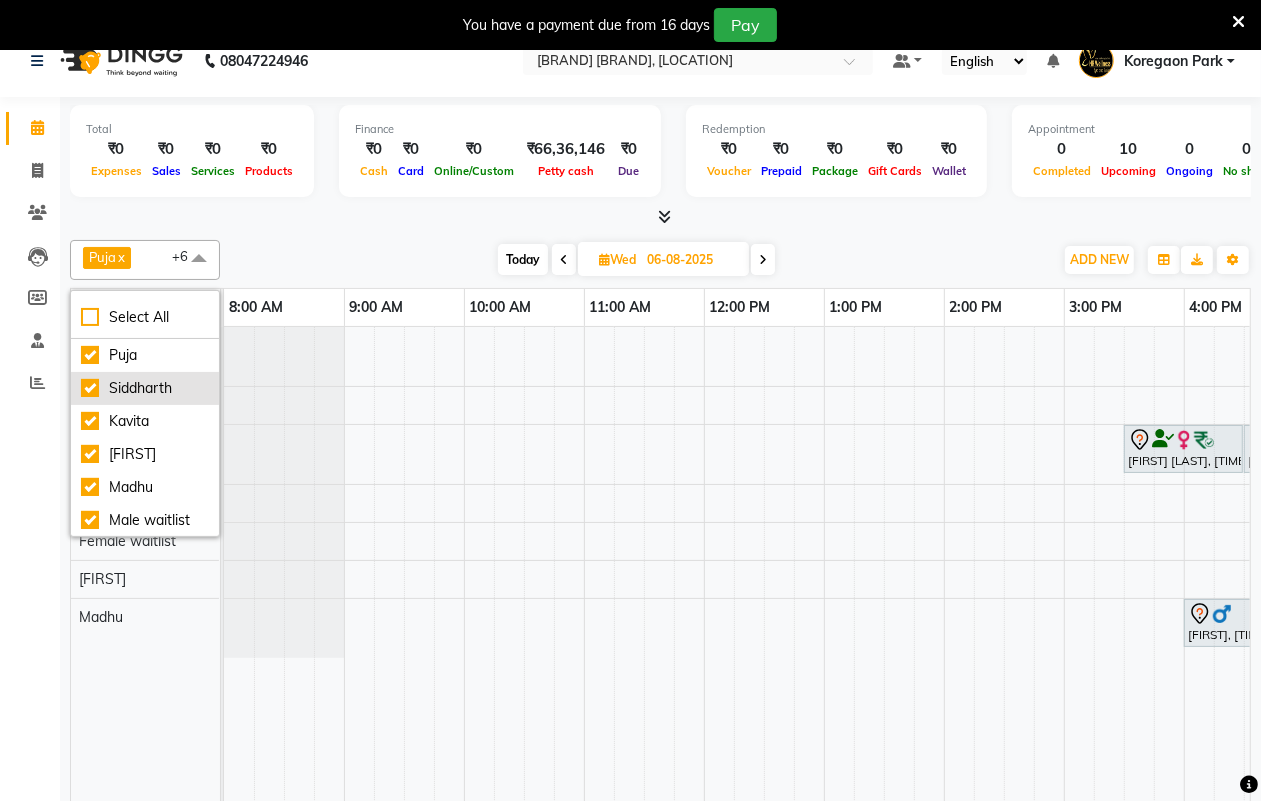 scroll, scrollTop: 0, scrollLeft: 0, axis: both 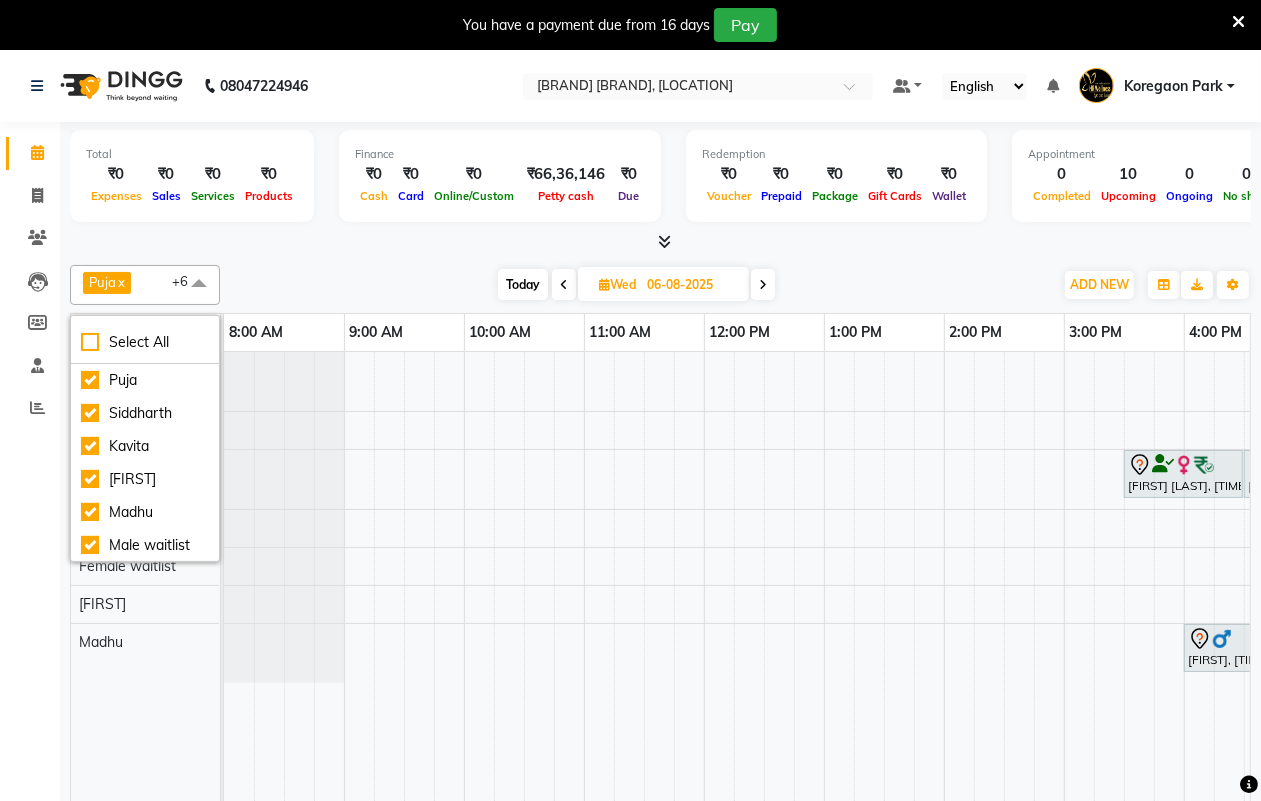 click on "06-08-2025" at bounding box center (691, 285) 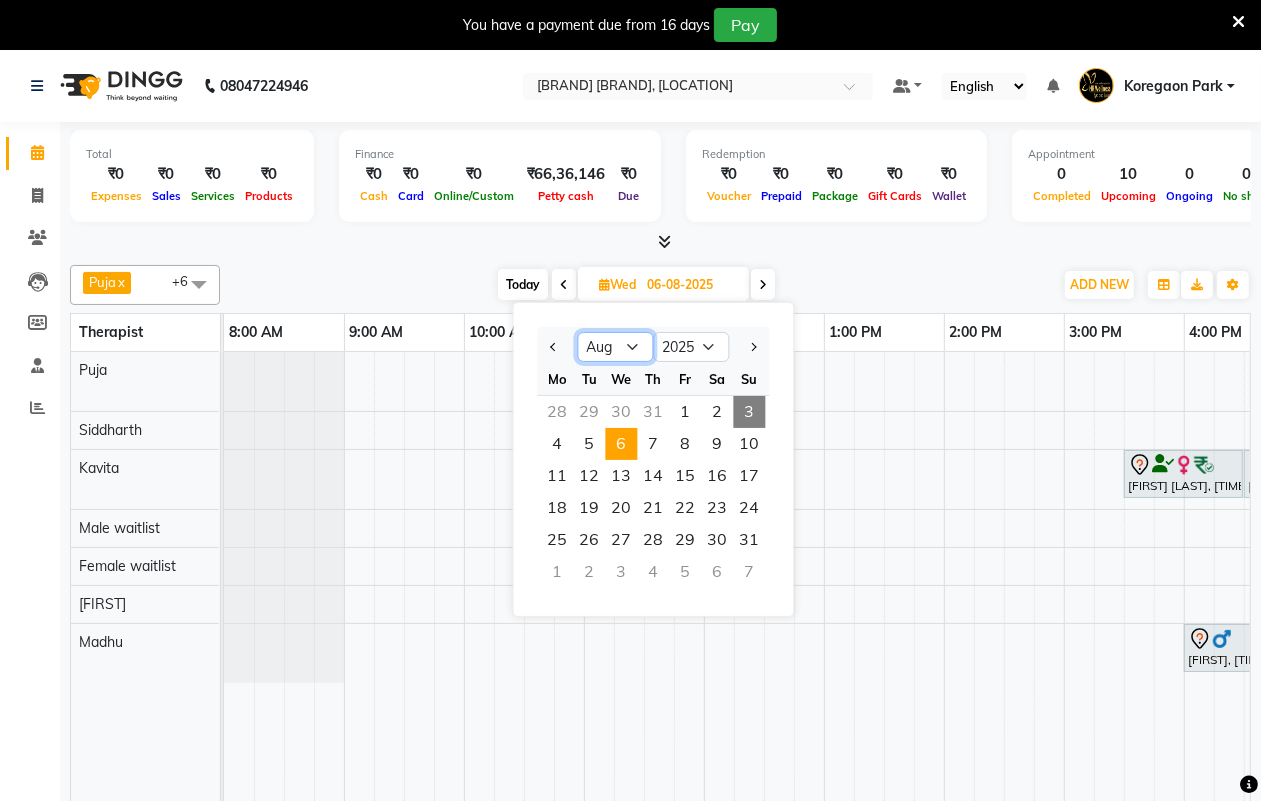 click on "Jan Feb Mar Apr May Jun Jul Aug Sep Oct Nov Dec" at bounding box center (616, 347) 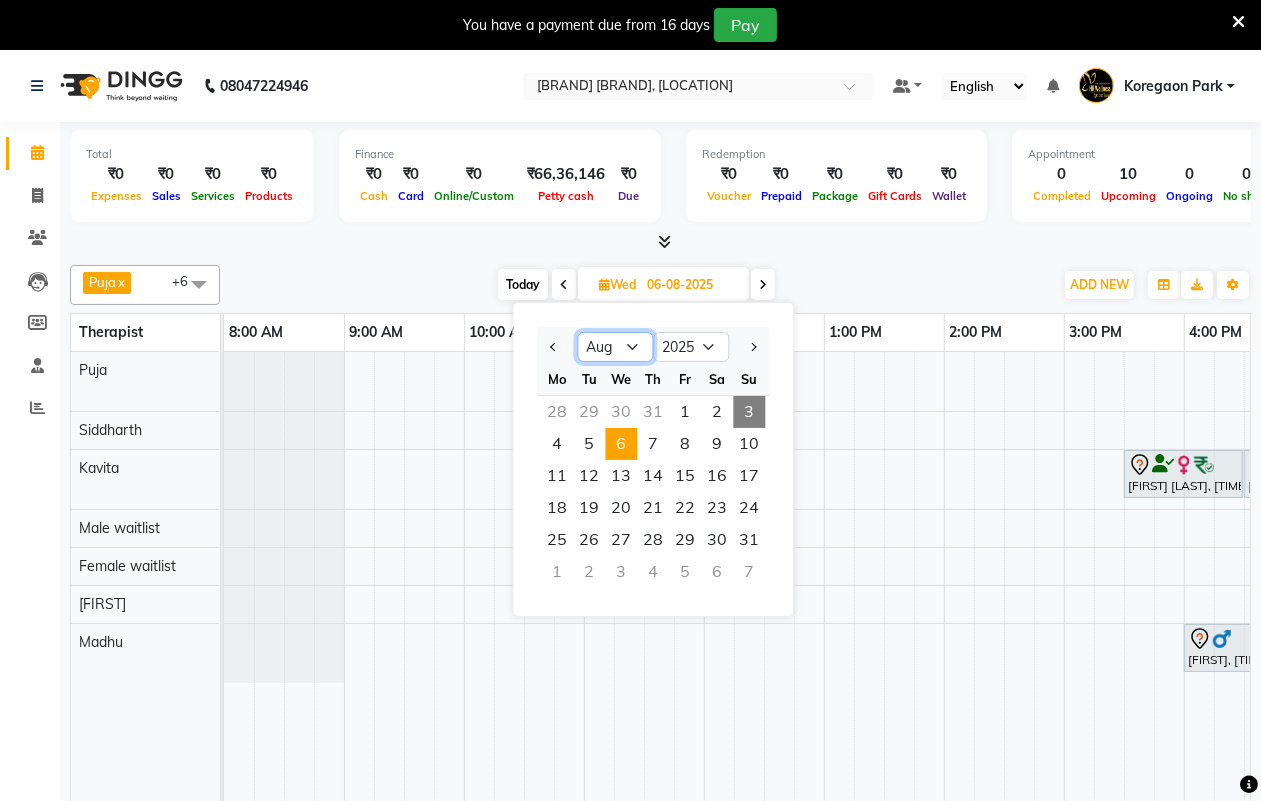 select on "4" 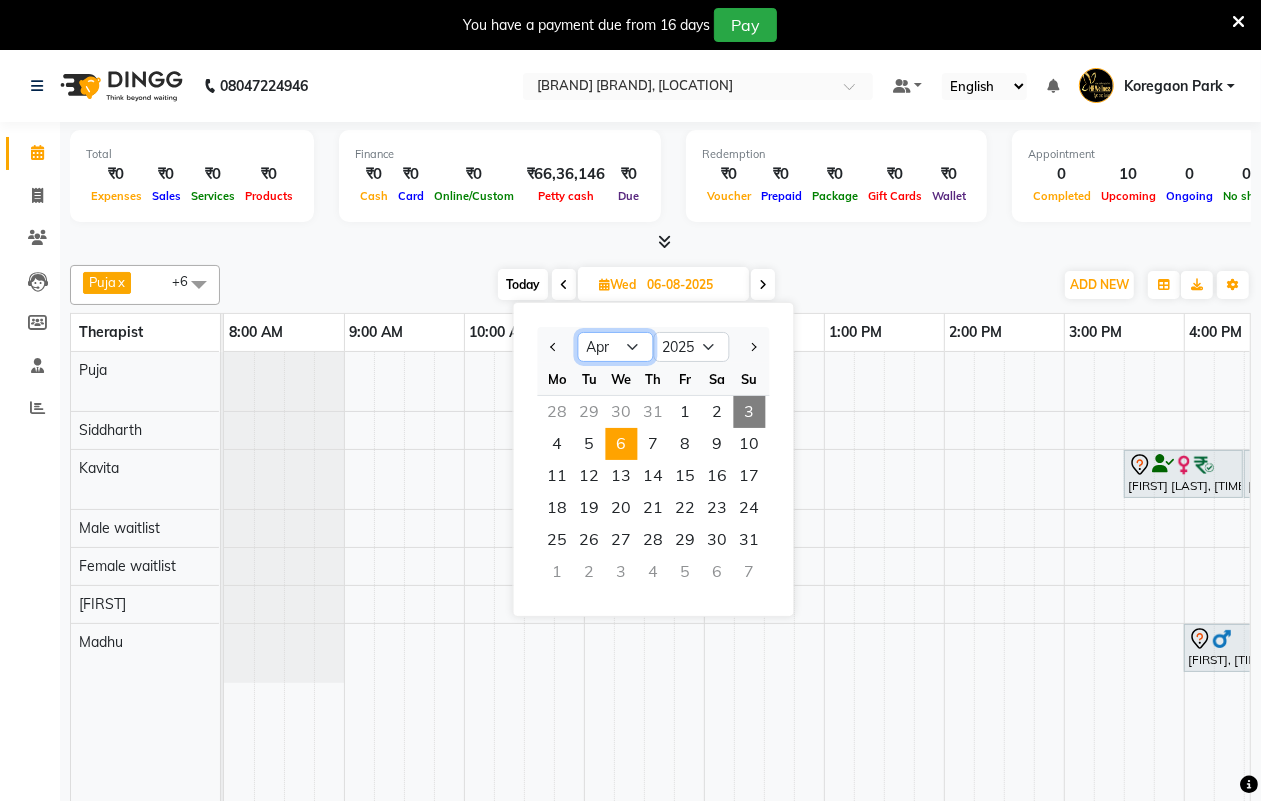 click on "Jan Feb Mar Apr May Jun Jul Aug Sep Oct Nov Dec" at bounding box center [616, 347] 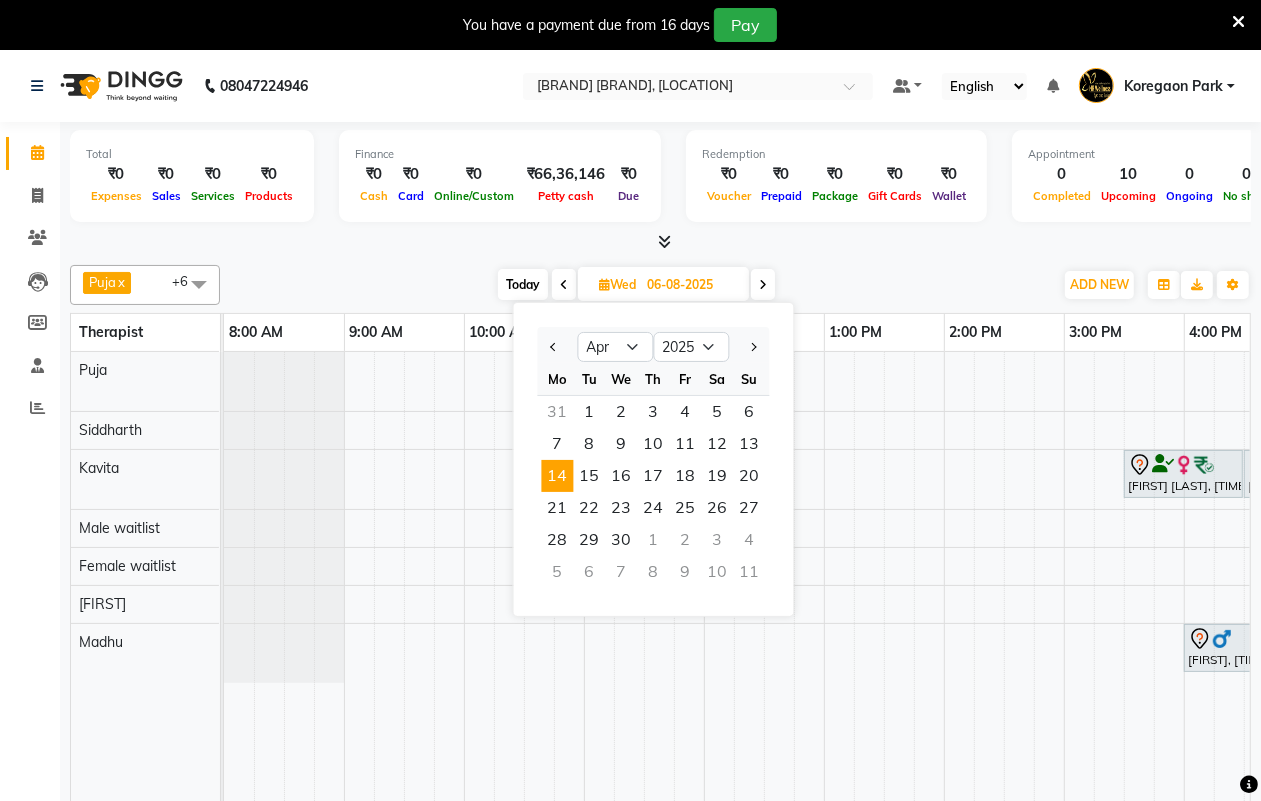click on "14" at bounding box center [558, 476] 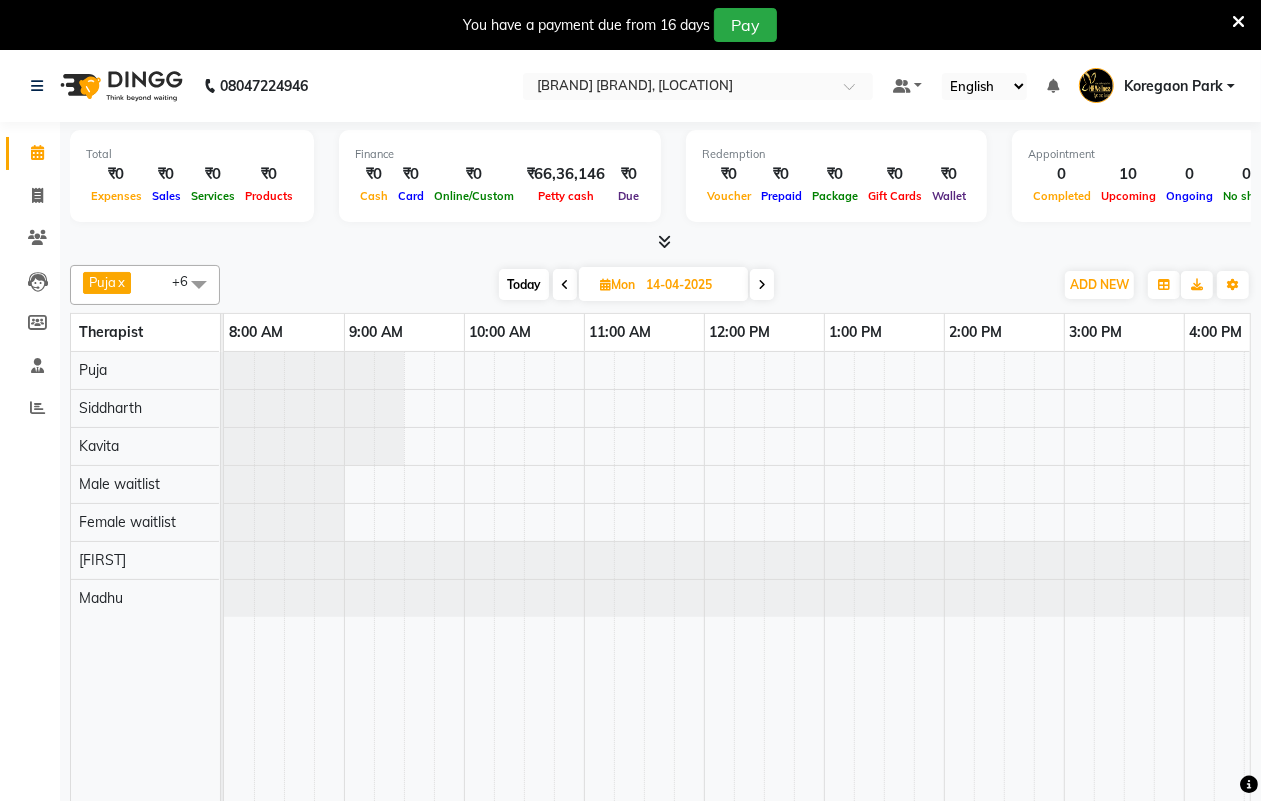 scroll, scrollTop: 0, scrollLeft: 121, axis: horizontal 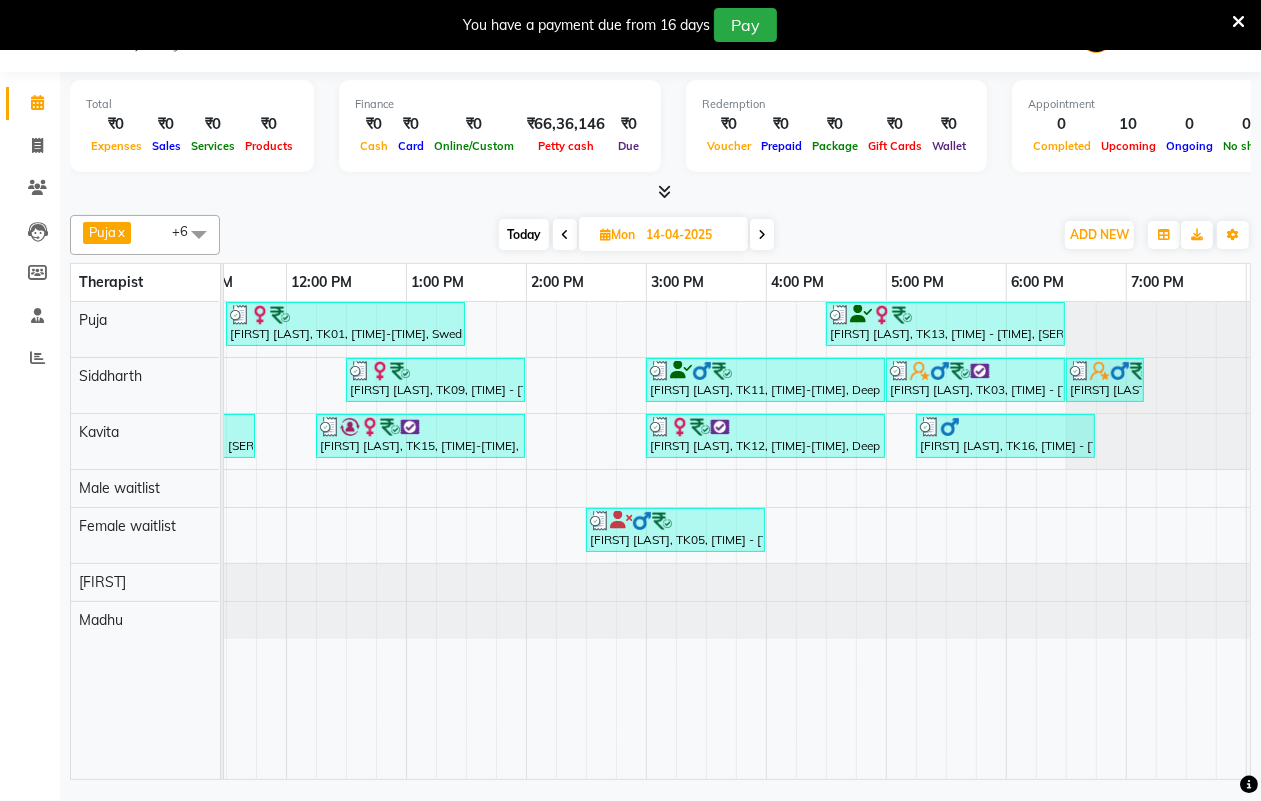 click at bounding box center [762, 235] 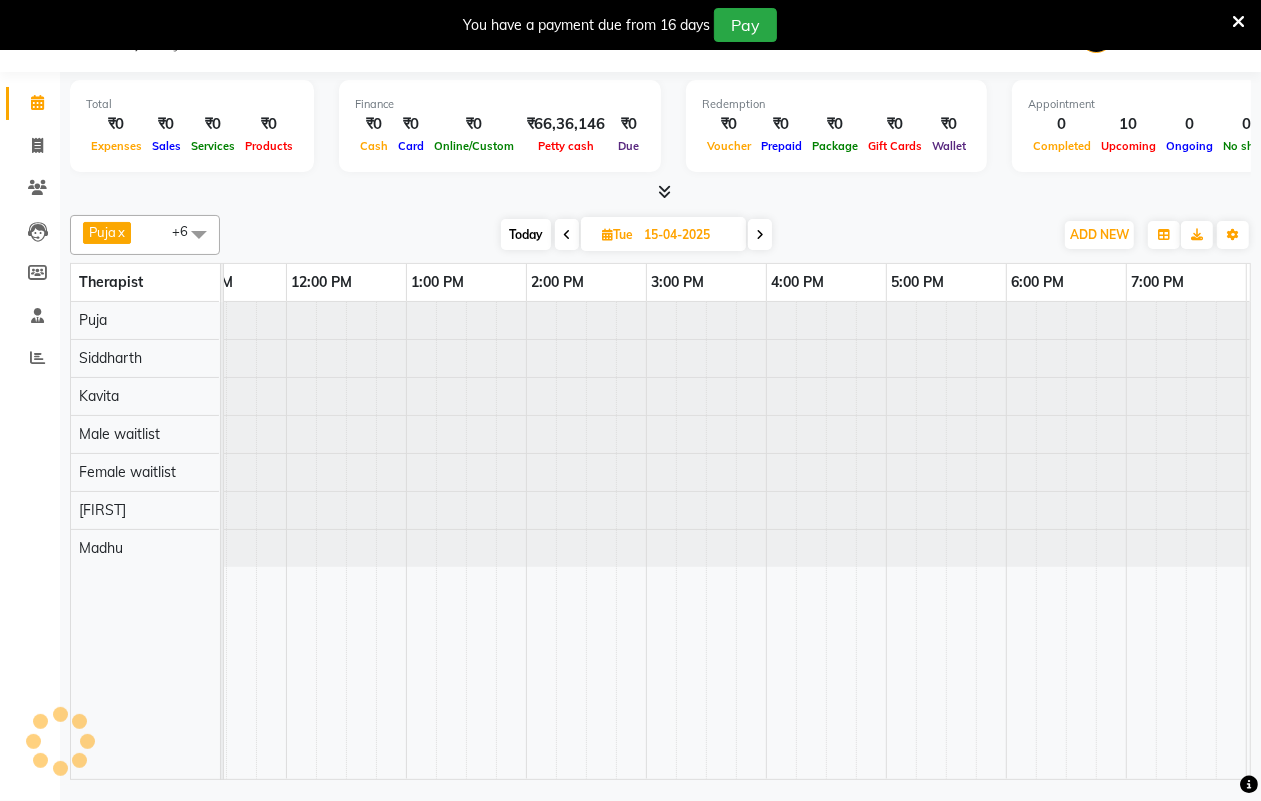 scroll, scrollTop: 0, scrollLeft: 121, axis: horizontal 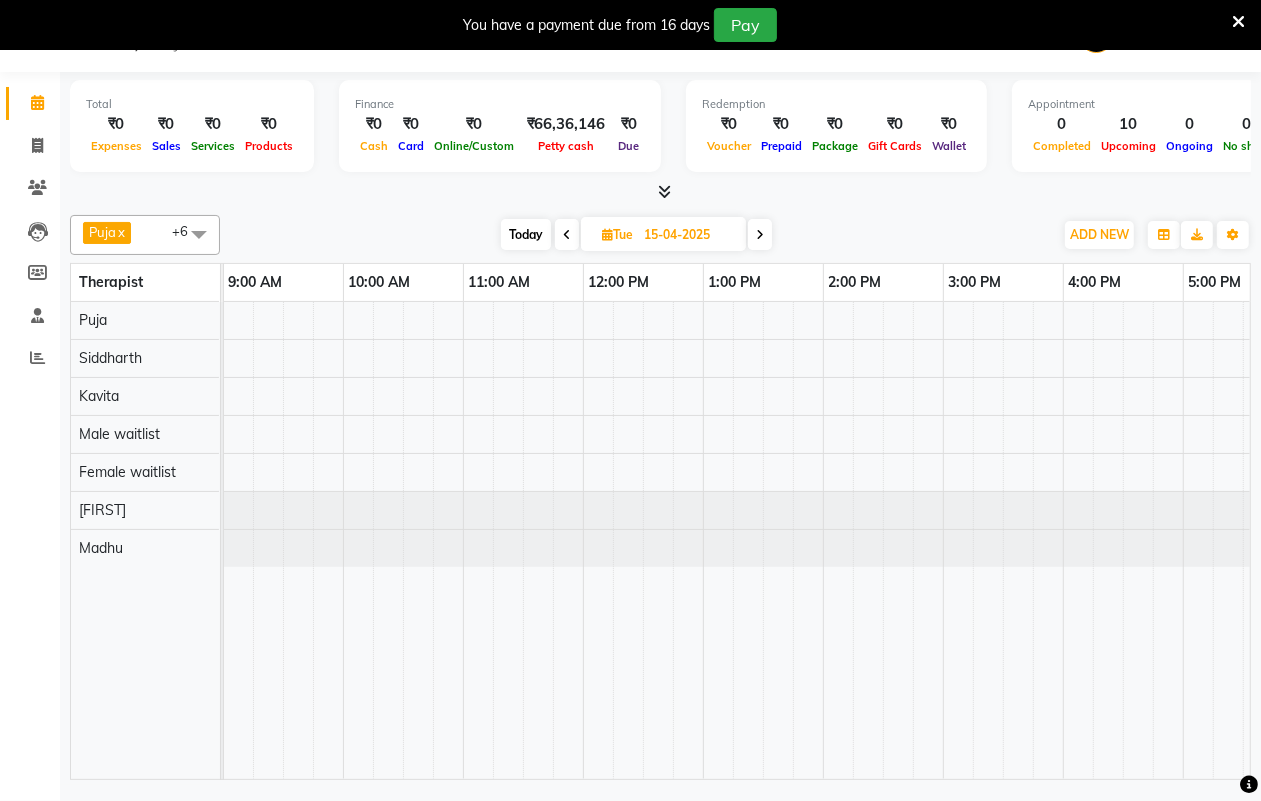 click at bounding box center (760, 235) 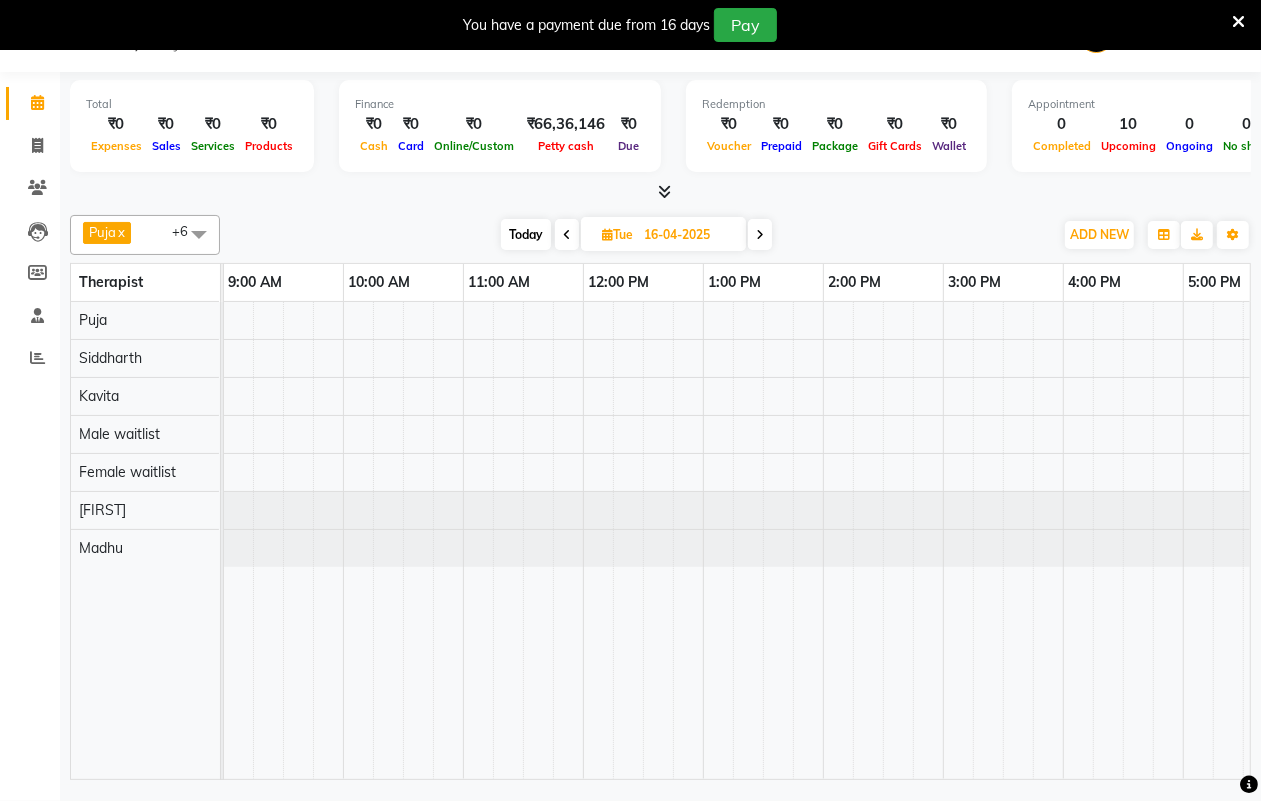 scroll, scrollTop: 0, scrollLeft: 121, axis: horizontal 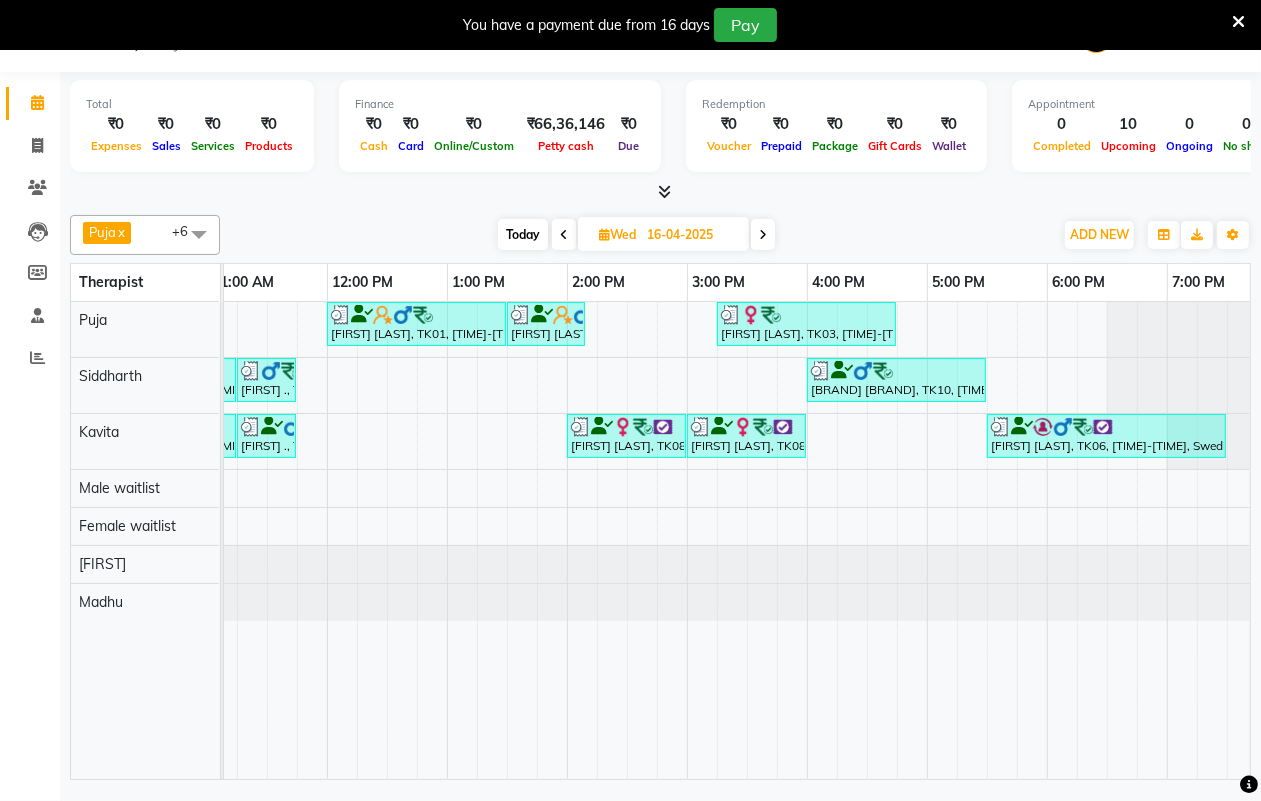 click on "Today" at bounding box center [523, 234] 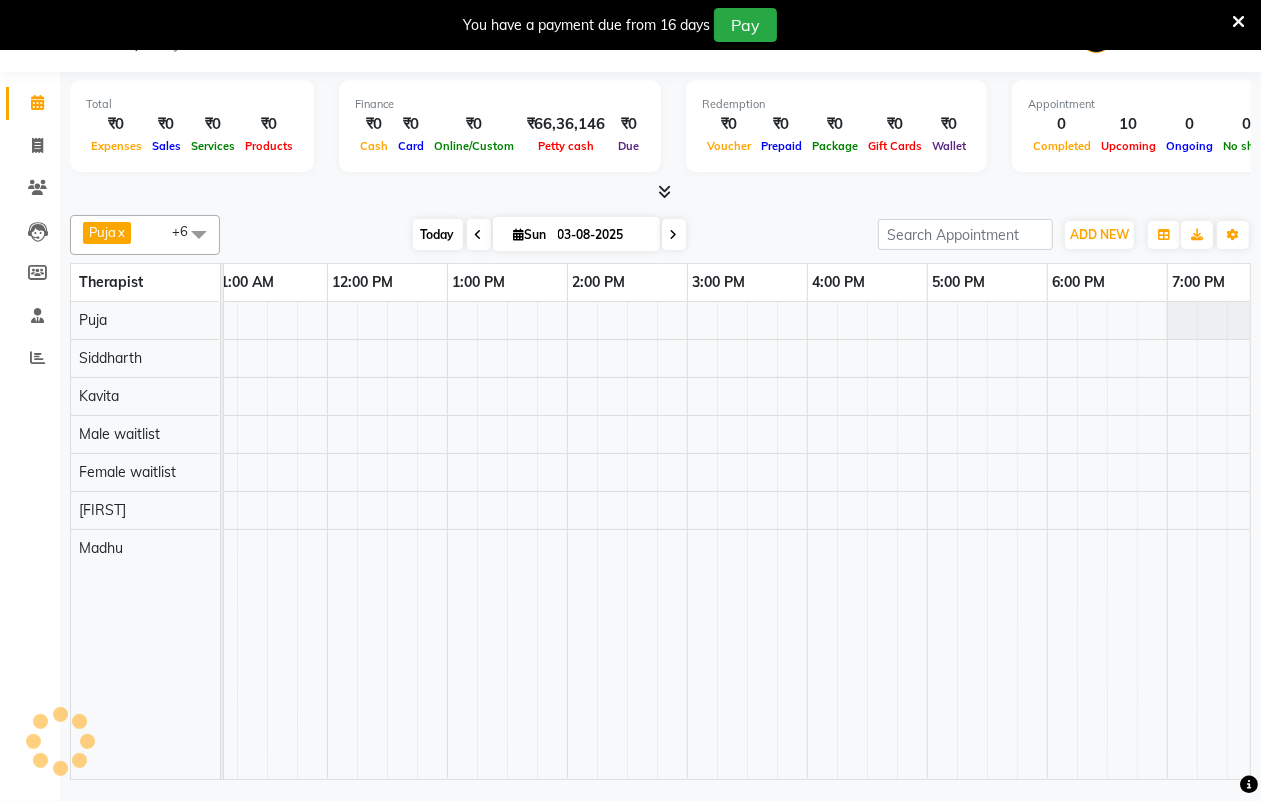 scroll, scrollTop: 0, scrollLeft: 121, axis: horizontal 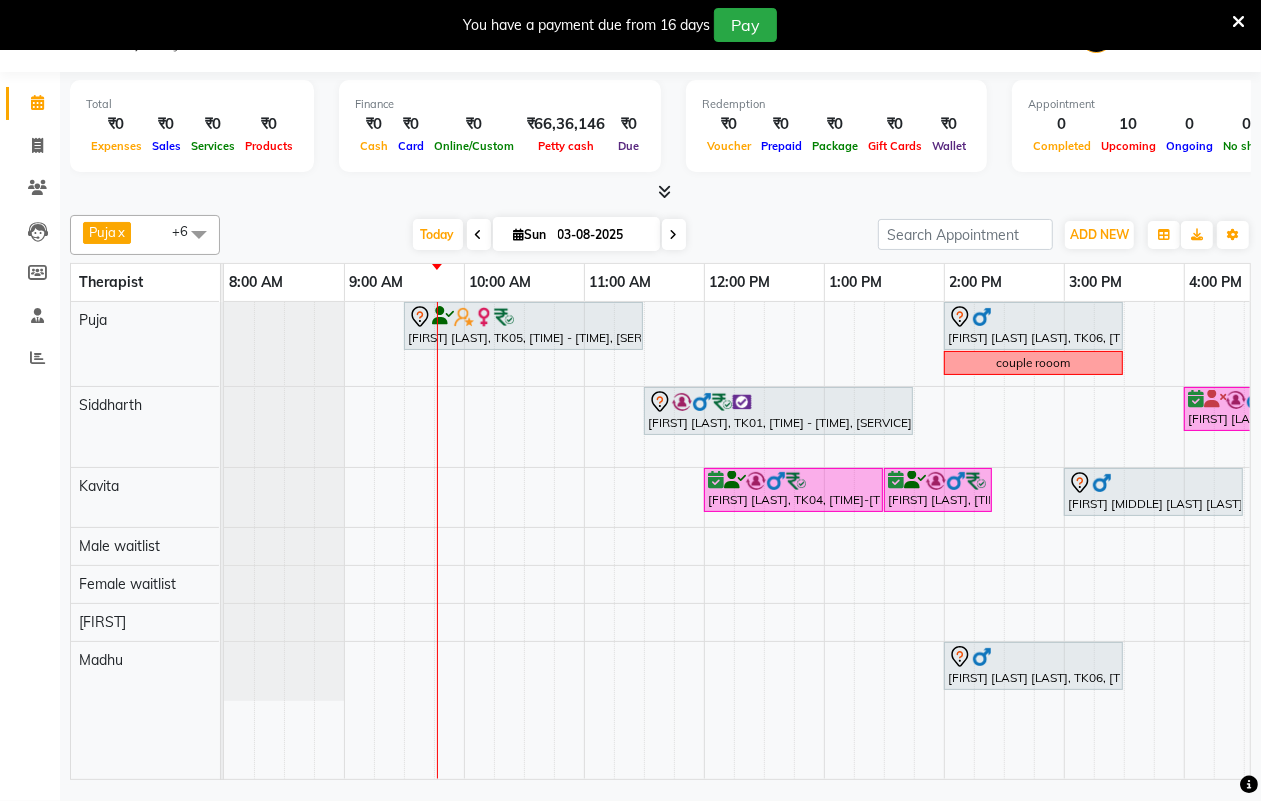 click at bounding box center (674, 235) 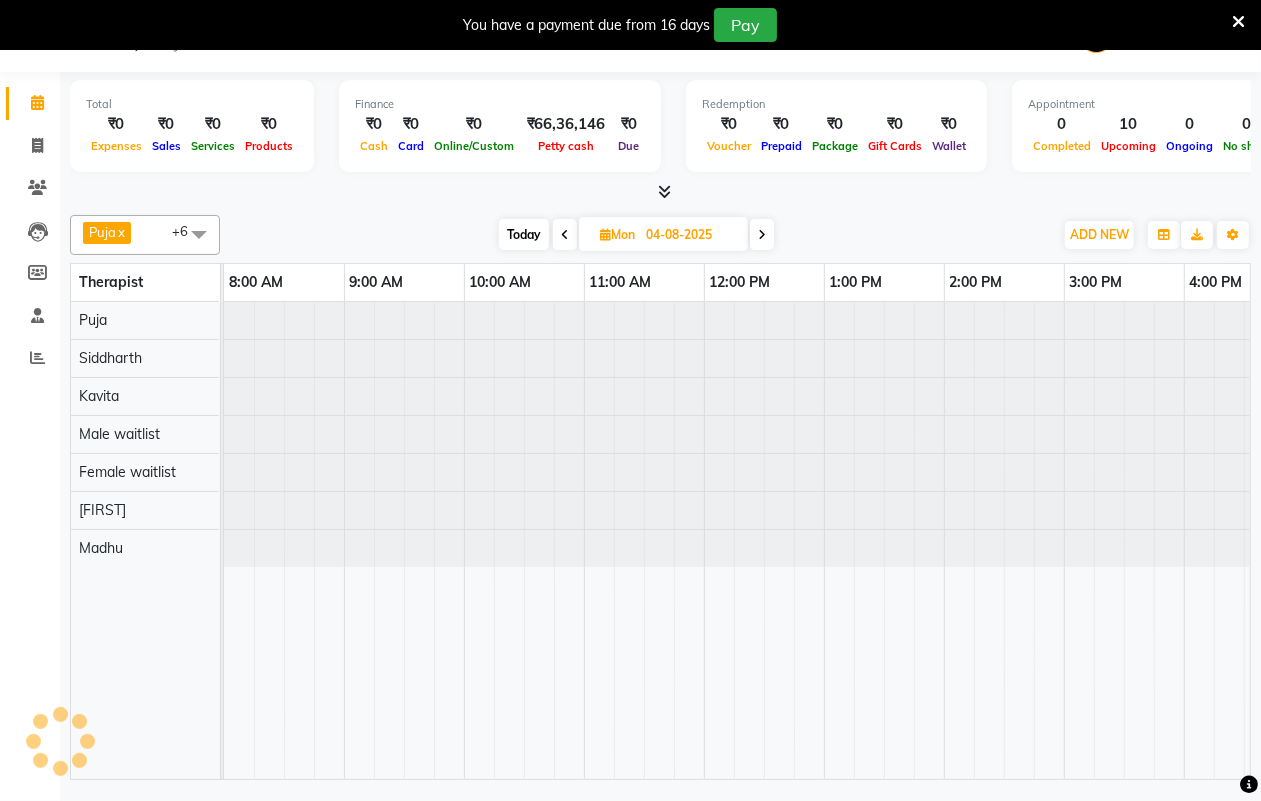 scroll, scrollTop: 0, scrollLeft: 121, axis: horizontal 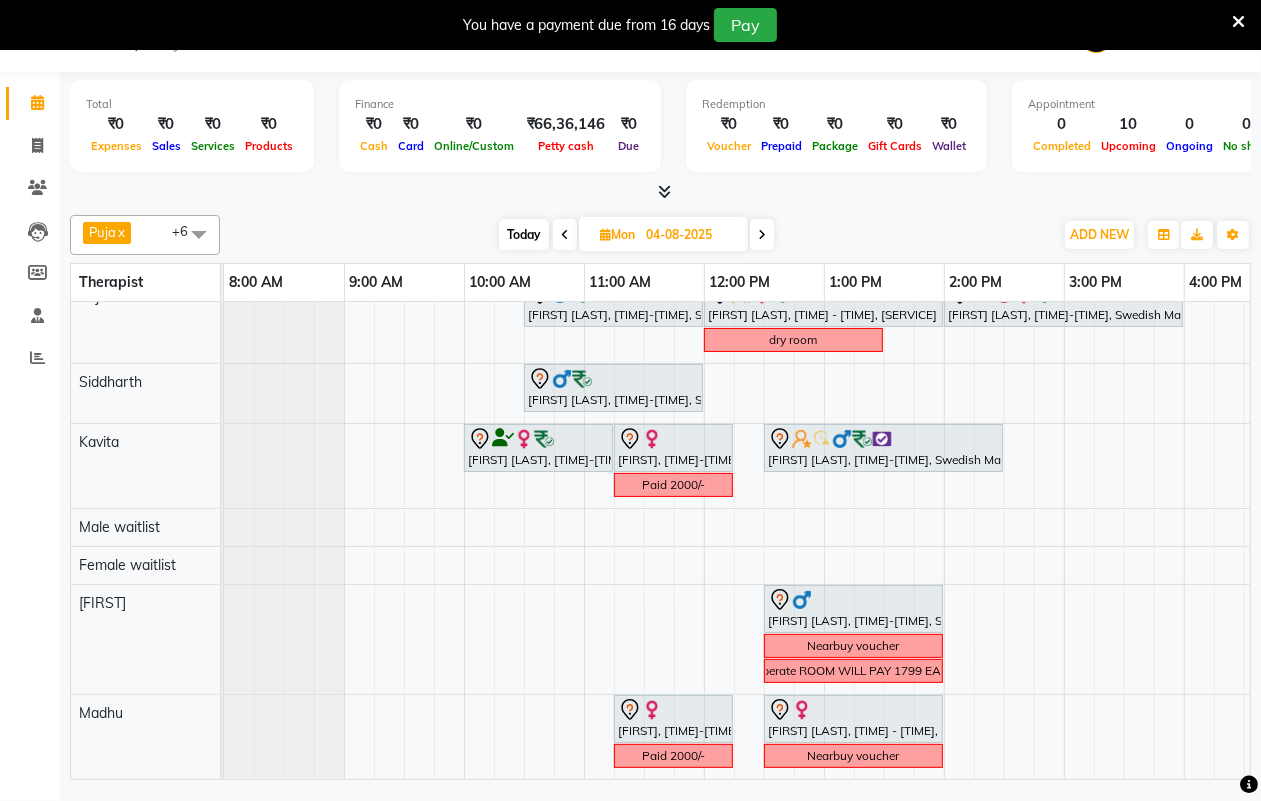 click on "Today" at bounding box center (524, 234) 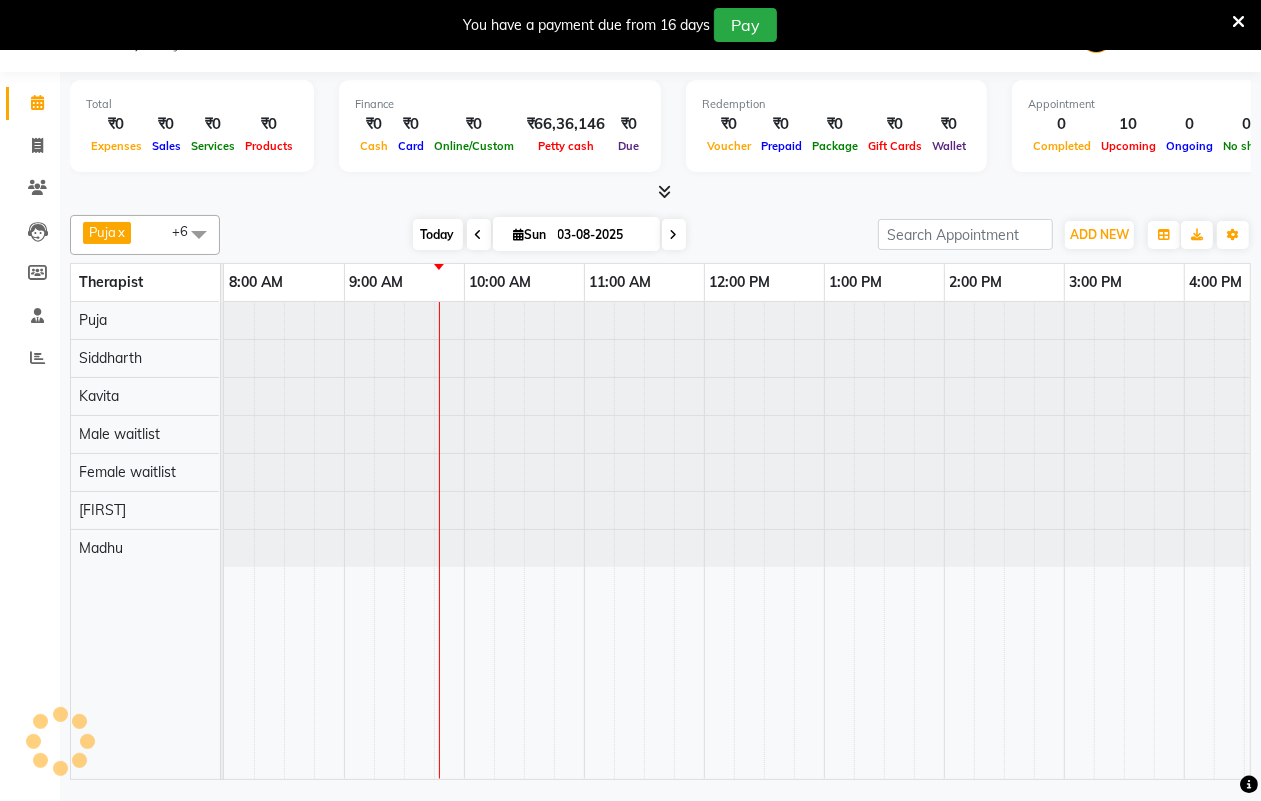 scroll, scrollTop: 0, scrollLeft: 0, axis: both 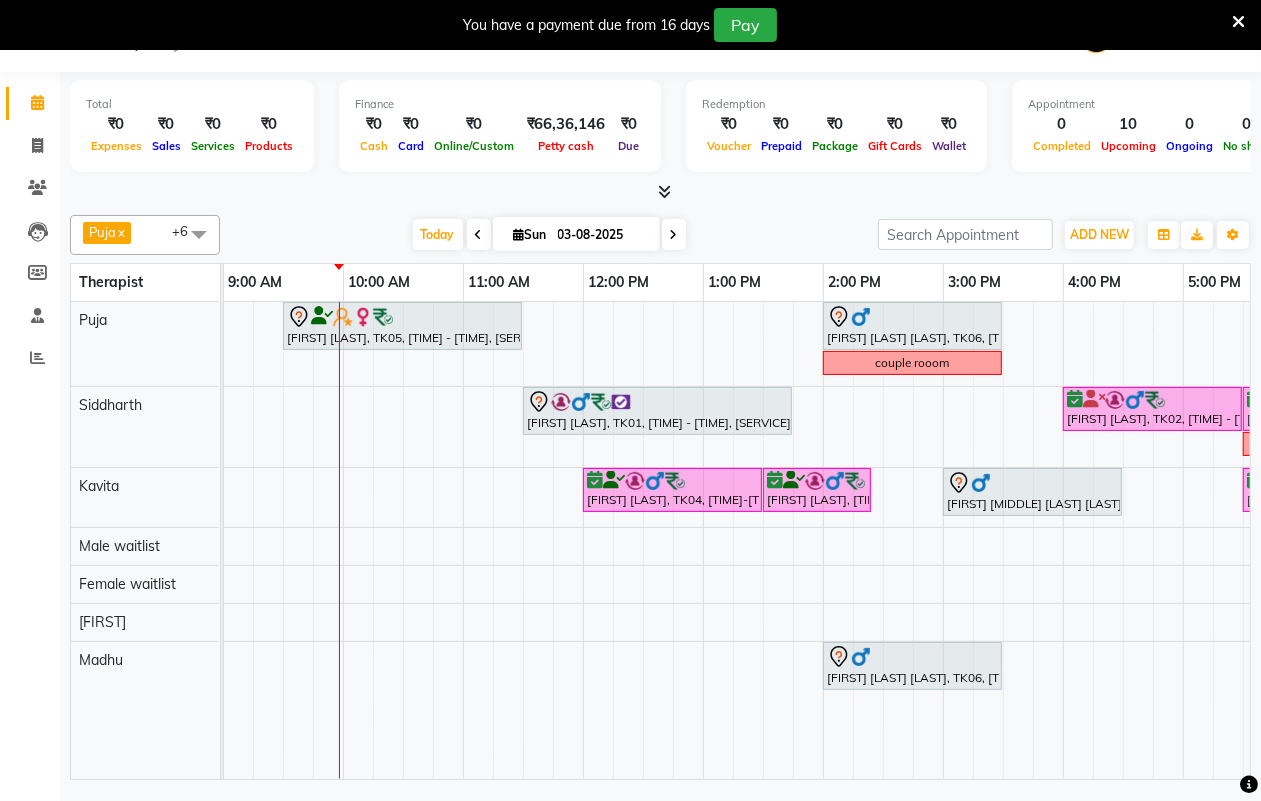click at bounding box center (674, 234) 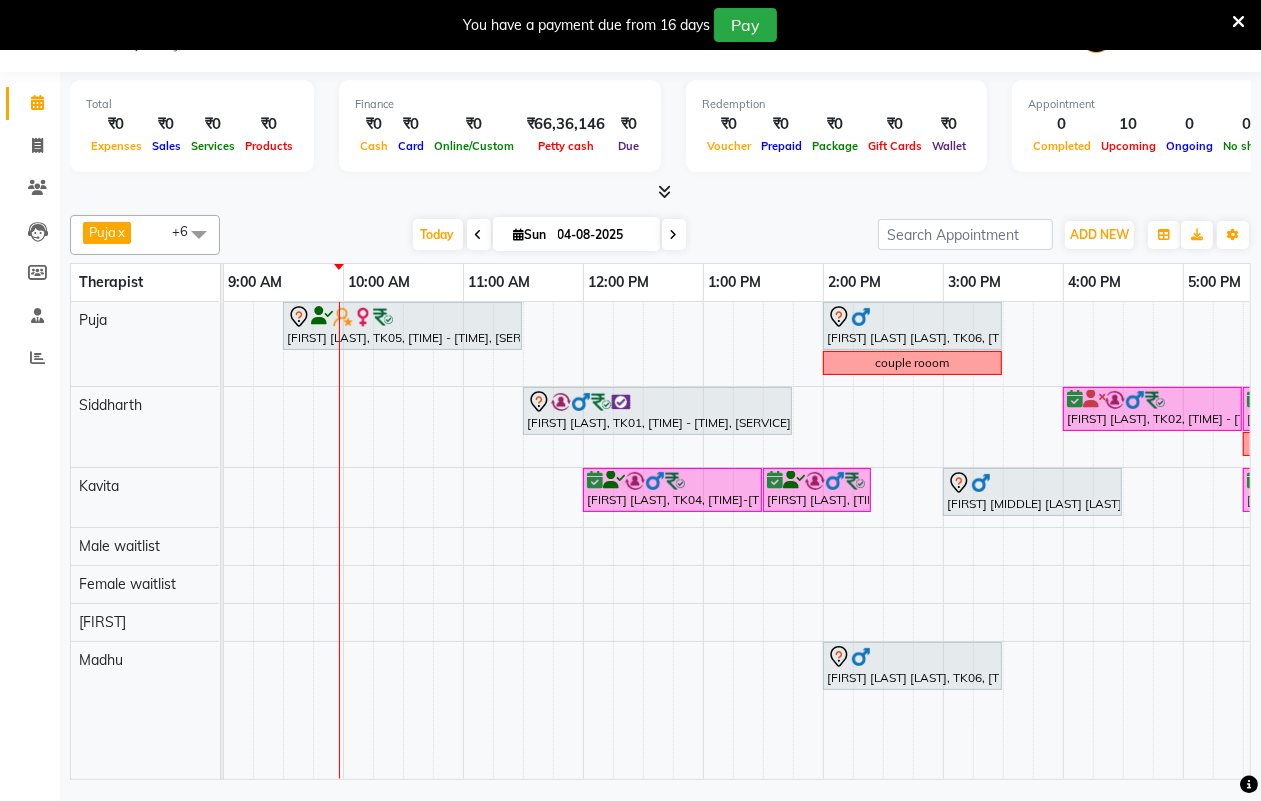 scroll, scrollTop: 0, scrollLeft: 121, axis: horizontal 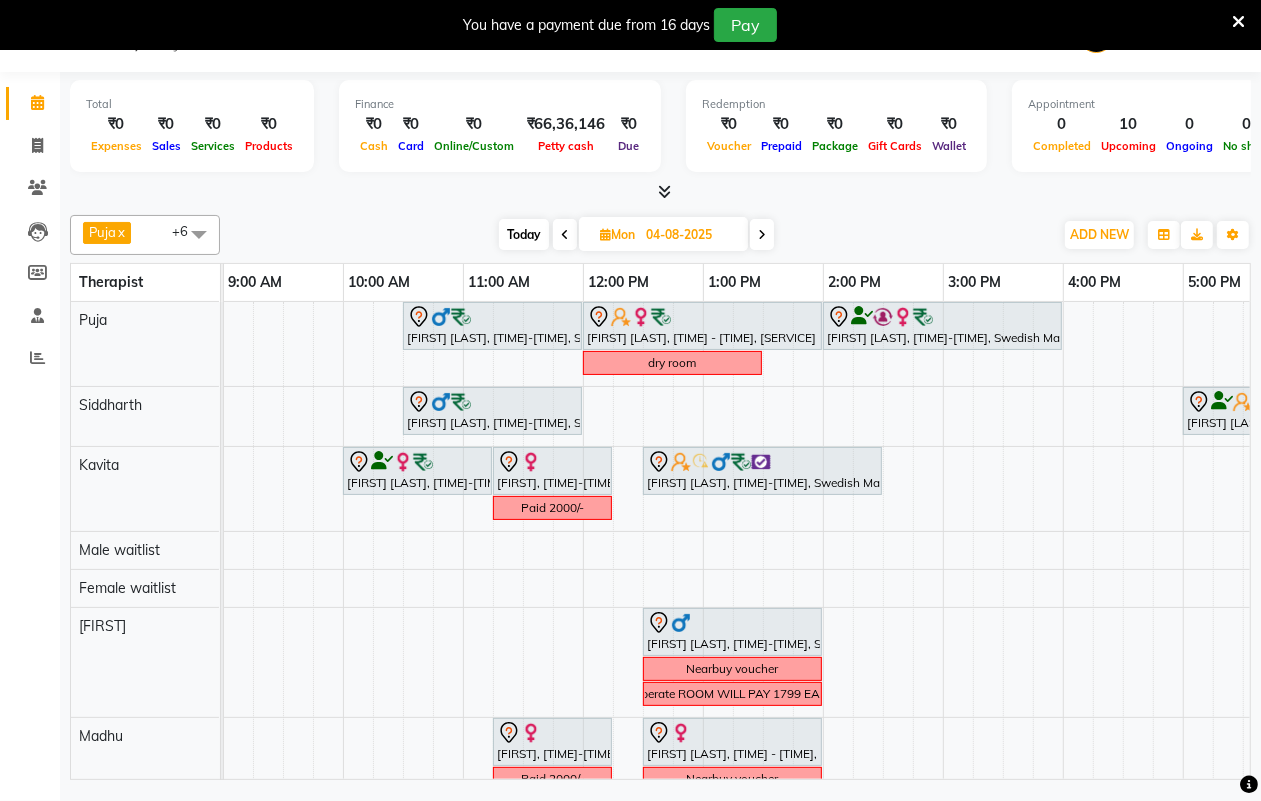 click at bounding box center [762, 235] 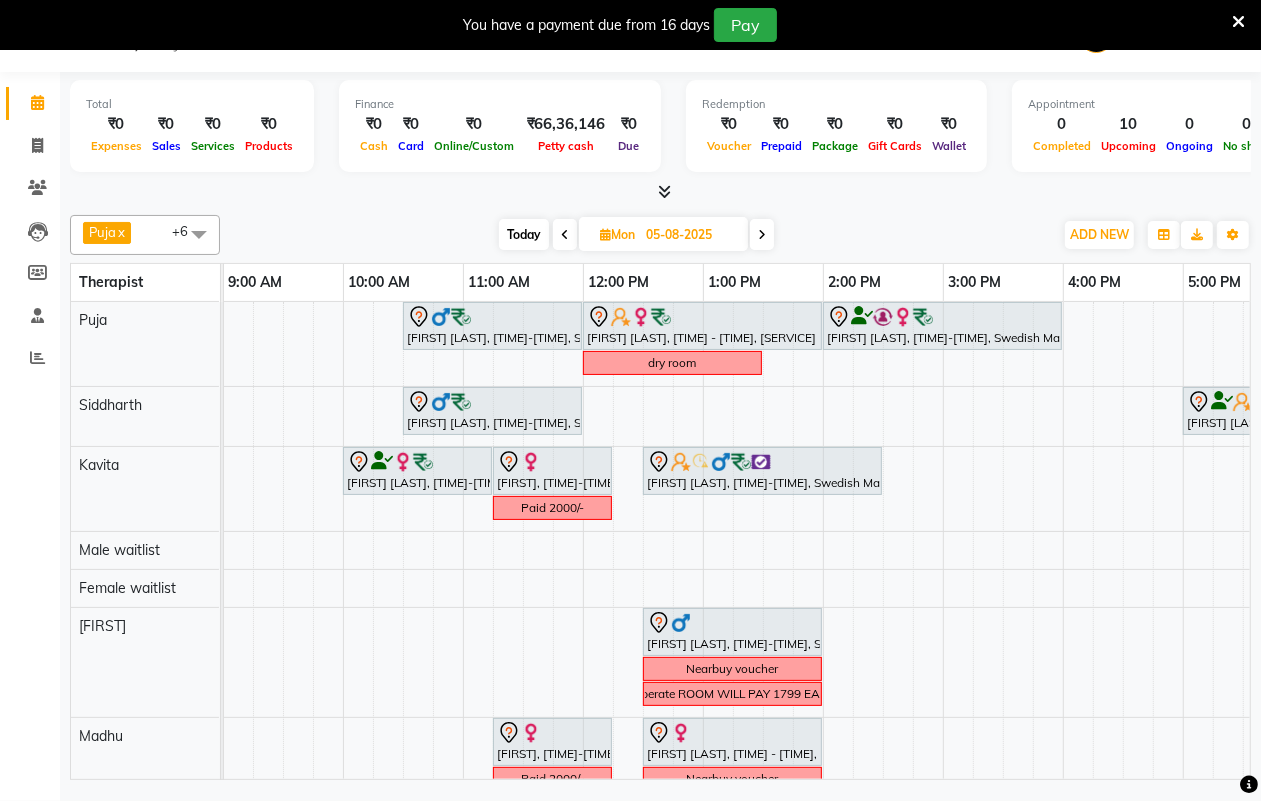 scroll, scrollTop: 0, scrollLeft: 0, axis: both 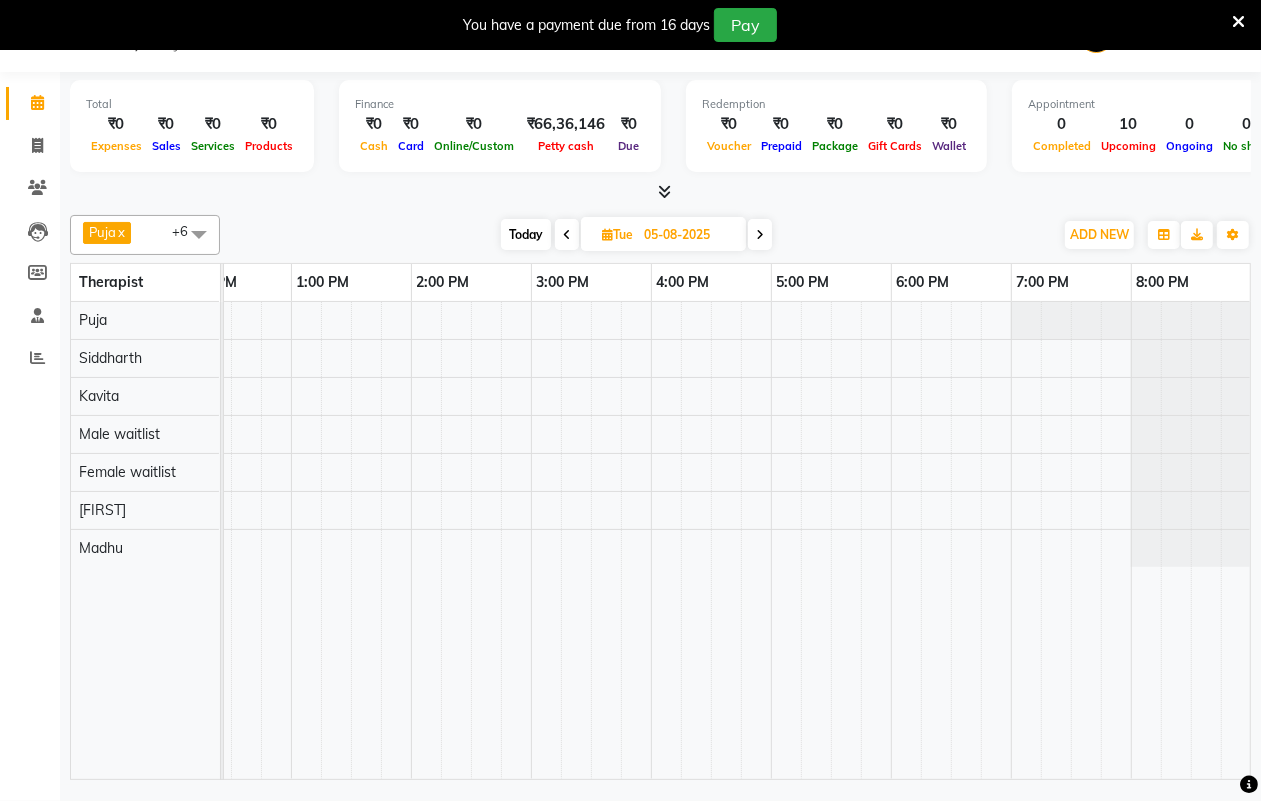 click on "Today" at bounding box center [526, 234] 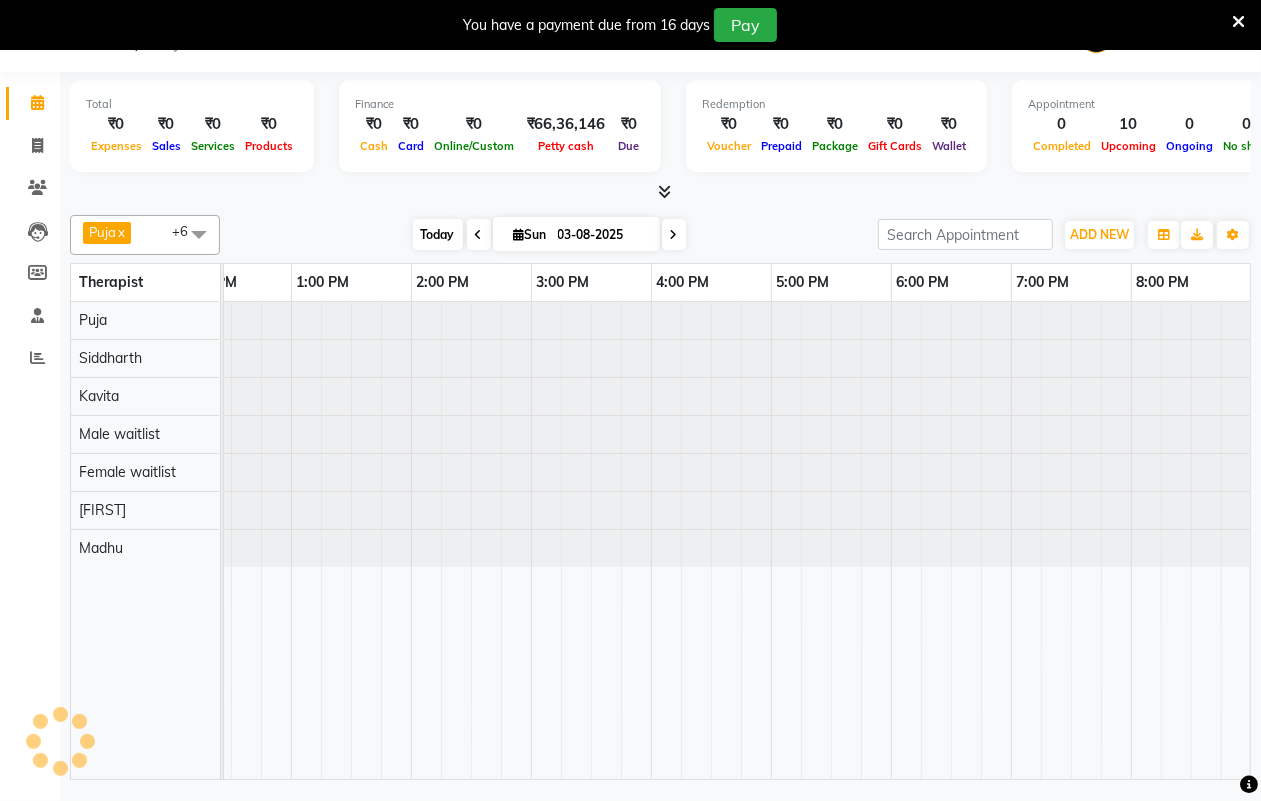 scroll, scrollTop: 0, scrollLeft: 0, axis: both 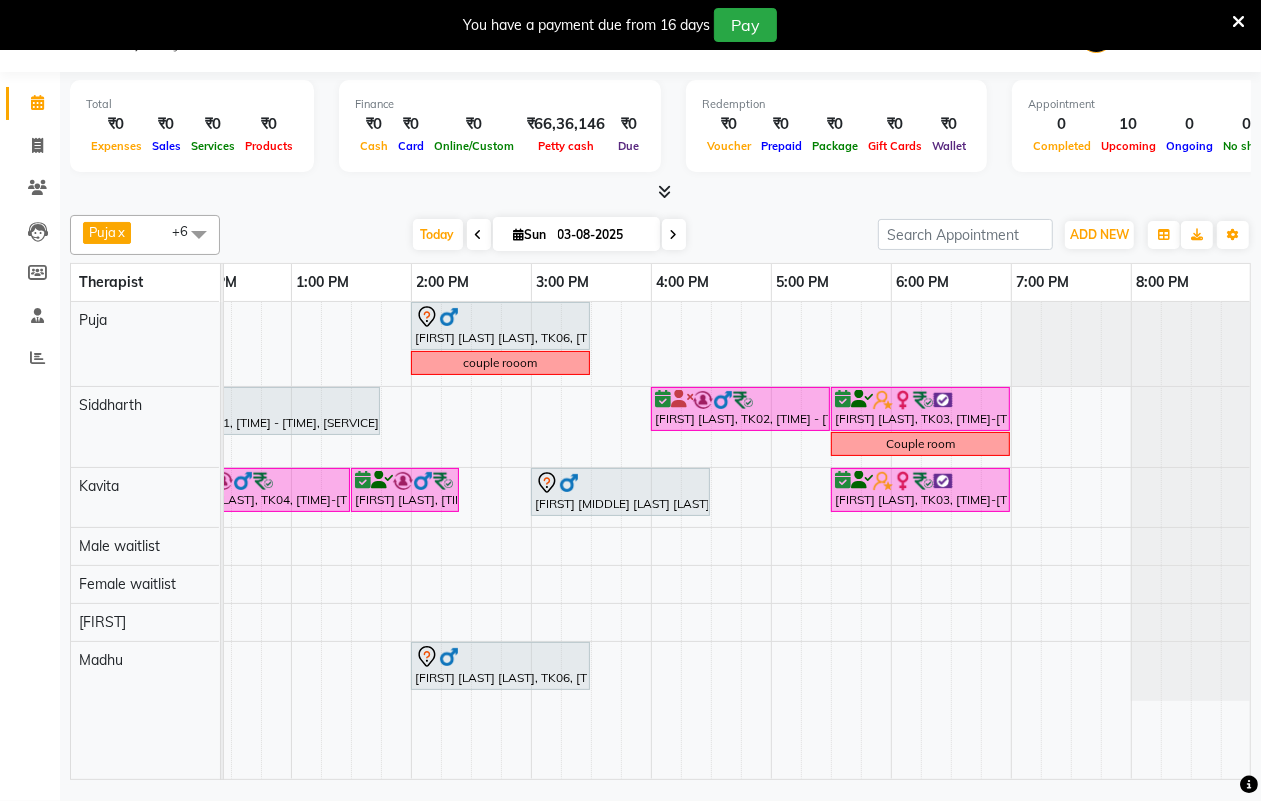 click at bounding box center (576, 540) 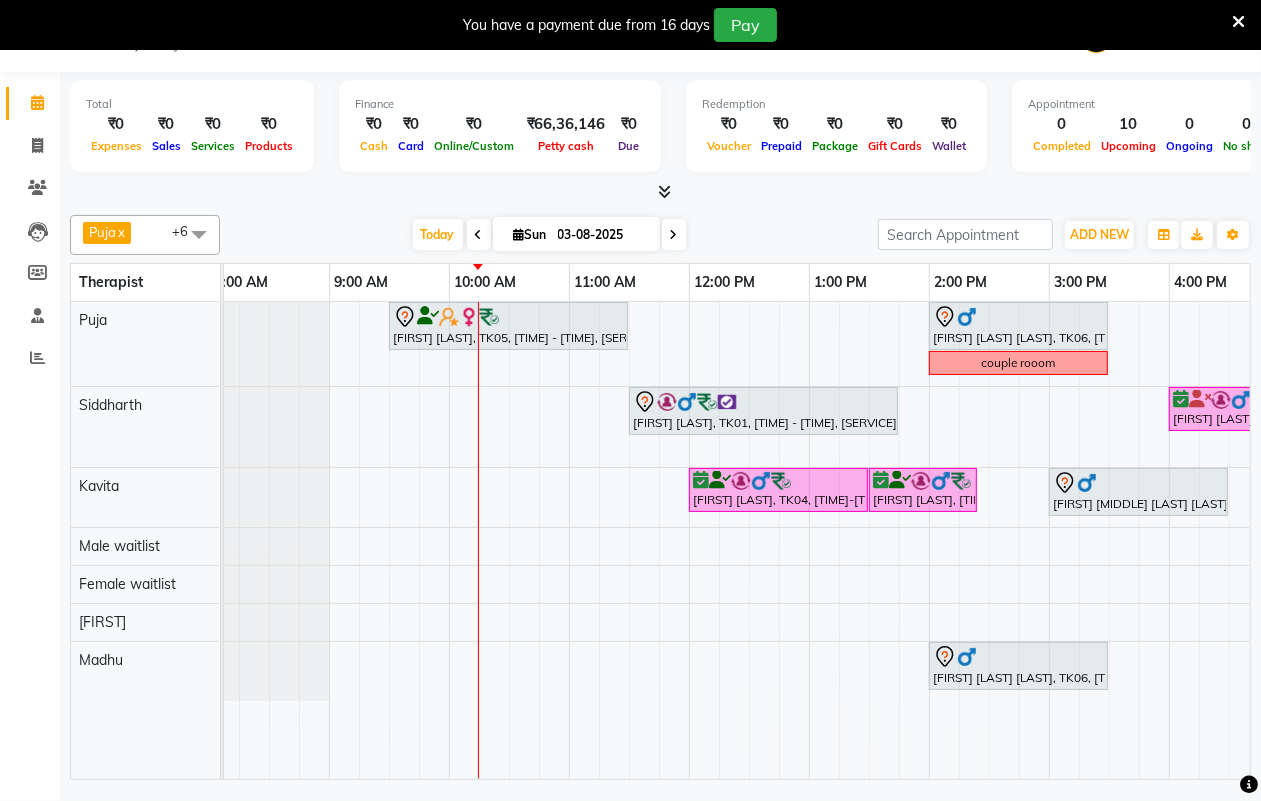 scroll, scrollTop: 0, scrollLeft: 0, axis: both 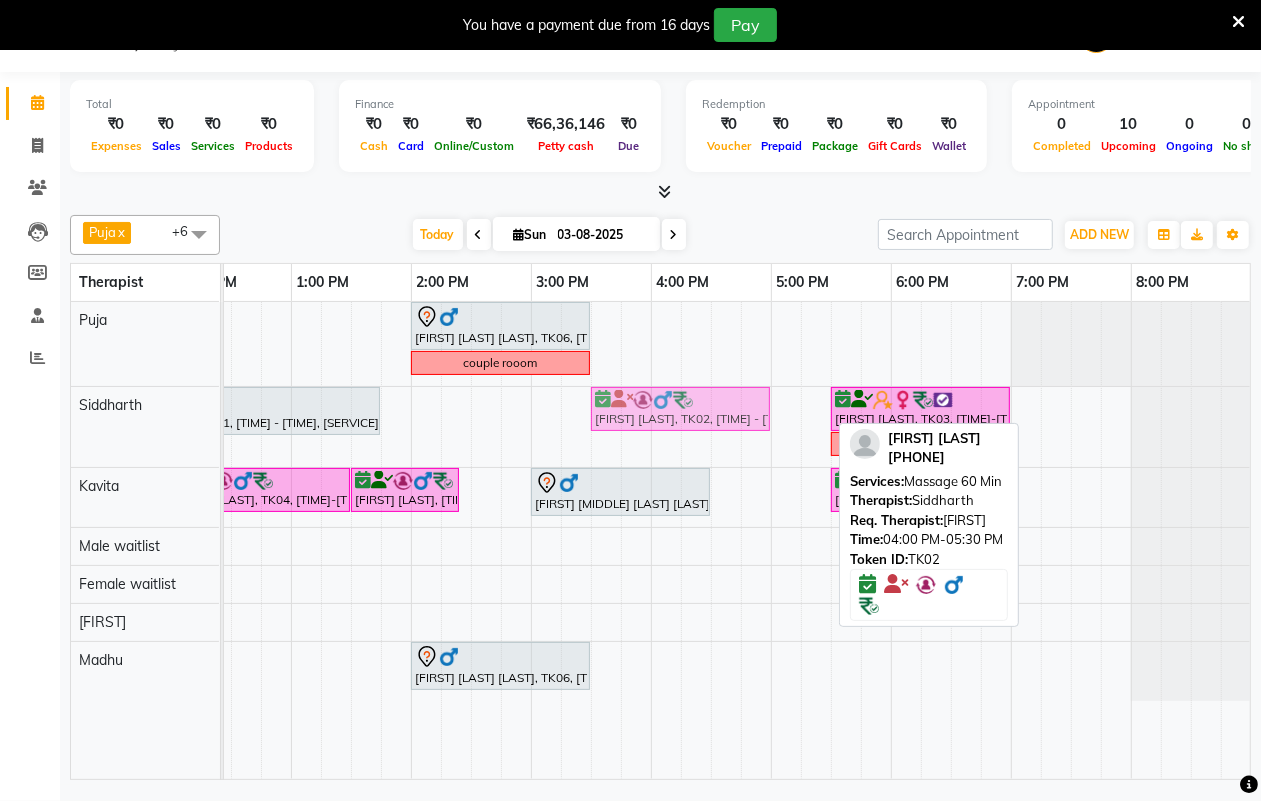 drag, startPoint x: 711, startPoint y: 425, endPoint x: 657, endPoint y: 416, distance: 54.74486 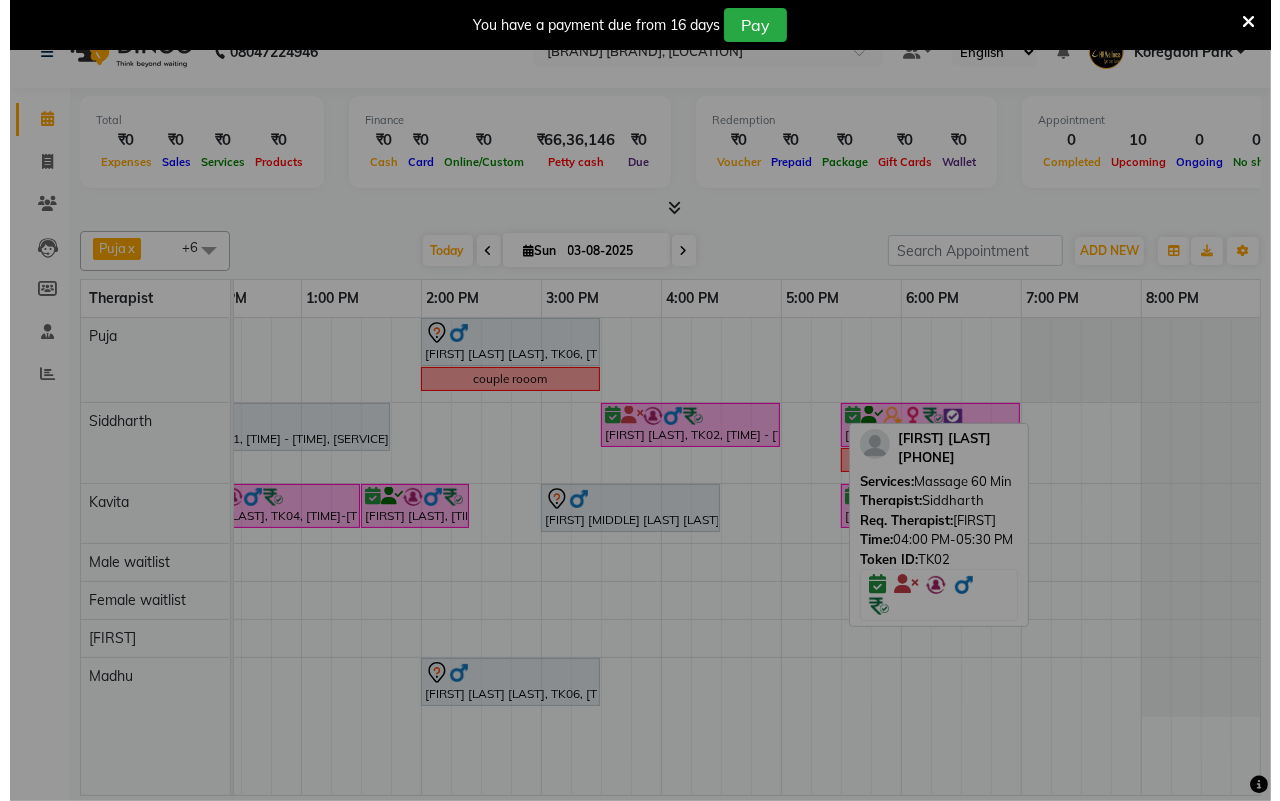 scroll, scrollTop: 35, scrollLeft: 0, axis: vertical 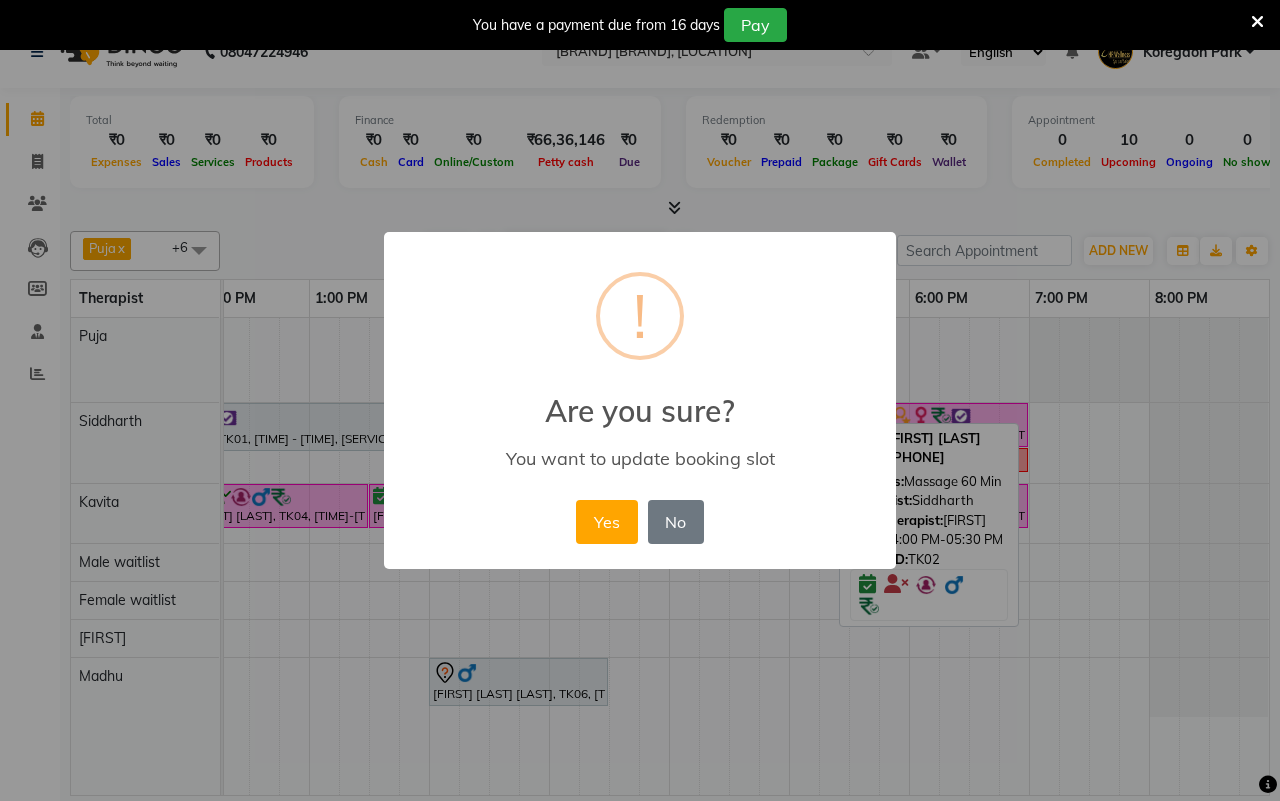 drag, startPoint x: 592, startPoint y: 517, endPoint x: 568, endPoint y: 488, distance: 37.64306 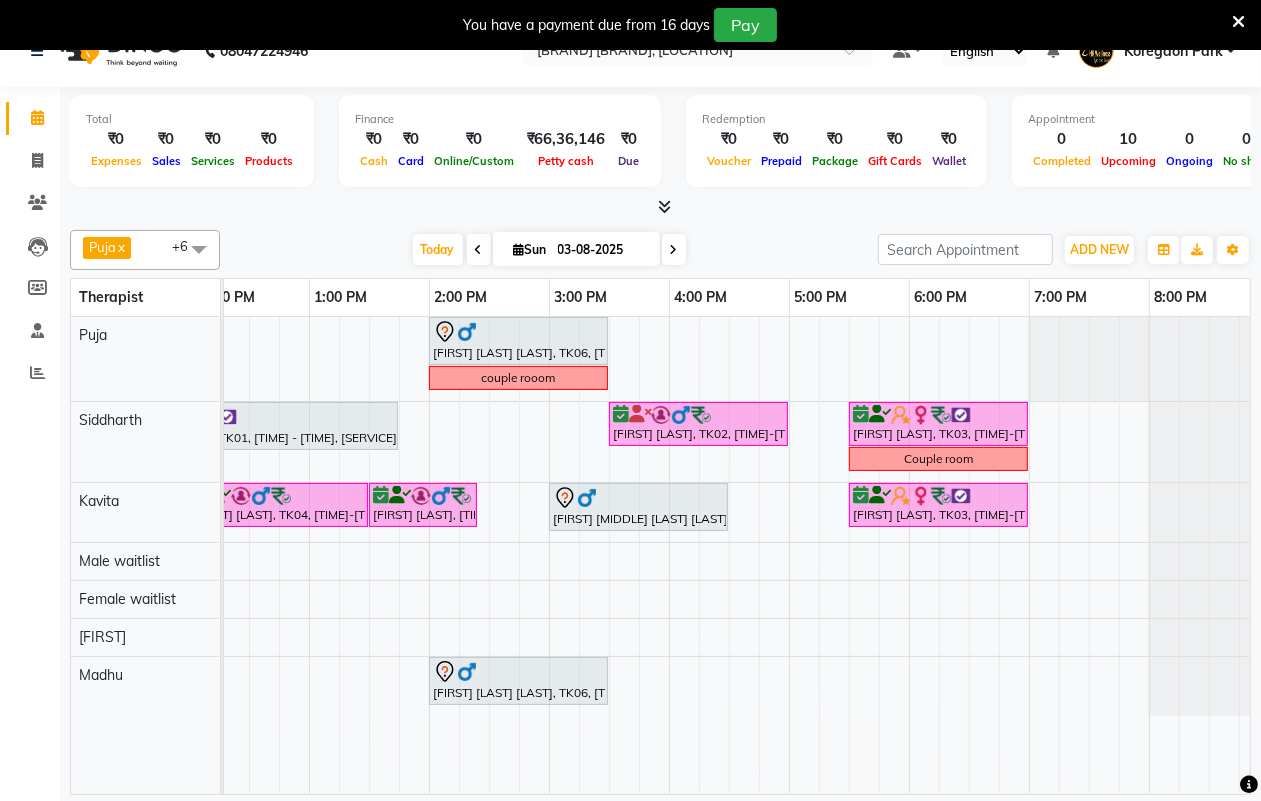 scroll, scrollTop: 0, scrollLeft: 0, axis: both 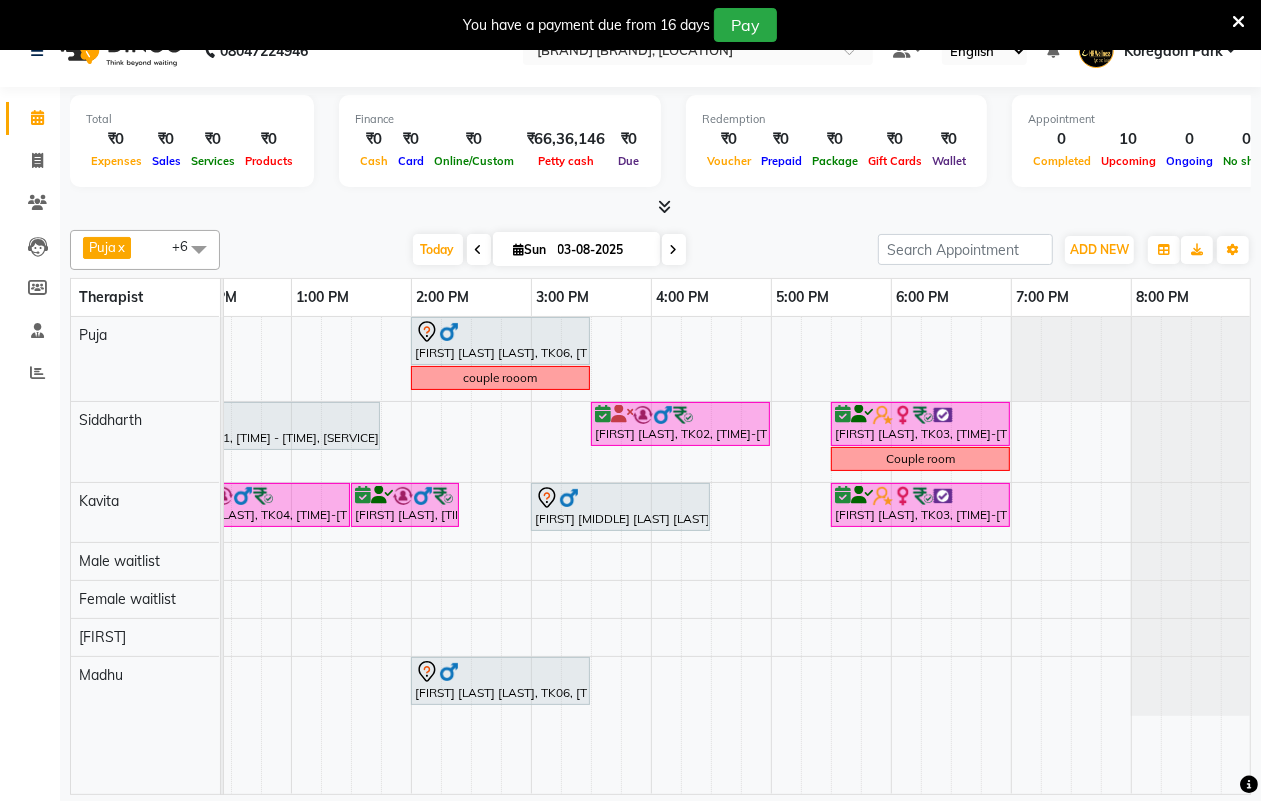 click at bounding box center [674, 250] 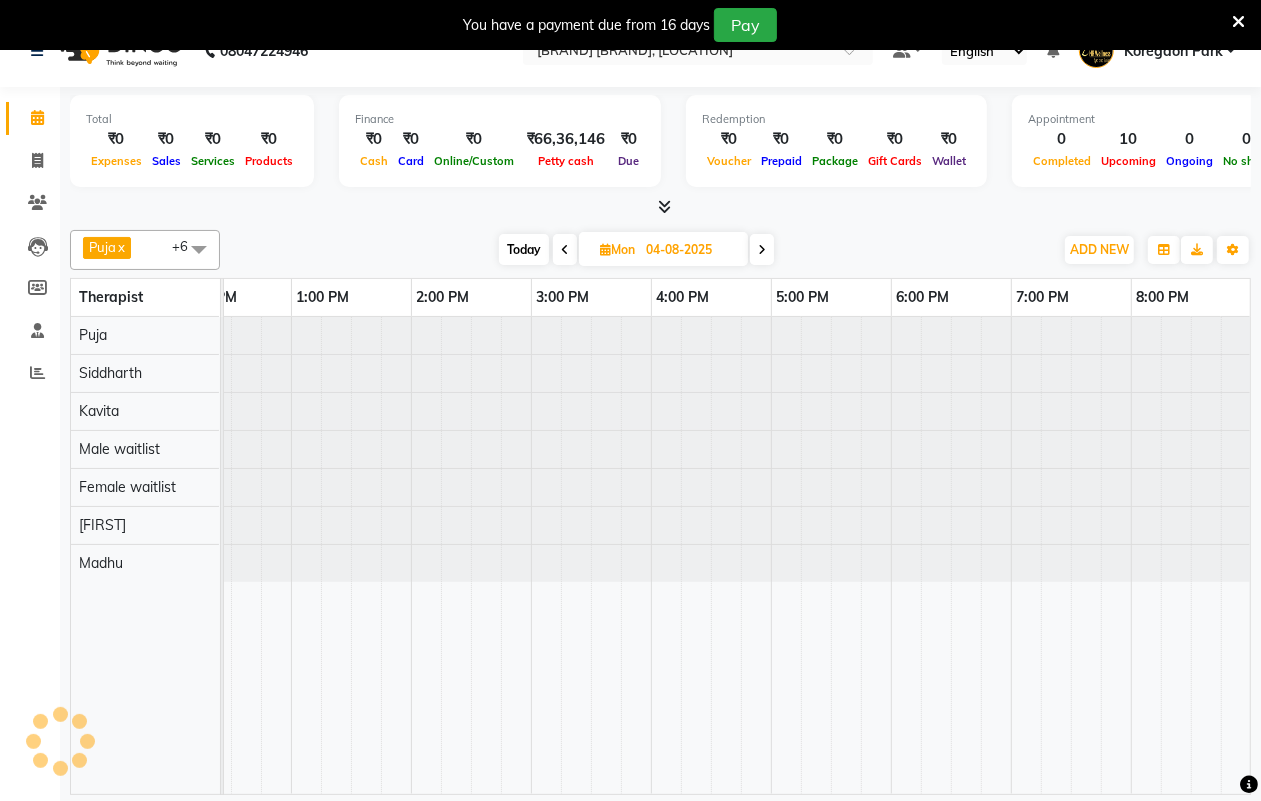 scroll, scrollTop: 0, scrollLeft: 241, axis: horizontal 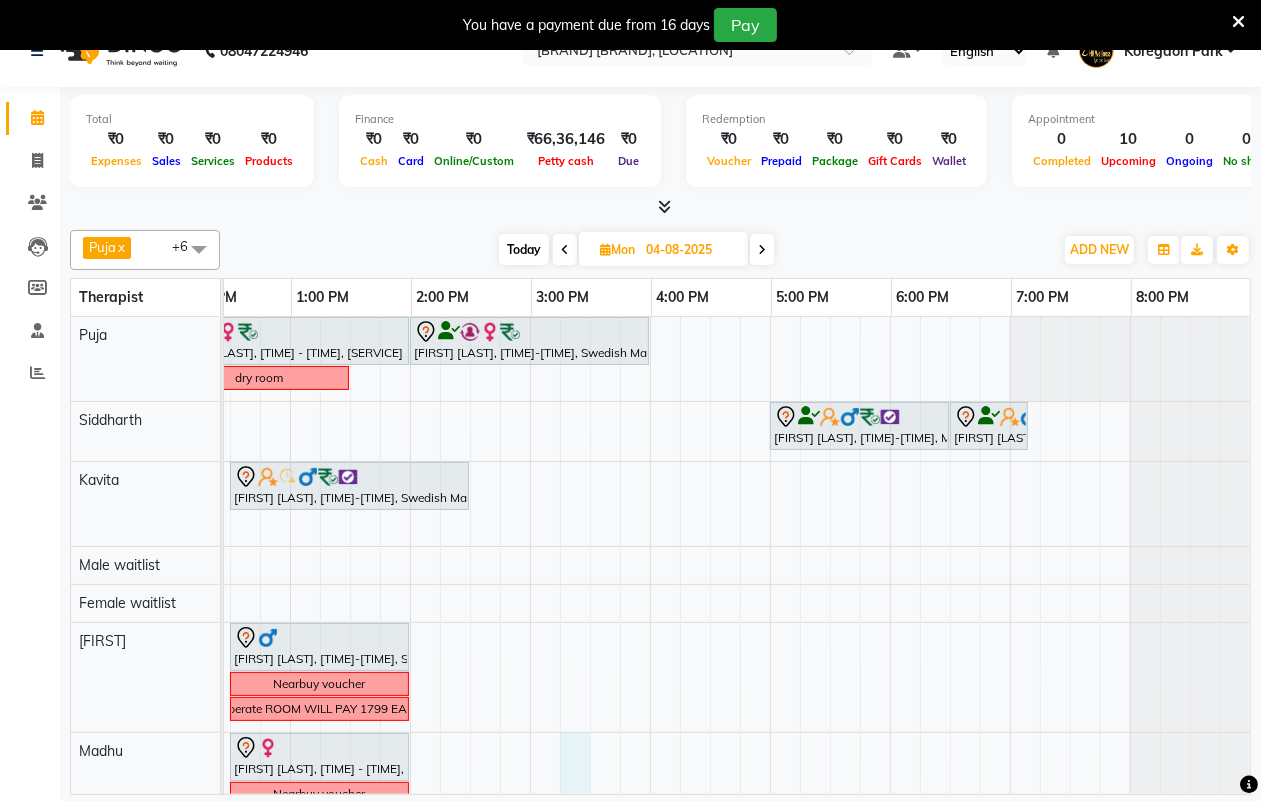 click on "[FIRST] [LAST], [TIME] - [TIME], [SERVICE]             [FIRST] [LAST], [TIME] - [TIME], [SERVICE]             [FIRST] [LAST], [TIME] - [TIME], [SERVICE]  dry room              [FIRST] [LAST], [TIME] - [TIME], [SERVICE]             [FIRST] [LAST], [TIME] - [TIME], [SERVICE]             [FIRST] [LAST], [TIME] - [TIME], [SERVICE]             [FIRST] [LAST], [TIME] - [TIME], [SERVICE]             [FIRST] [LAST], [TIME] - [TIME], [SERVICE]             [FIRST] [LAST], [TIME] - [TIME], [SERVICE]  Paid 2000/-              [FIRST] [LAST], [TIME] - [TIME], [SERVICE]              Paid 2000/-" at bounding box center [470, 567] 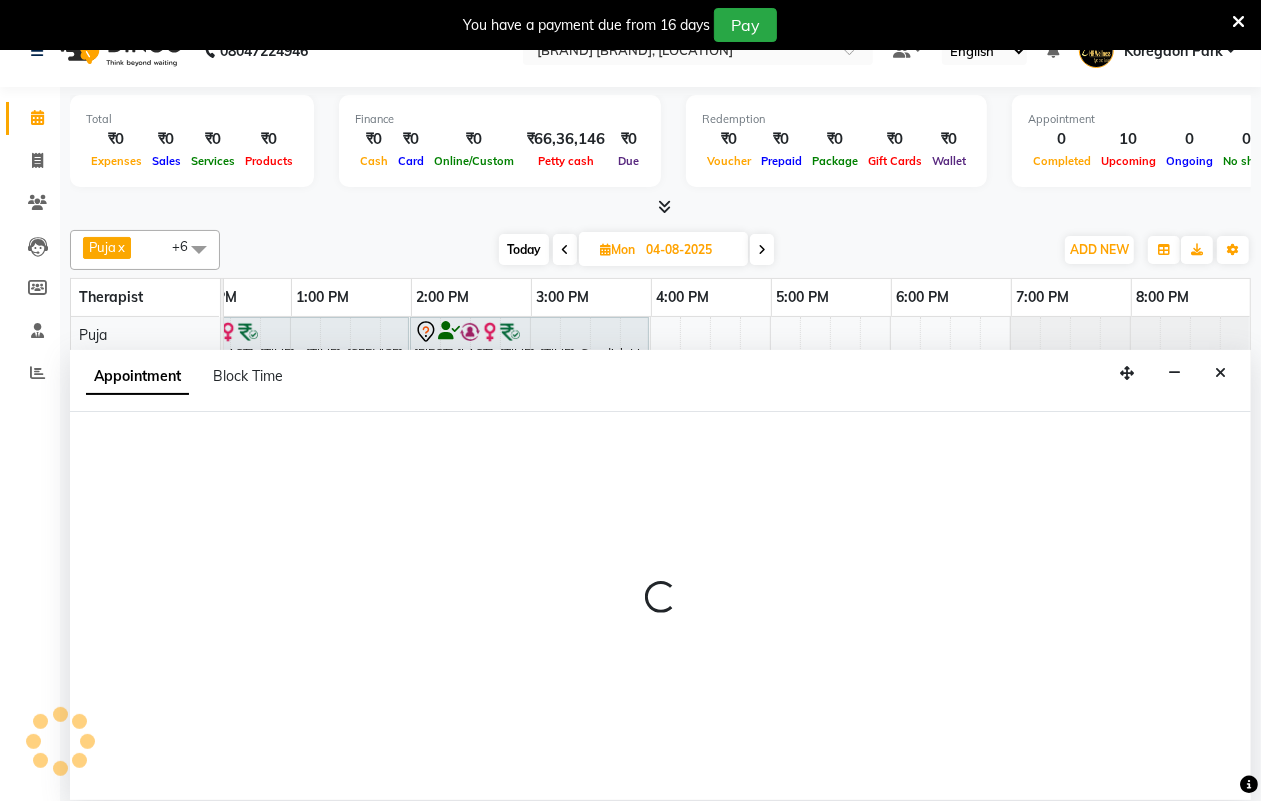 scroll, scrollTop: 50, scrollLeft: 0, axis: vertical 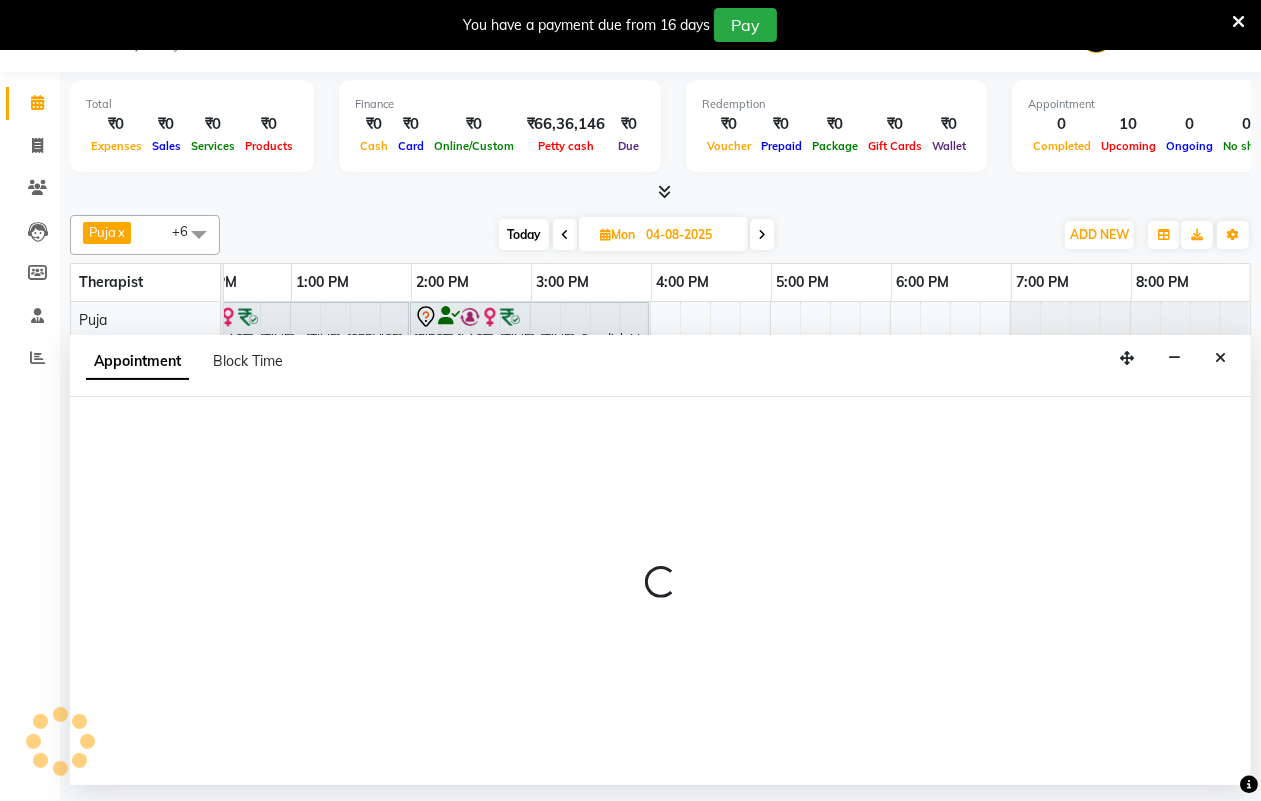 select on "86787" 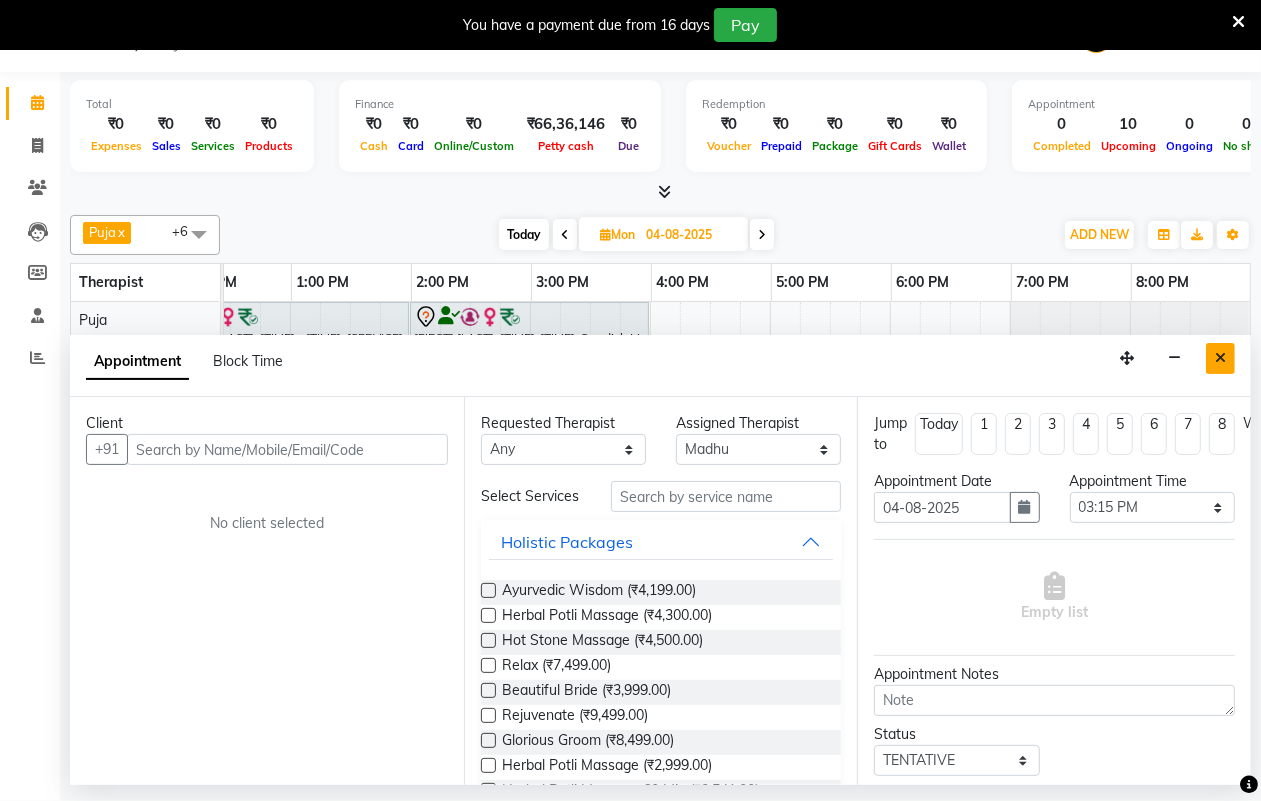 click at bounding box center (1220, 358) 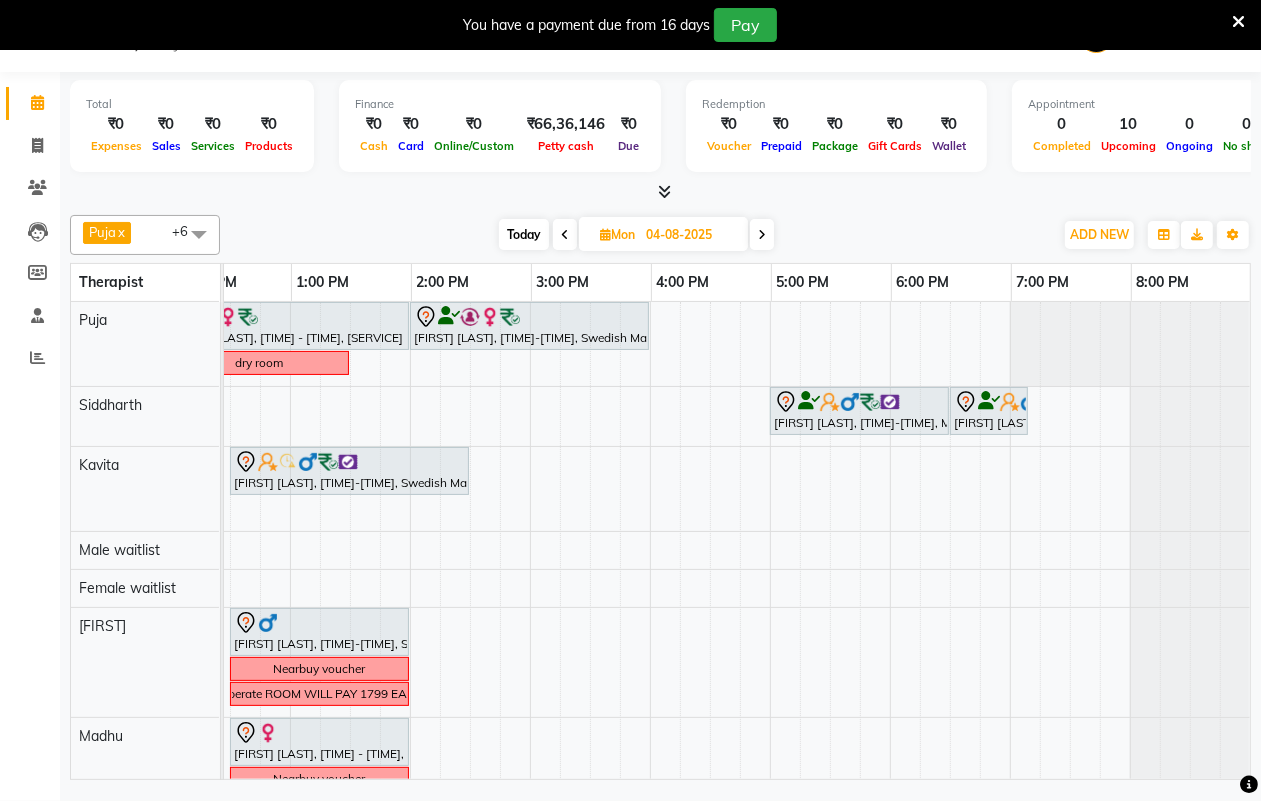 click on "[FIRST] [LAST], [TIME] - [TIME], [SERVICE]             [FIRST] [LAST], [TIME] - [TIME], [SERVICE]             [FIRST] [LAST], [TIME] - [TIME], [SERVICE]  dry room              [FIRST] [LAST], [TIME] - [TIME], [SERVICE]             [FIRST] [LAST], [TIME] - [TIME], [SERVICE]             [FIRST] [LAST], [TIME] - [TIME], [SERVICE]             [FIRST] [LAST], [TIME] - [TIME], [SERVICE]             [FIRST] [LAST], [TIME] - [TIME], [SERVICE]             [FIRST] [LAST], [TIME] - [TIME], [SERVICE]  Paid 2000/-              [FIRST] [LAST], [TIME] - [TIME], [SERVICE]              Paid 2000/-" at bounding box center [470, 552] 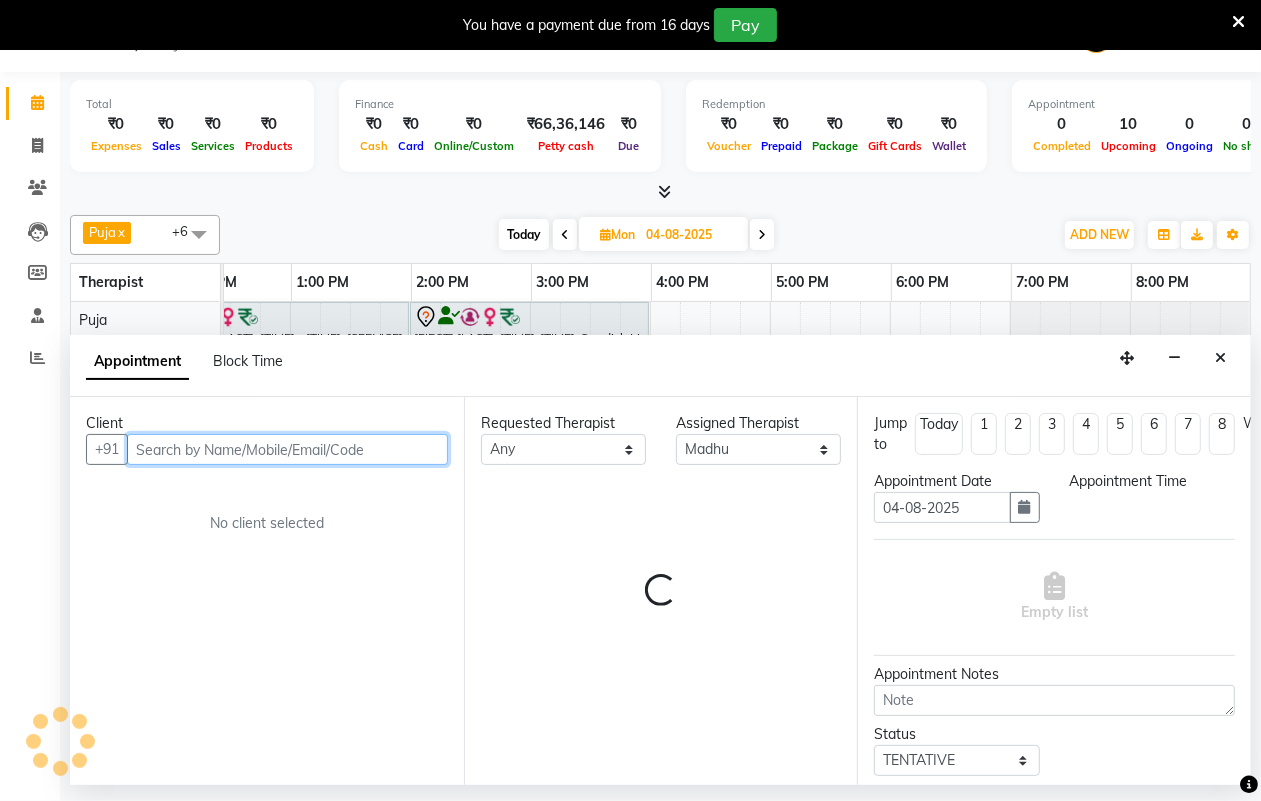 select on "900" 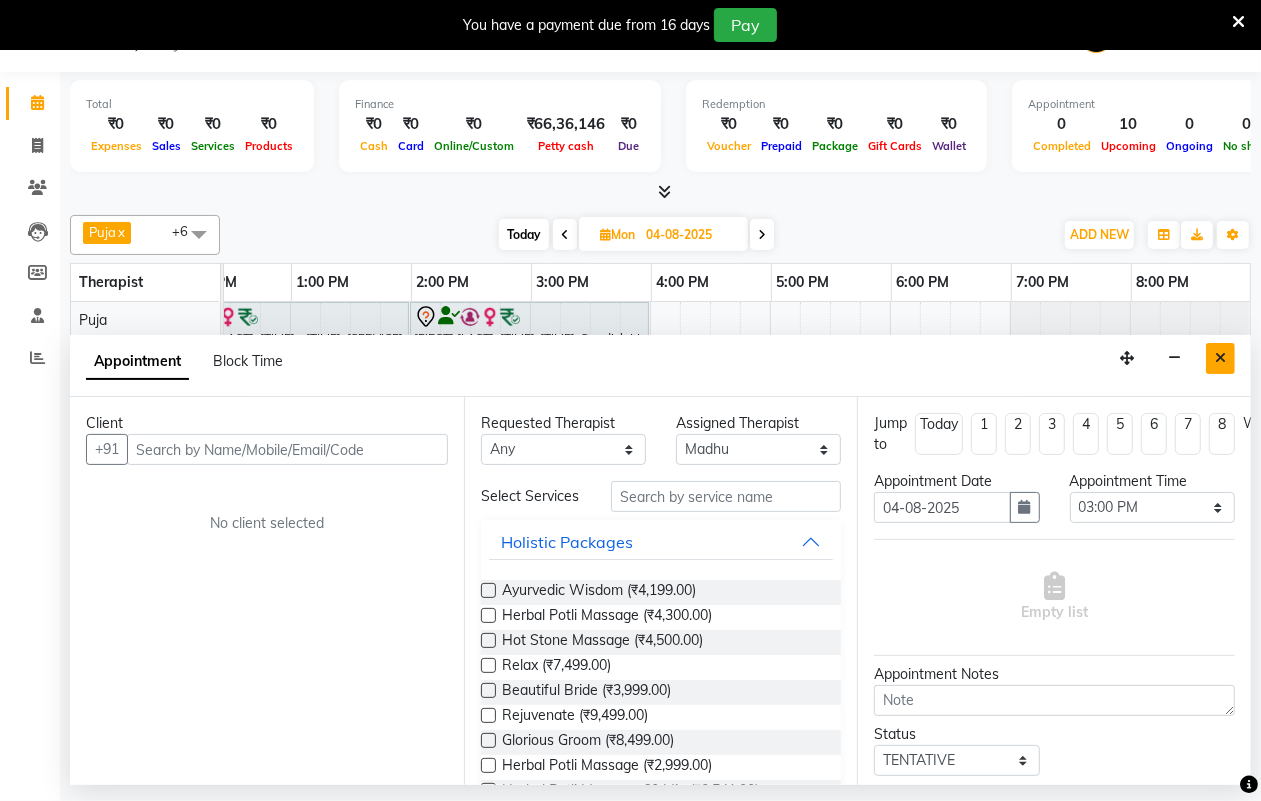 click at bounding box center (1220, 358) 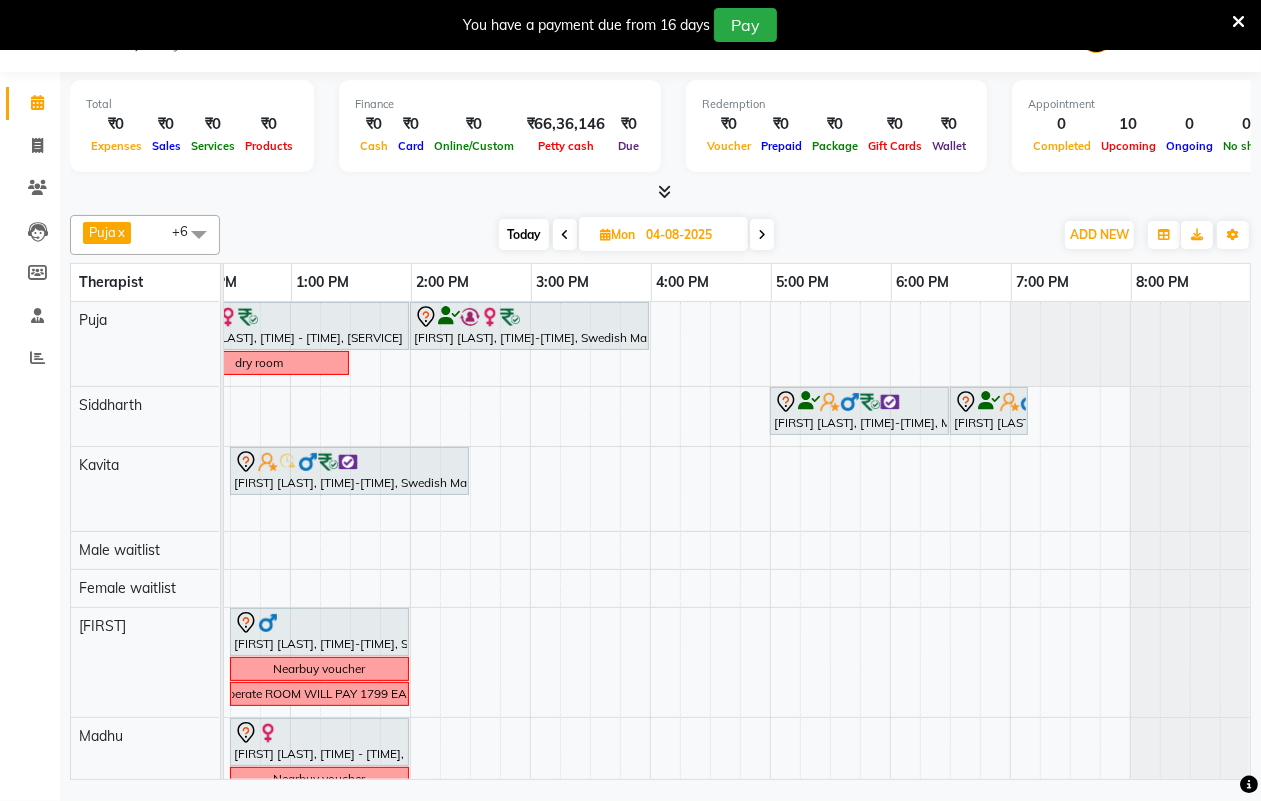 scroll, scrollTop: 43, scrollLeft: 552, axis: both 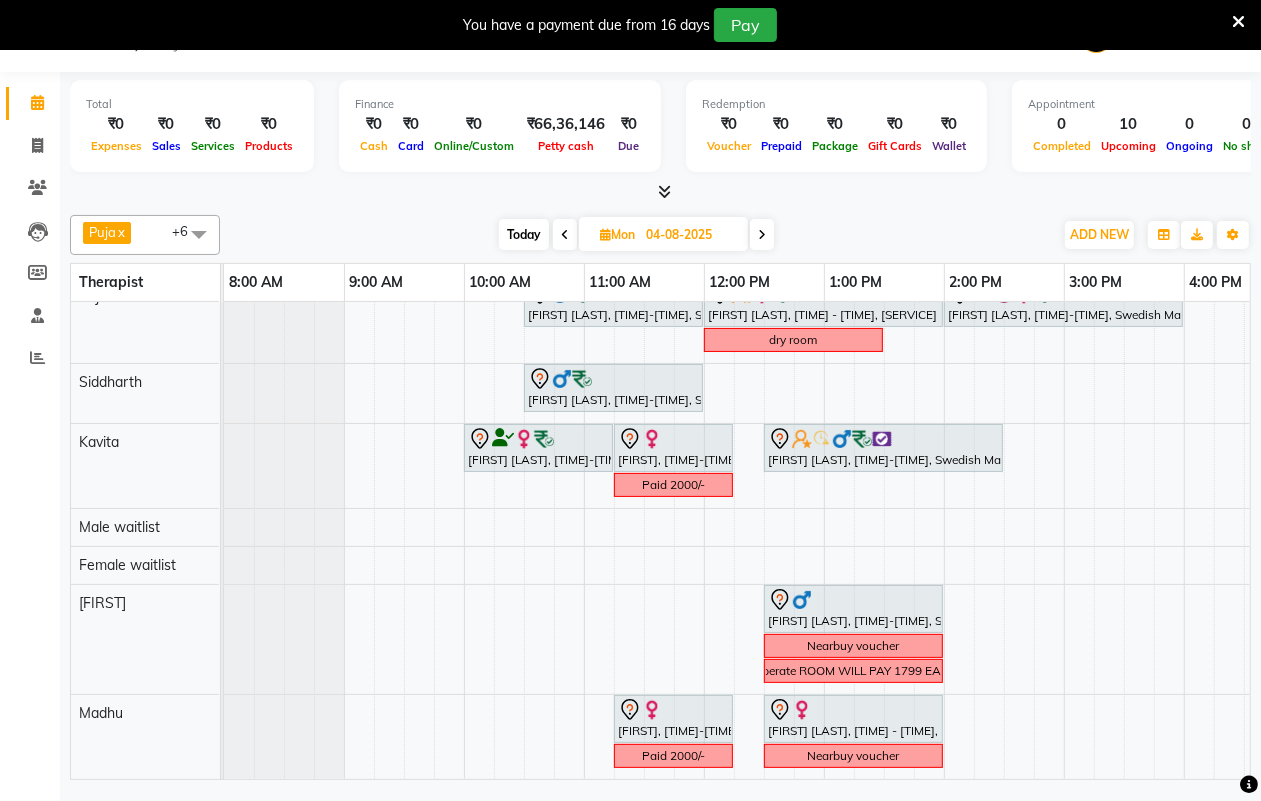click at bounding box center (565, 235) 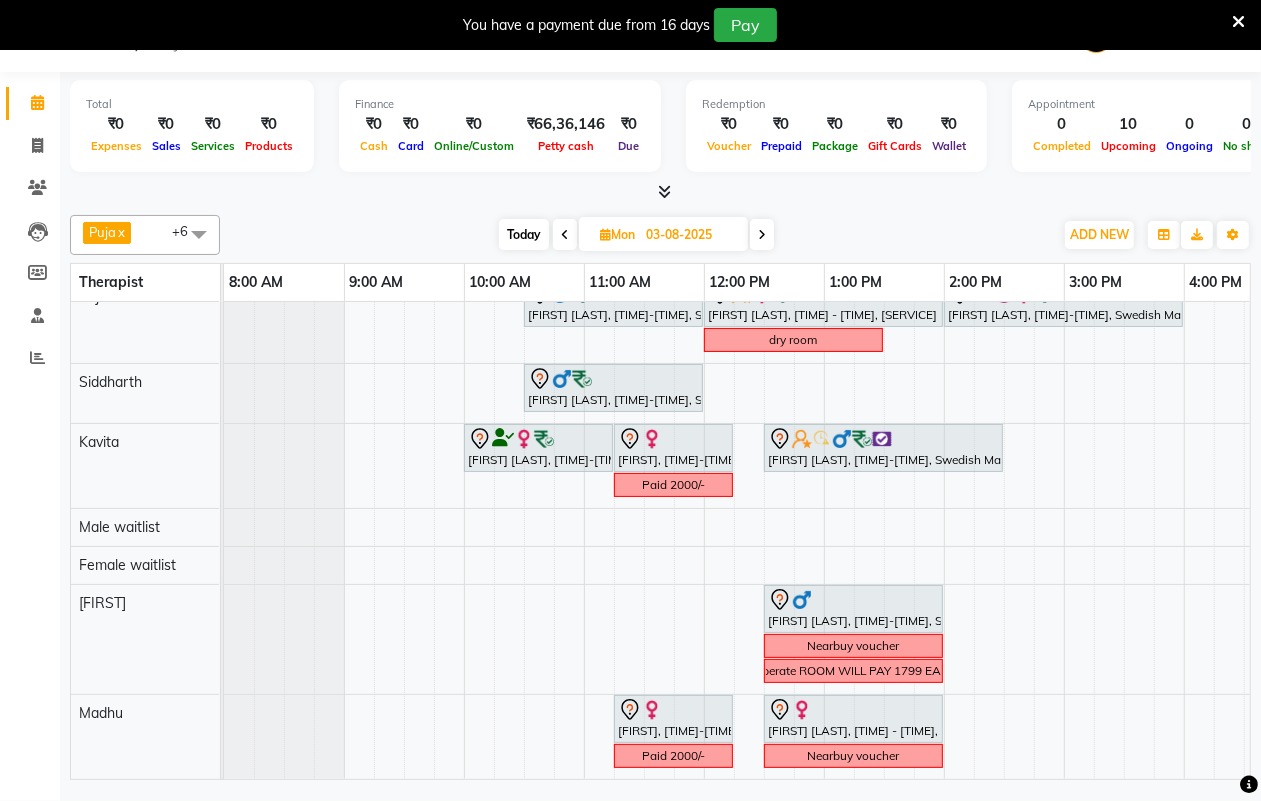scroll, scrollTop: 0, scrollLeft: 0, axis: both 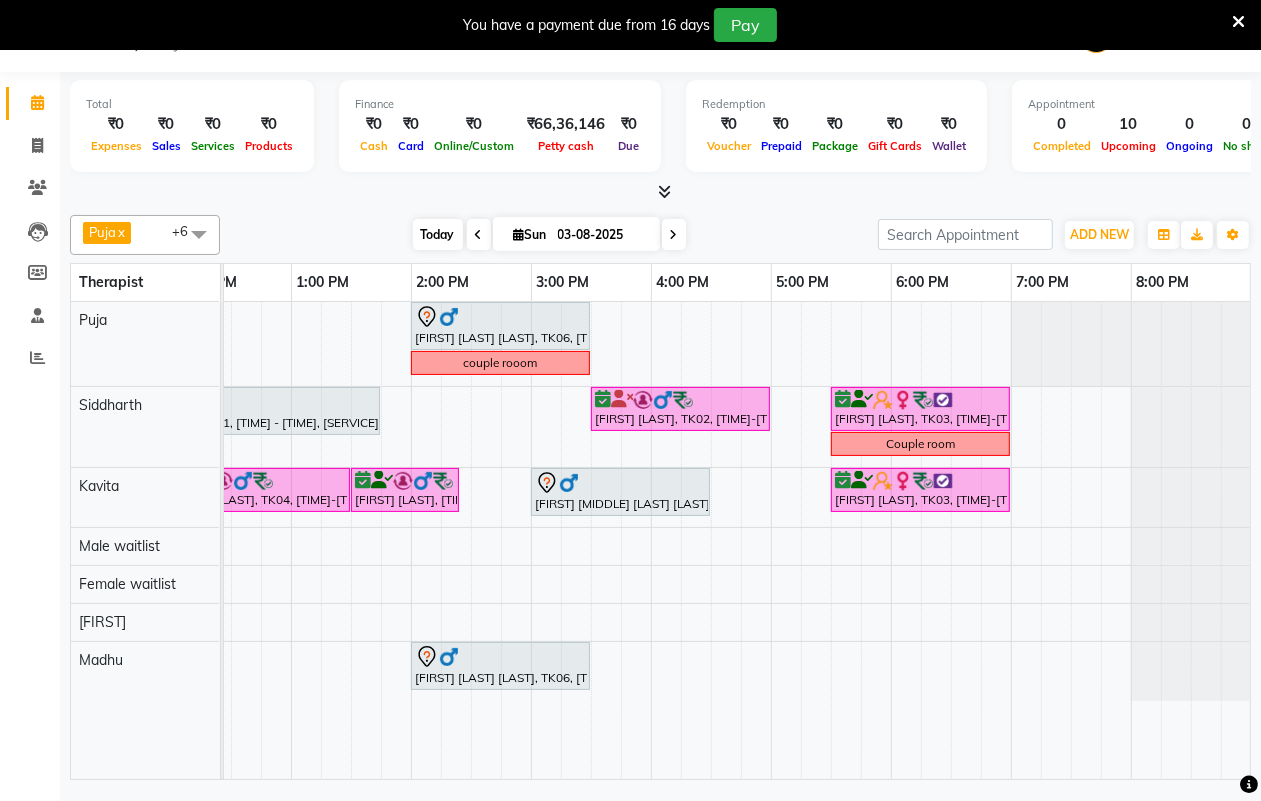click on "Today" at bounding box center [438, 234] 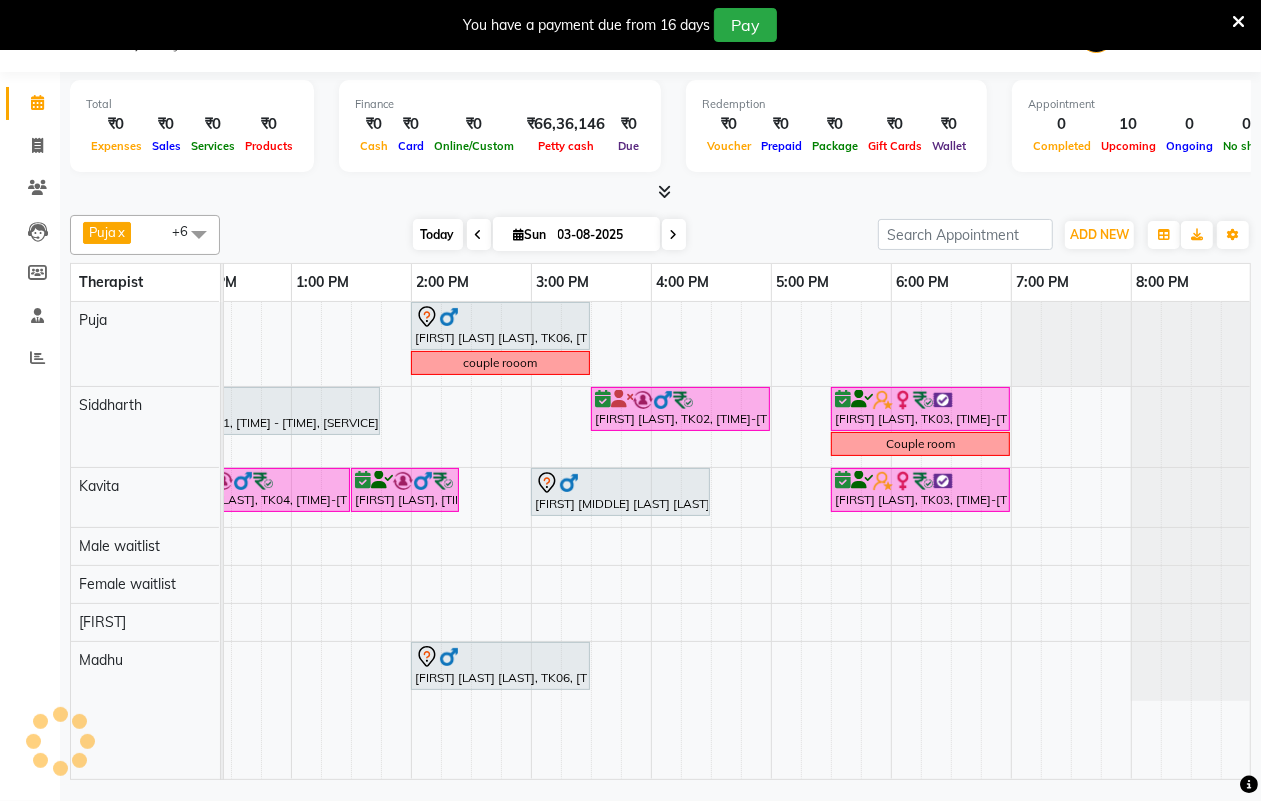 scroll, scrollTop: 0, scrollLeft: 241, axis: horizontal 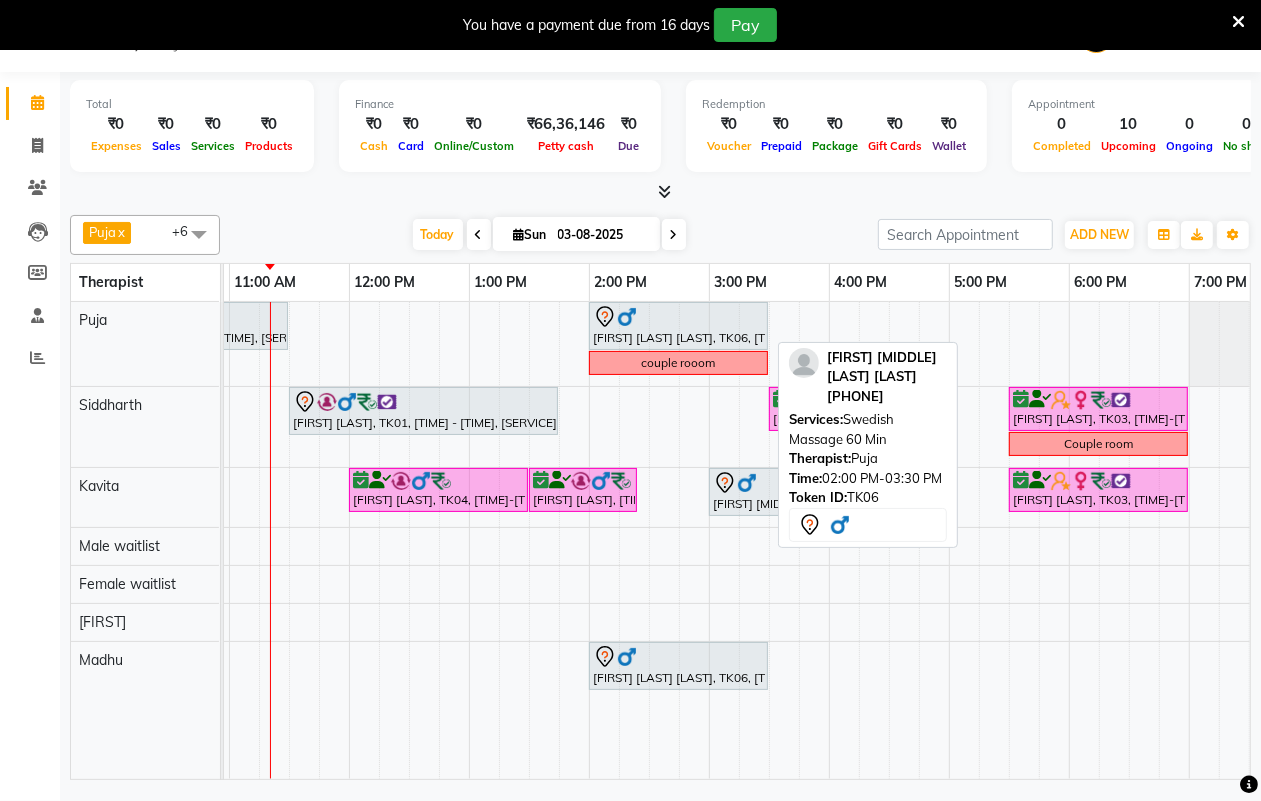 click 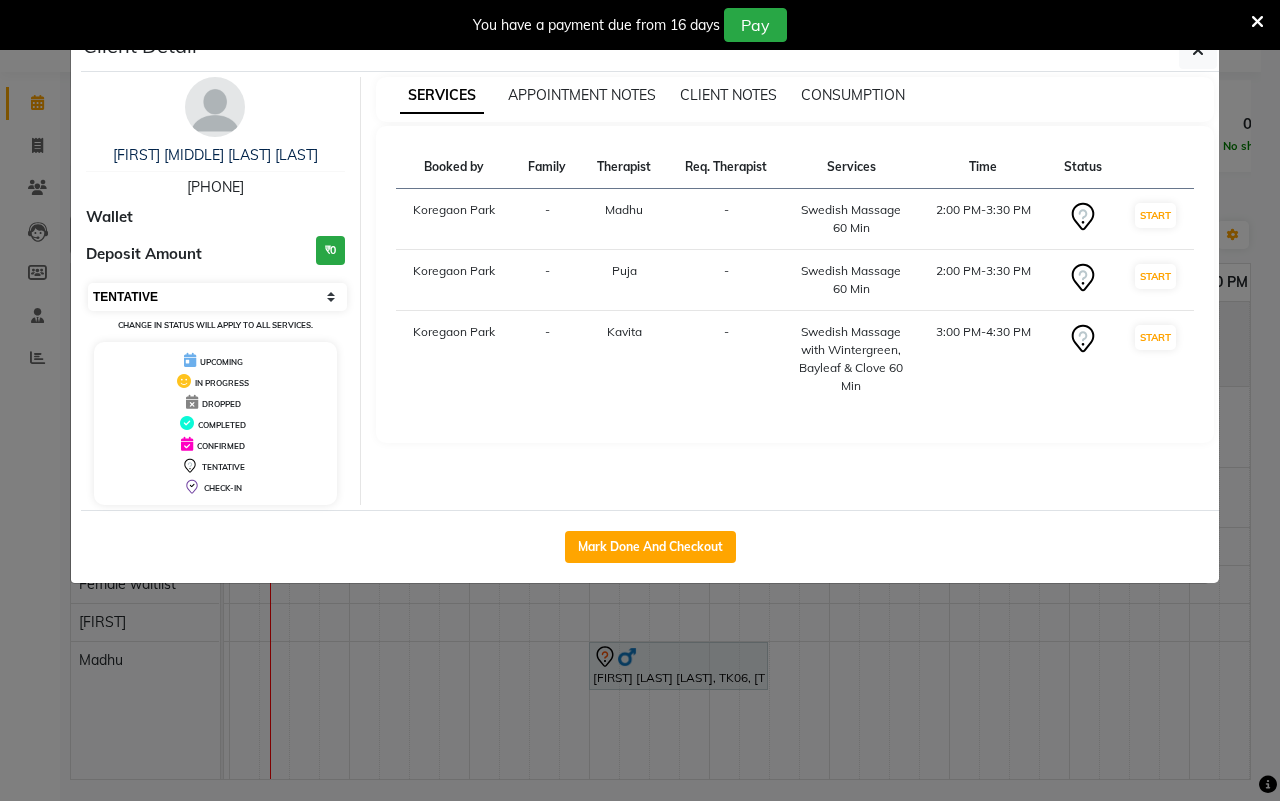 click on "Select IN SERVICE CONFIRMED TENTATIVE CHECK IN MARK DONE DROPPED UPCOMING" at bounding box center (217, 297) 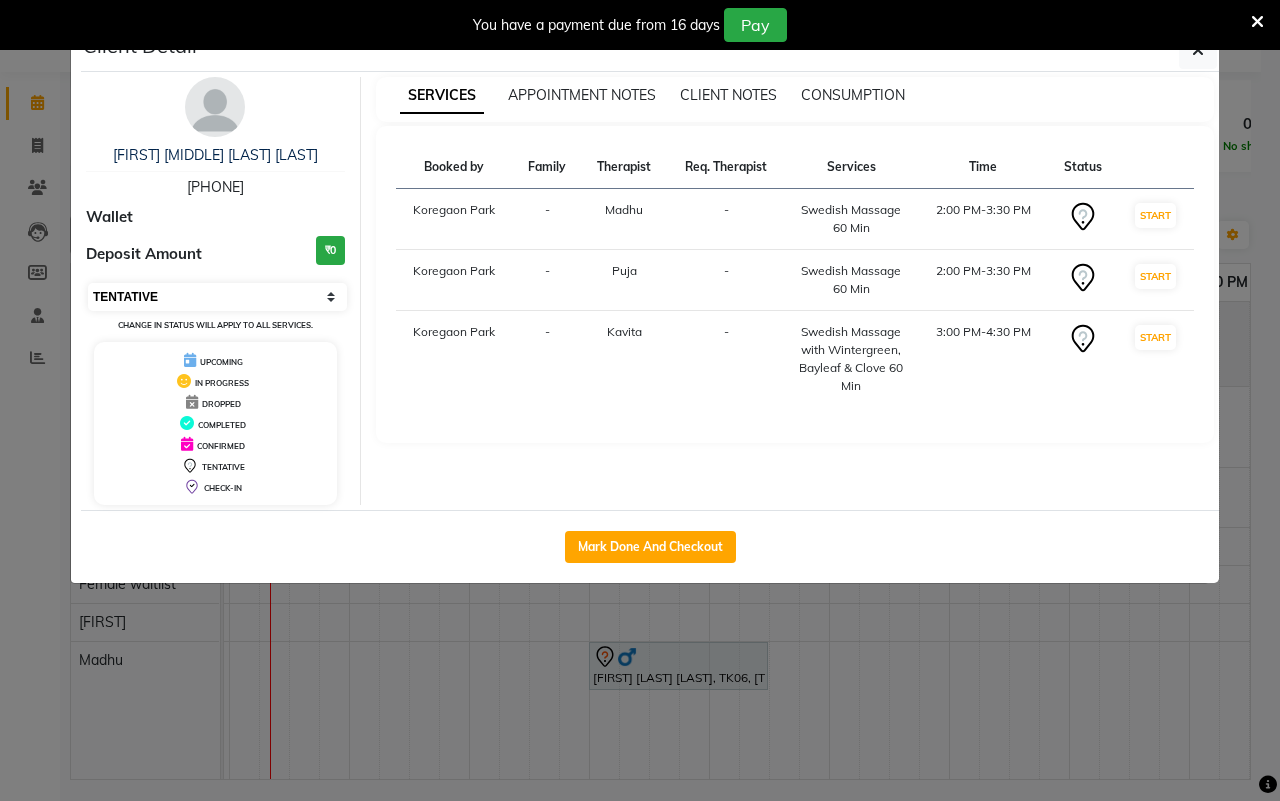 select on "6" 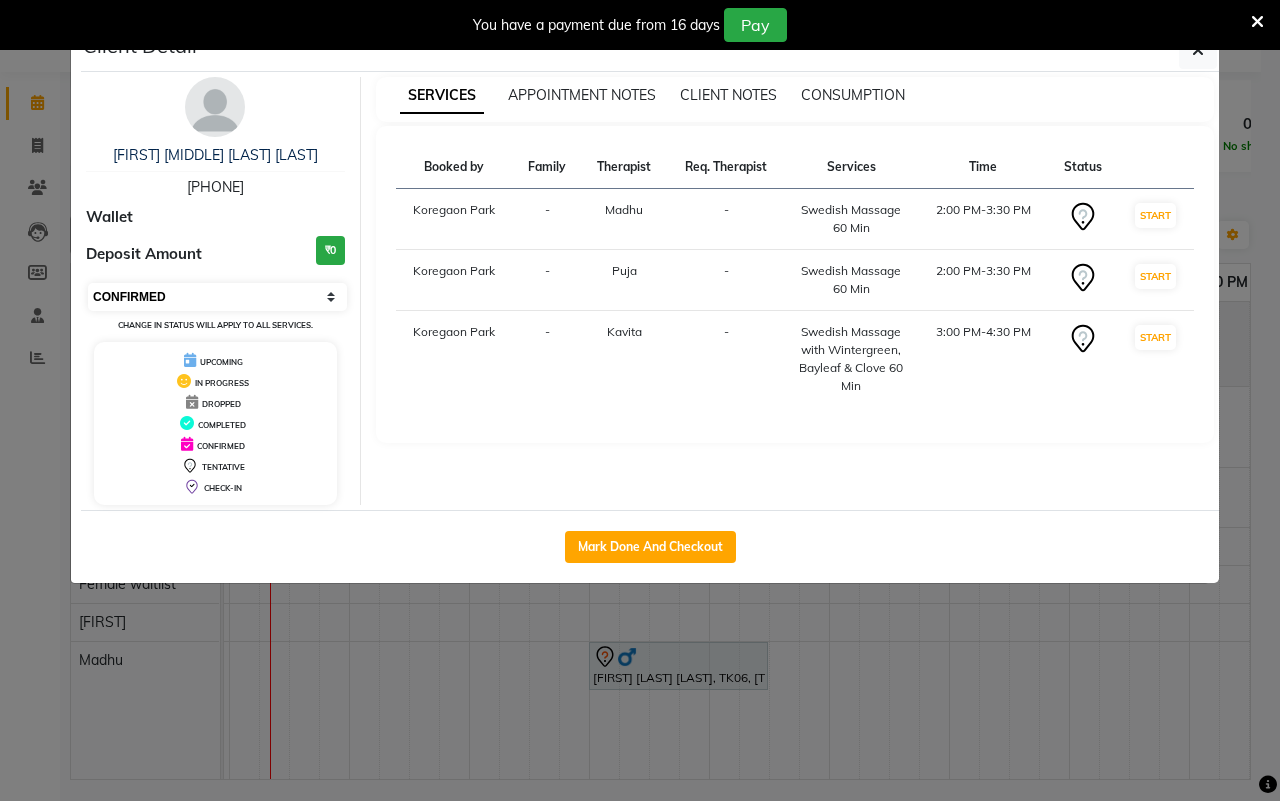 click on "Select IN SERVICE CONFIRMED TENTATIVE CHECK IN MARK DONE DROPPED UPCOMING" at bounding box center (217, 297) 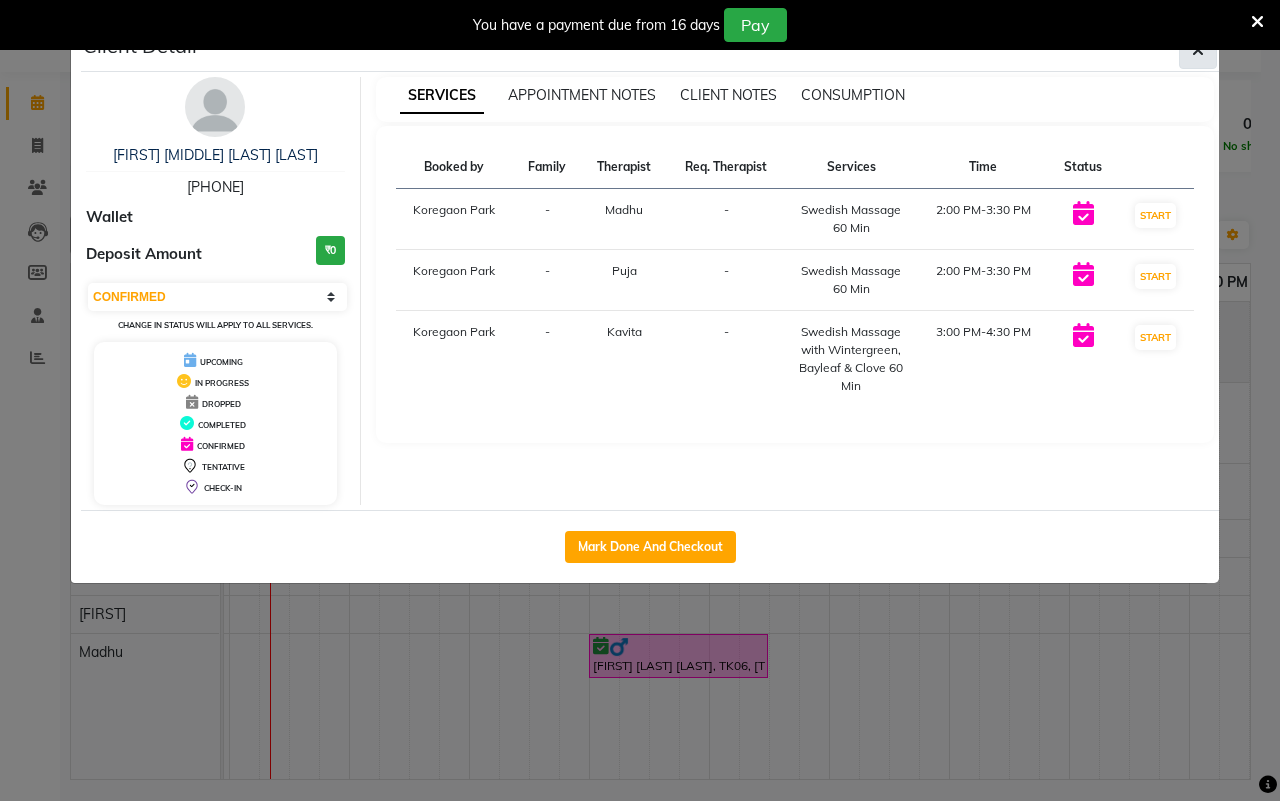 click 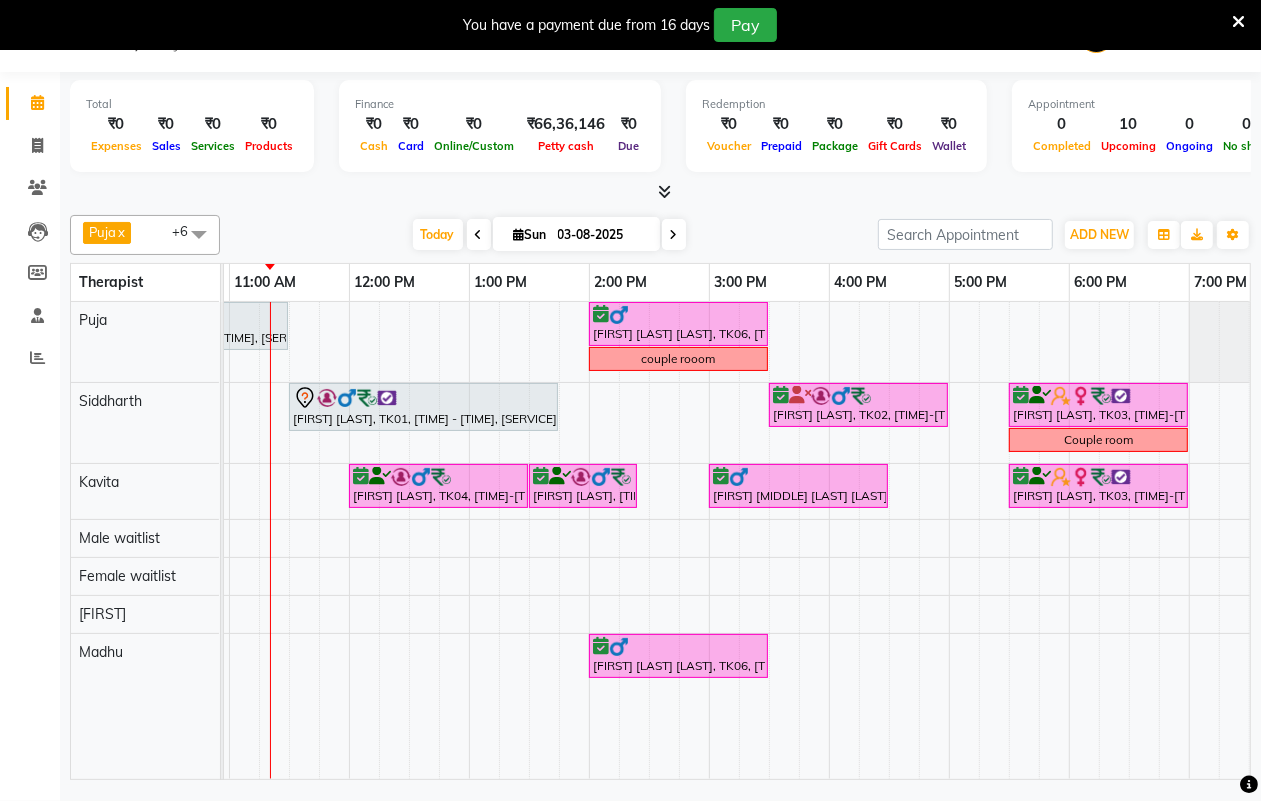 scroll, scrollTop: 0, scrollLeft: 0, axis: both 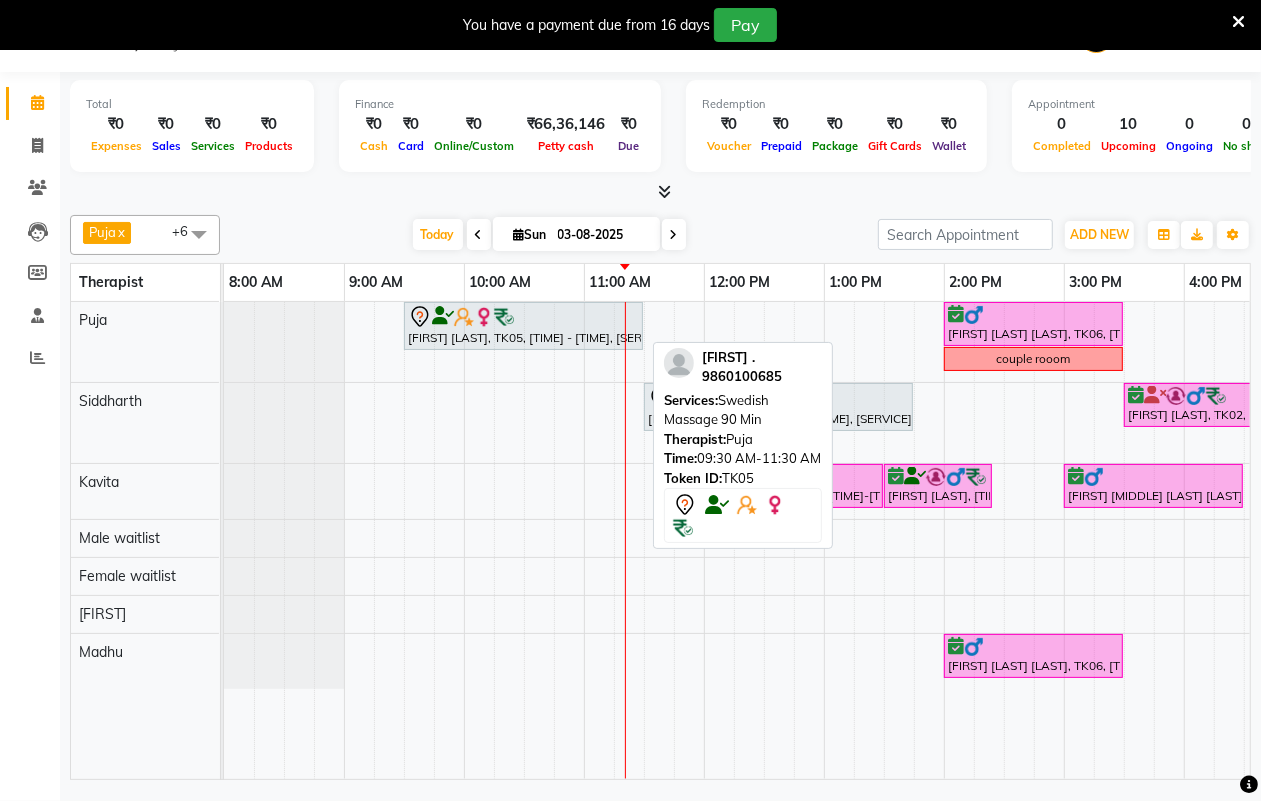 click on "[FIRST] [LAST], TK05, [TIME] - [TIME], [SERVICE]" at bounding box center (523, 326) 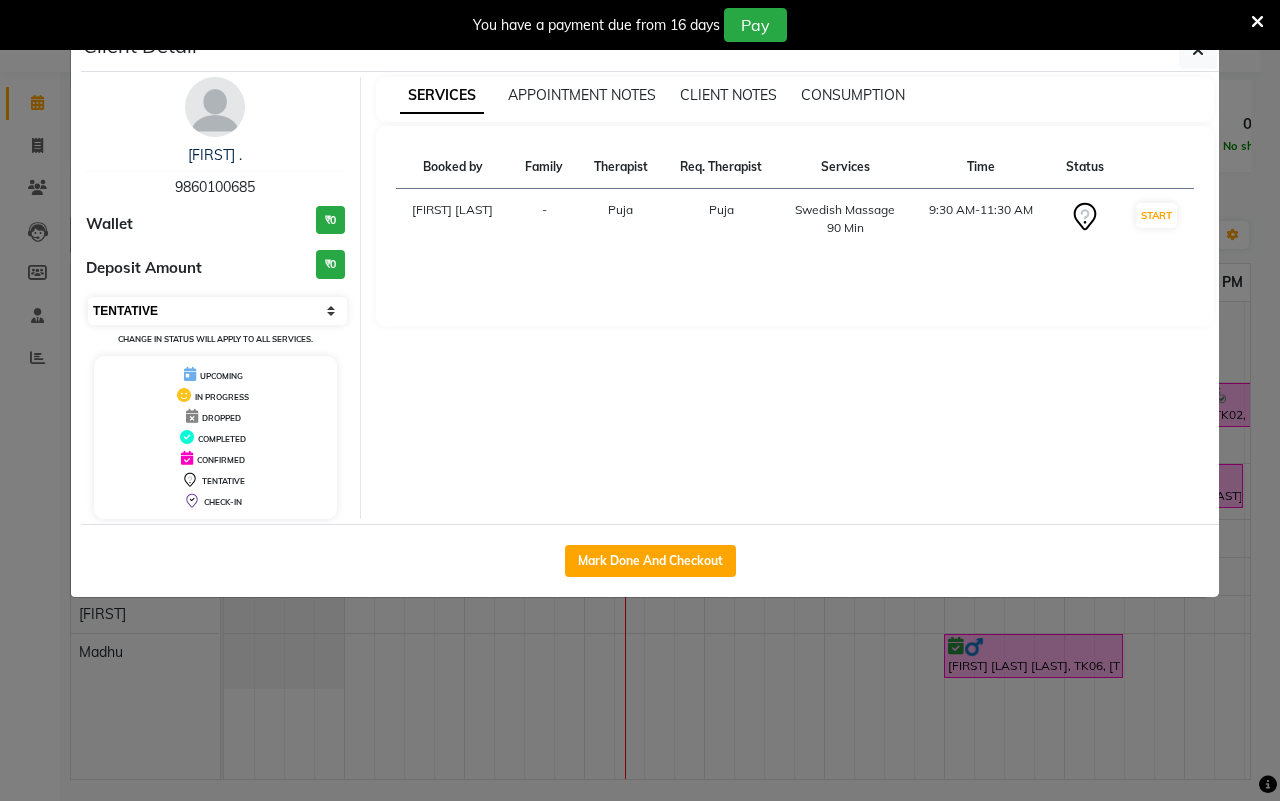 click on "Select IN SERVICE CONFIRMED TENTATIVE CHECK IN MARK DONE DROPPED UPCOMING" at bounding box center [217, 311] 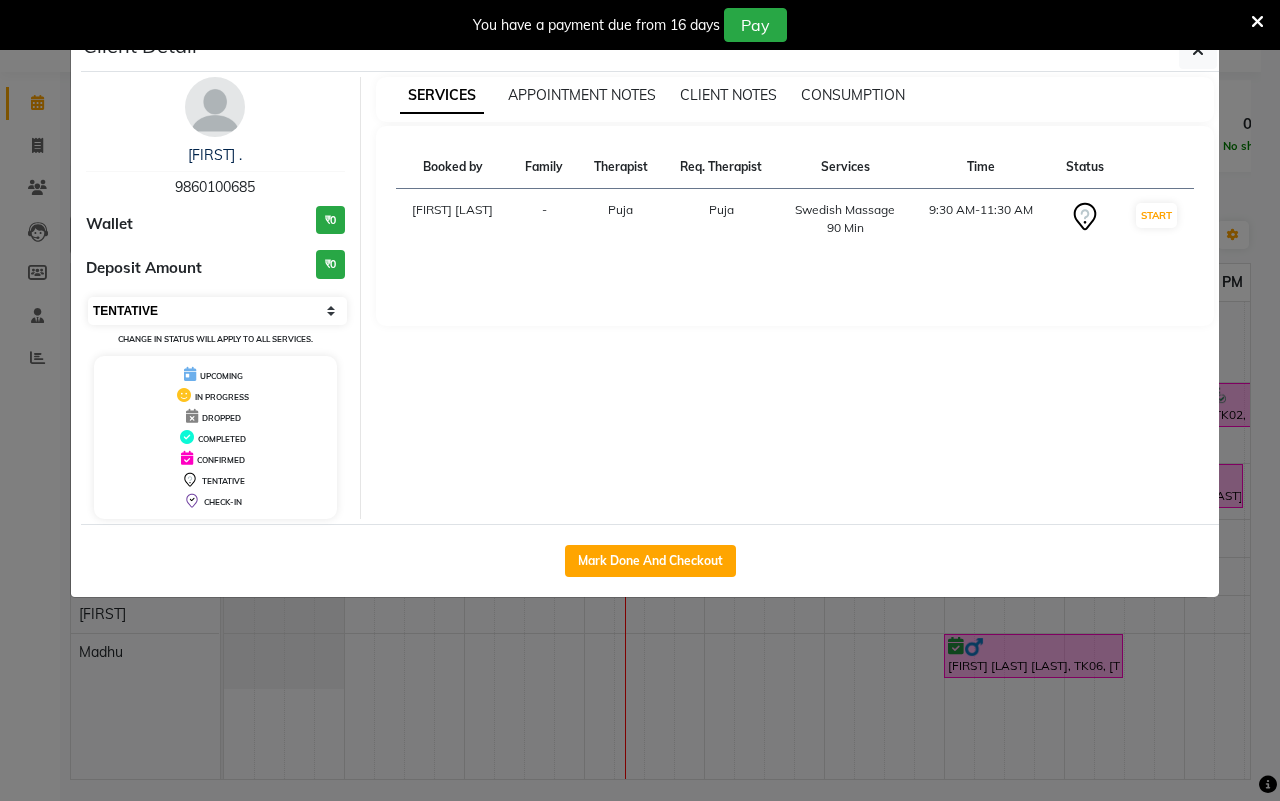 select on "6" 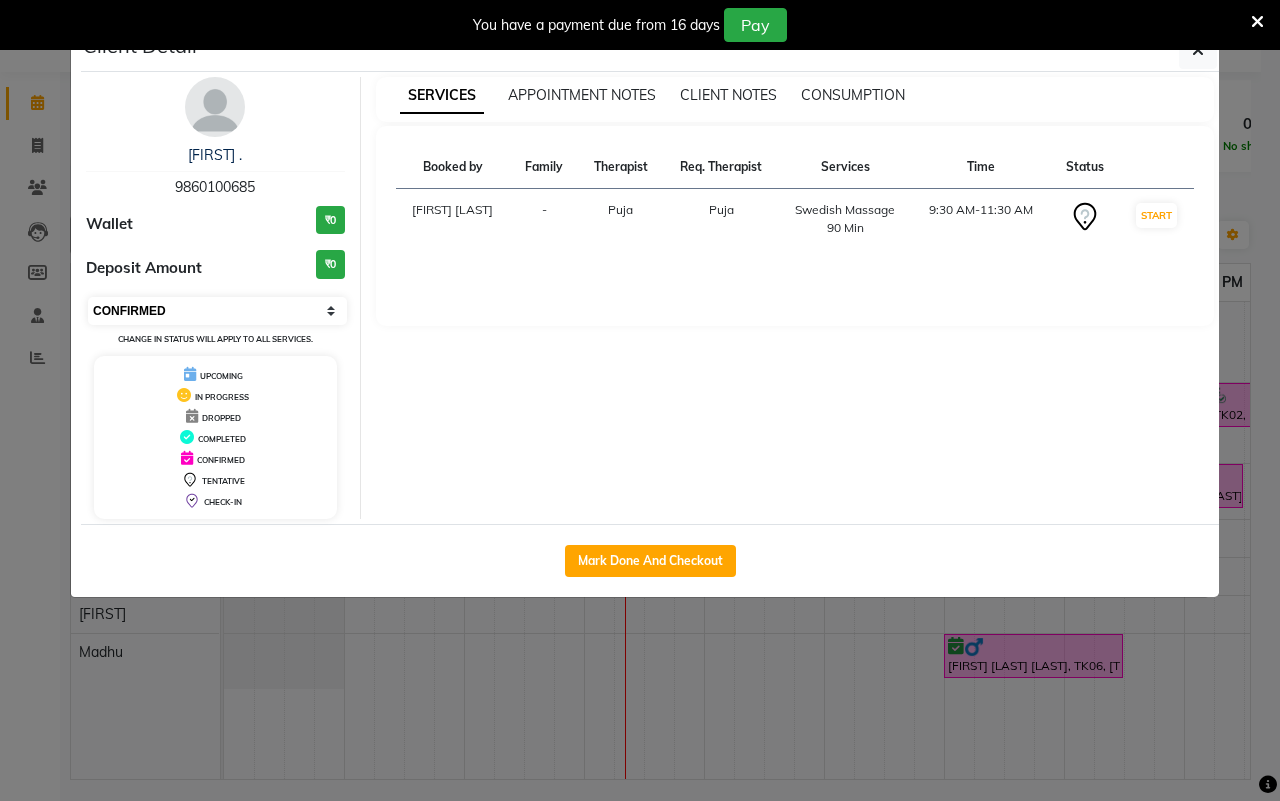click on "Select IN SERVICE CONFIRMED TENTATIVE CHECK IN MARK DONE DROPPED UPCOMING" at bounding box center (217, 311) 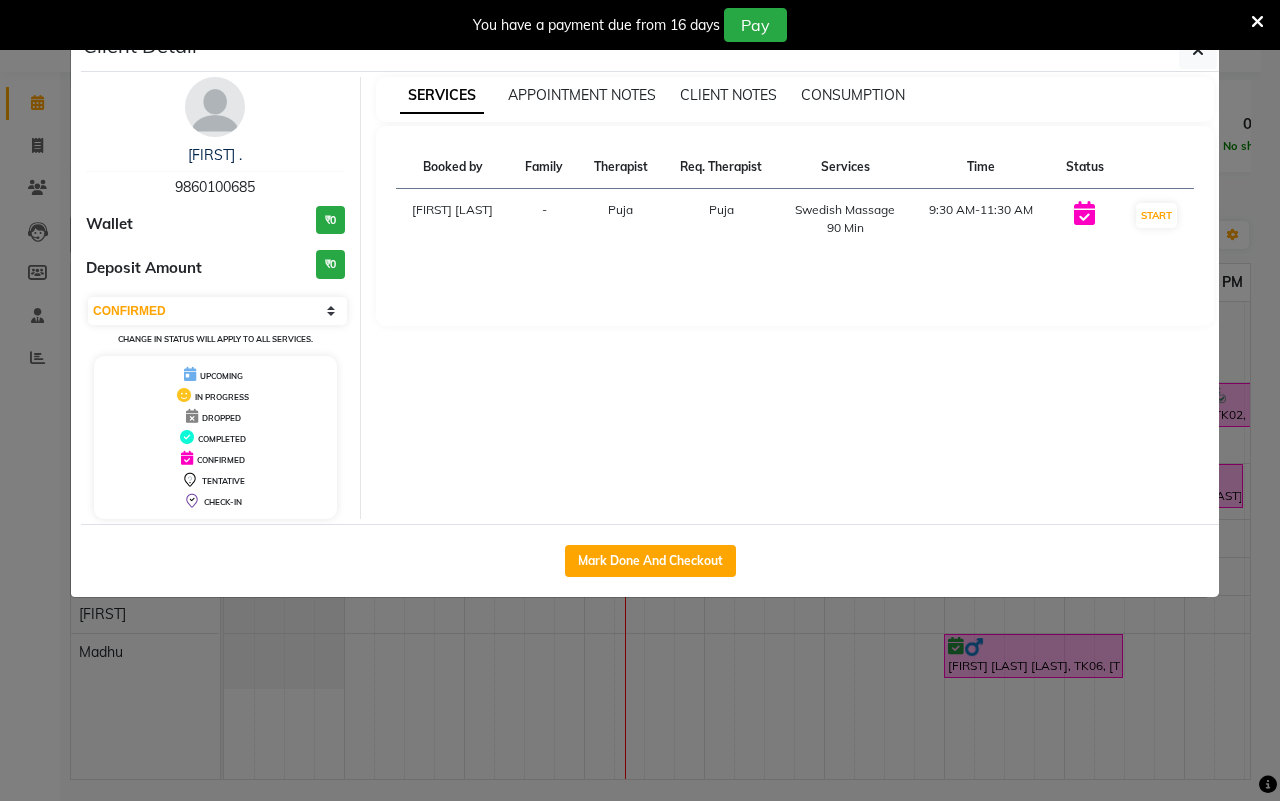 click on "You have a payment due from 16 days   Pay" at bounding box center (640, 25) 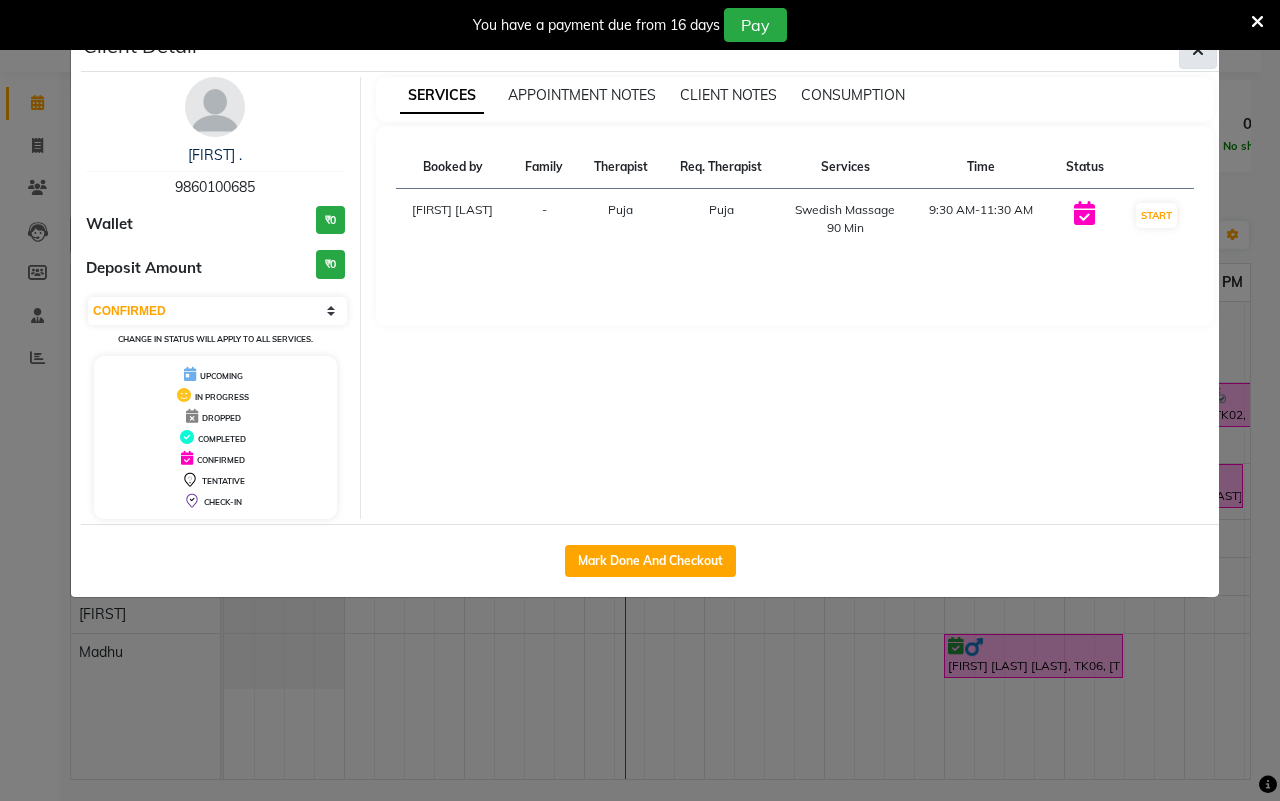 click 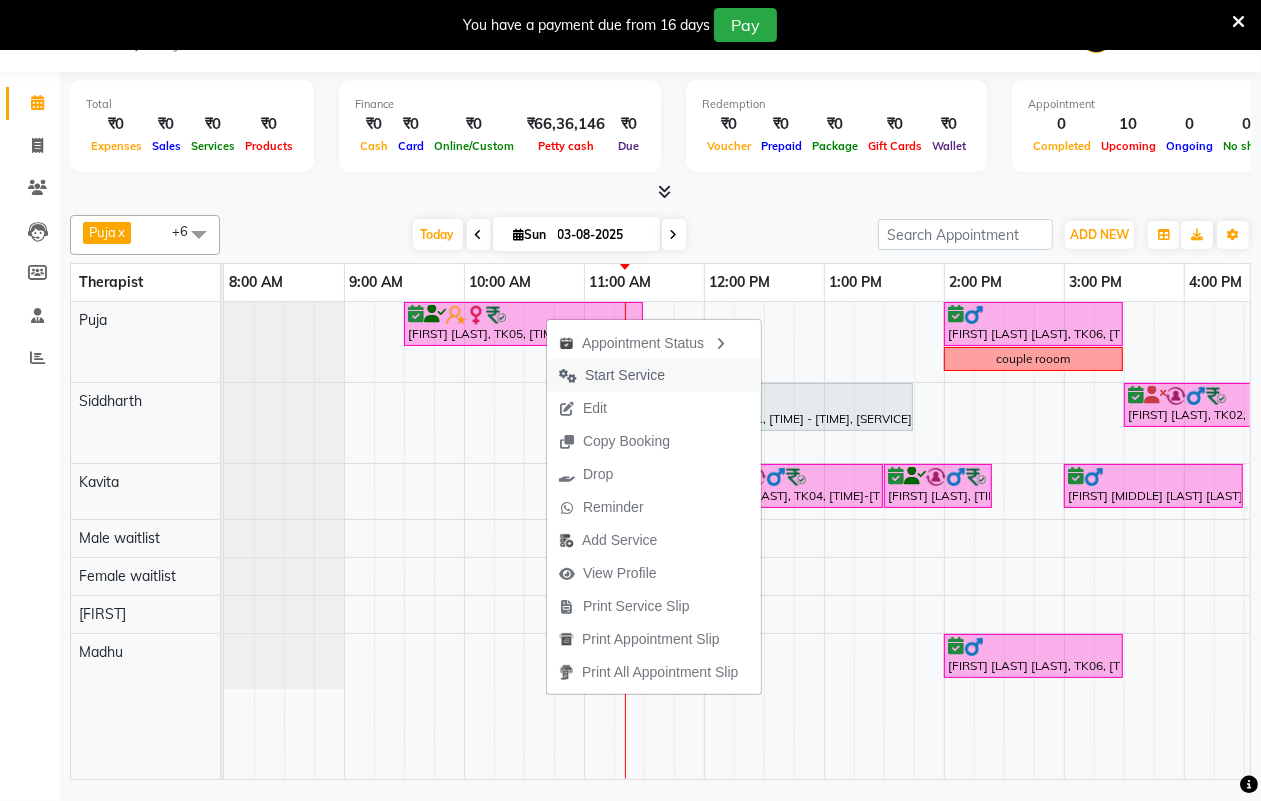 click on "Start Service" at bounding box center (625, 375) 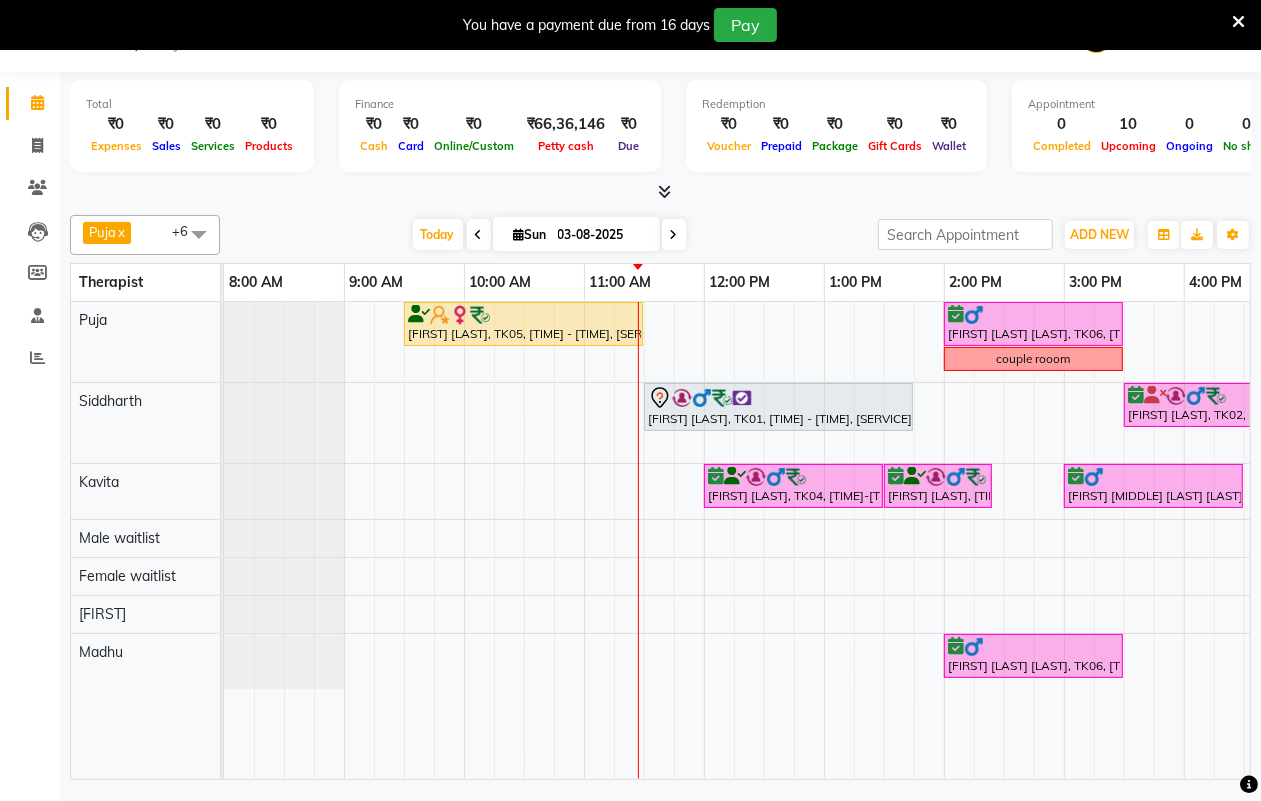 scroll, scrollTop: 0, scrollLeft: 532, axis: horizontal 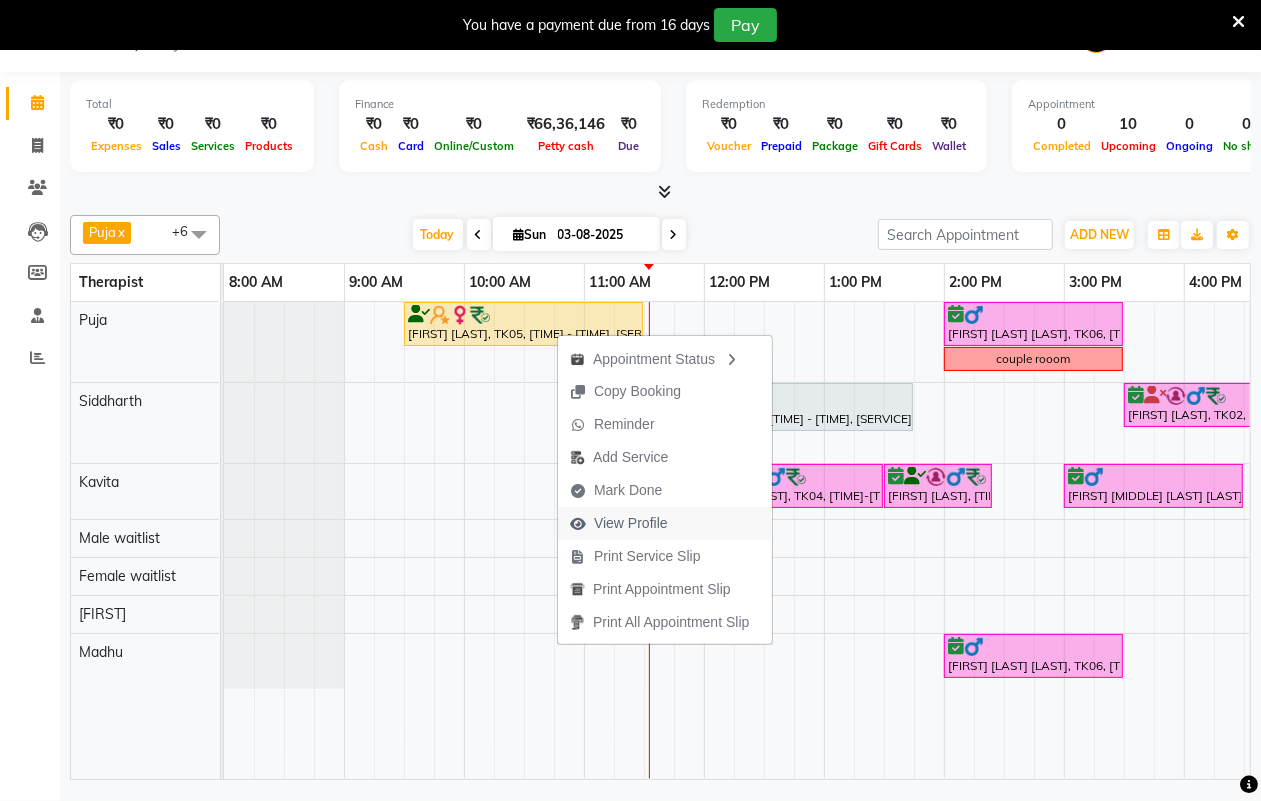 click on "View Profile" at bounding box center (631, 523) 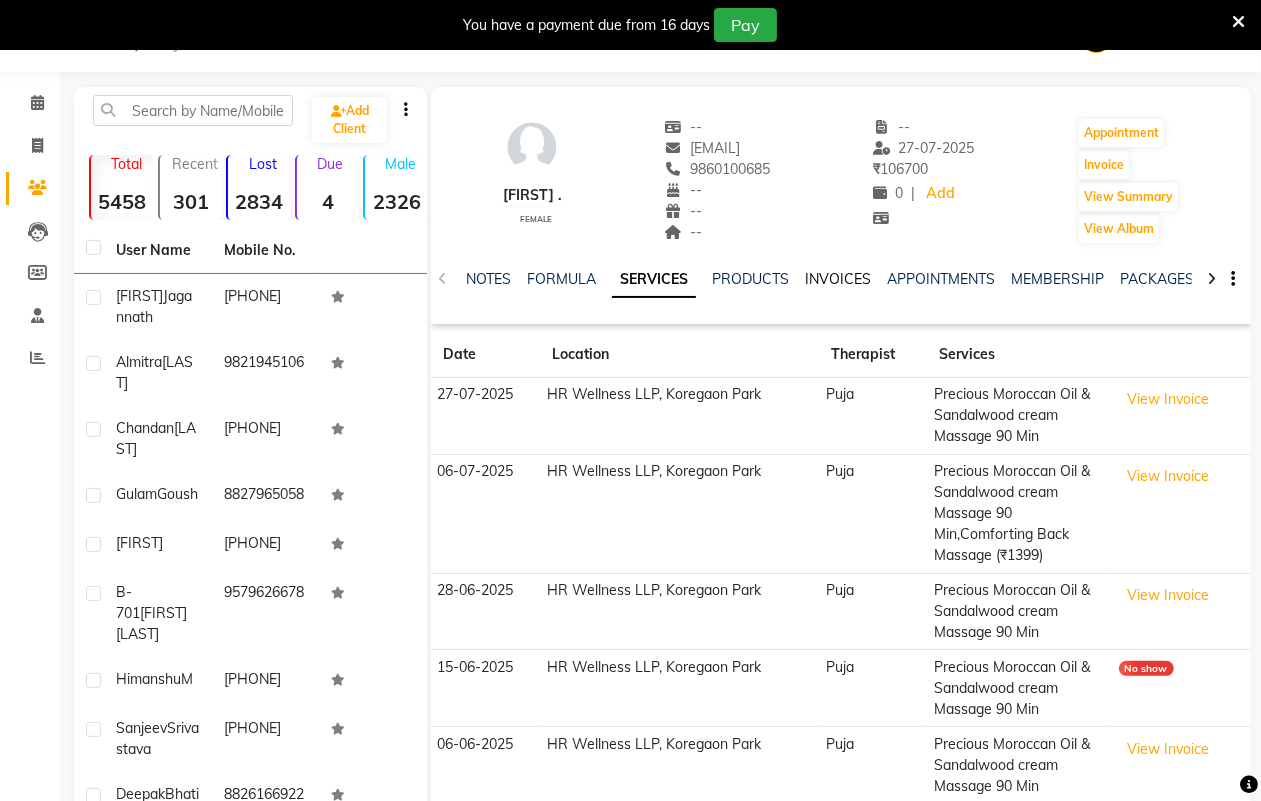 click on "INVOICES" 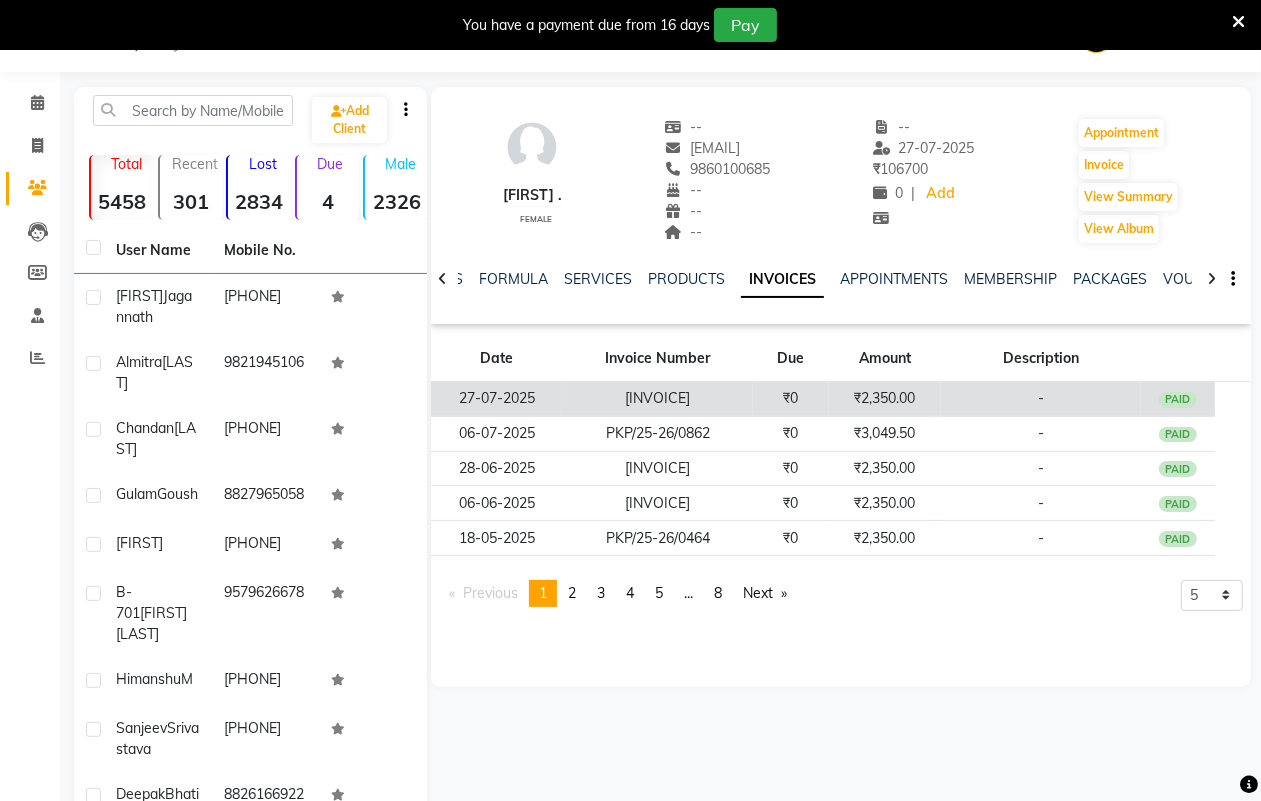 click on "₹0" 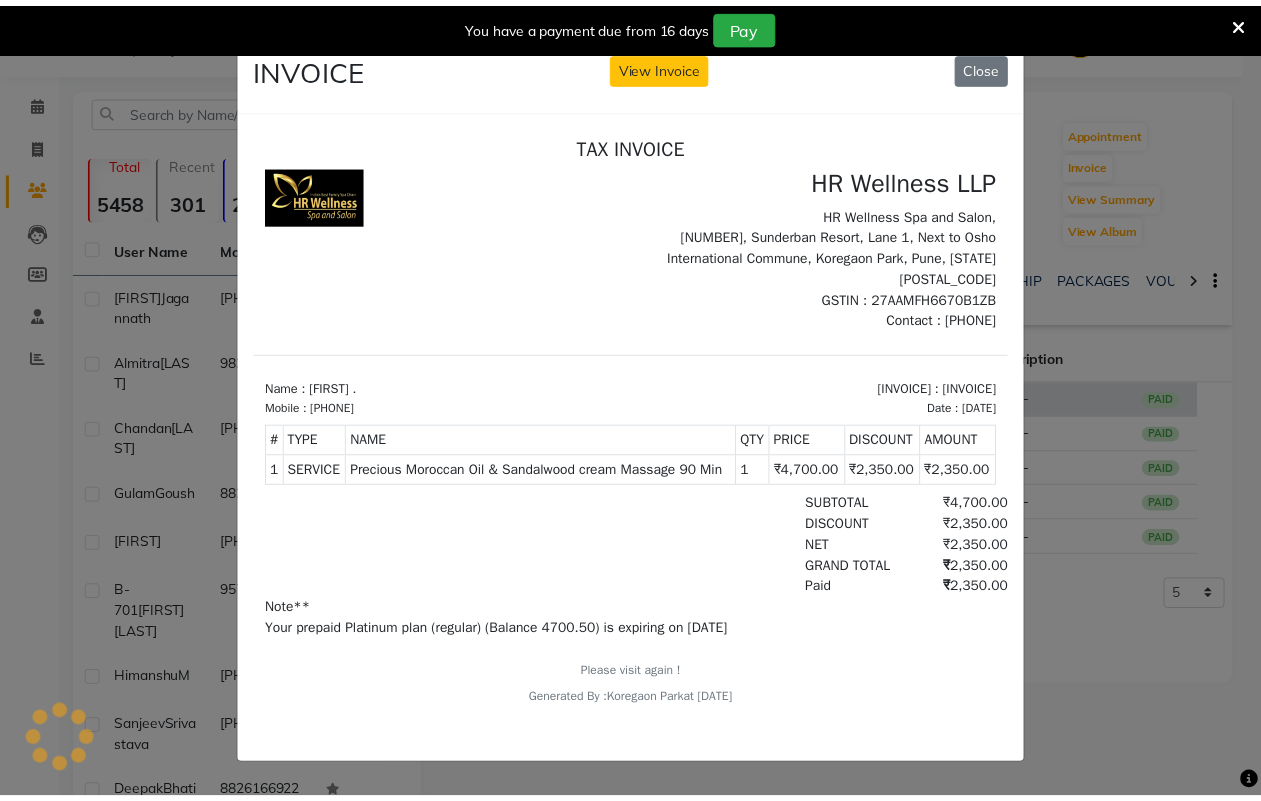 scroll, scrollTop: 0, scrollLeft: 0, axis: both 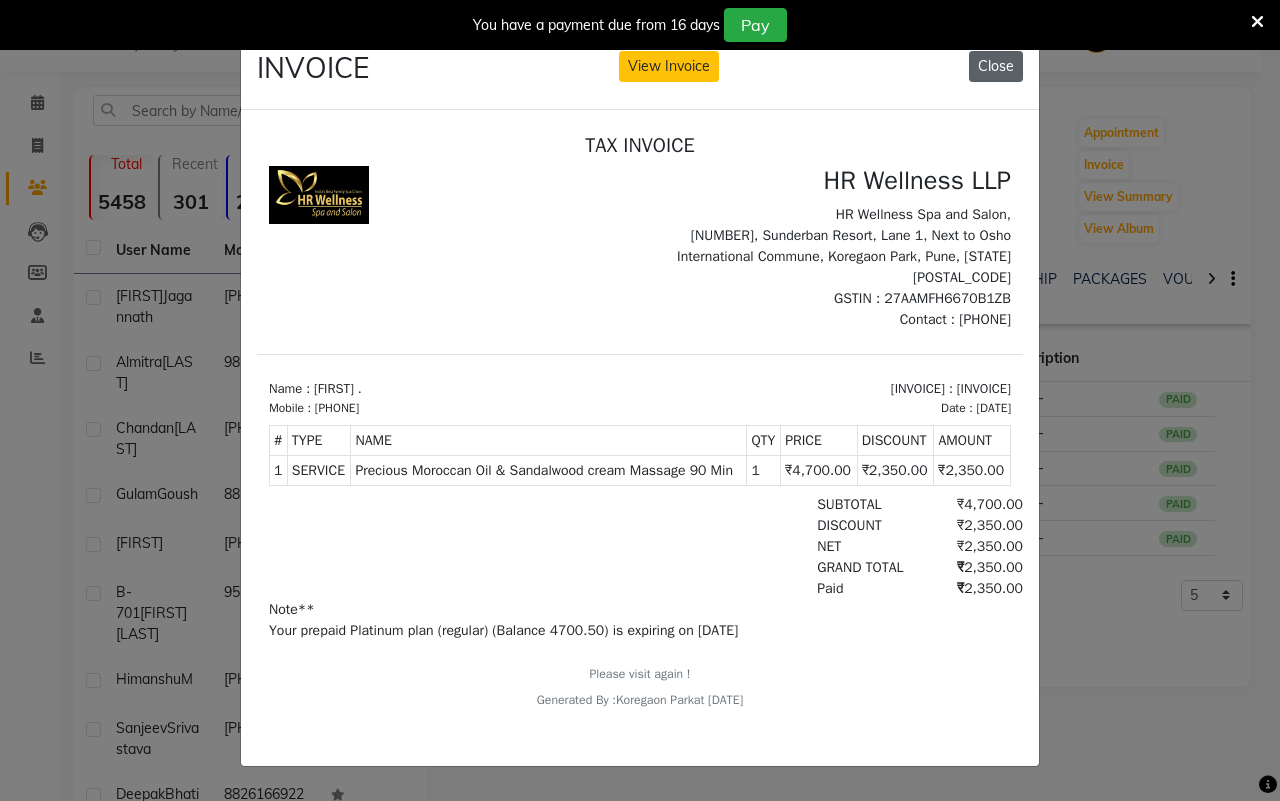 click on "Close" 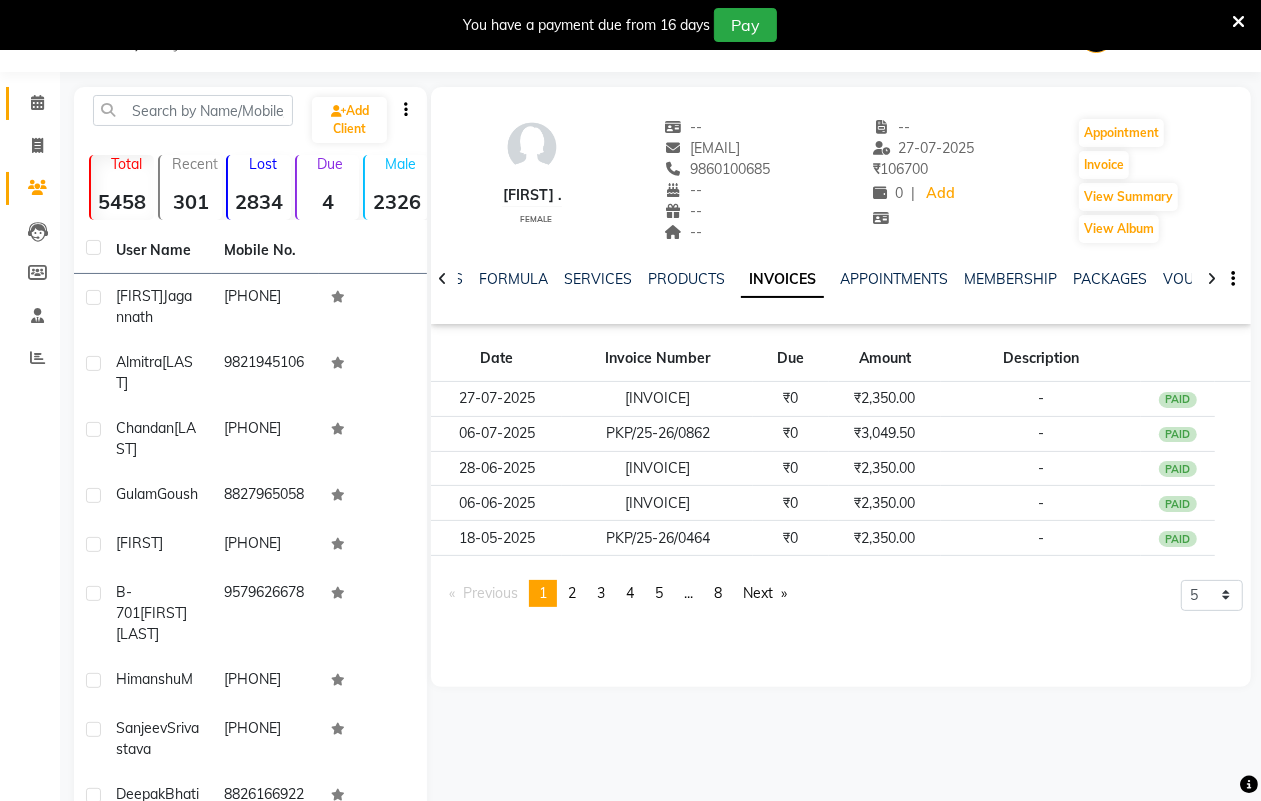 click on "Calendar" 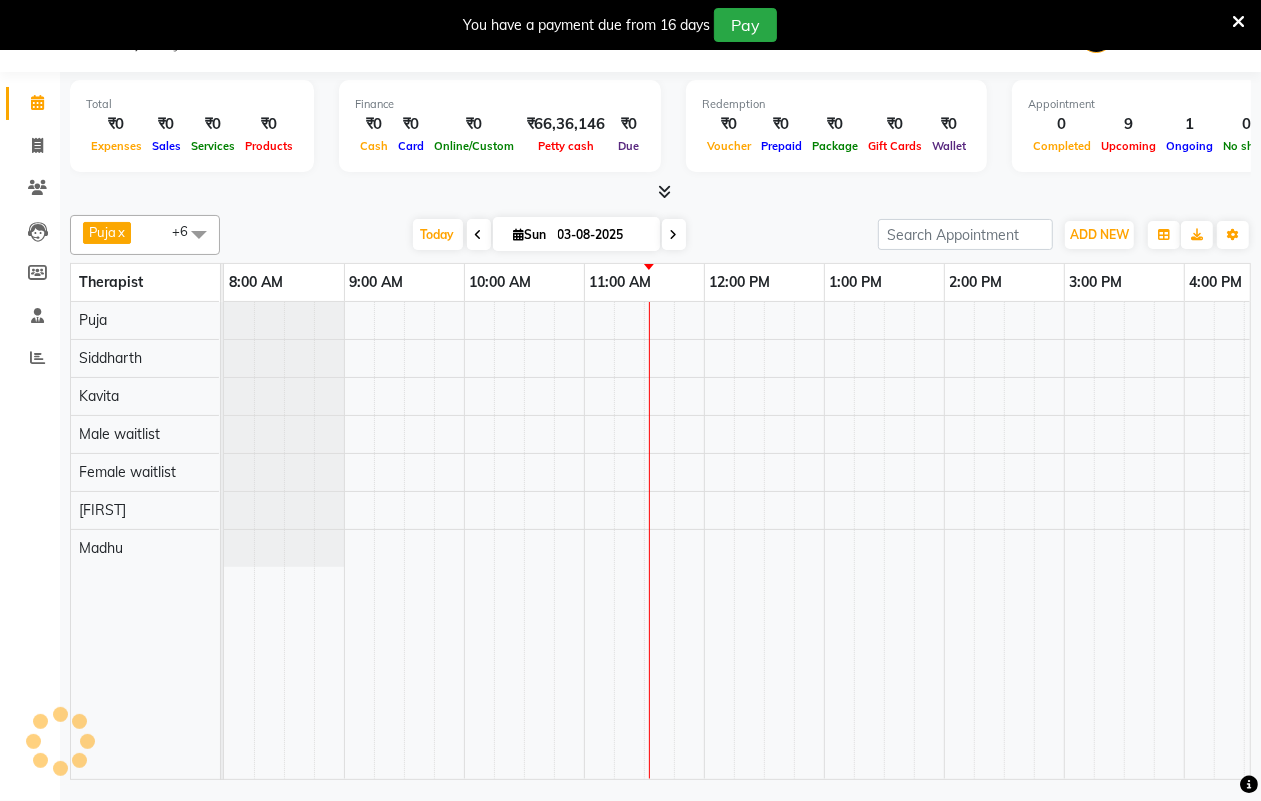 scroll, scrollTop: 0, scrollLeft: 0, axis: both 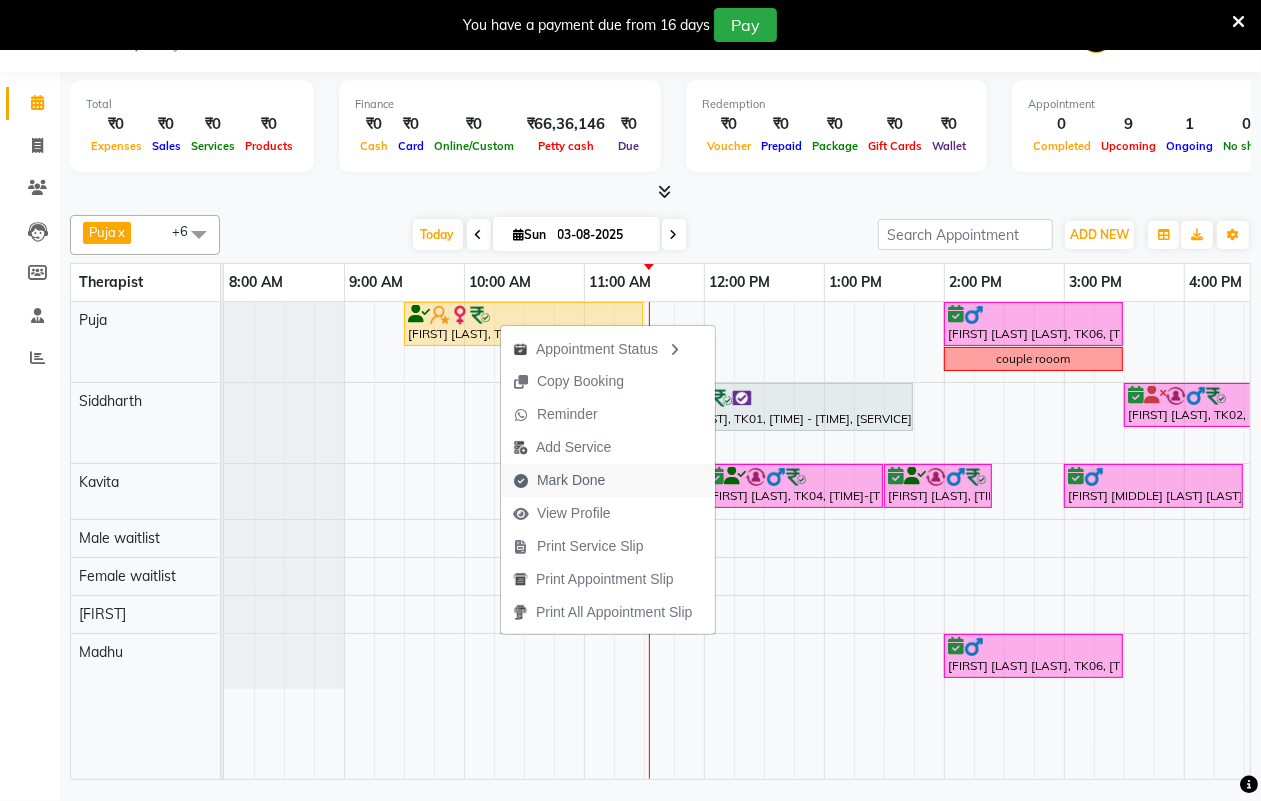 click on "Mark Done" at bounding box center [559, 480] 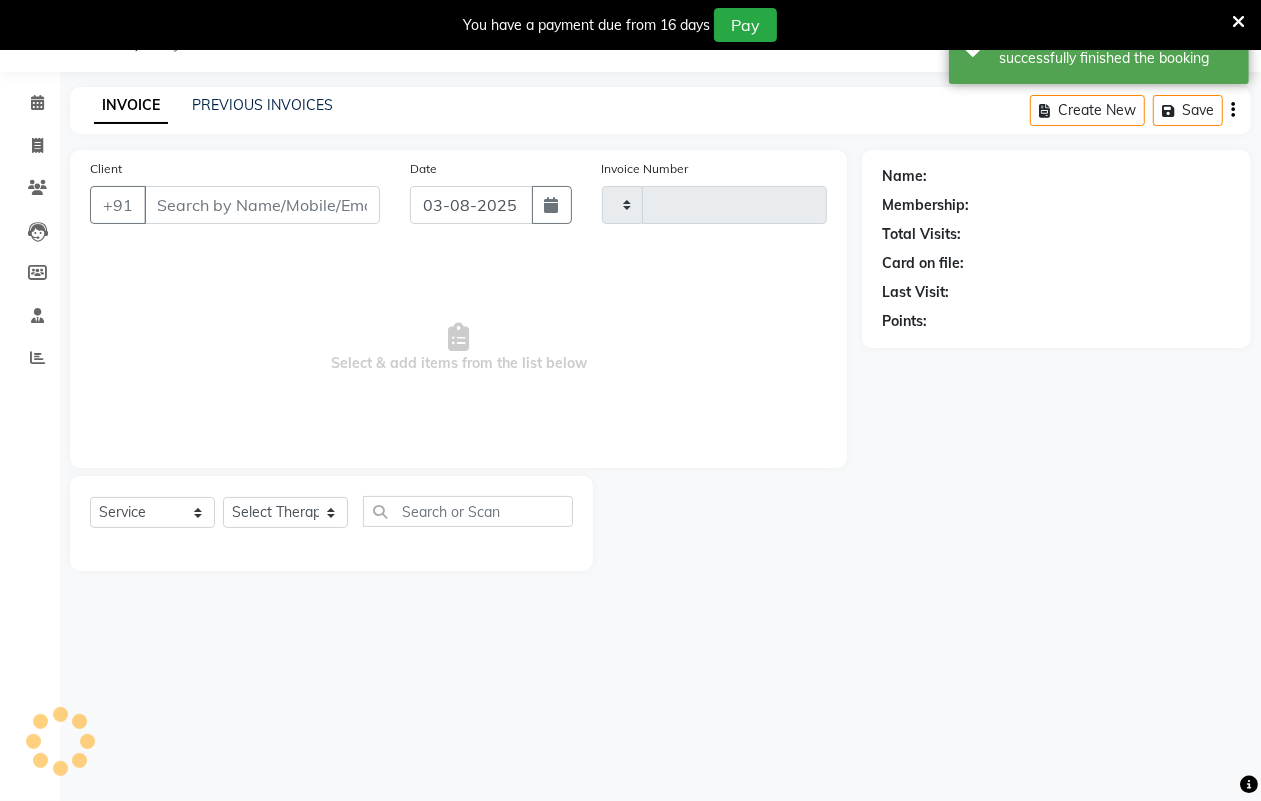 type on "1116" 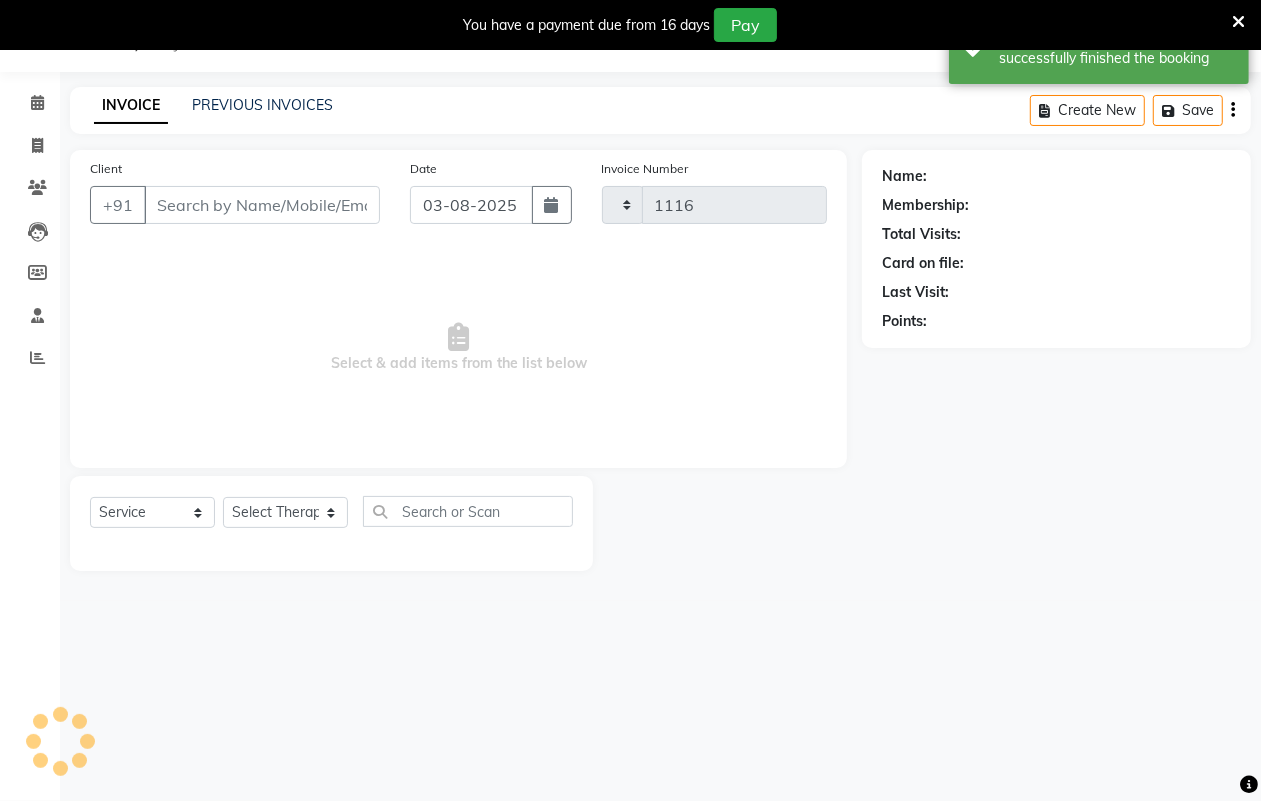 select on "4295" 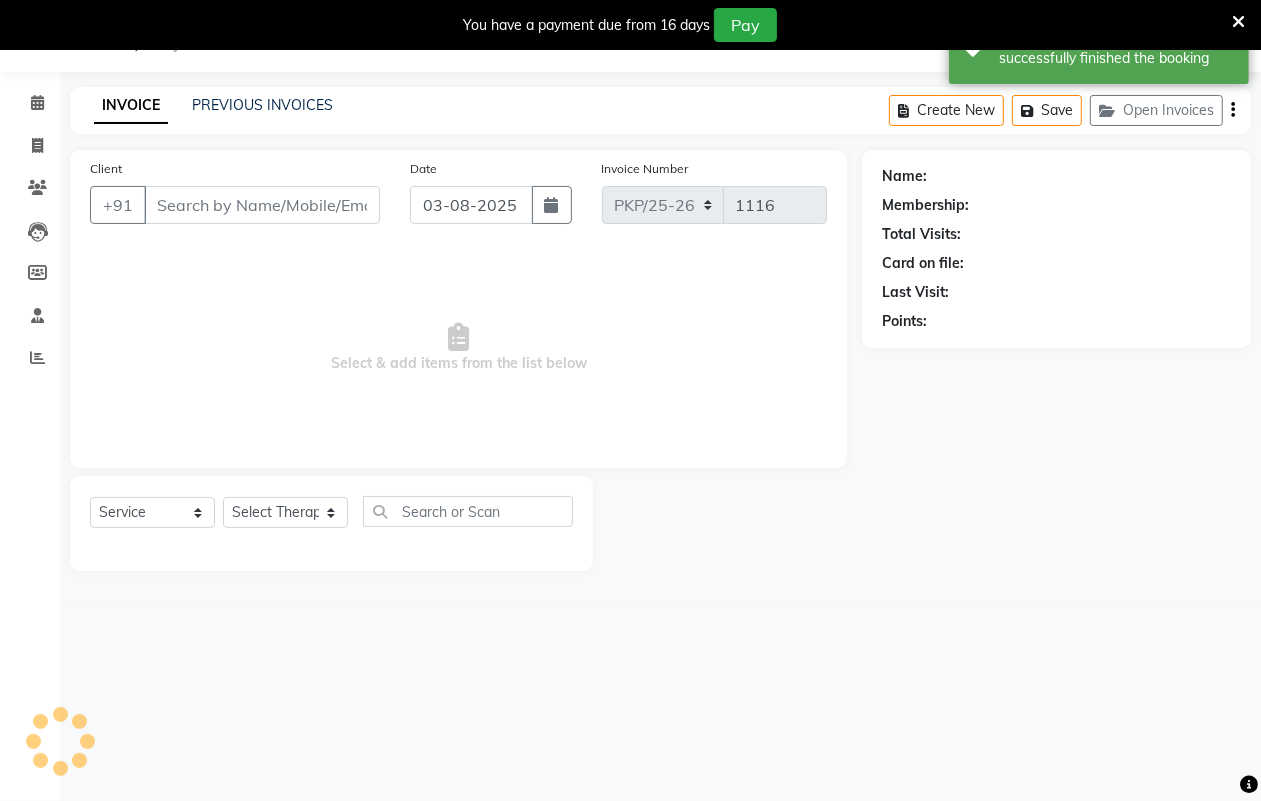 type on "9860100685" 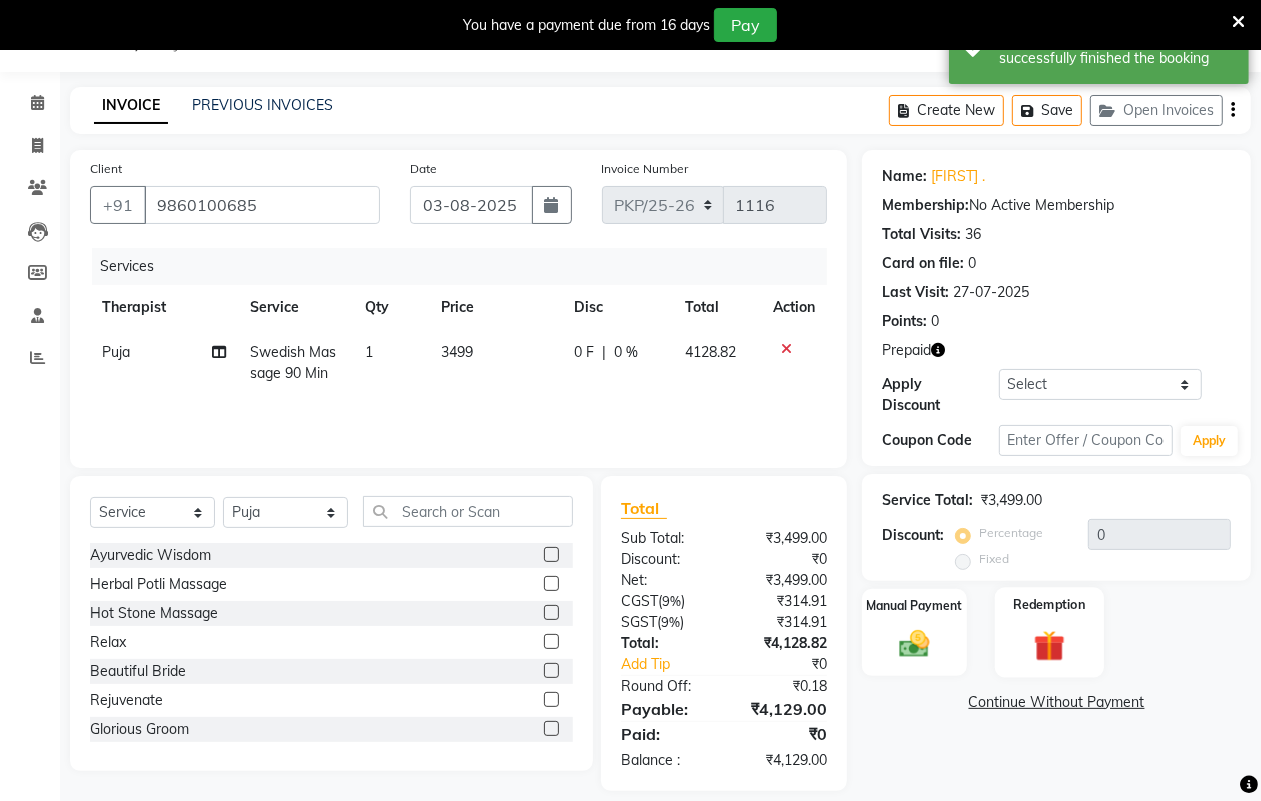 click on "Redemption" 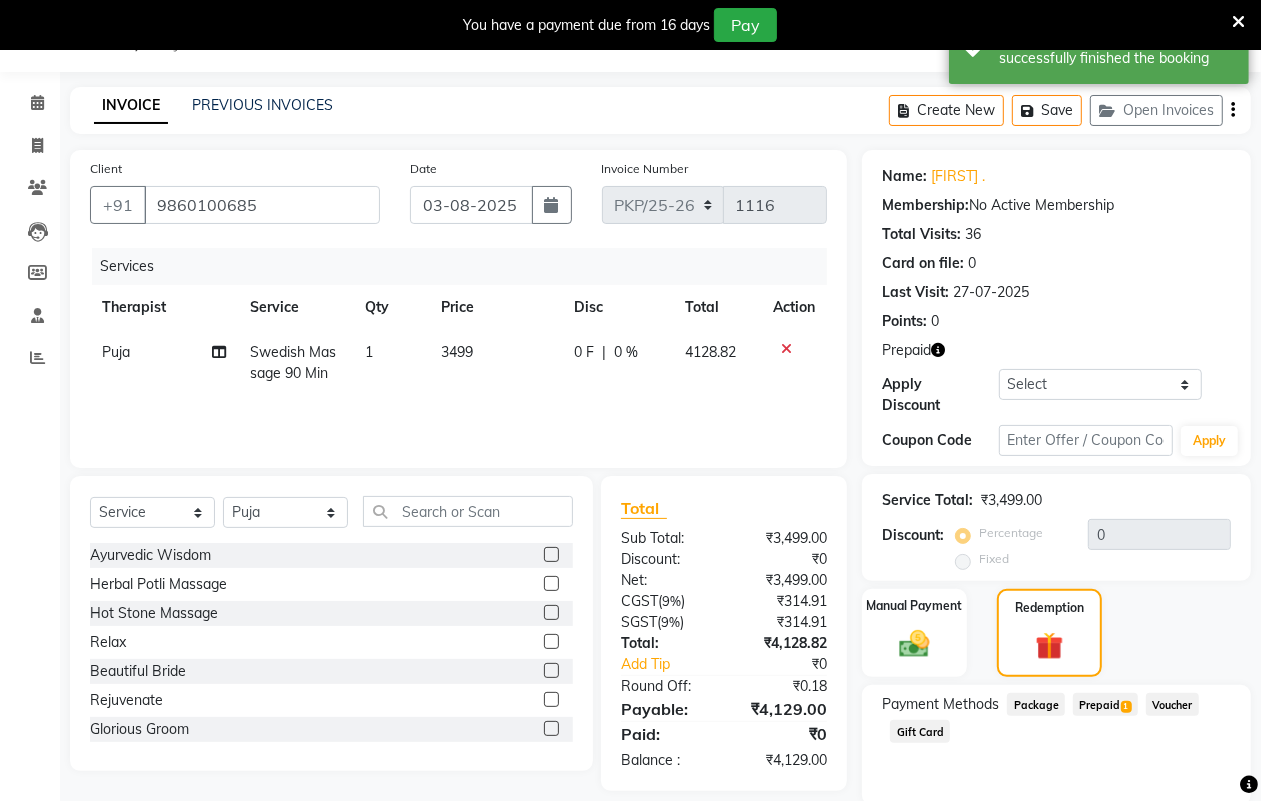 click on "Prepaid  1" 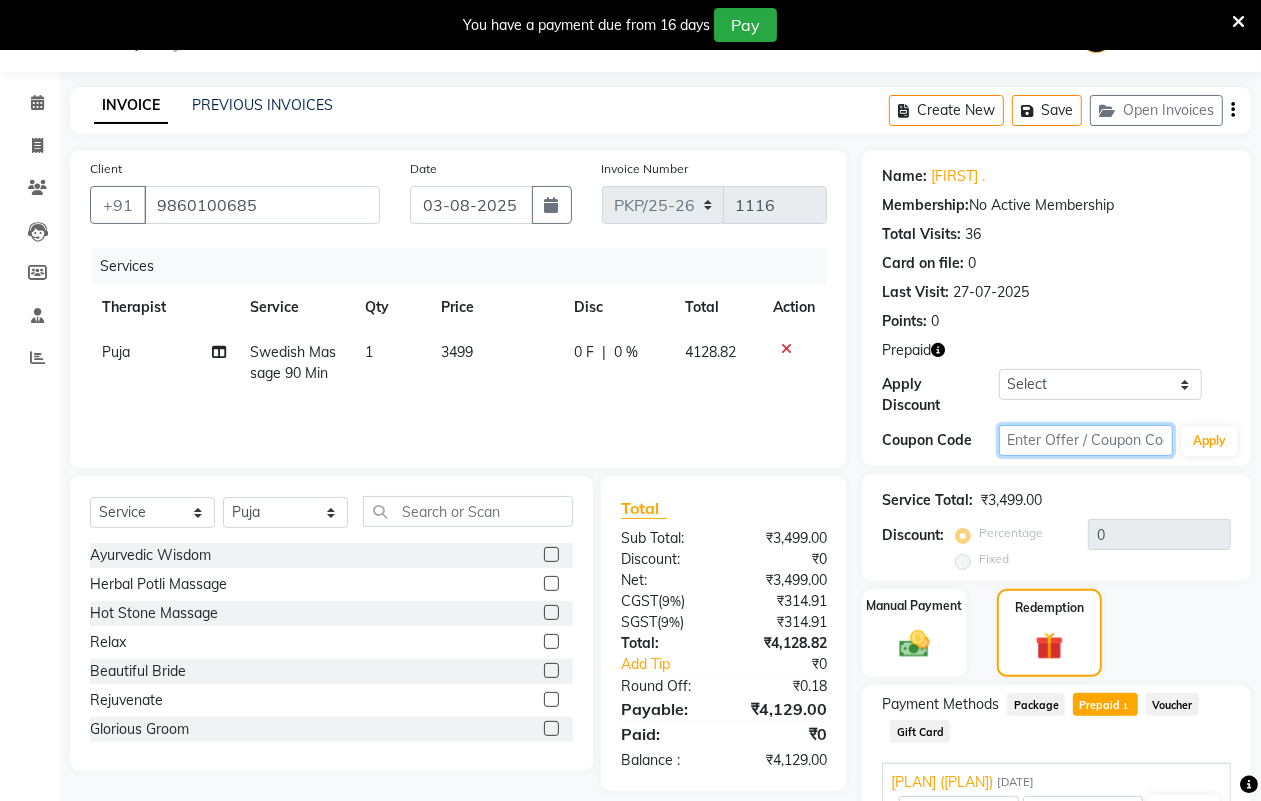 click 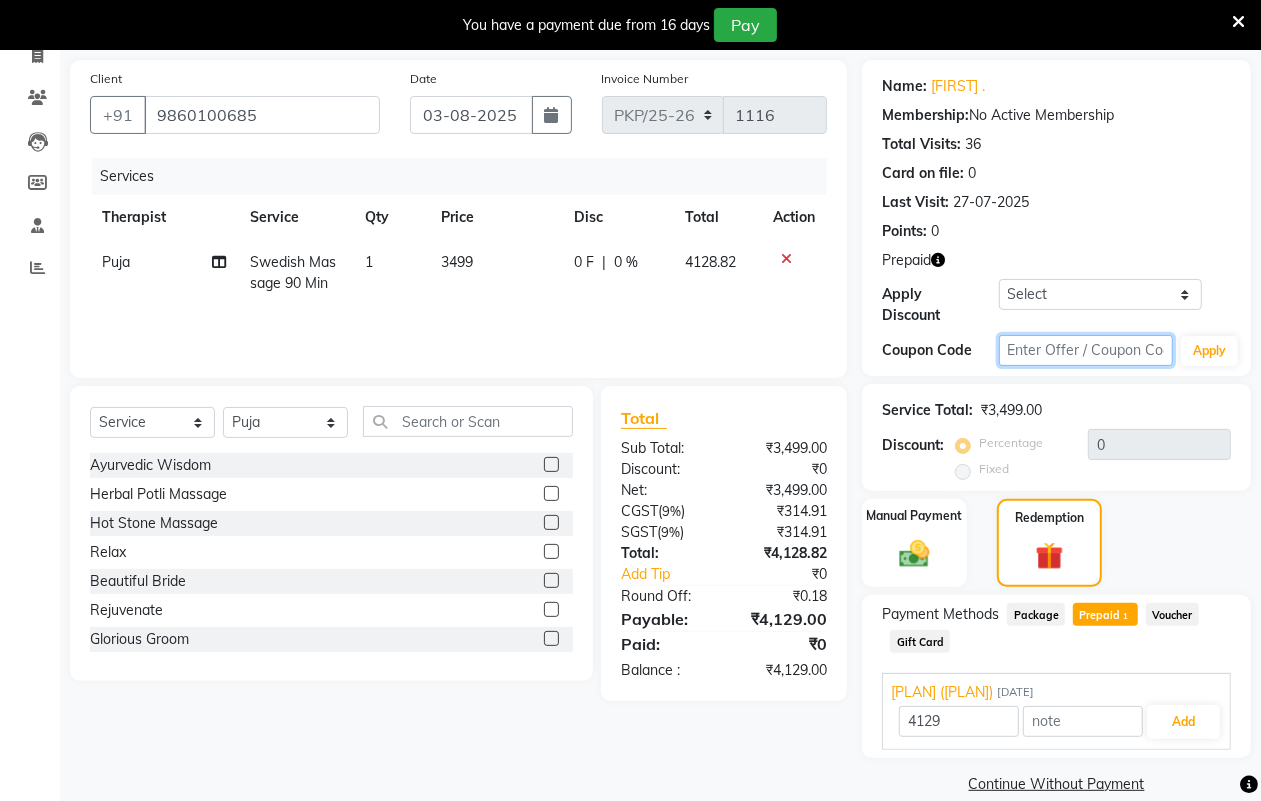 scroll, scrollTop: 188, scrollLeft: 0, axis: vertical 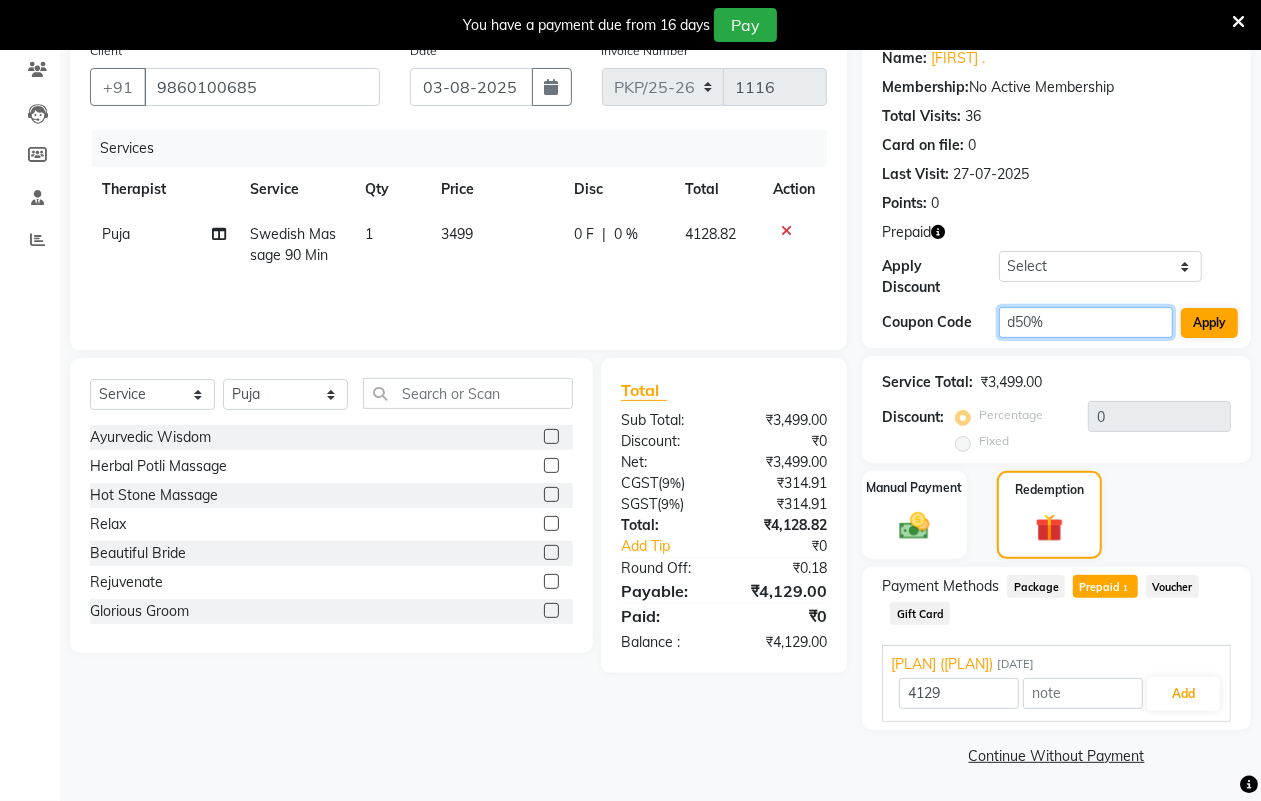 type on "d50%" 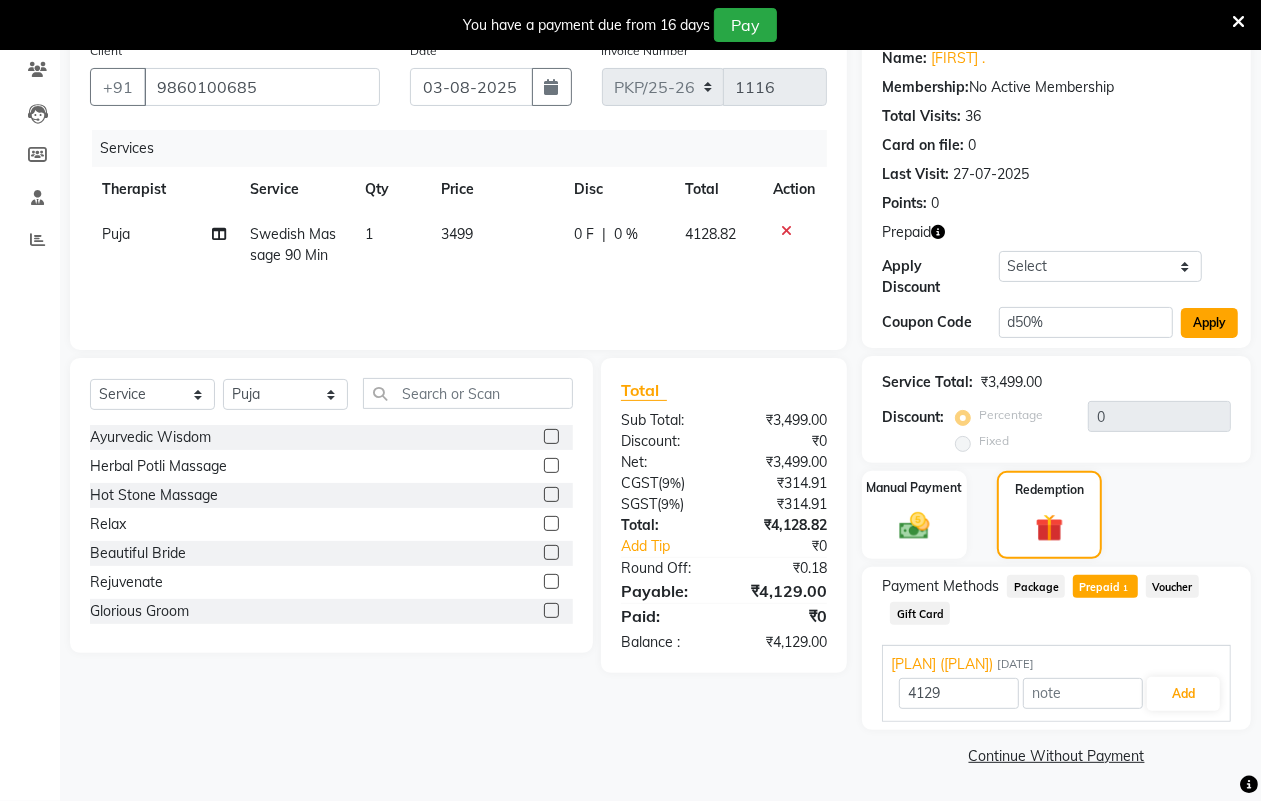 click on "Apply" 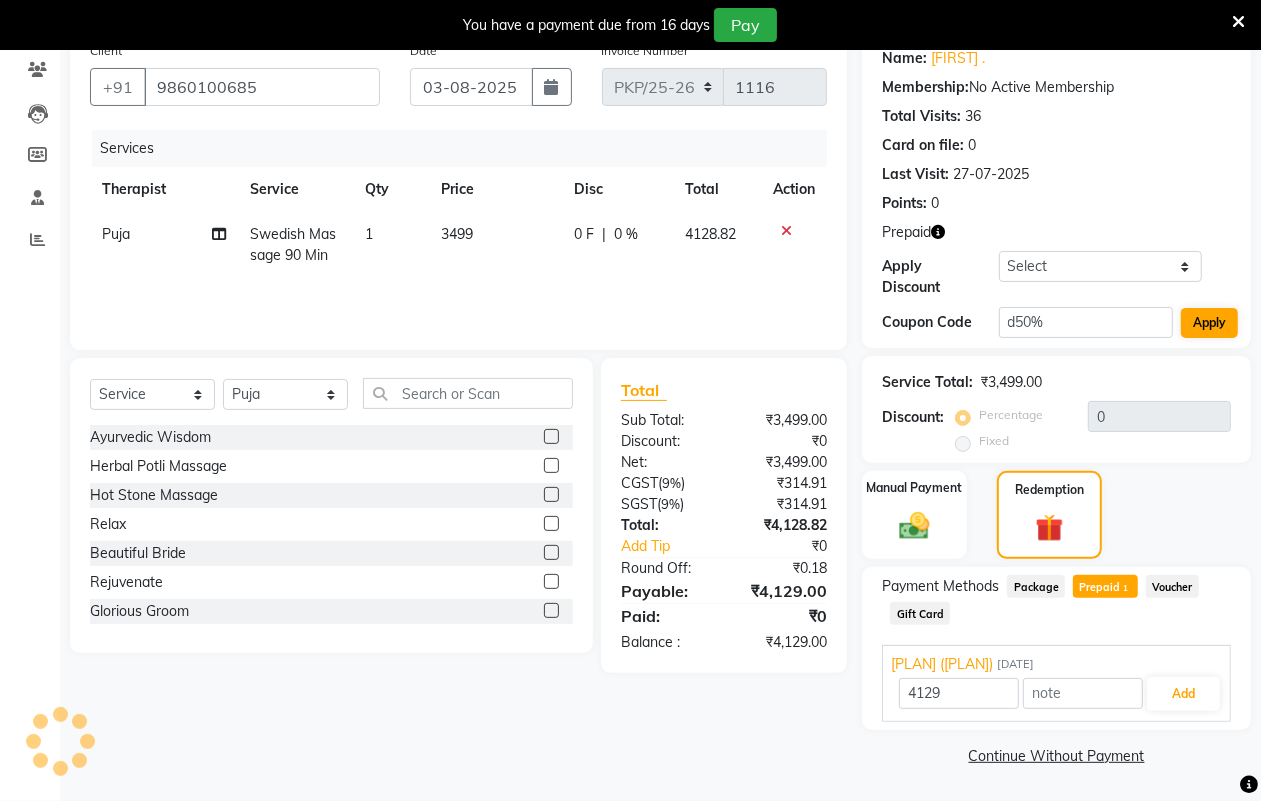 type on "50" 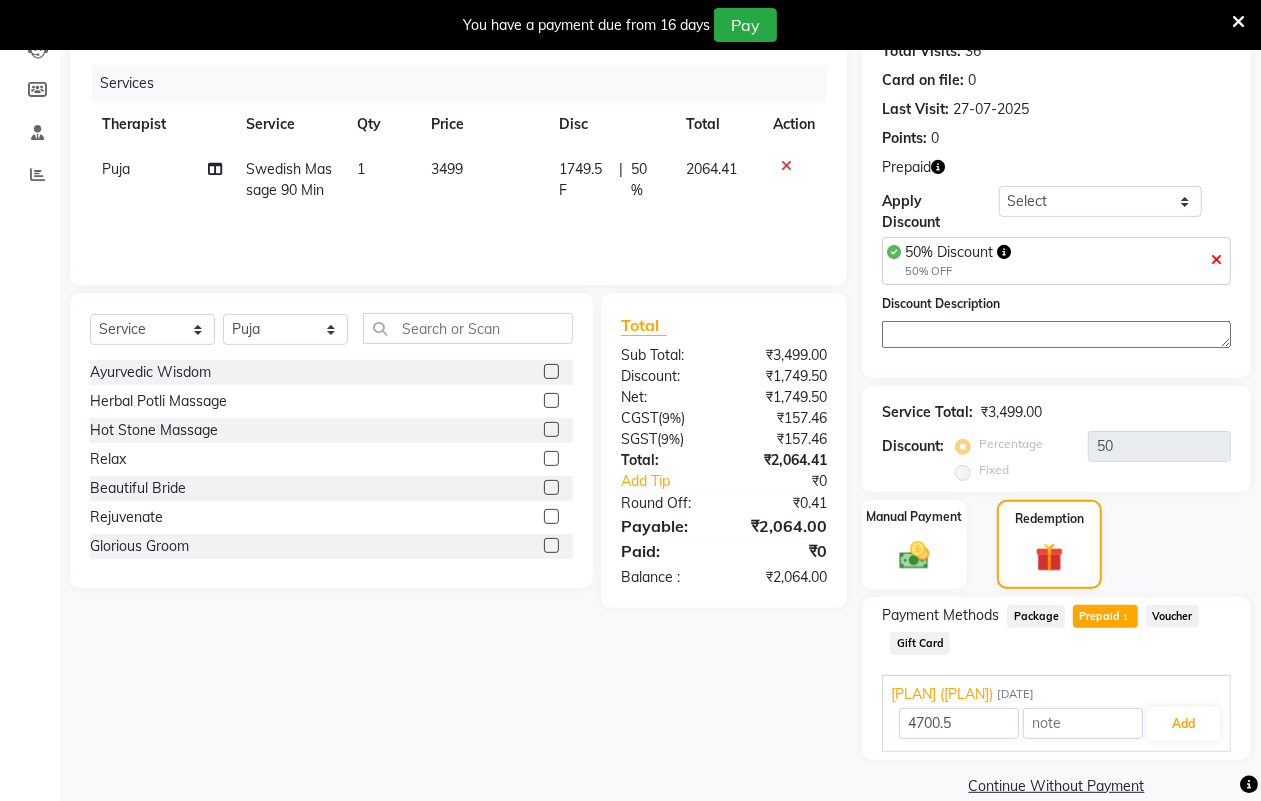 scroll, scrollTop: 283, scrollLeft: 0, axis: vertical 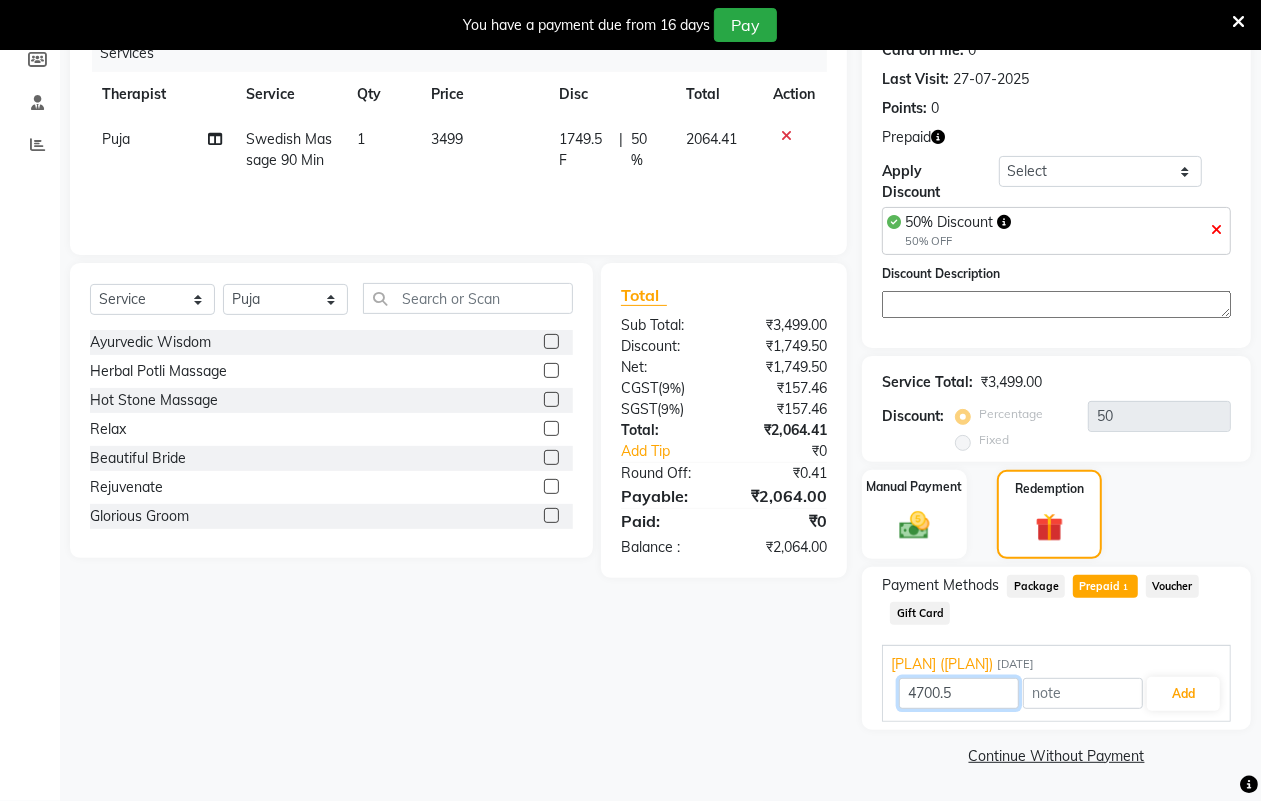 click on "4700.5" at bounding box center (959, 693) 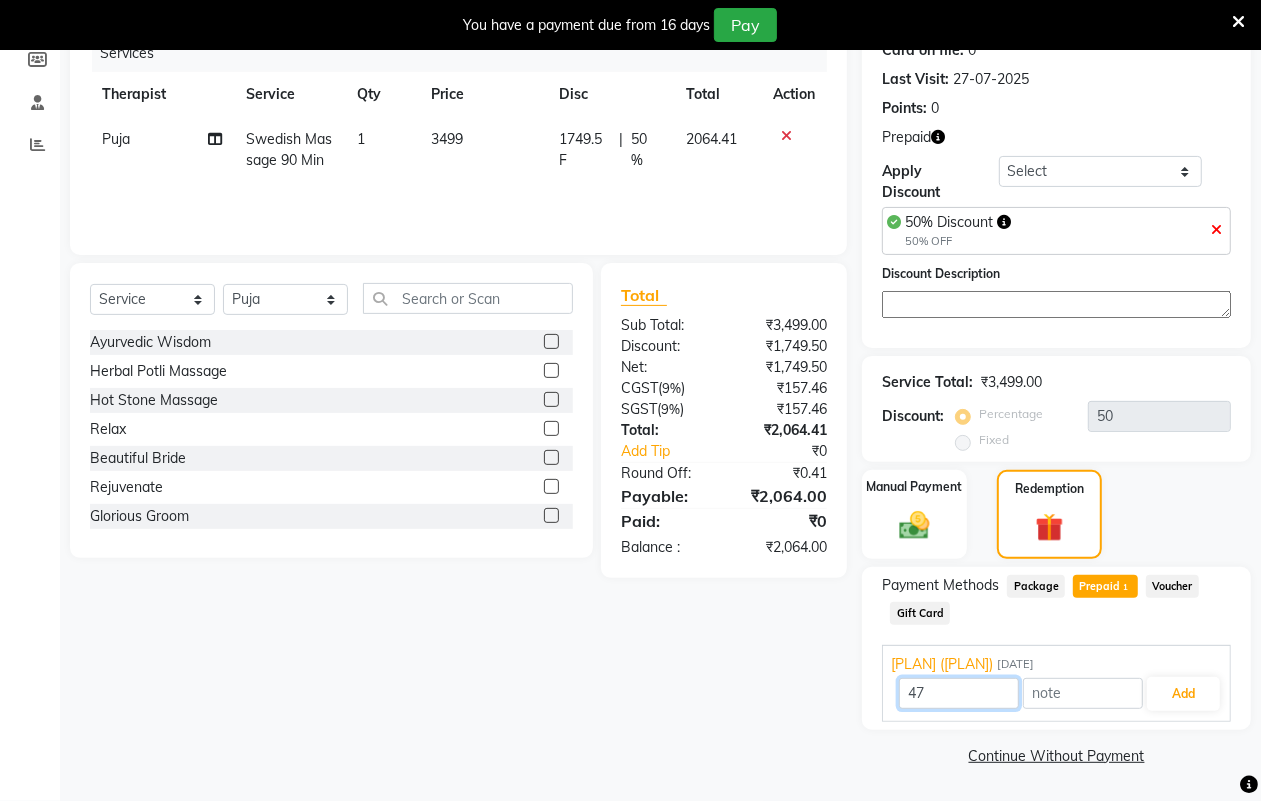 type on "4" 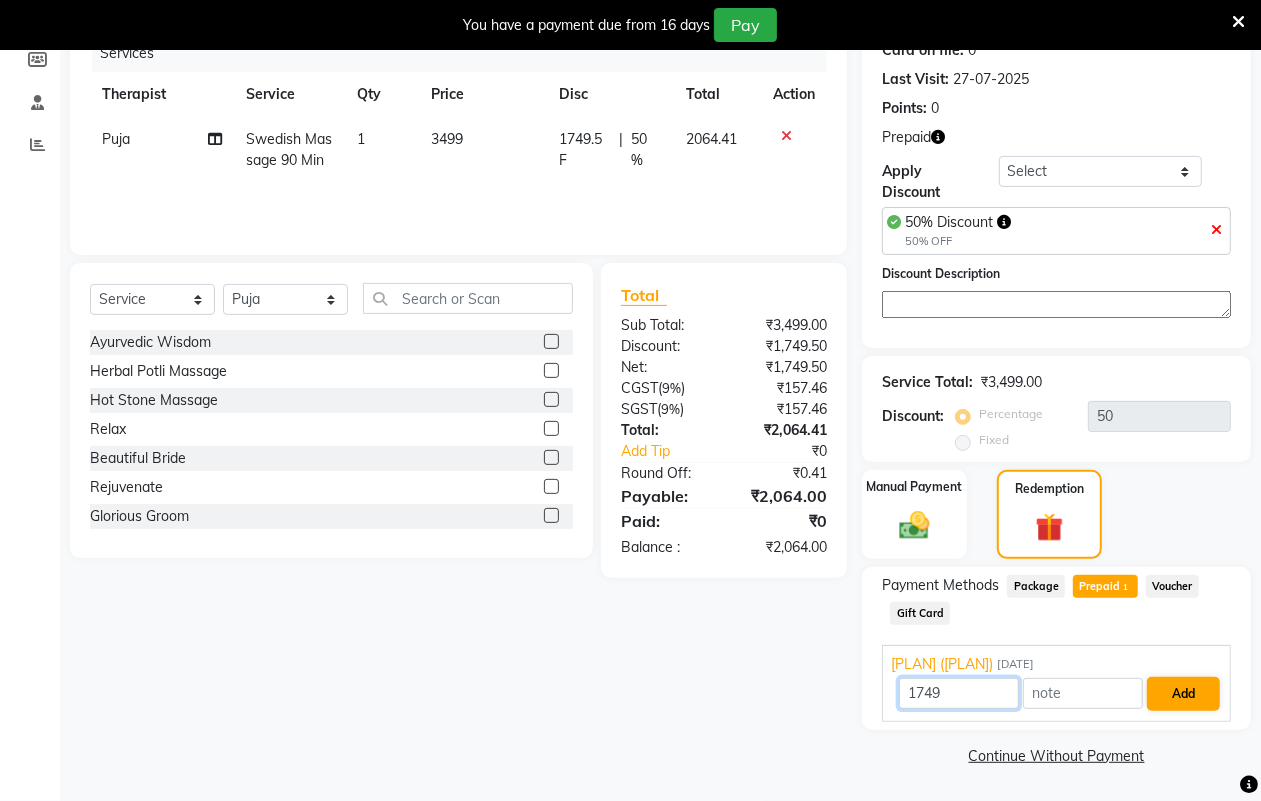 type on "1749" 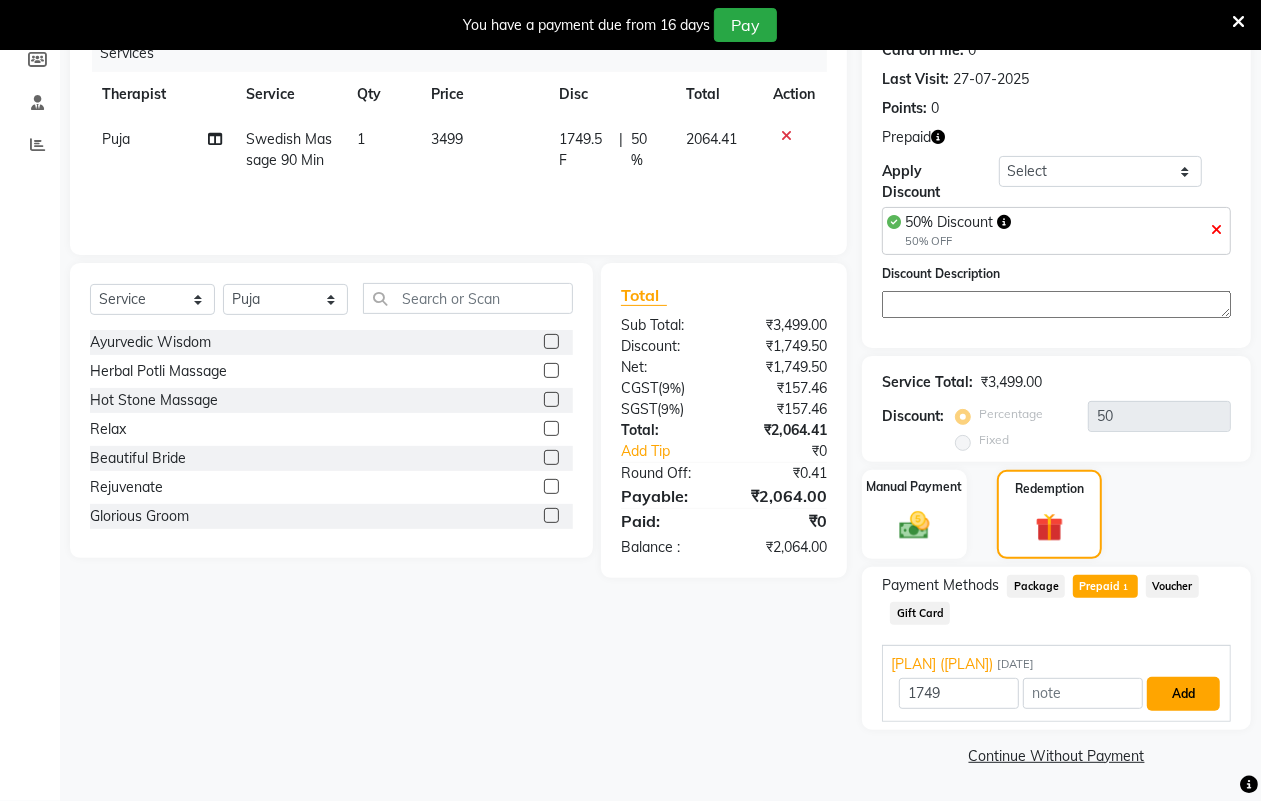 click on "Add" at bounding box center [1183, 694] 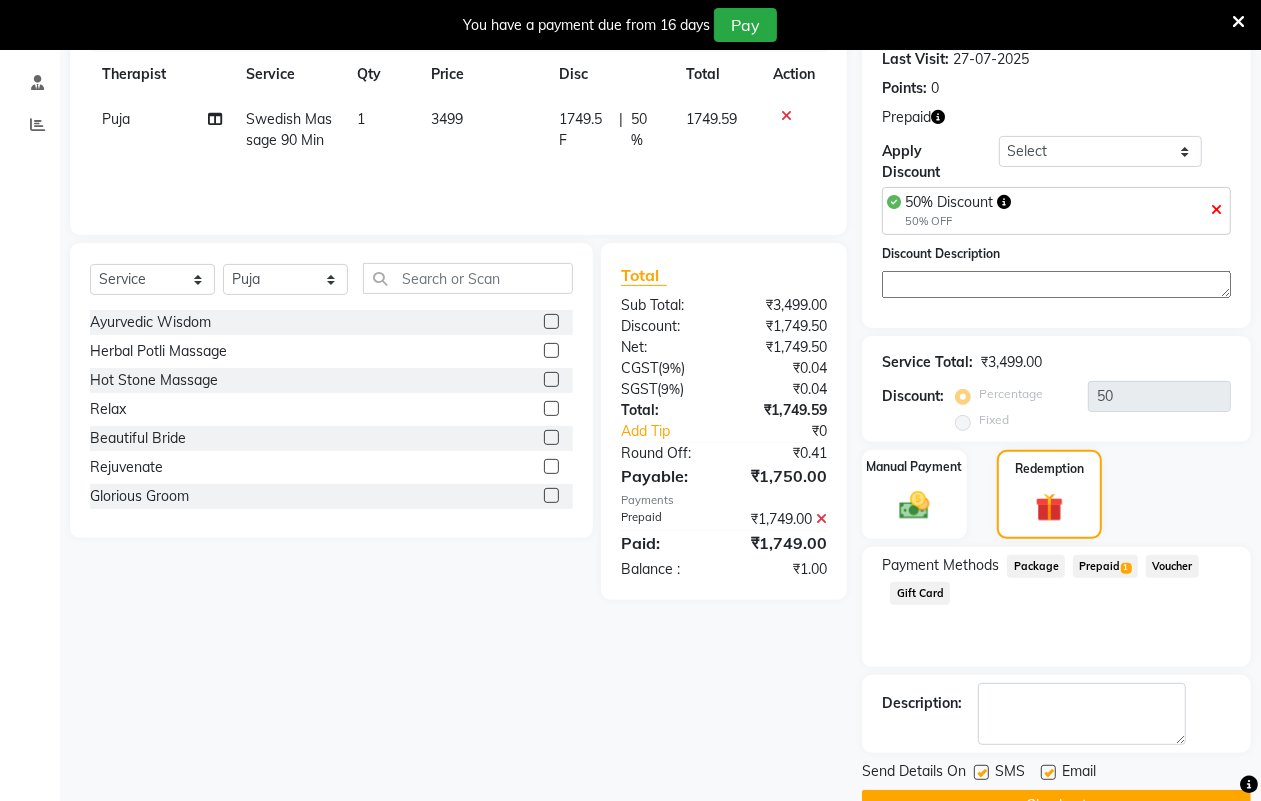 scroll, scrollTop: 333, scrollLeft: 0, axis: vertical 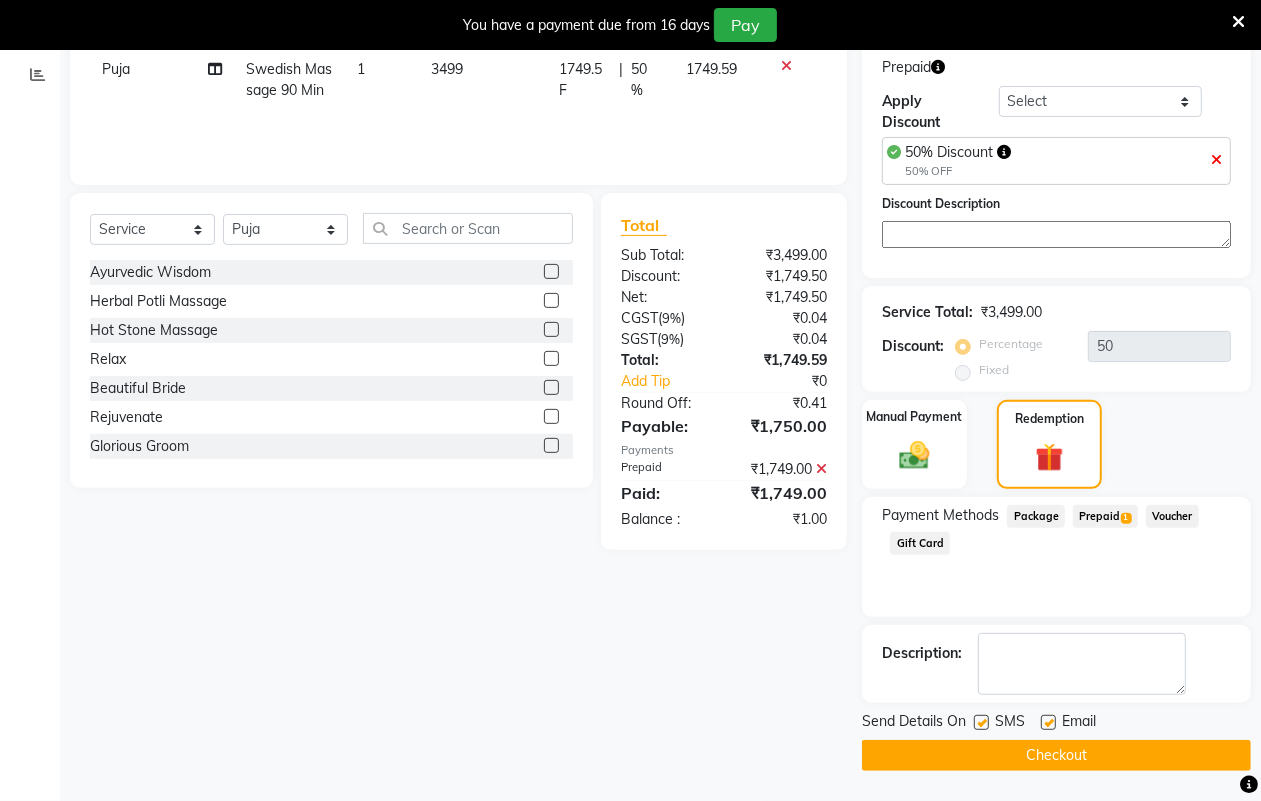 click on "Checkout" 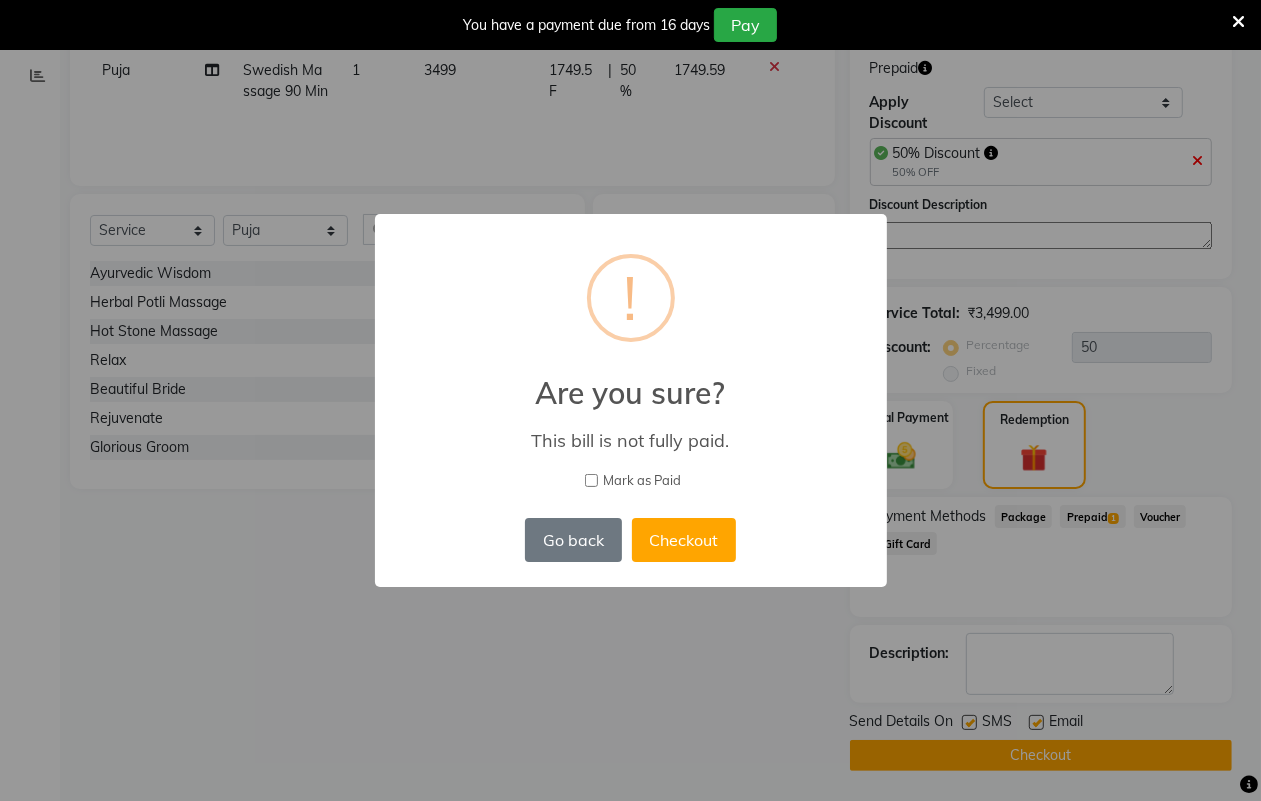 scroll, scrollTop: 317, scrollLeft: 0, axis: vertical 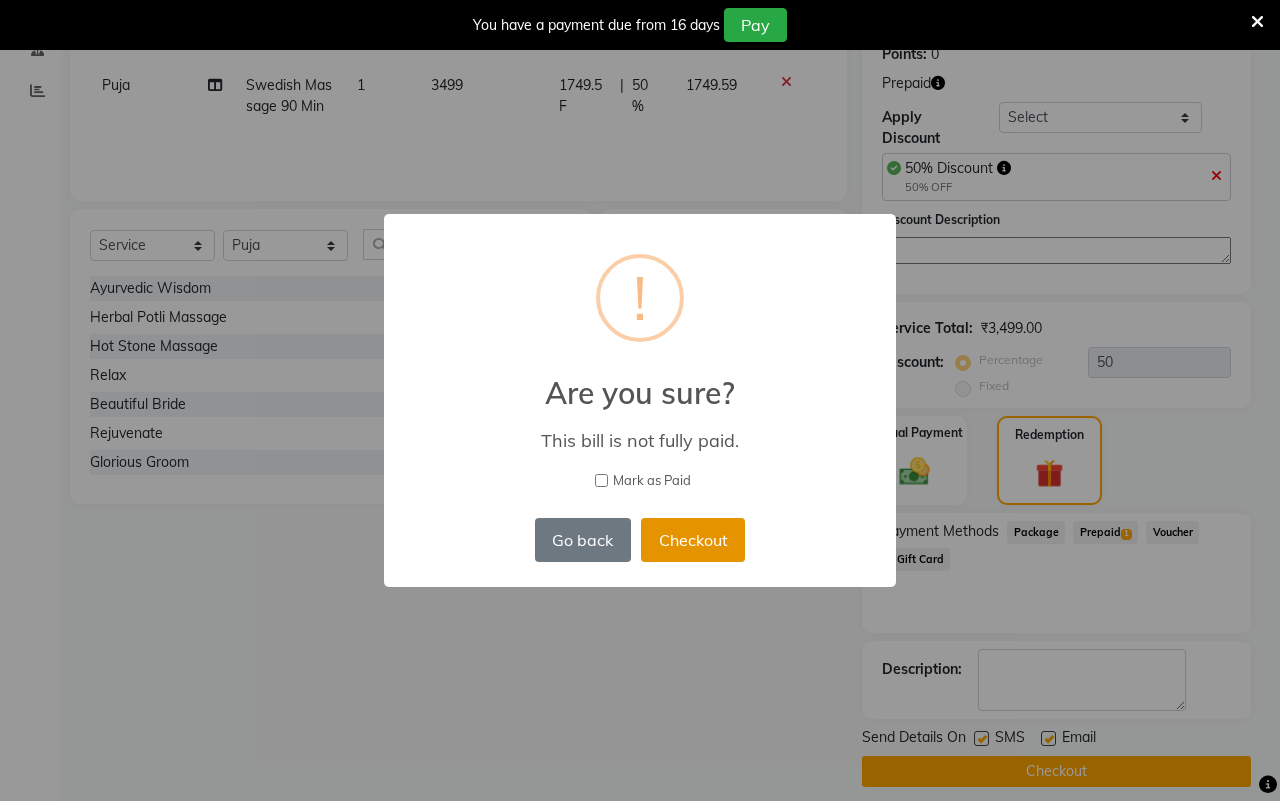 click on "Checkout" at bounding box center (693, 540) 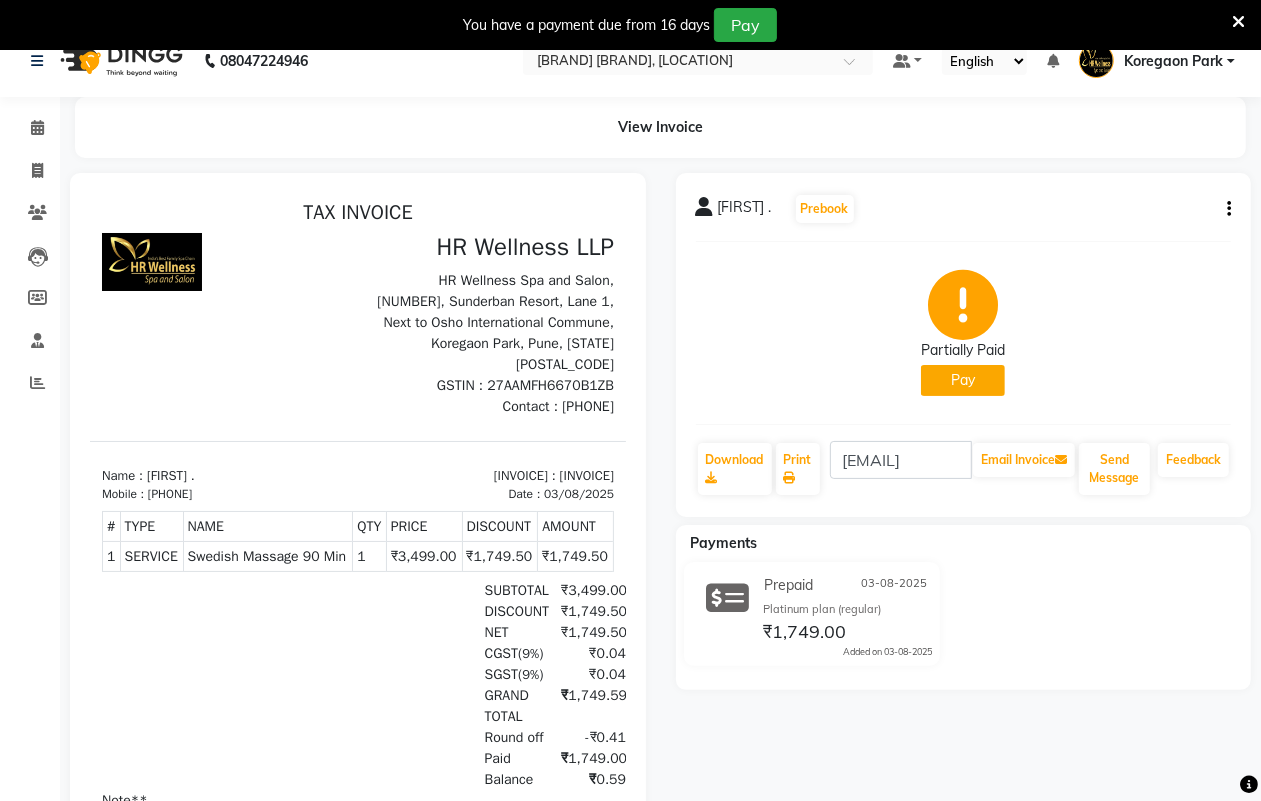 scroll, scrollTop: 0, scrollLeft: 0, axis: both 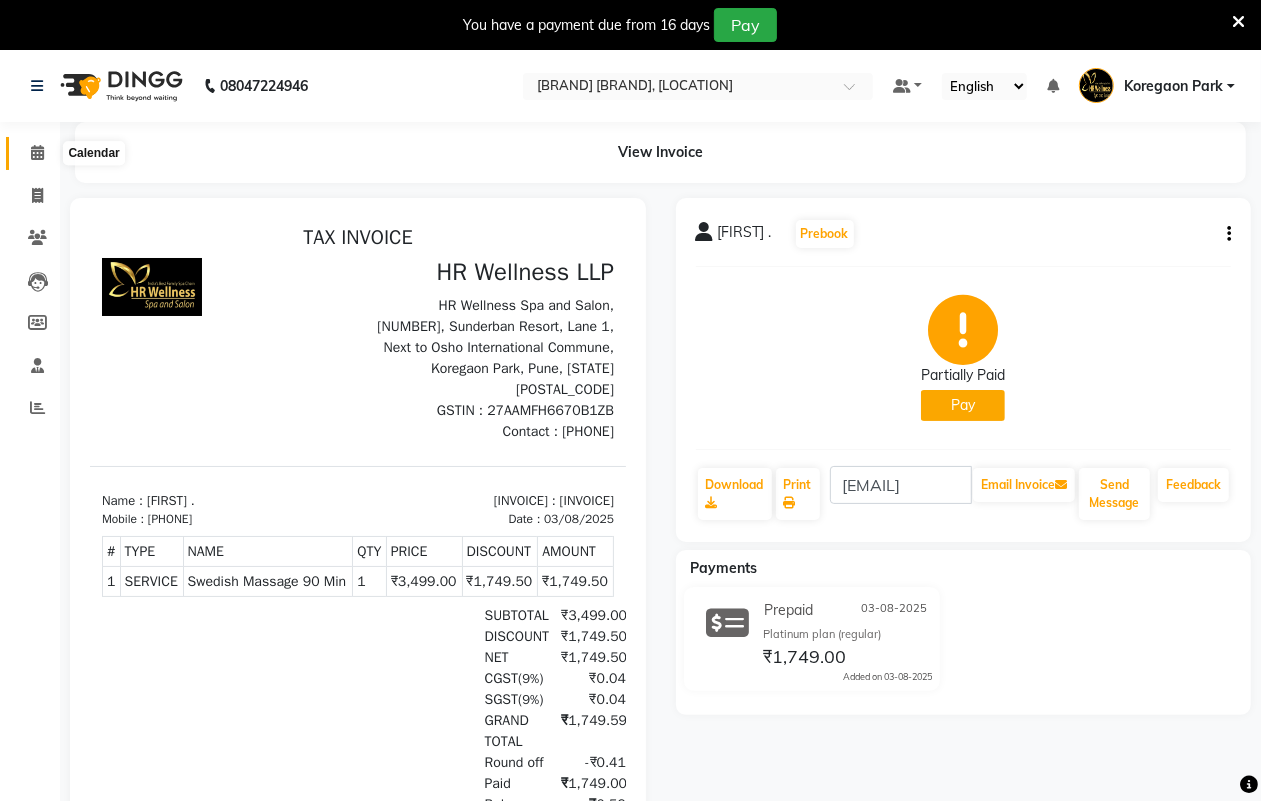 click 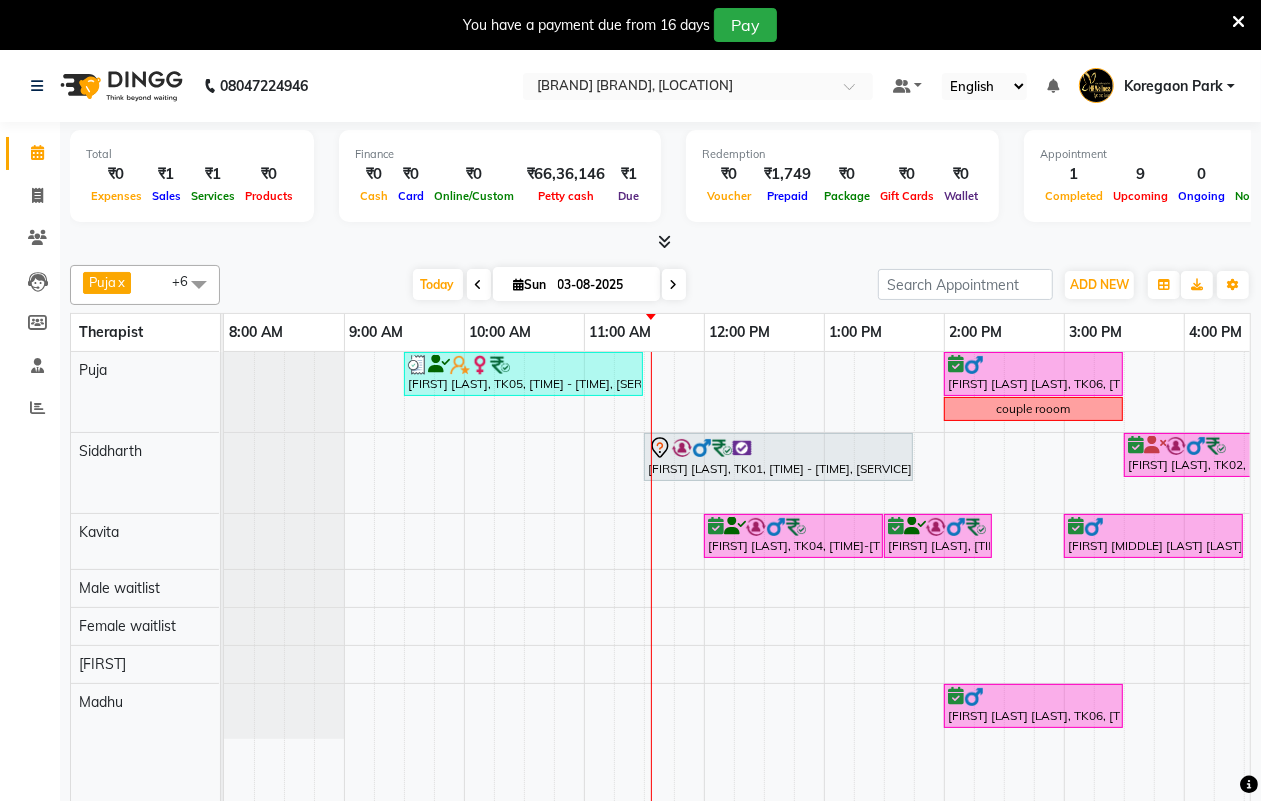 click on "Sun" at bounding box center (530, 284) 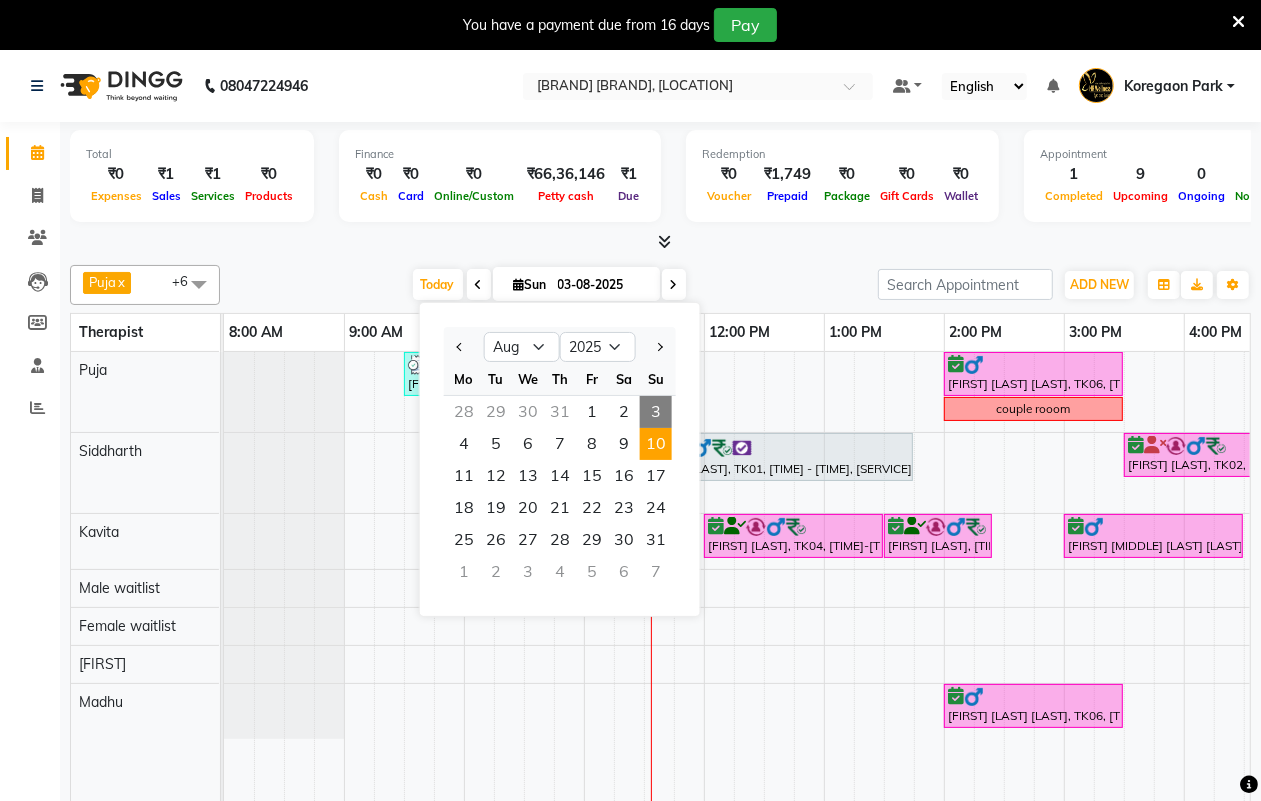 click on "10" at bounding box center [656, 444] 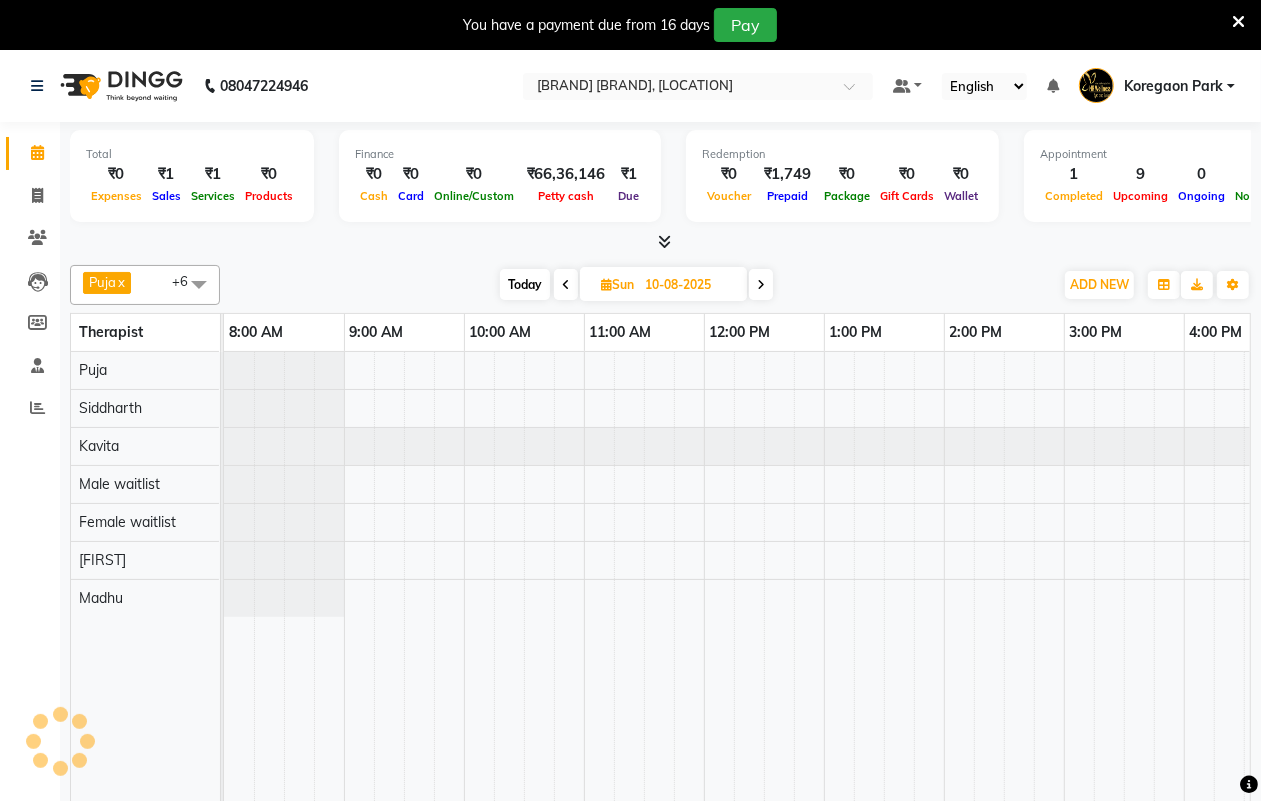 scroll, scrollTop: 0, scrollLeft: 361, axis: horizontal 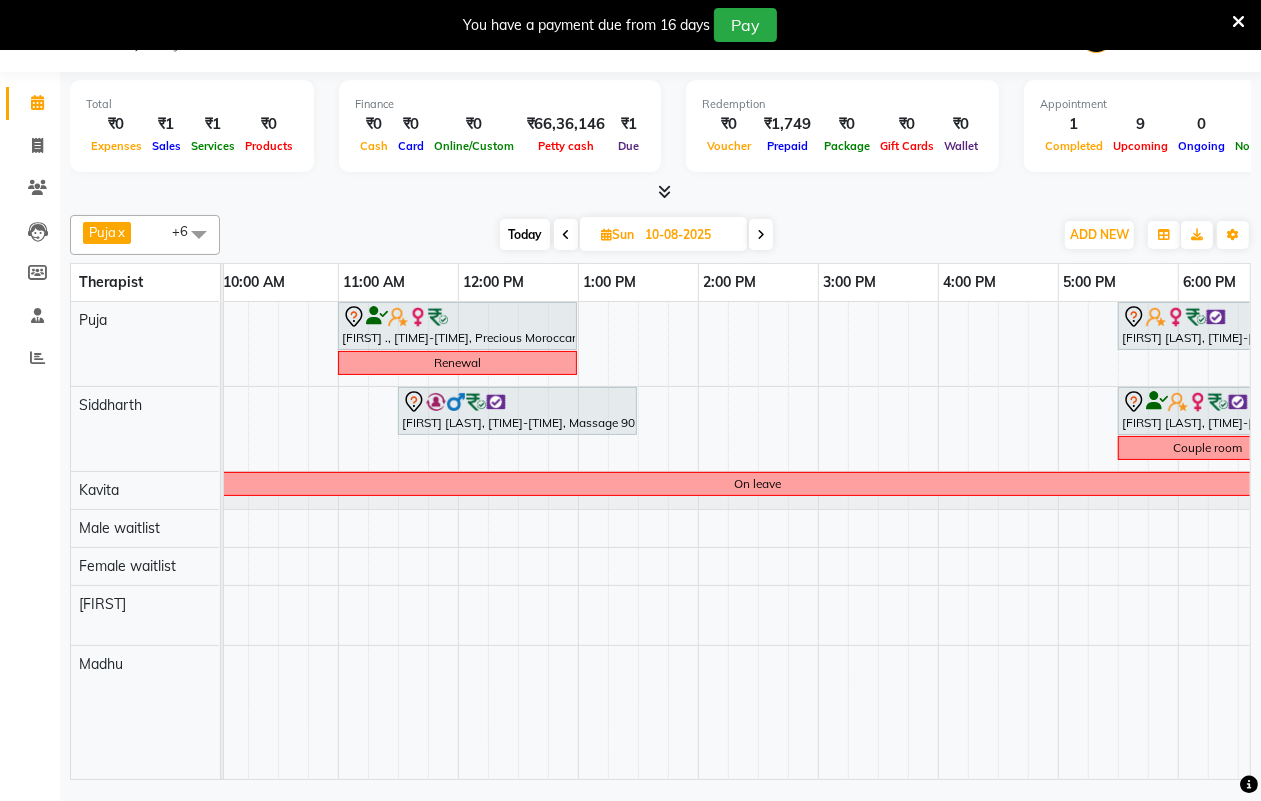 click at bounding box center [566, 234] 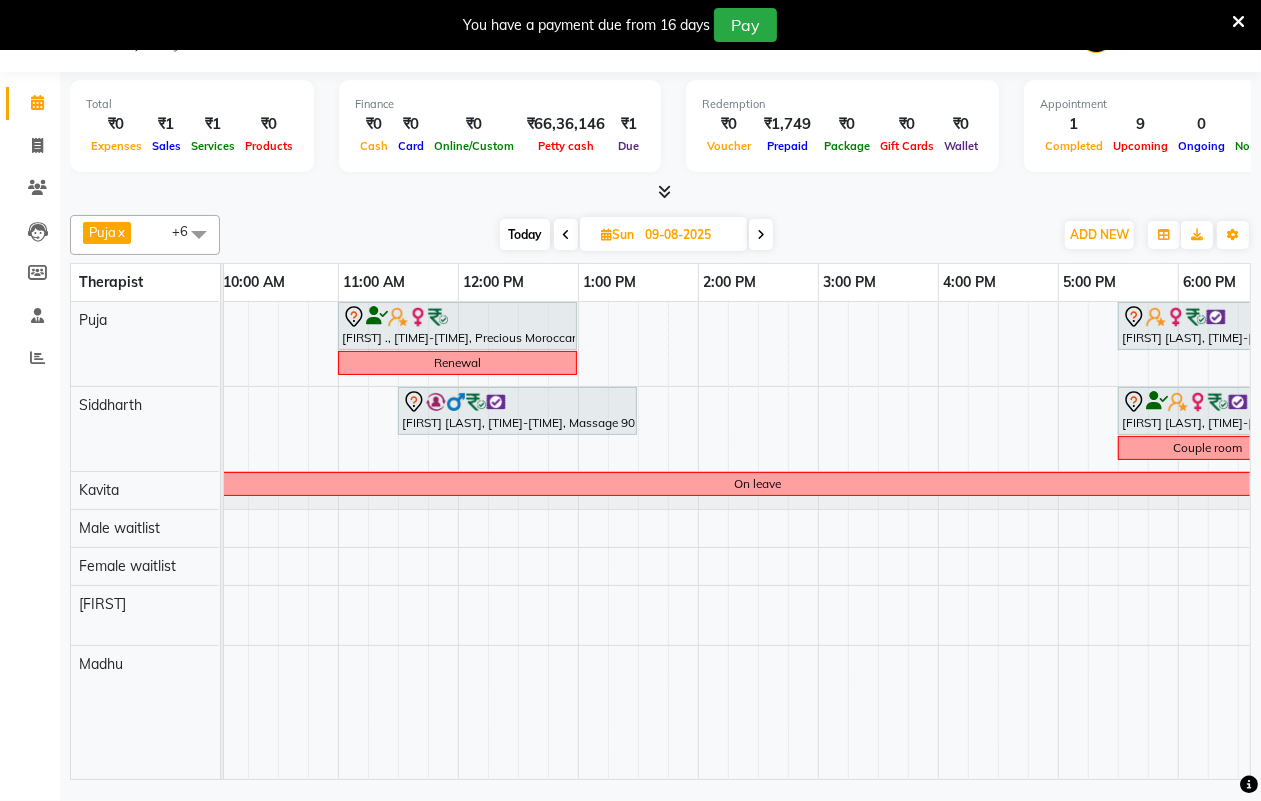 scroll, scrollTop: 0, scrollLeft: 0, axis: both 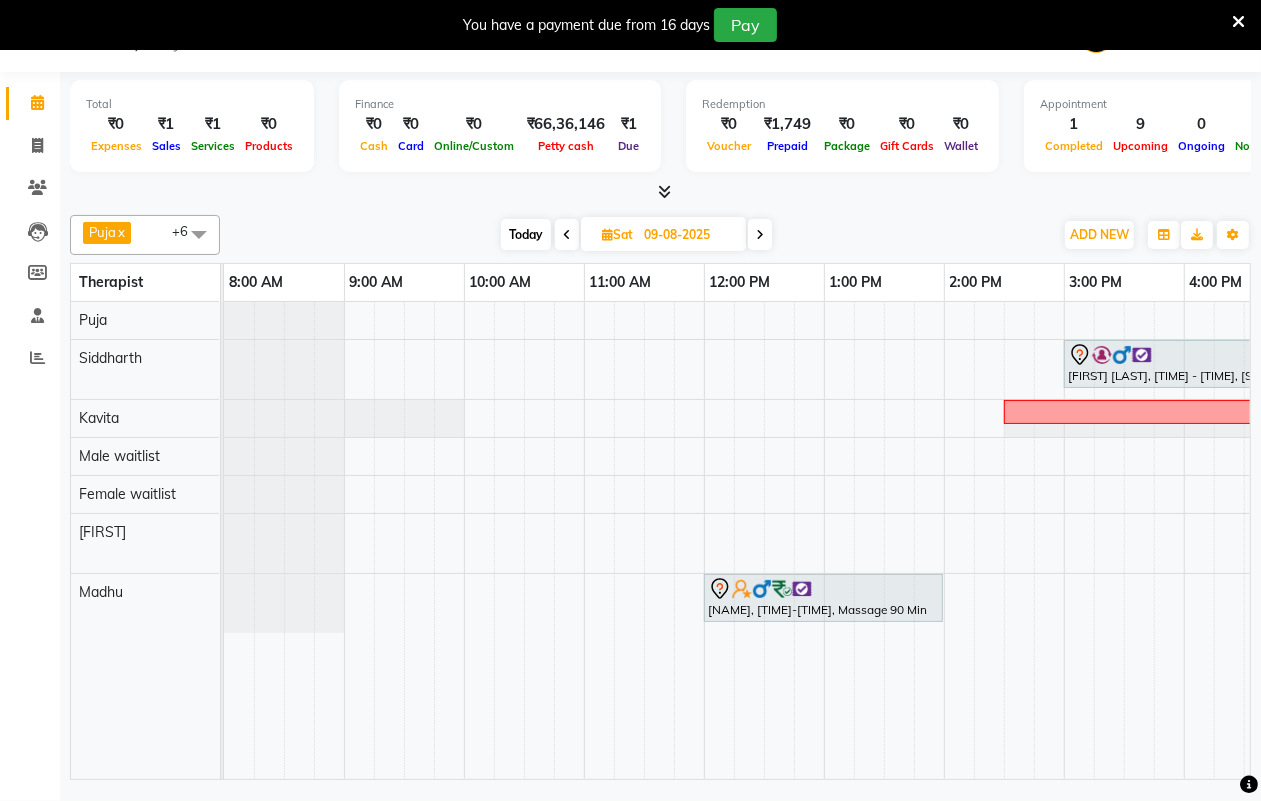 click on "09-08-2025" at bounding box center [688, 235] 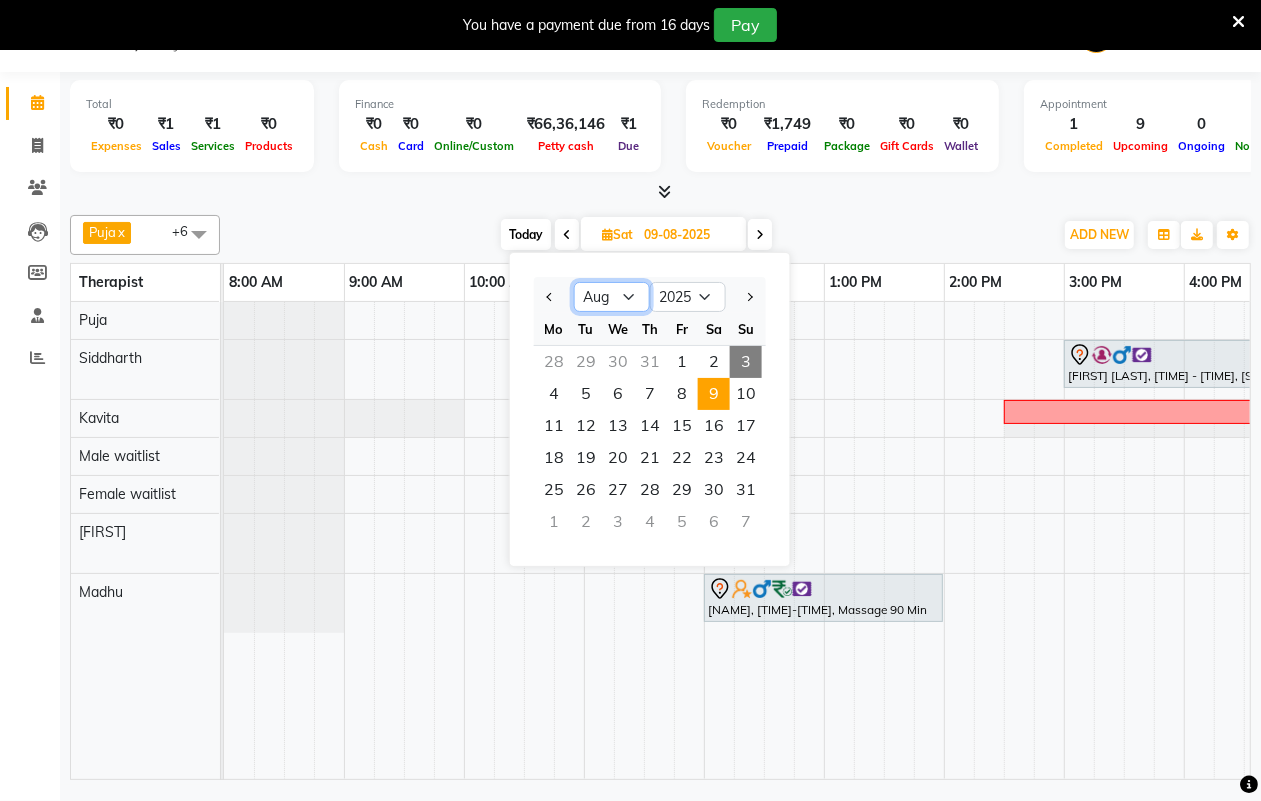 click on "Jan Feb Mar Apr May Jun Jul Aug Sep Oct Nov Dec" at bounding box center [612, 297] 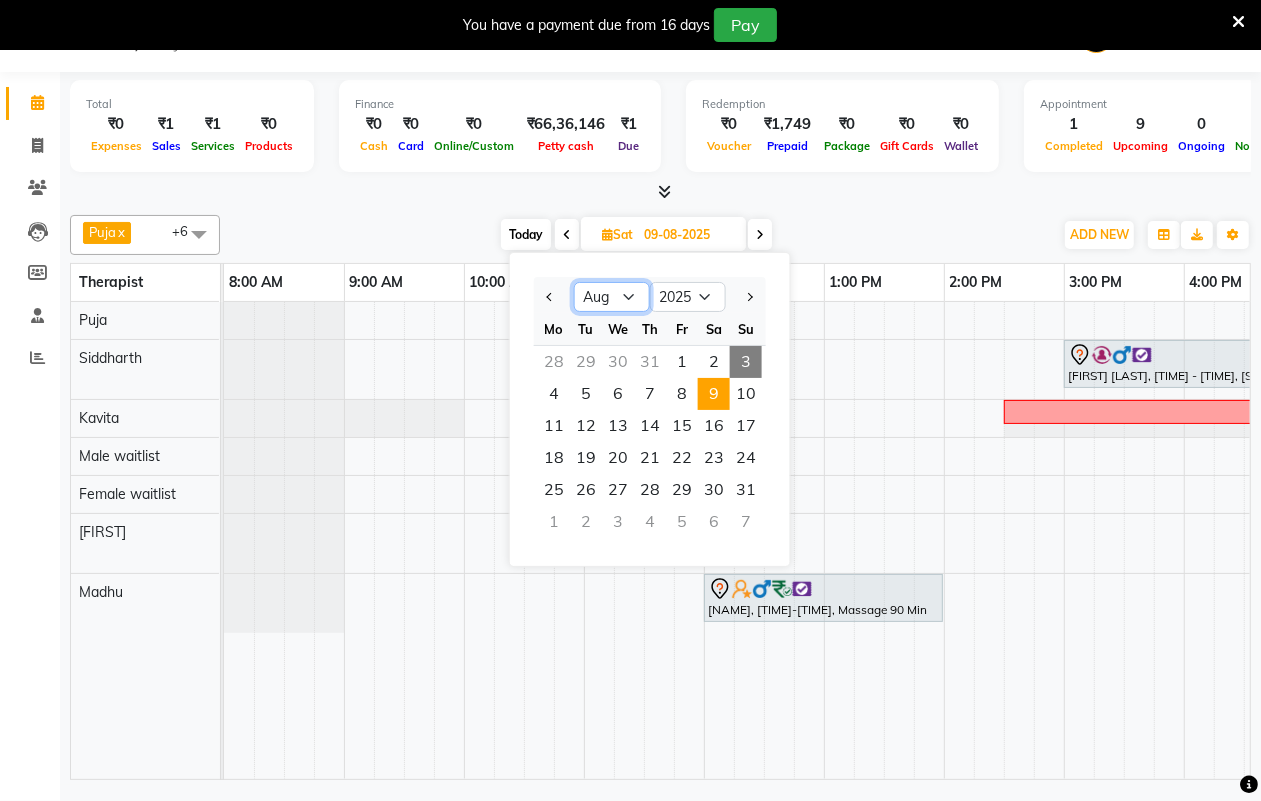 select on "4" 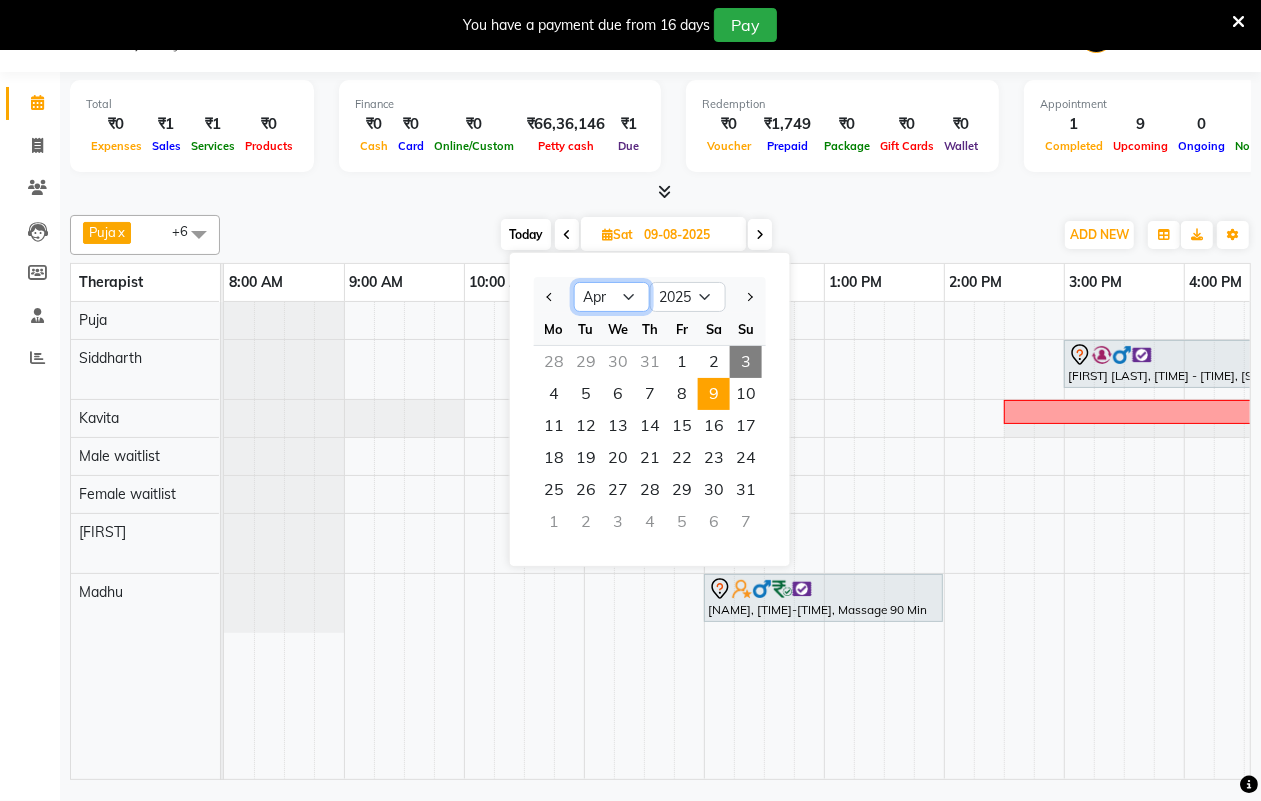 click on "Jan Feb Mar Apr May Jun Jul Aug Sep Oct Nov Dec" at bounding box center [612, 297] 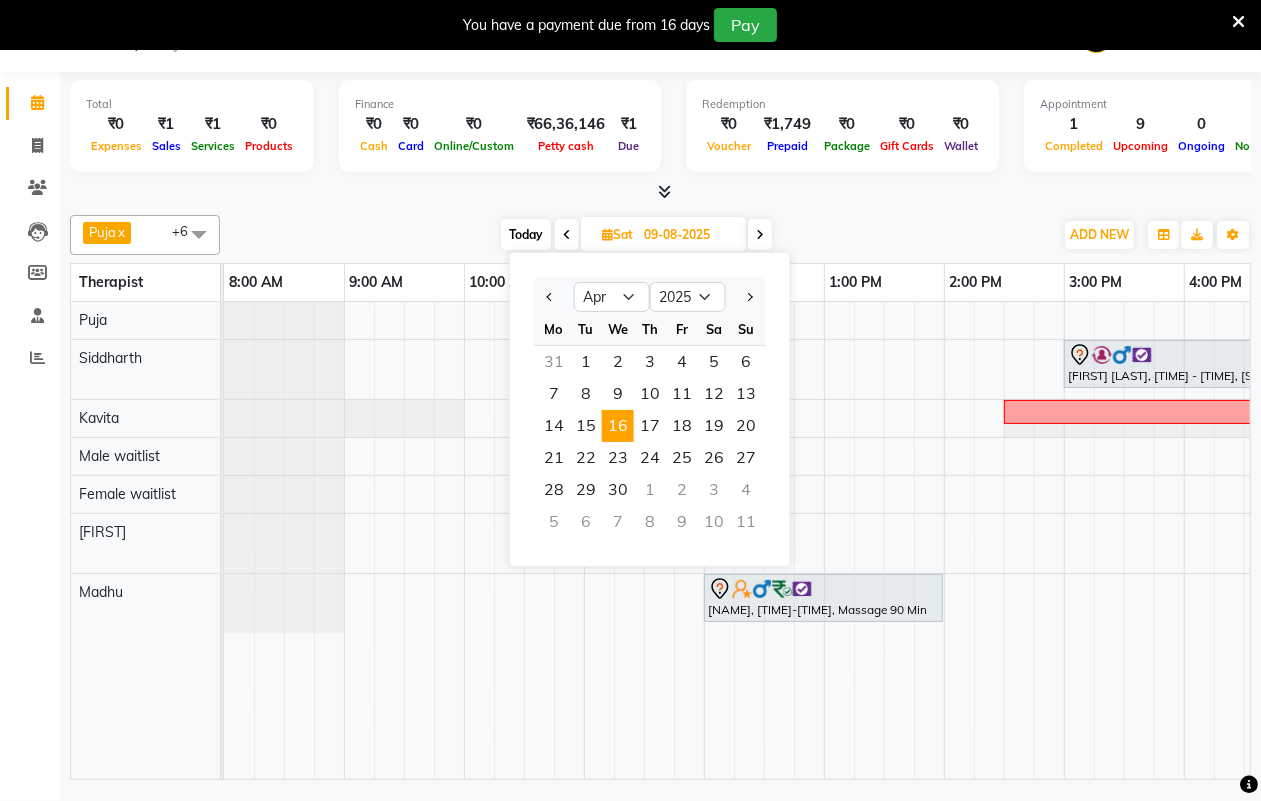 click on "16" at bounding box center [618, 426] 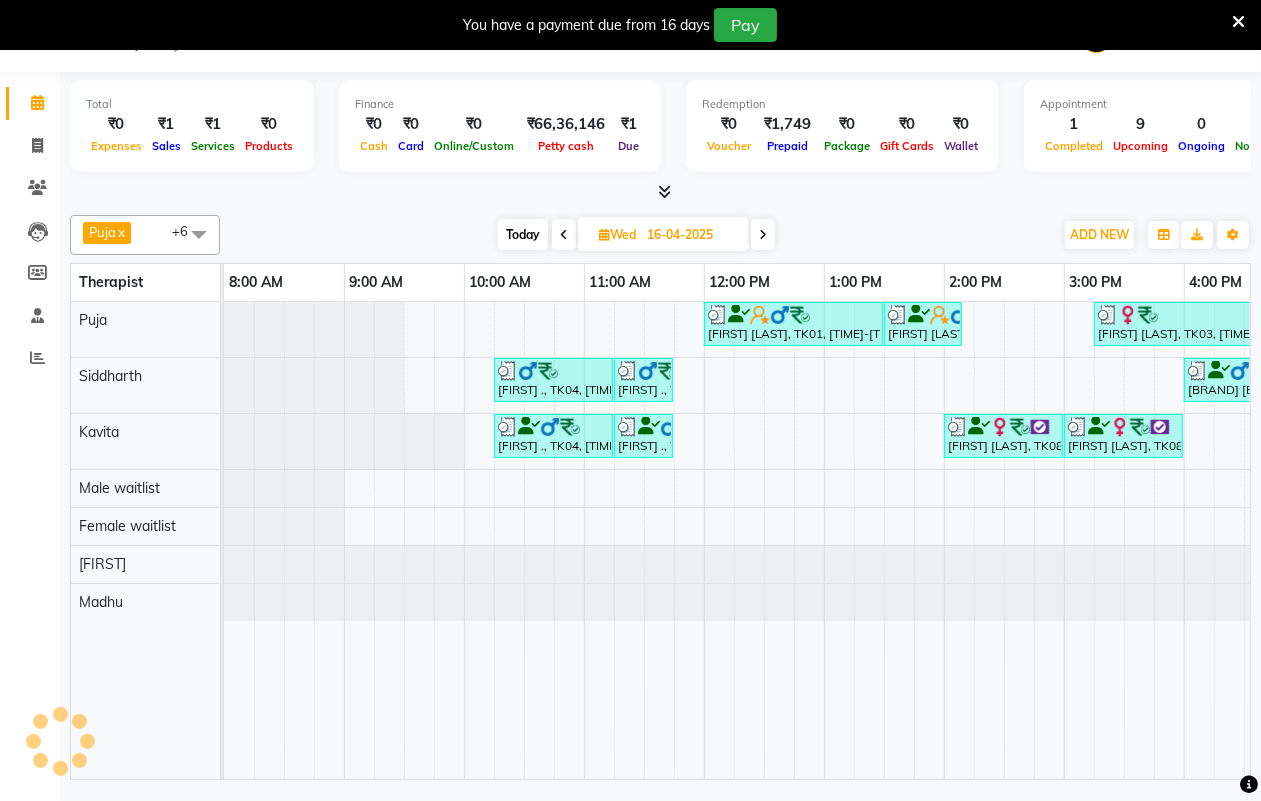 scroll, scrollTop: 0, scrollLeft: 361, axis: horizontal 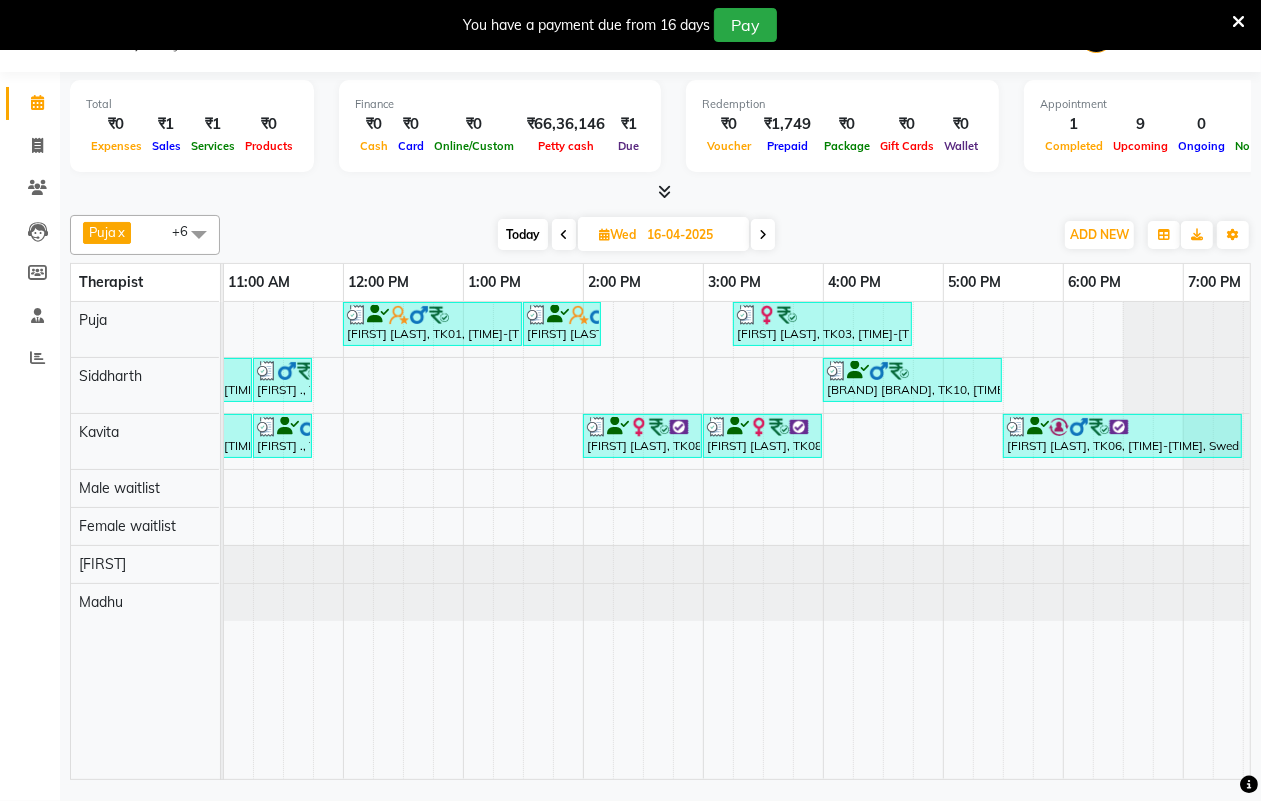 click on "Today" at bounding box center [523, 234] 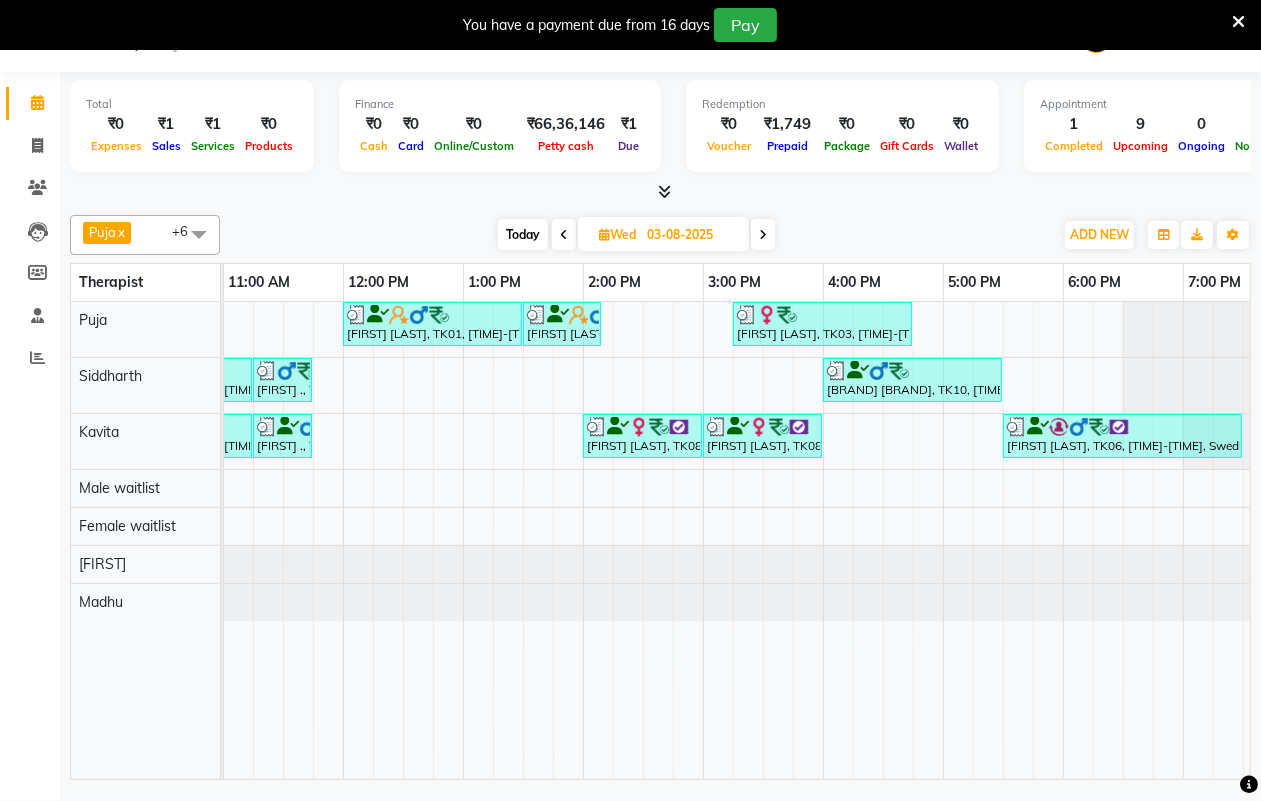 scroll, scrollTop: 0, scrollLeft: 0, axis: both 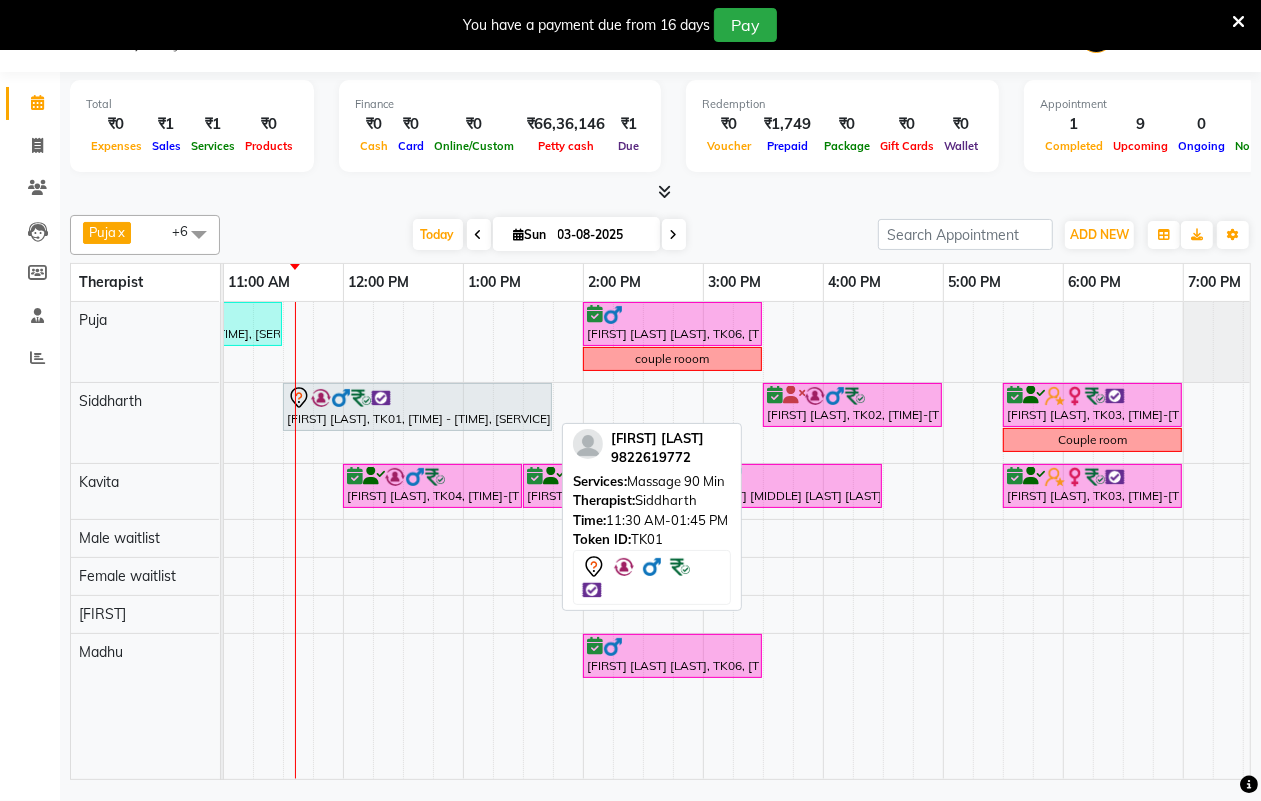 click at bounding box center [417, 398] 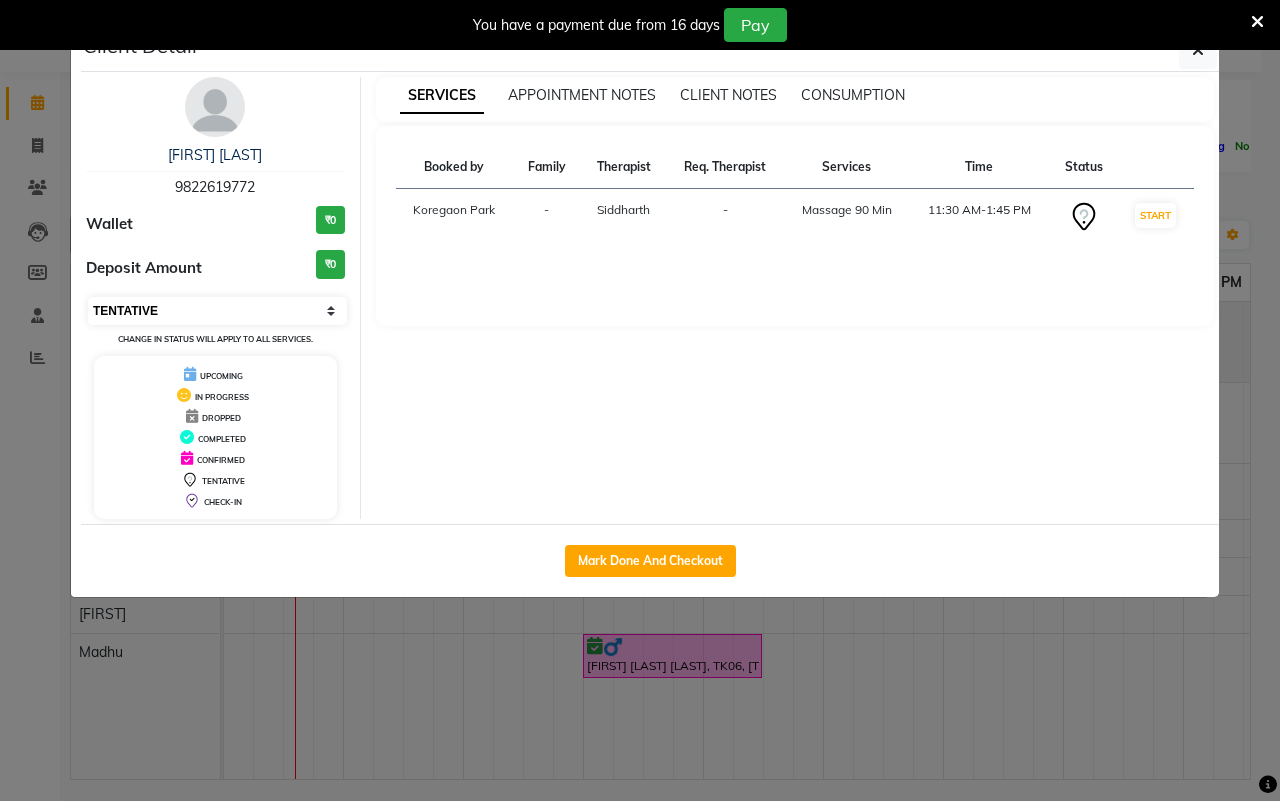 click on "Select IN SERVICE CONFIRMED TENTATIVE CHECK IN MARK DONE DROPPED UPCOMING" at bounding box center [217, 311] 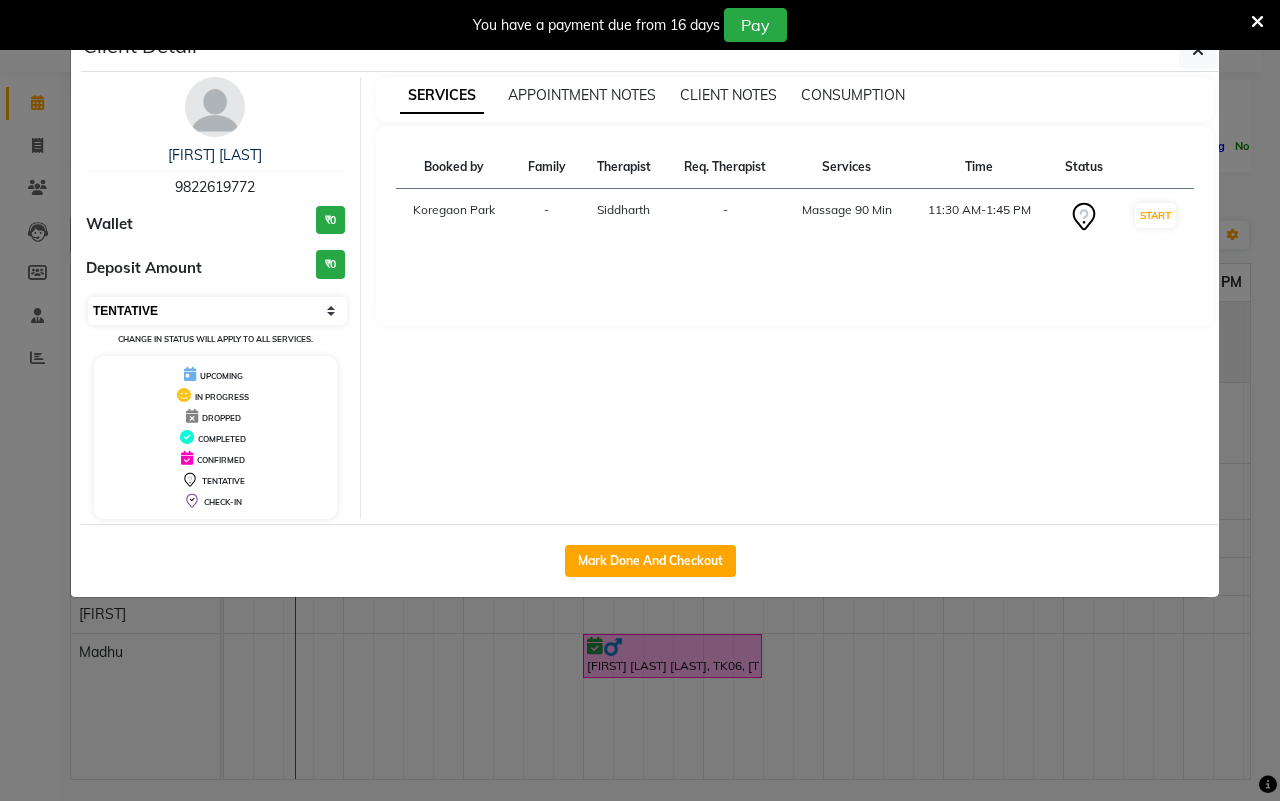 select on "6" 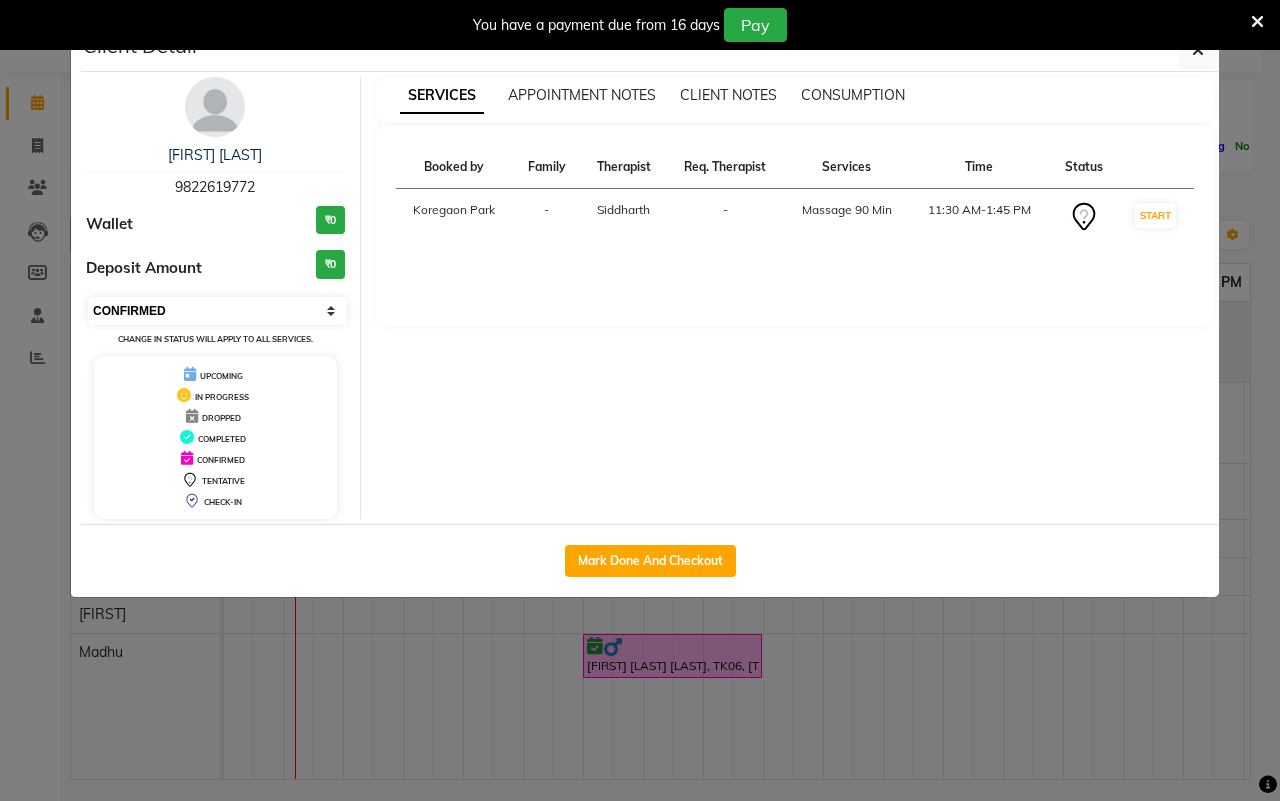 click on "Select IN SERVICE CONFIRMED TENTATIVE CHECK IN MARK DONE DROPPED UPCOMING" at bounding box center [217, 311] 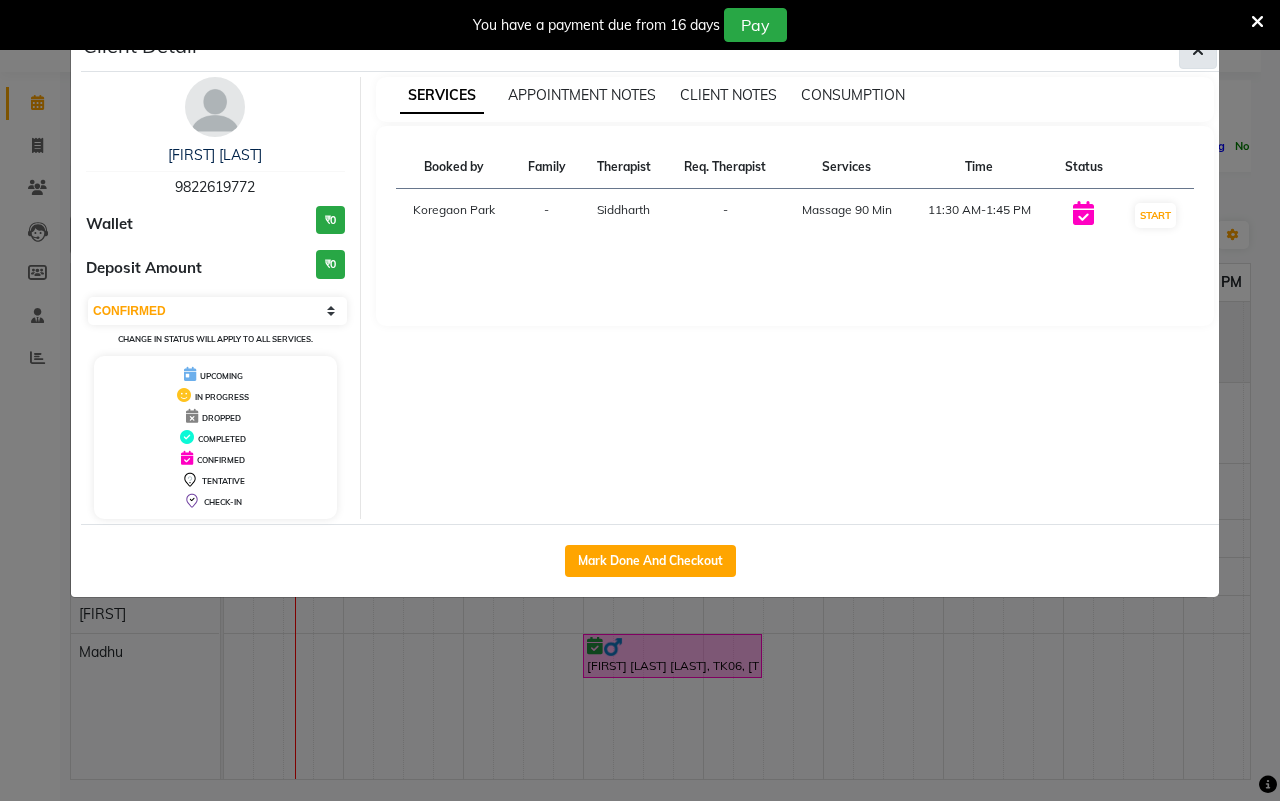 click 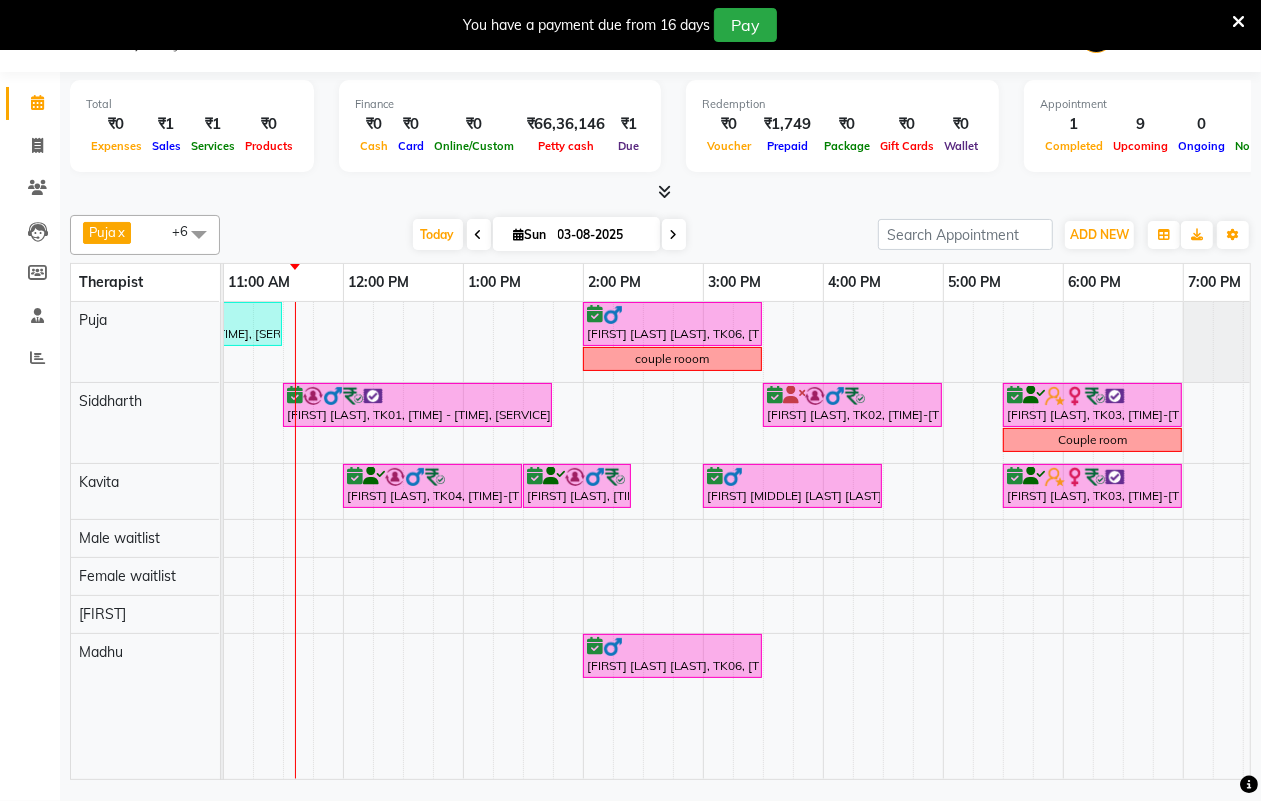 scroll, scrollTop: 0, scrollLeft: 226, axis: horizontal 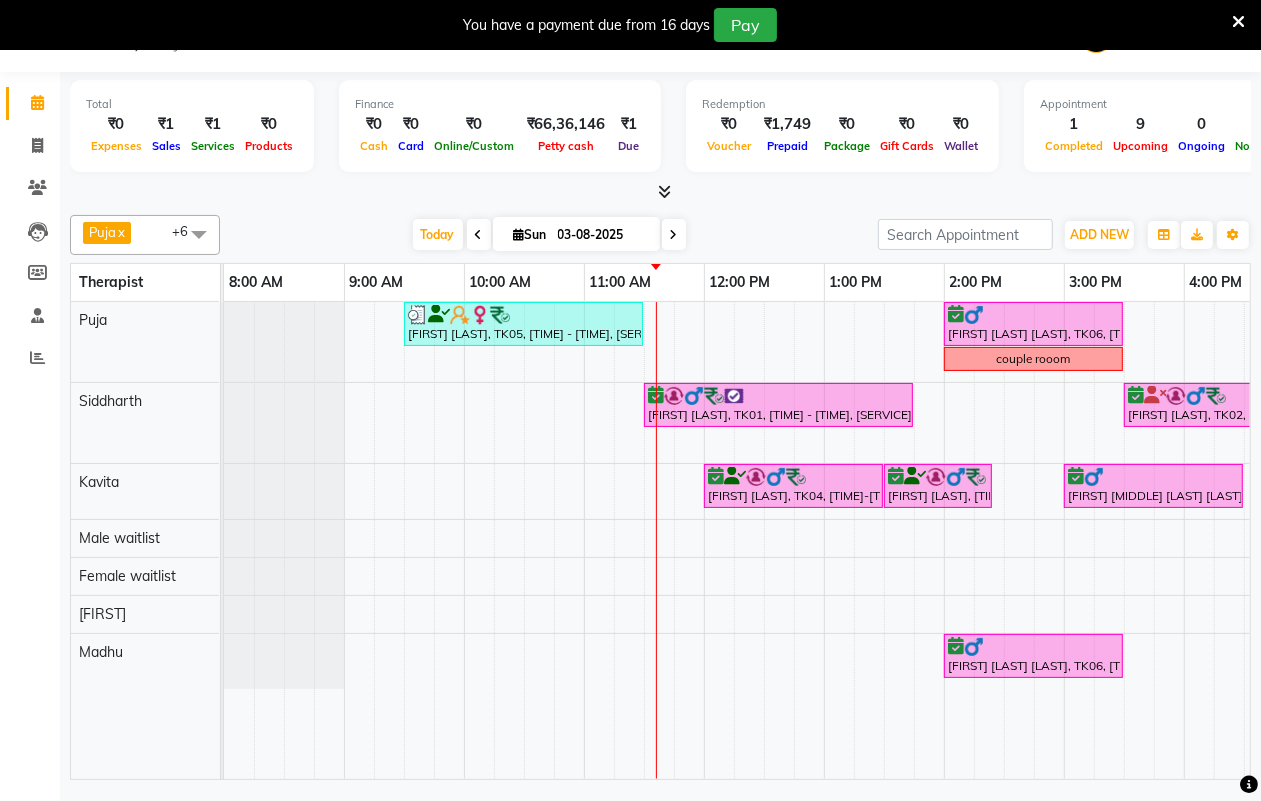 click on "03-08-2025" at bounding box center (602, 235) 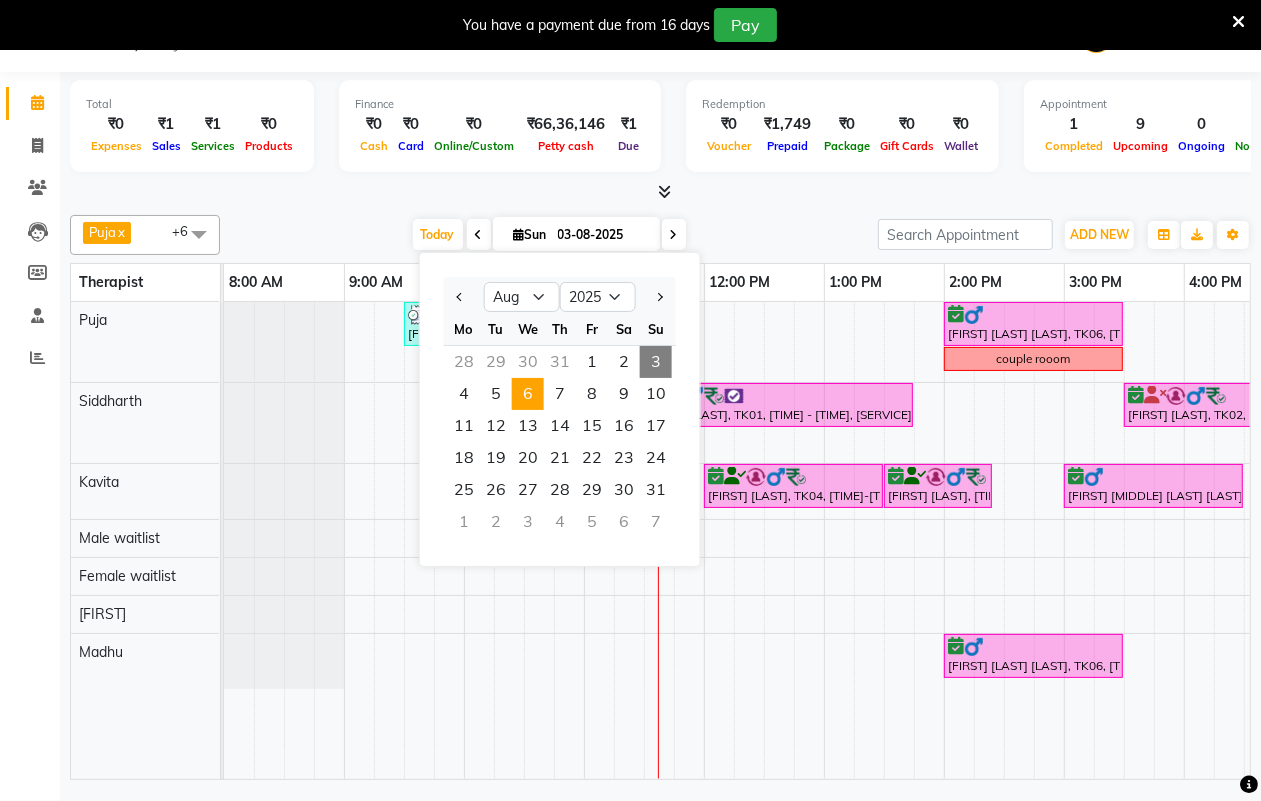 click on "6" at bounding box center [528, 394] 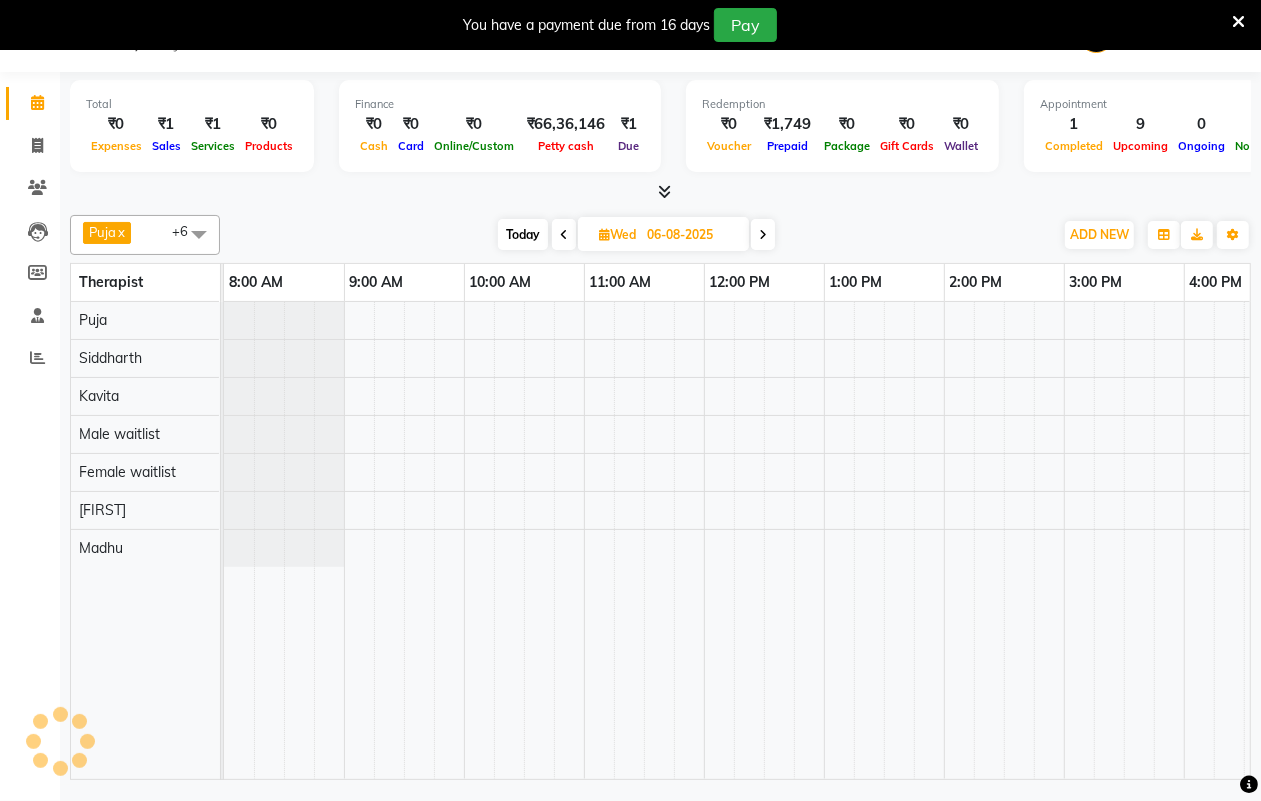 scroll, scrollTop: 0, scrollLeft: 361, axis: horizontal 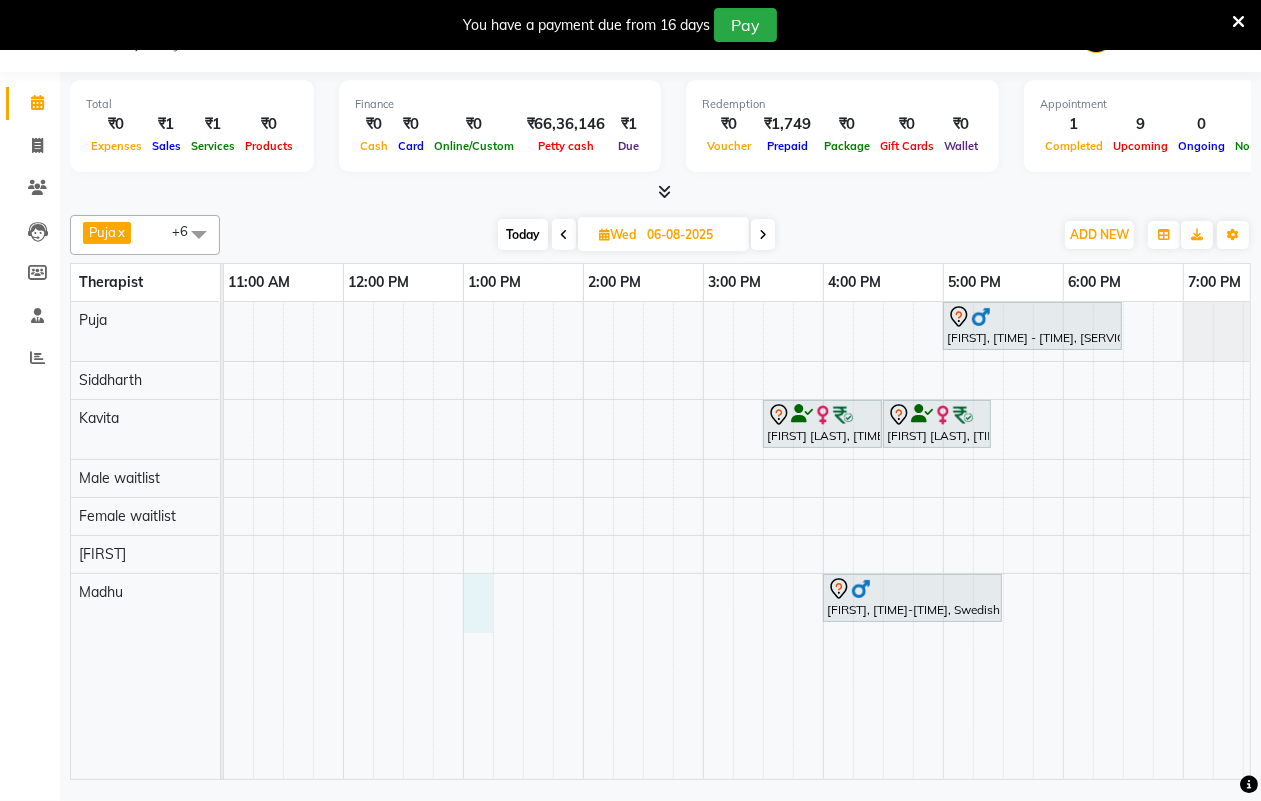 click on "[FIRST], [TIME] - [TIME], [SERVICE]             [FIRST] [LAST], [TIME] - [TIME], [SERVICE]             [FIRST] [LAST], [TIME] - [TIME], [SERVICE]             [FIRST], [TIME] - [TIME], [SERVICE]" at bounding box center (643, 540) 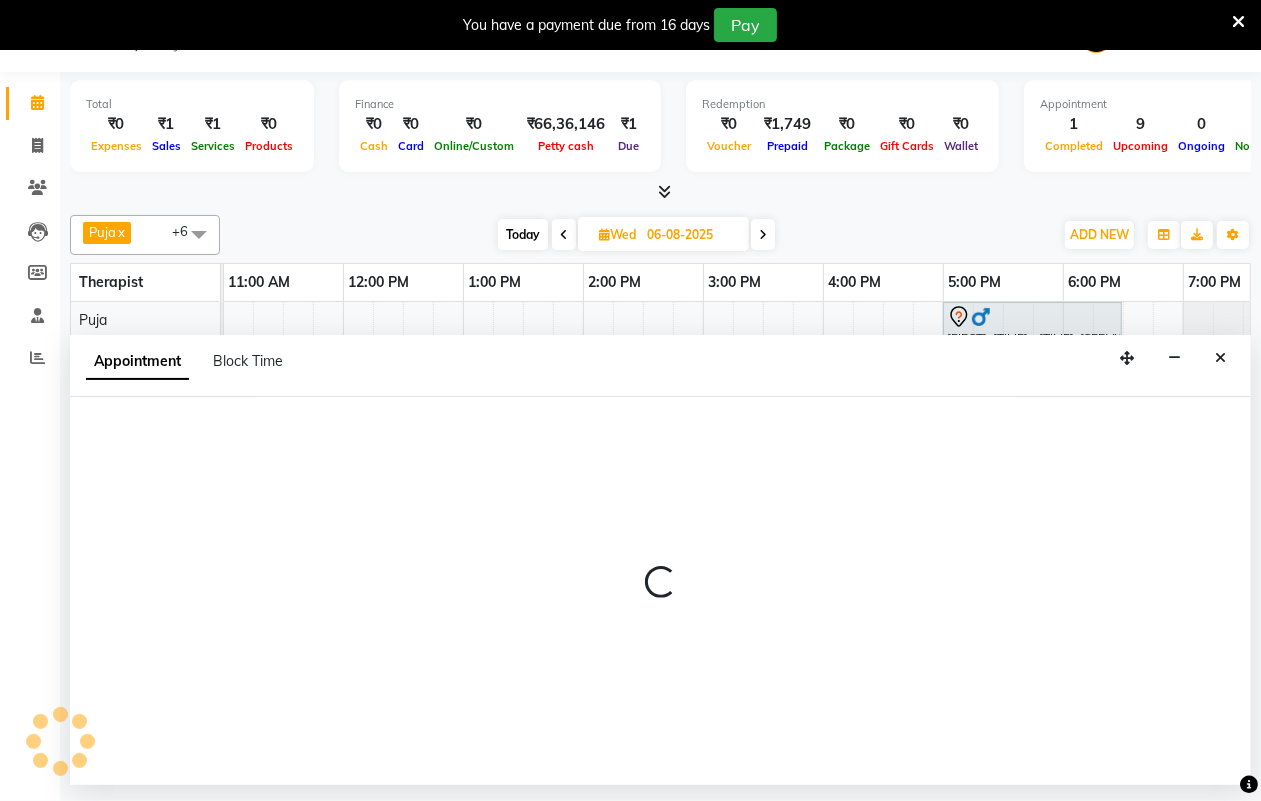 select on "86787" 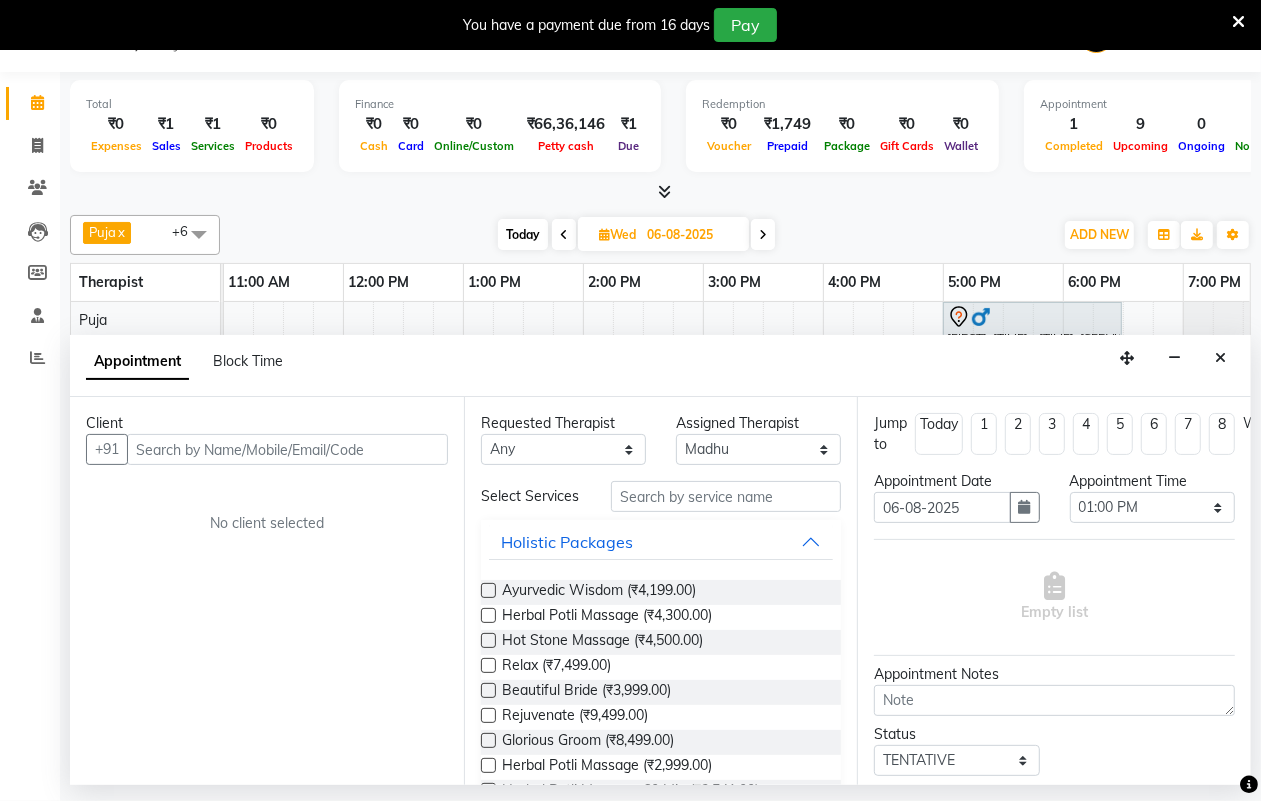 click at bounding box center (287, 449) 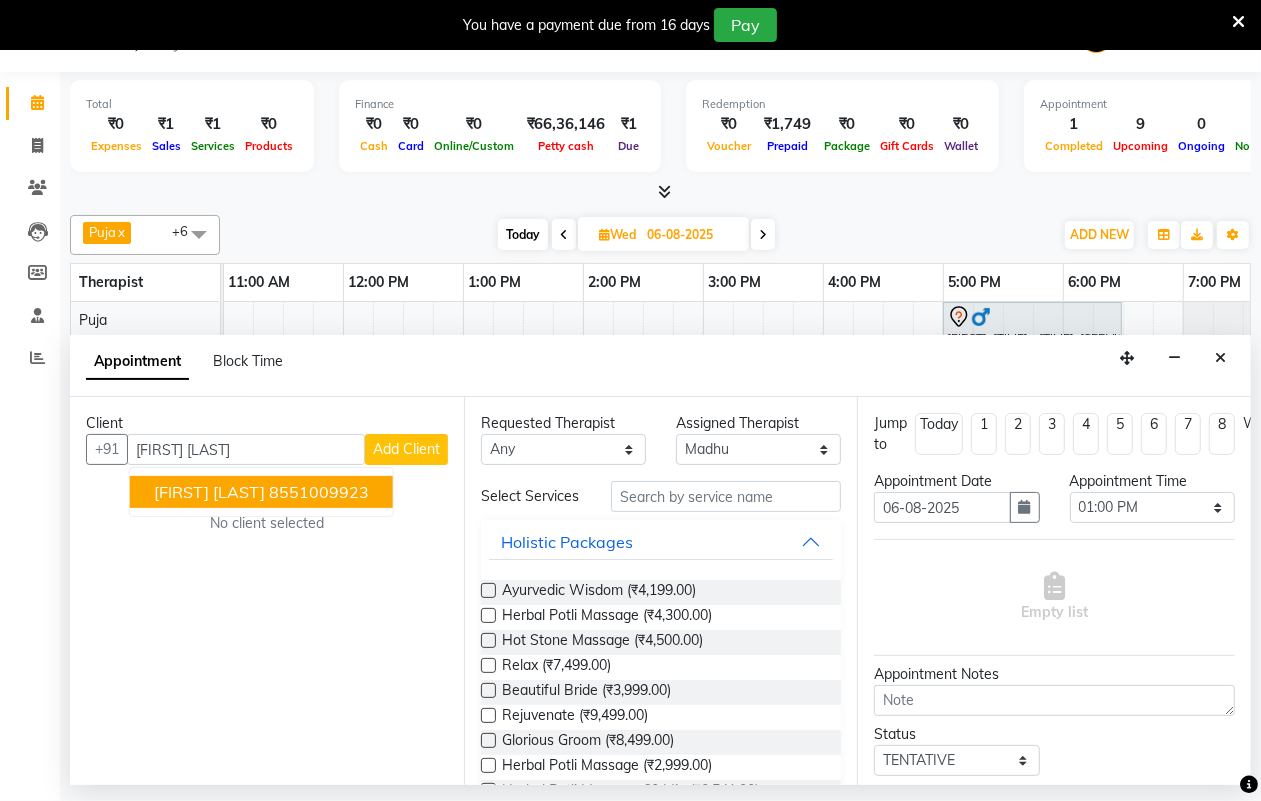 click on "8551009923" at bounding box center [319, 492] 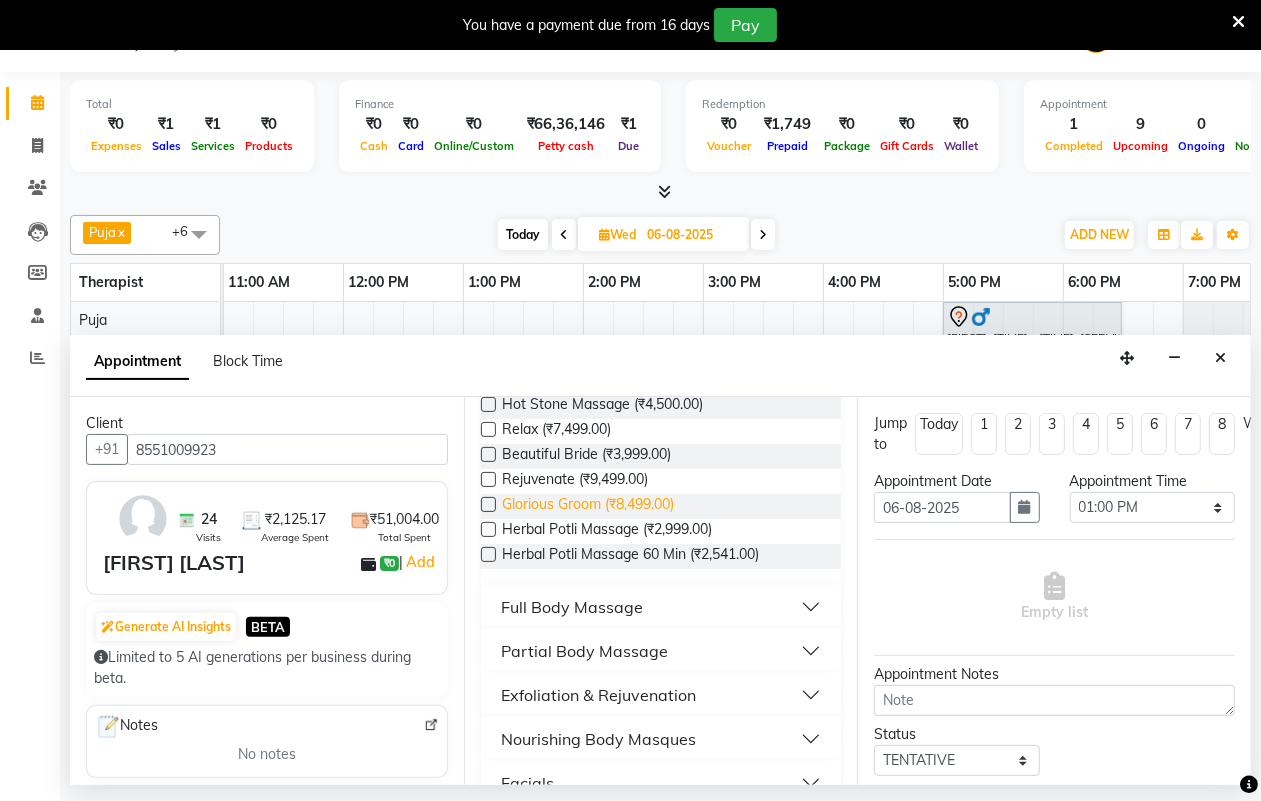 scroll, scrollTop: 250, scrollLeft: 0, axis: vertical 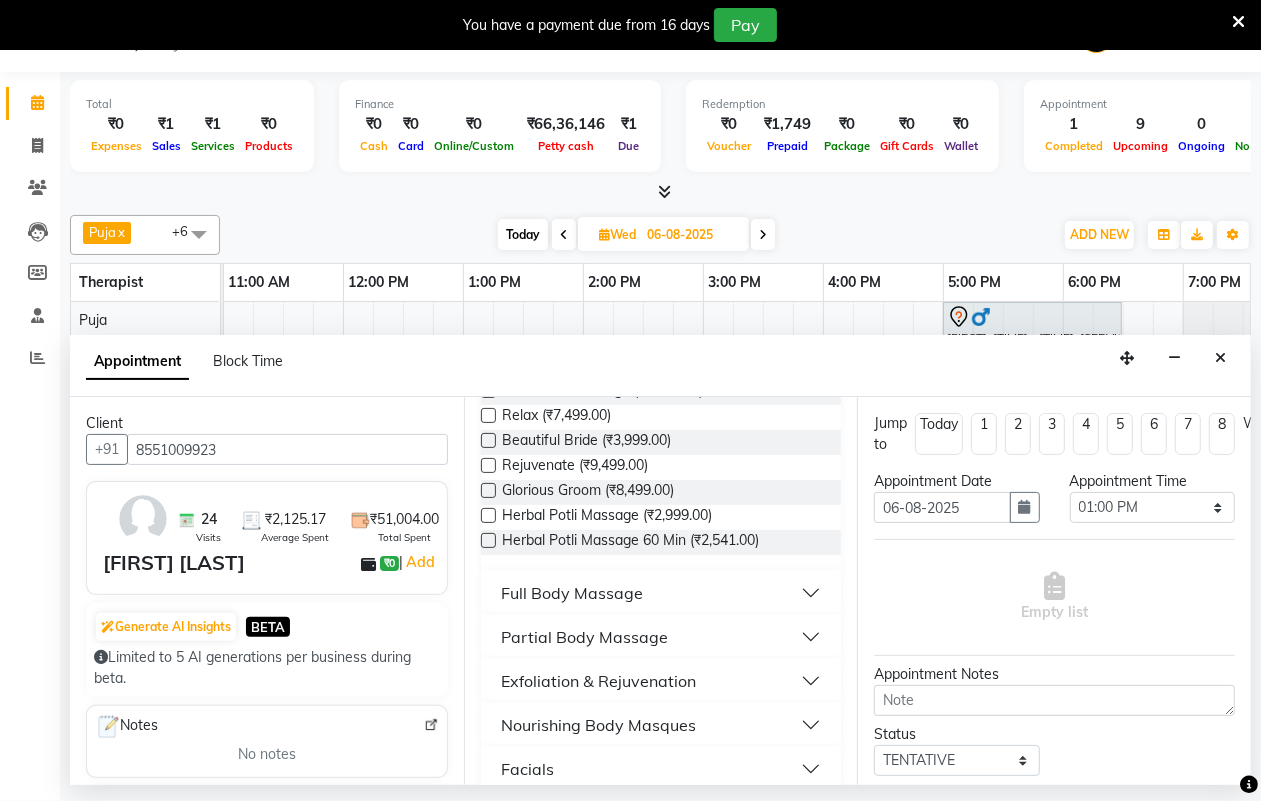 type on "8551009923" 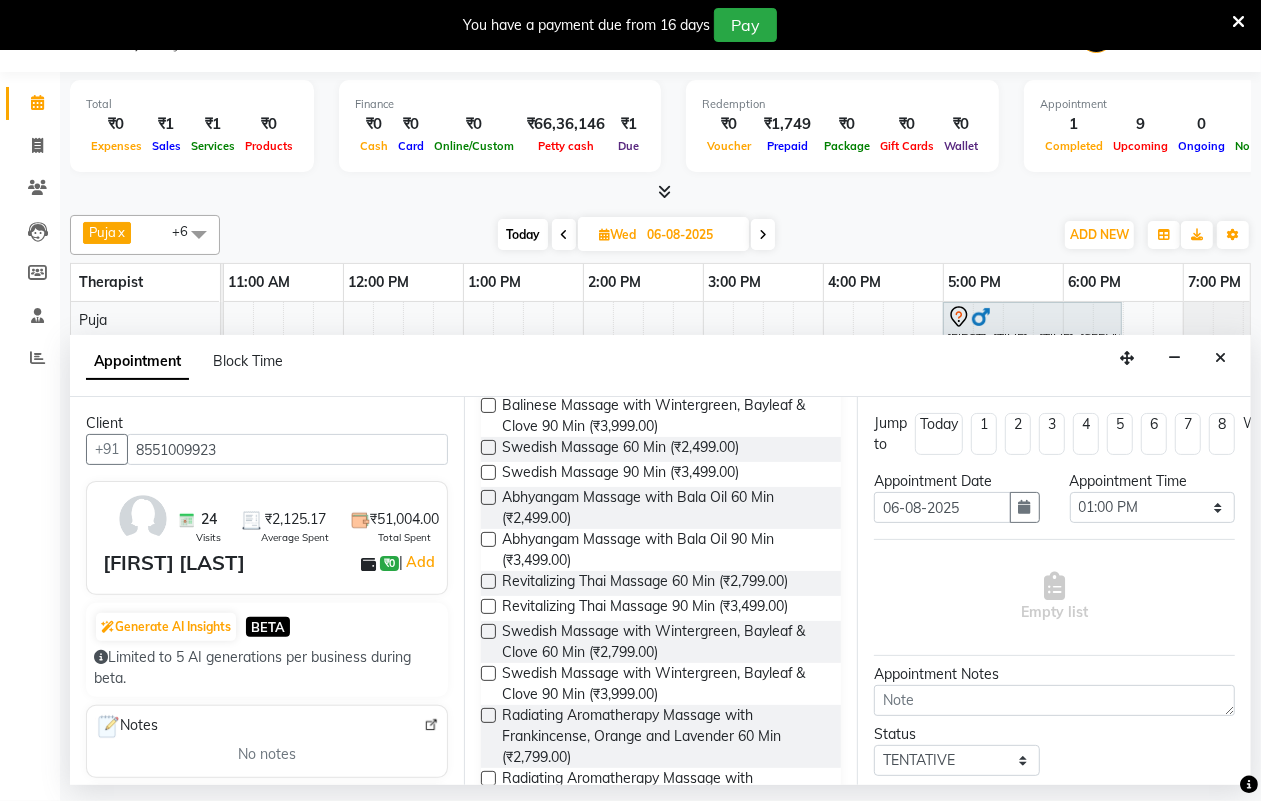 scroll, scrollTop: 750, scrollLeft: 0, axis: vertical 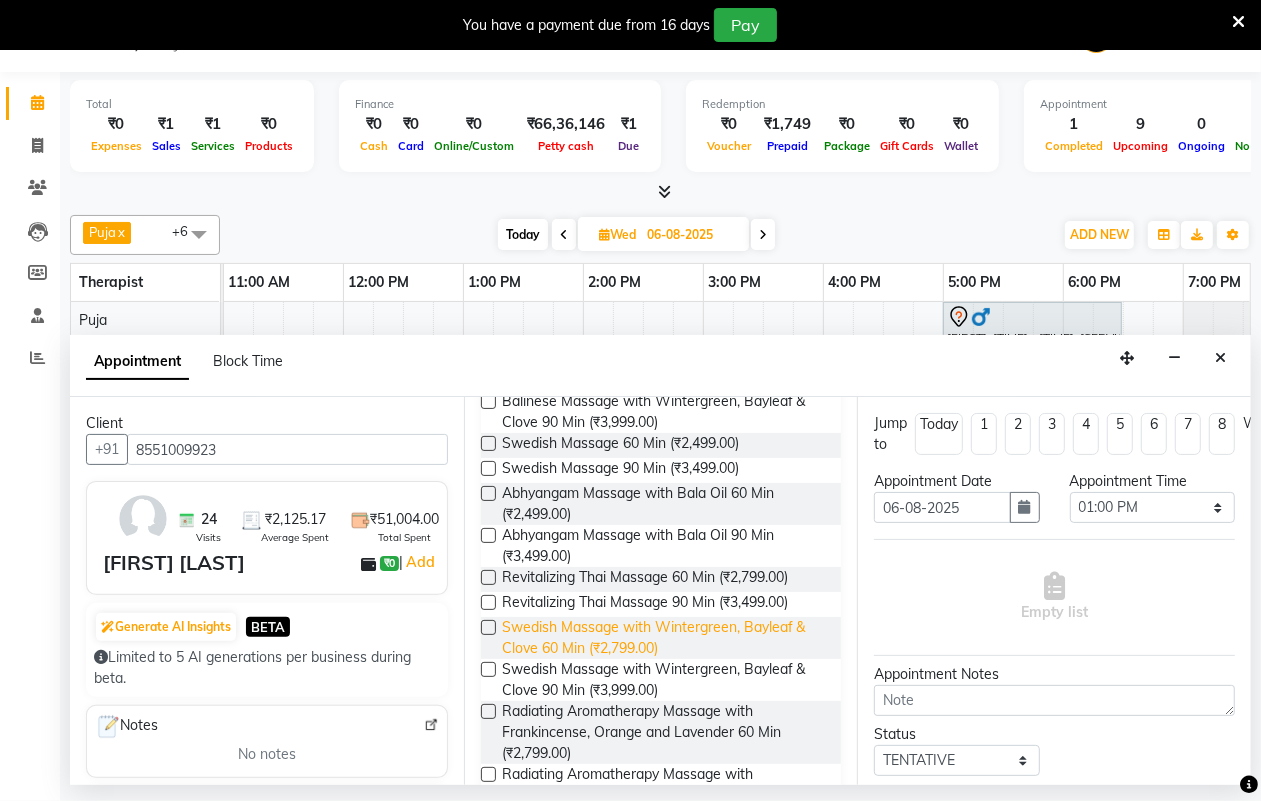 click on "Swedish Massage with Wintergreen, Bayleaf & Clove 60 Min (₹2,799.00)" at bounding box center (664, 638) 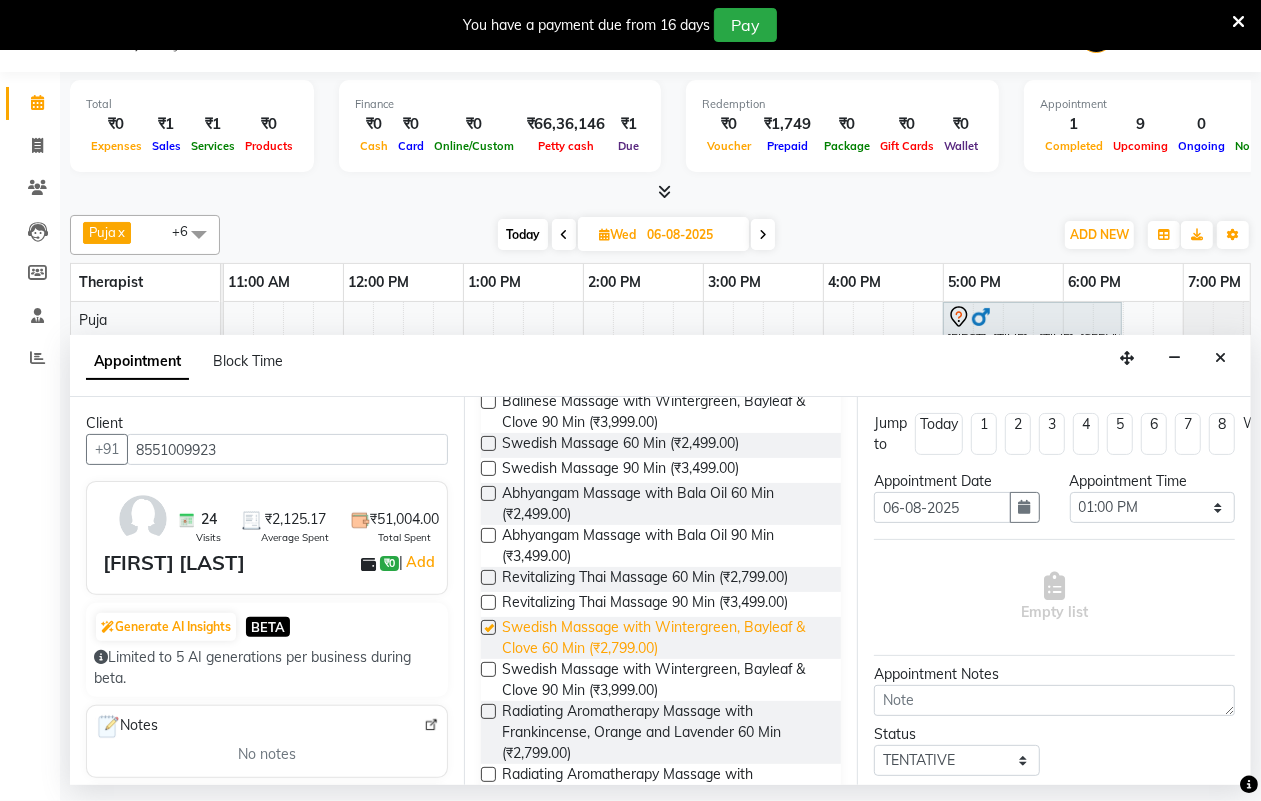 checkbox on "false" 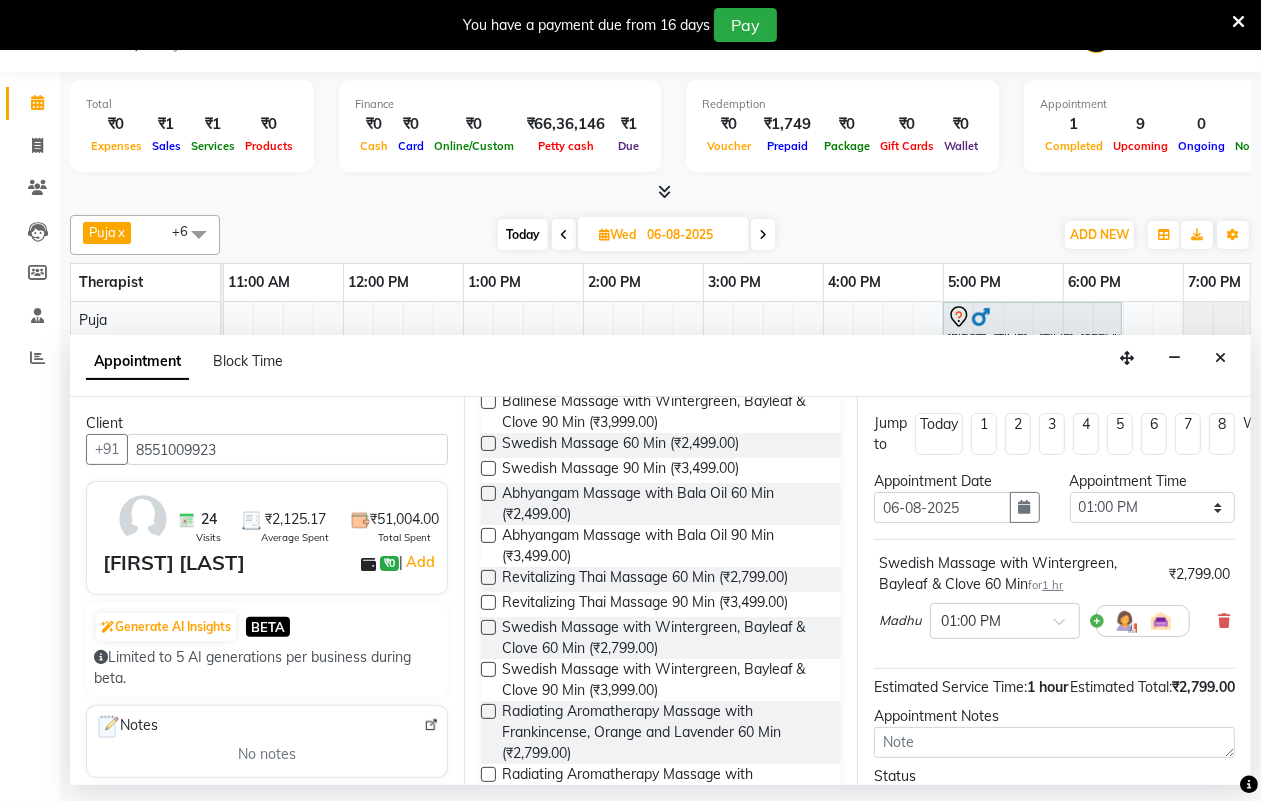 scroll, scrollTop: 216, scrollLeft: 0, axis: vertical 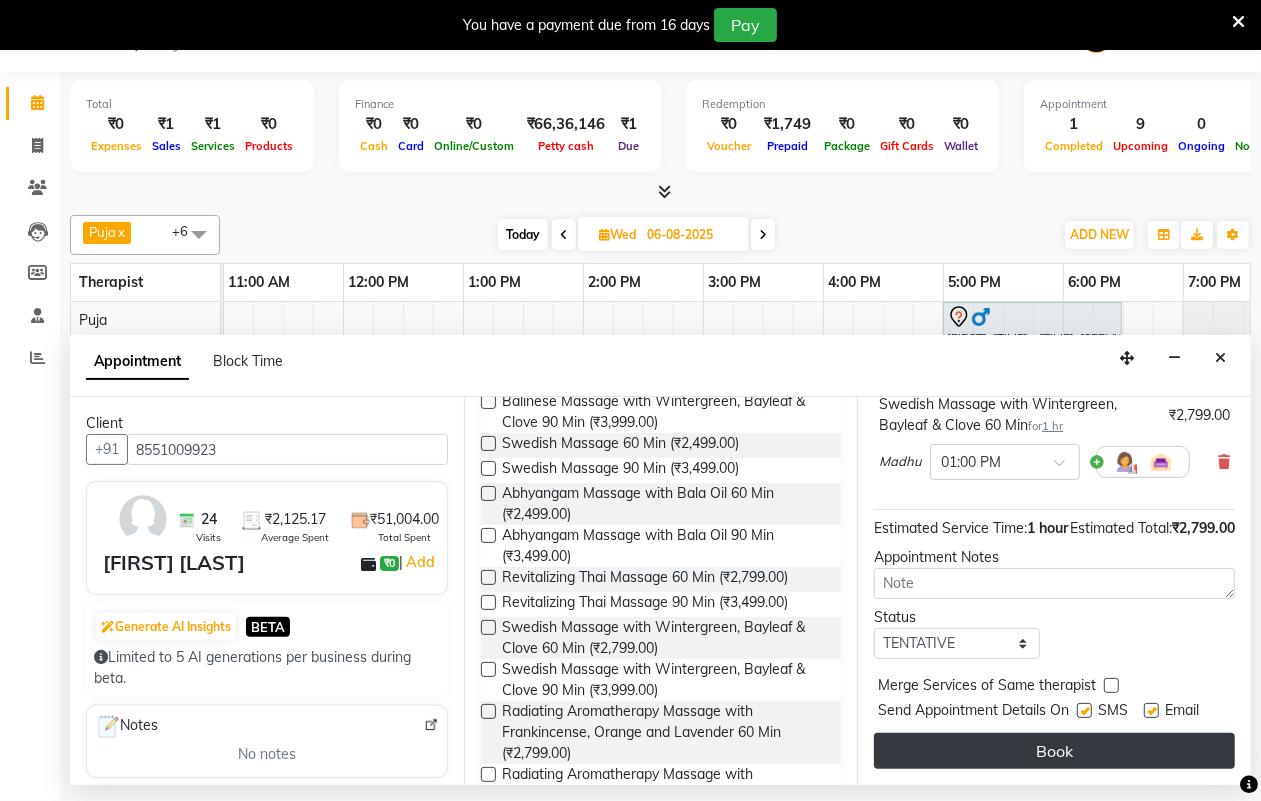 click on "Book" at bounding box center [1054, 751] 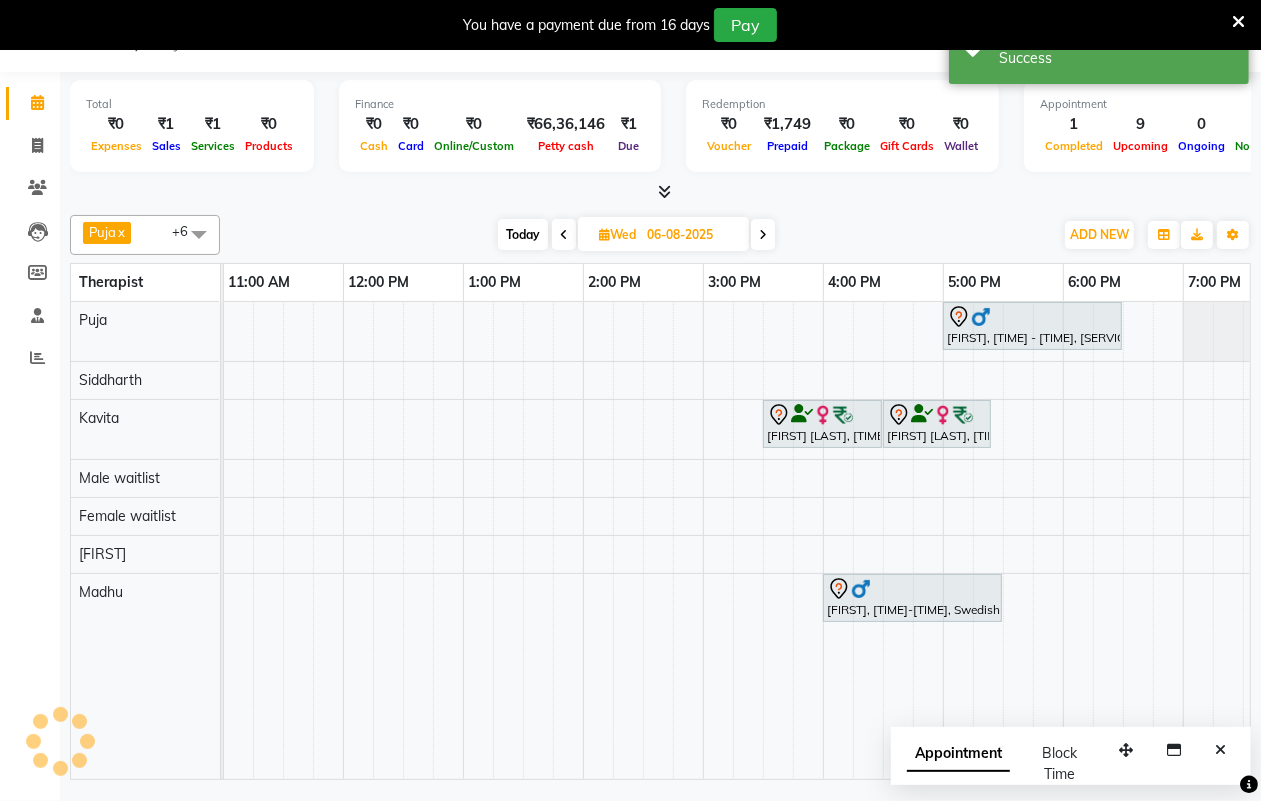 scroll, scrollTop: 0, scrollLeft: 0, axis: both 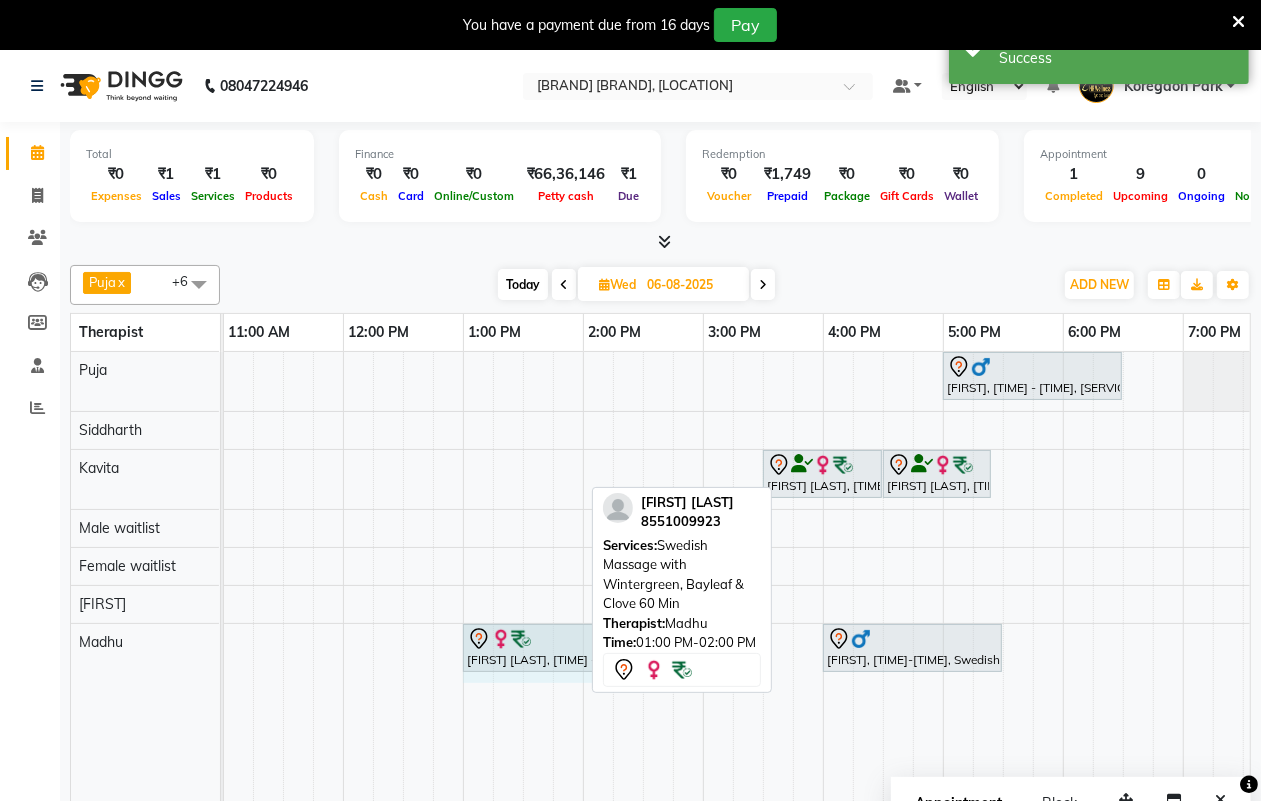 drag, startPoint x: 577, startPoint y: 647, endPoint x: 626, endPoint y: 641, distance: 49.365982 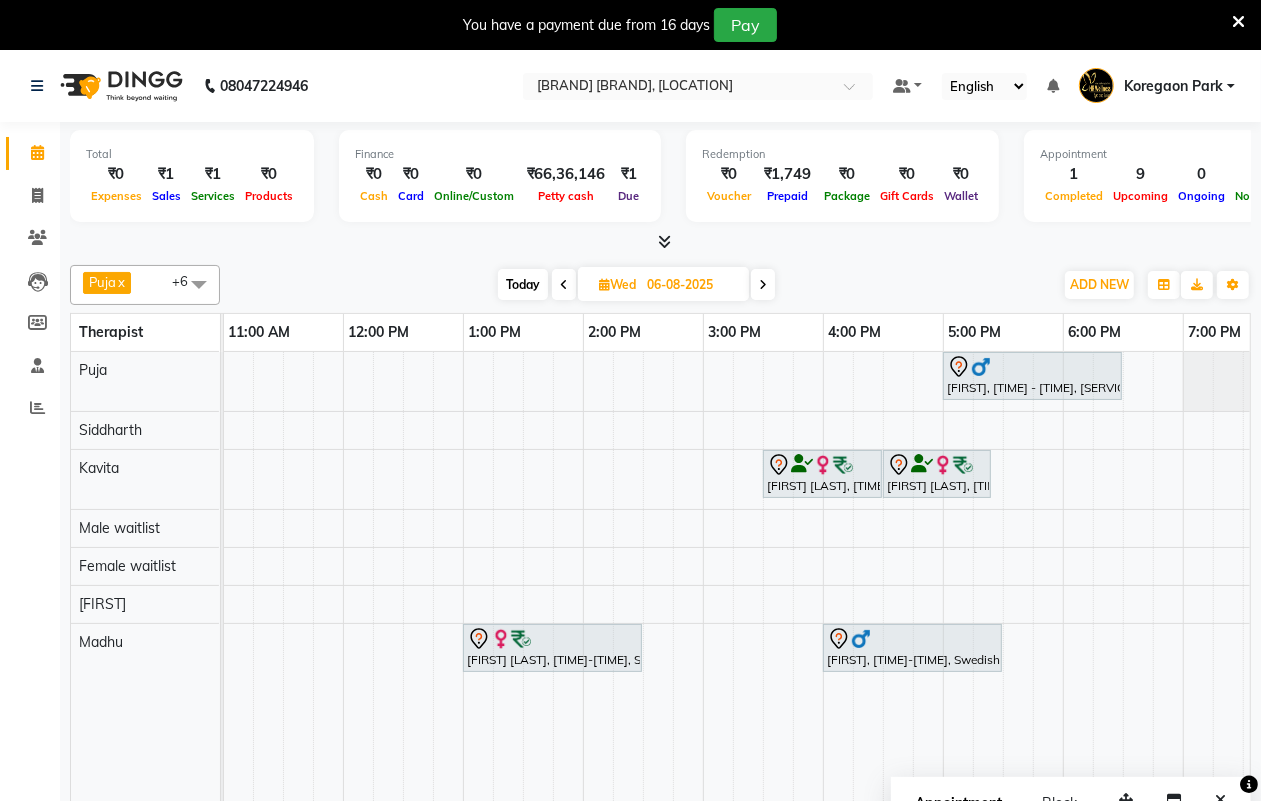 click on "Today" at bounding box center [523, 284] 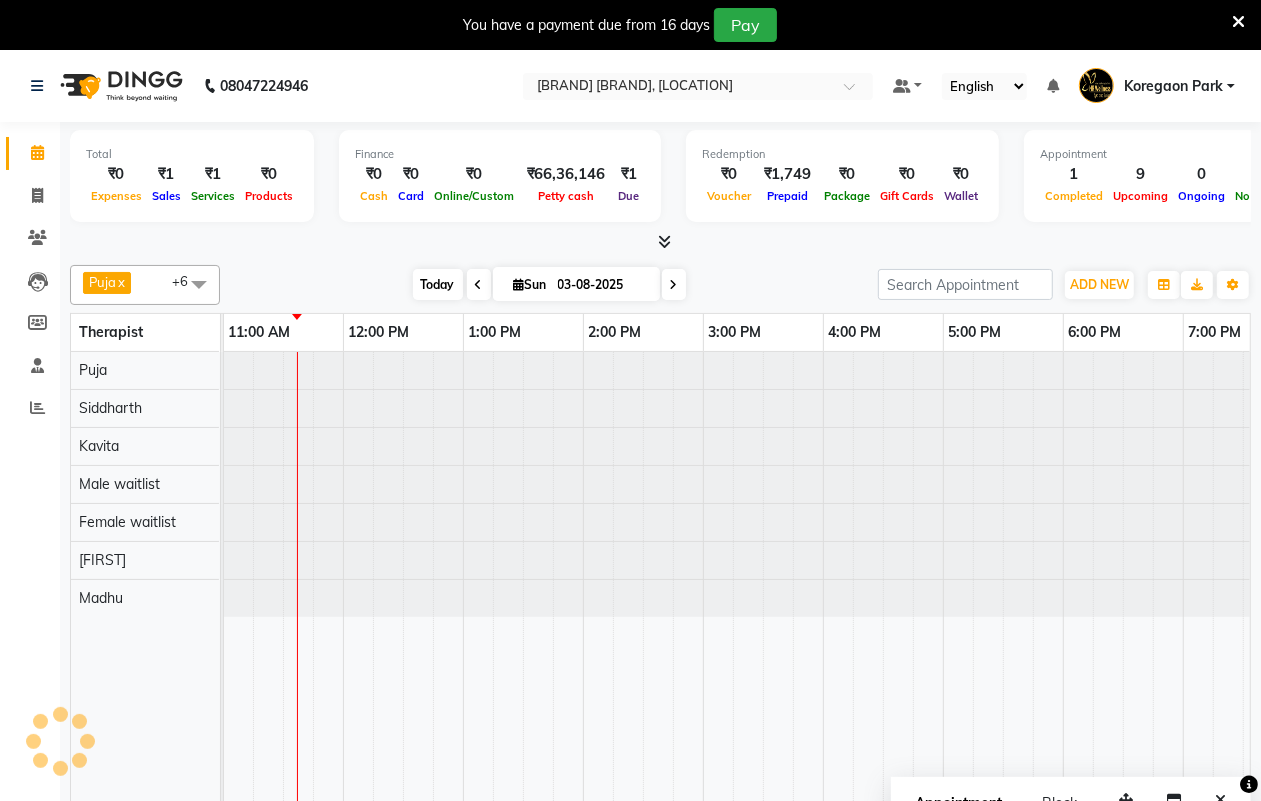 scroll, scrollTop: 0, scrollLeft: 361, axis: horizontal 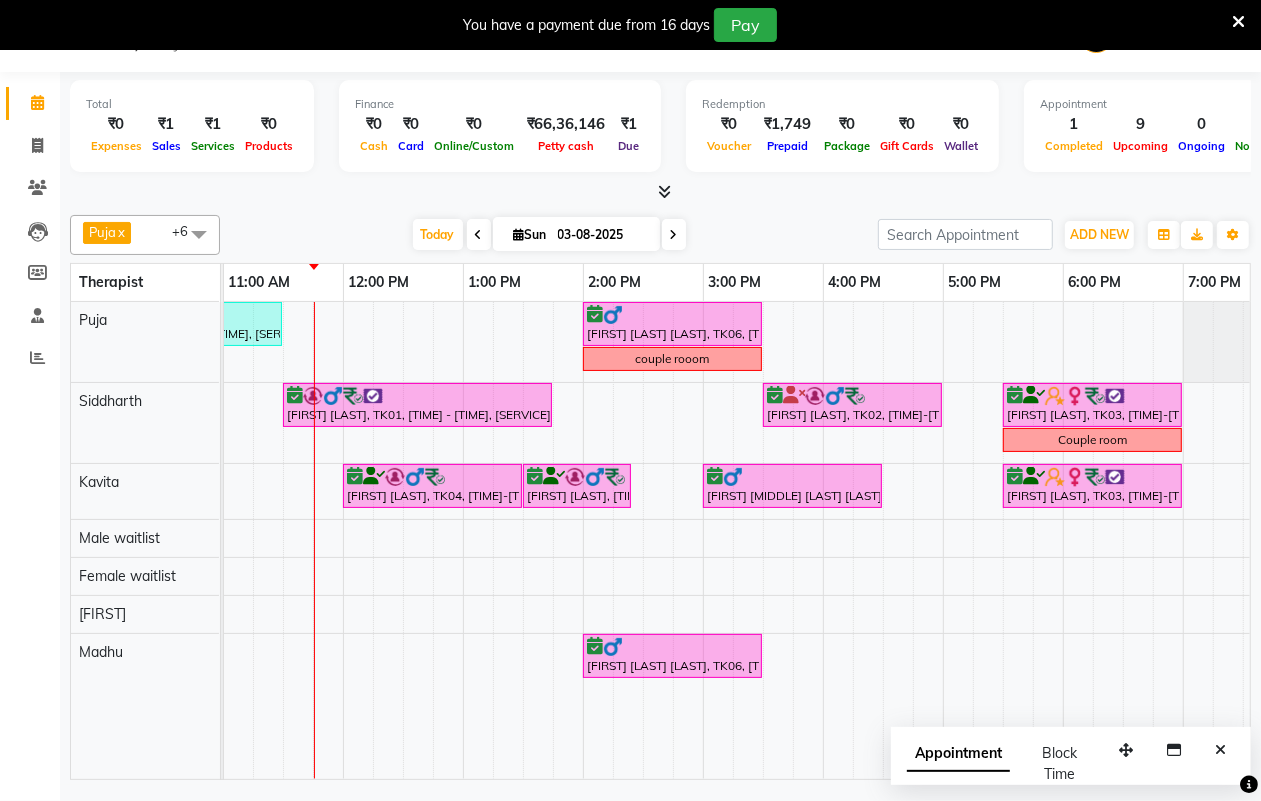 drag, startPoint x: 778, startPoint y: 760, endPoint x: 570, endPoint y: 771, distance: 208.29066 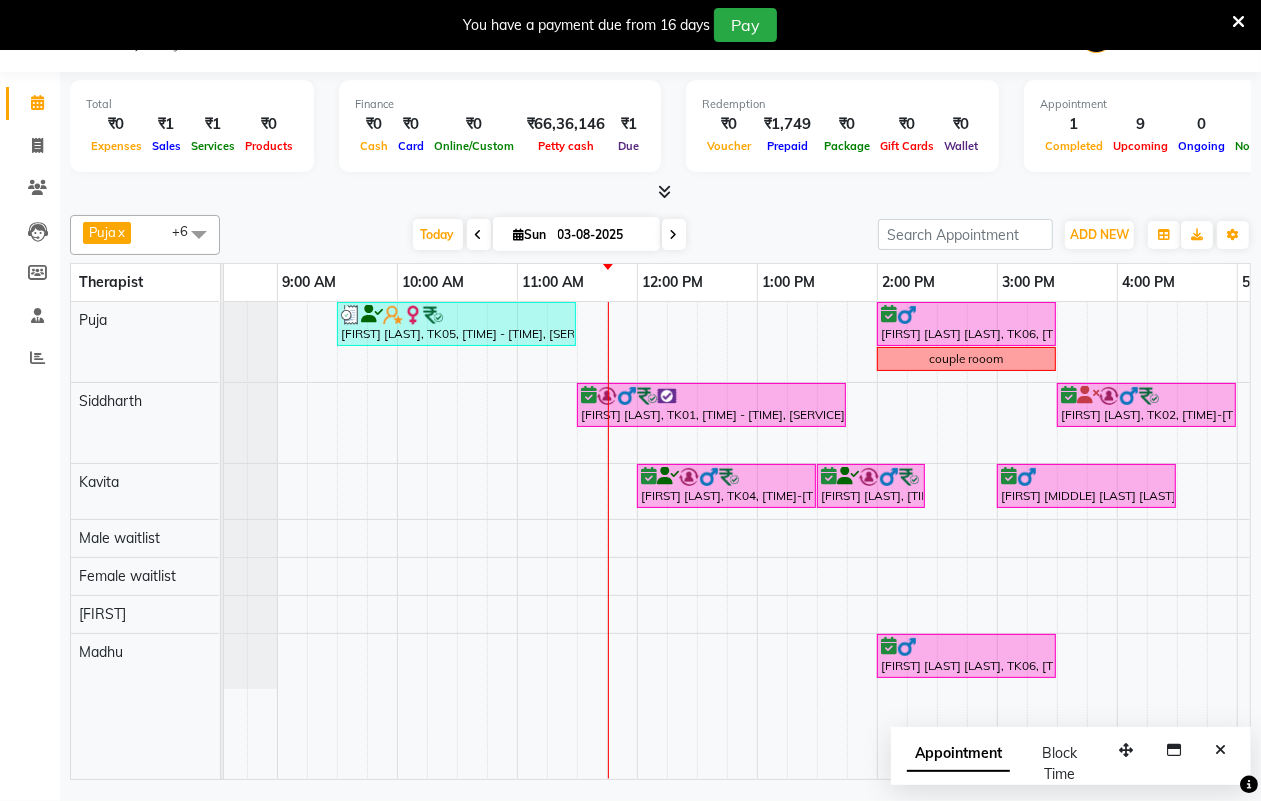 scroll, scrollTop: 0, scrollLeft: 63, axis: horizontal 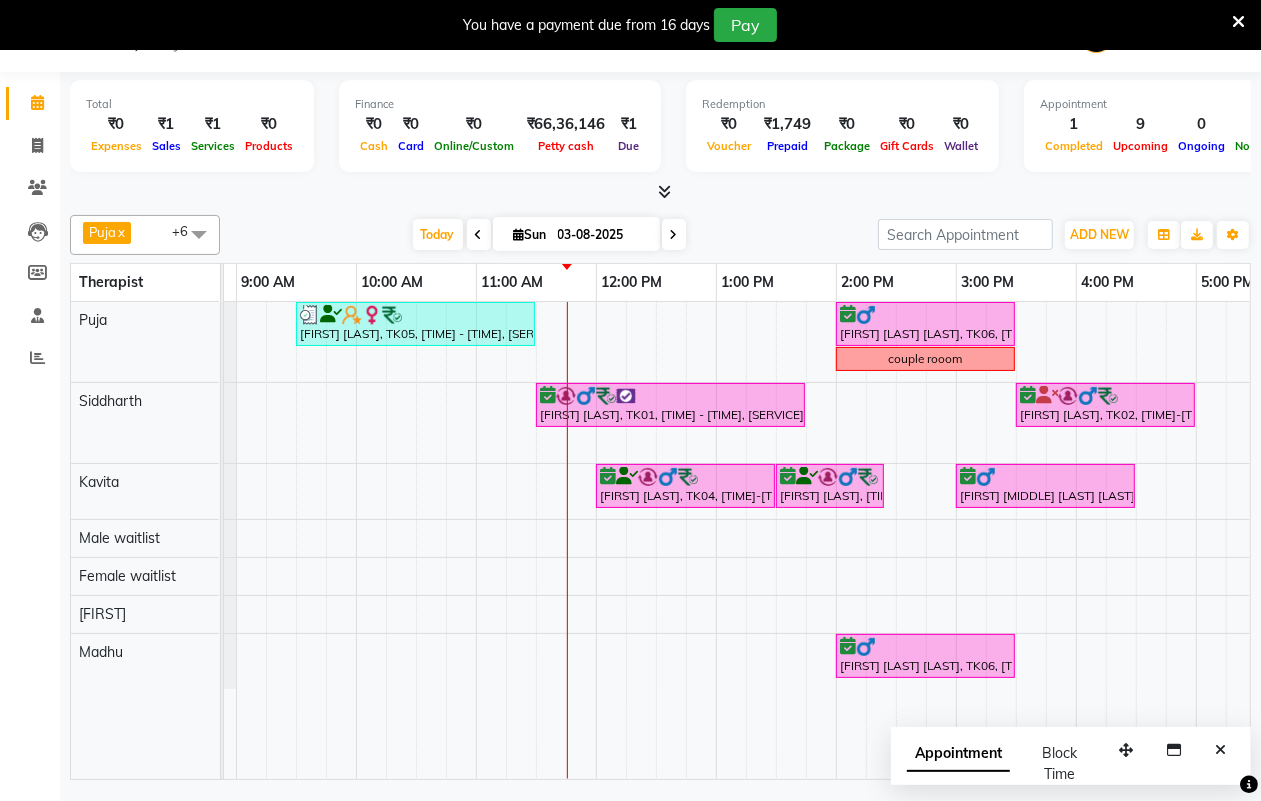 drag, startPoint x: 593, startPoint y: 610, endPoint x: 1278, endPoint y: 620, distance: 685.073 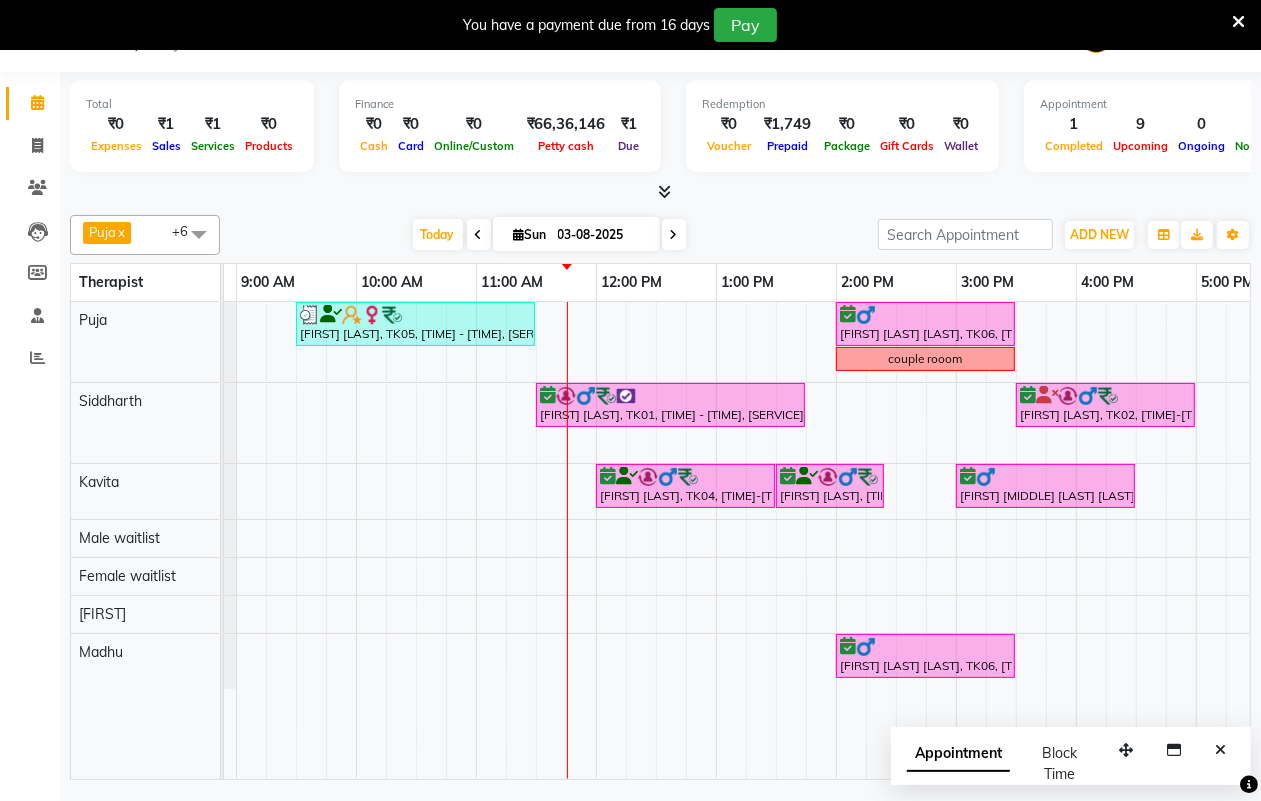 scroll, scrollTop: 0, scrollLeft: 118, axis: horizontal 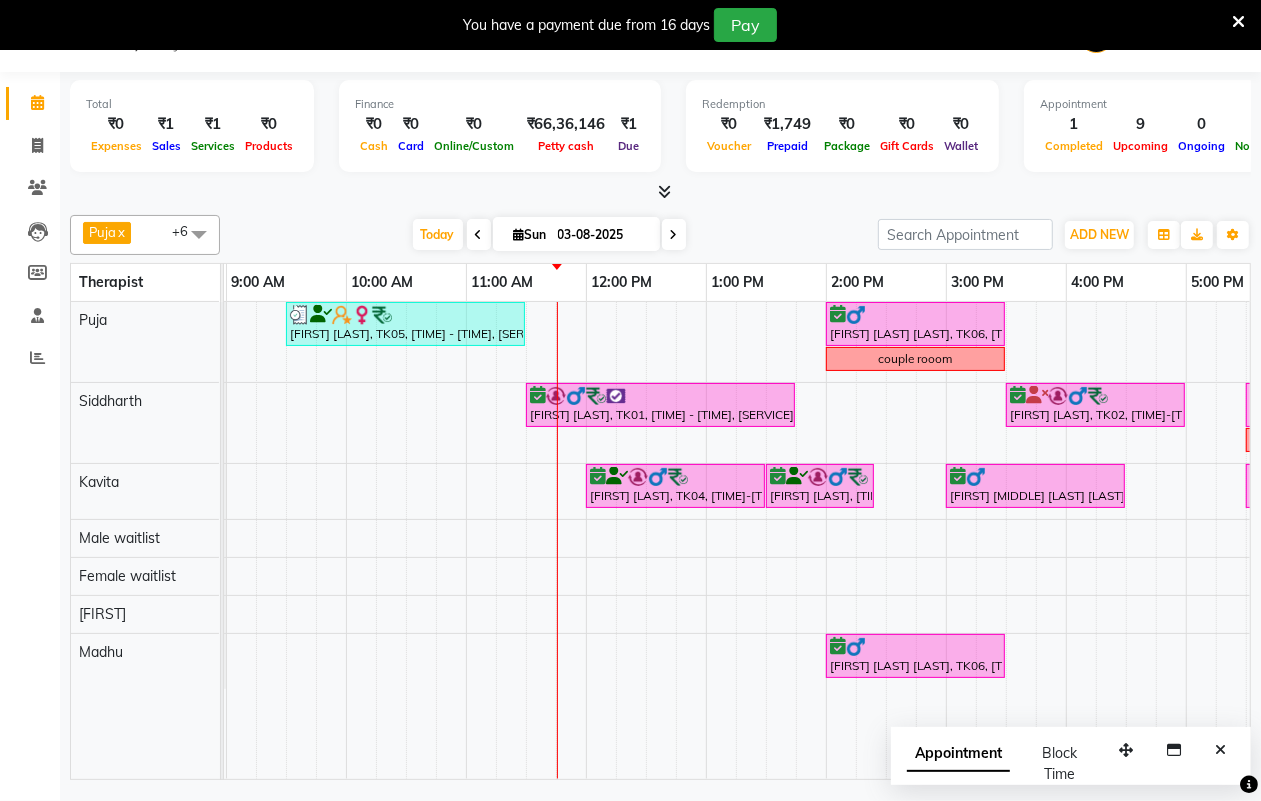 drag, startPoint x: 582, startPoint y: 617, endPoint x: 1256, endPoint y: 605, distance: 674.1068 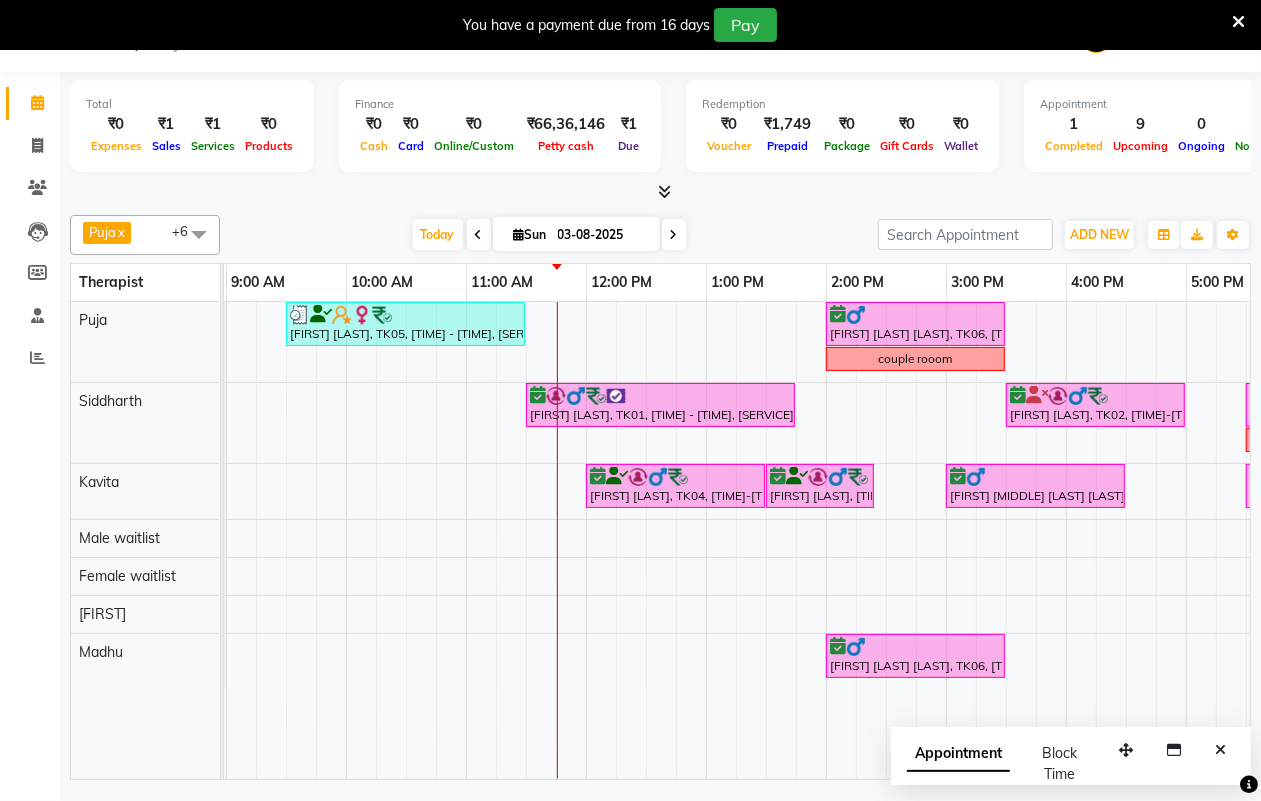 scroll, scrollTop: 0, scrollLeft: 186, axis: horizontal 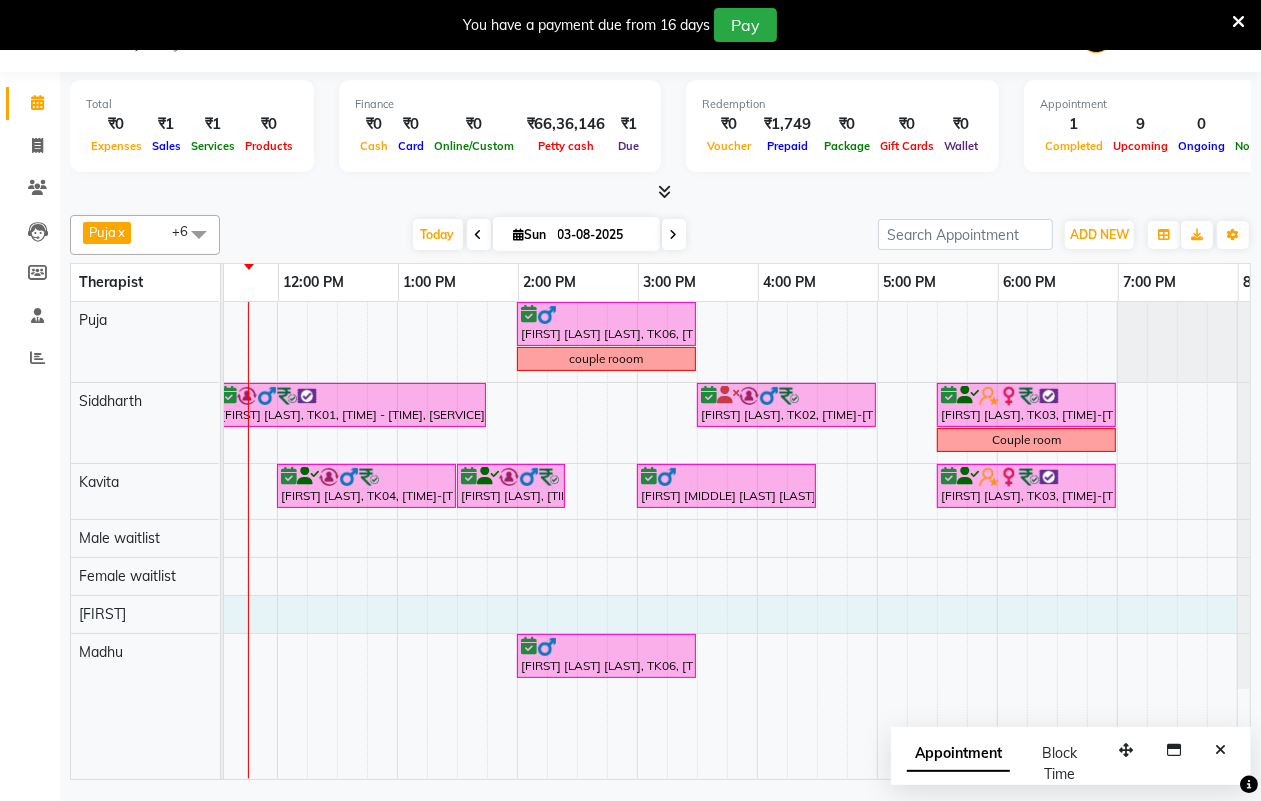 drag, startPoint x: 311, startPoint y: 615, endPoint x: 1231, endPoint y: 643, distance: 920.42596 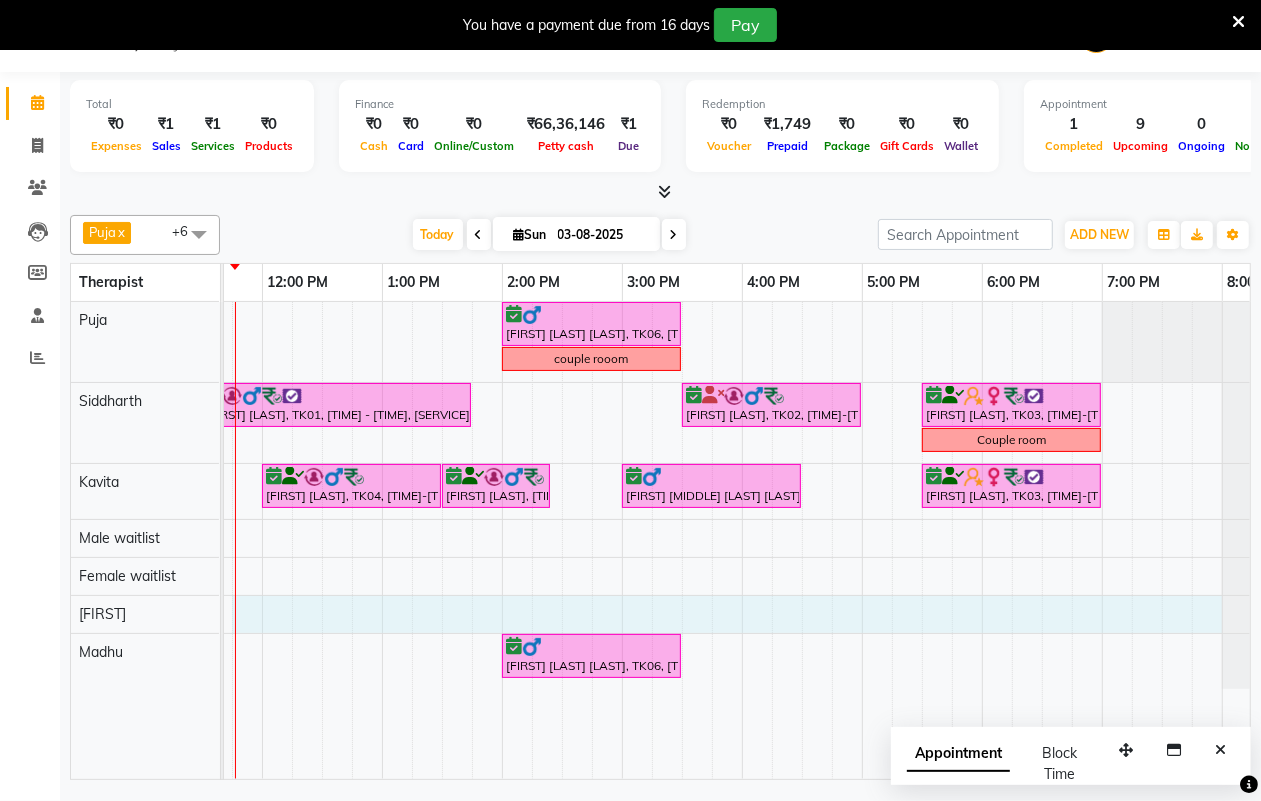 drag, startPoint x: 251, startPoint y: 620, endPoint x: 1208, endPoint y: 610, distance: 957.05225 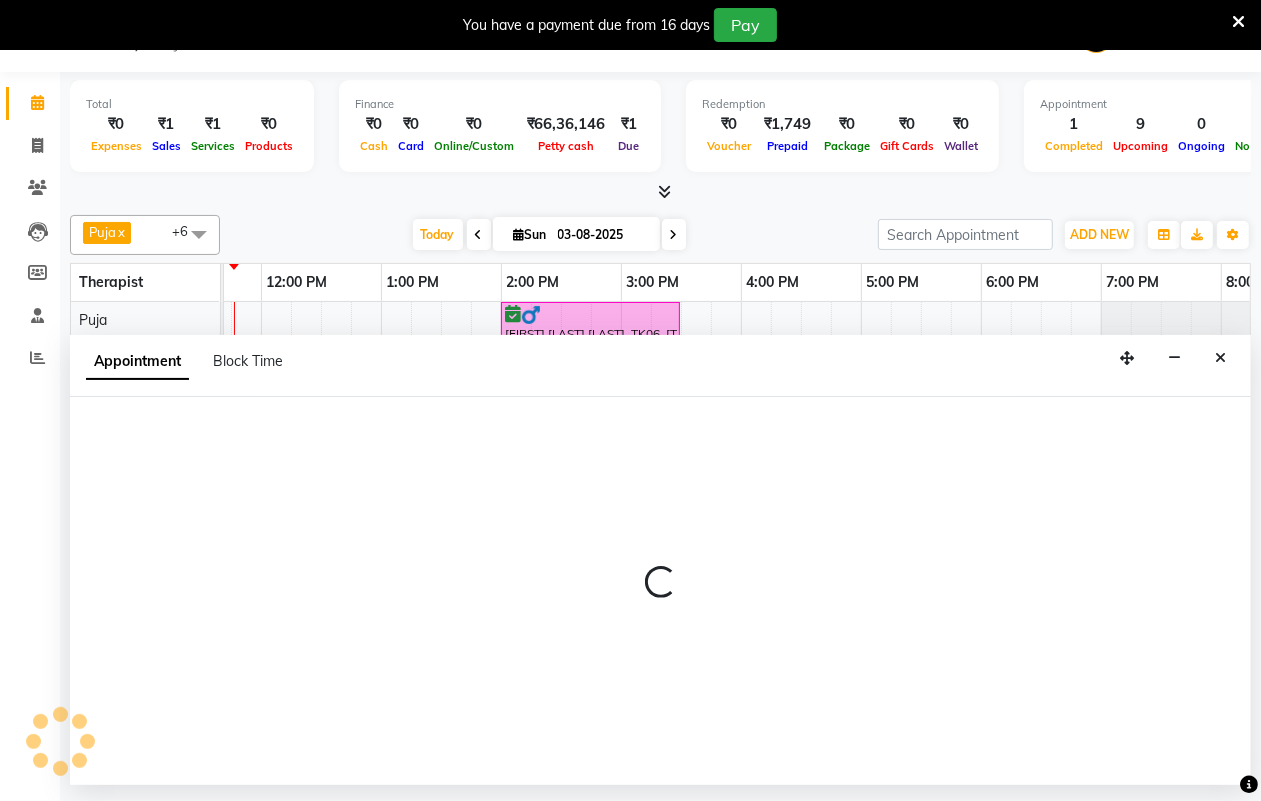select on "85702" 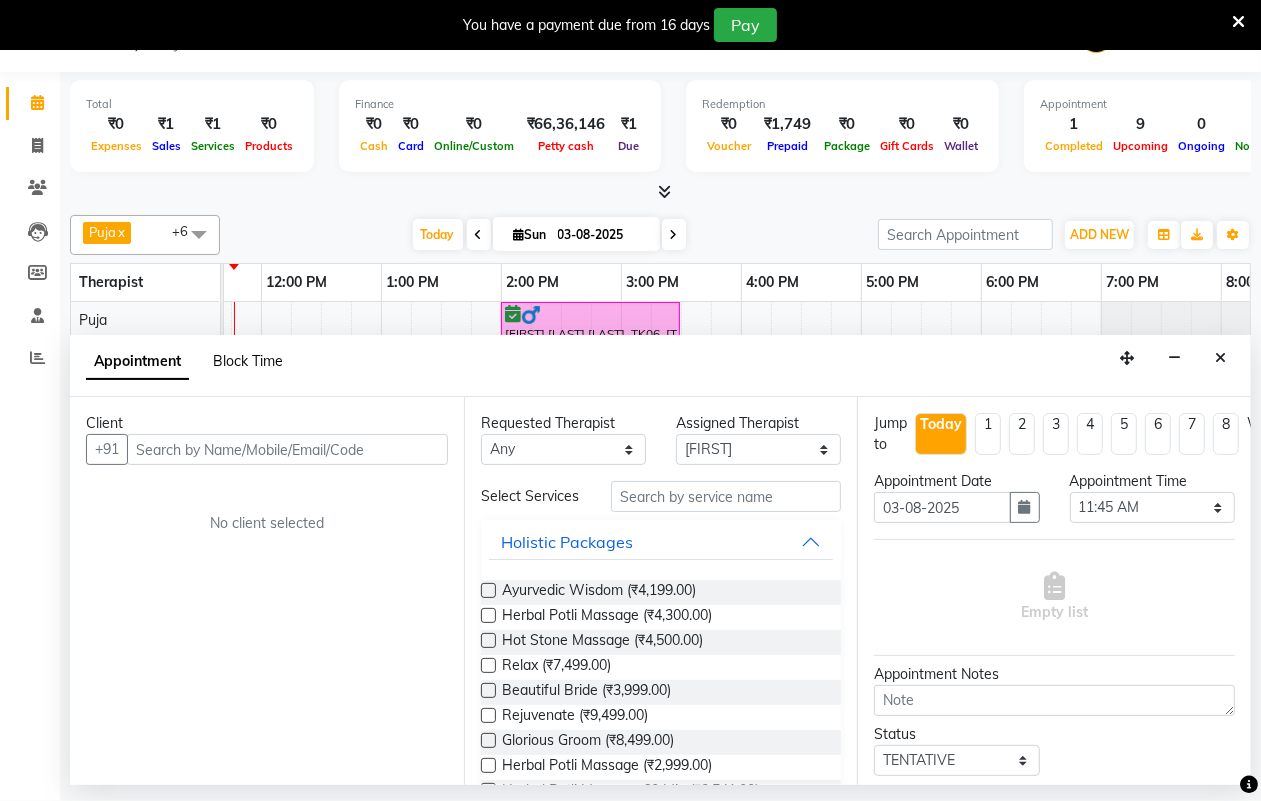click on "Block Time" at bounding box center (248, 361) 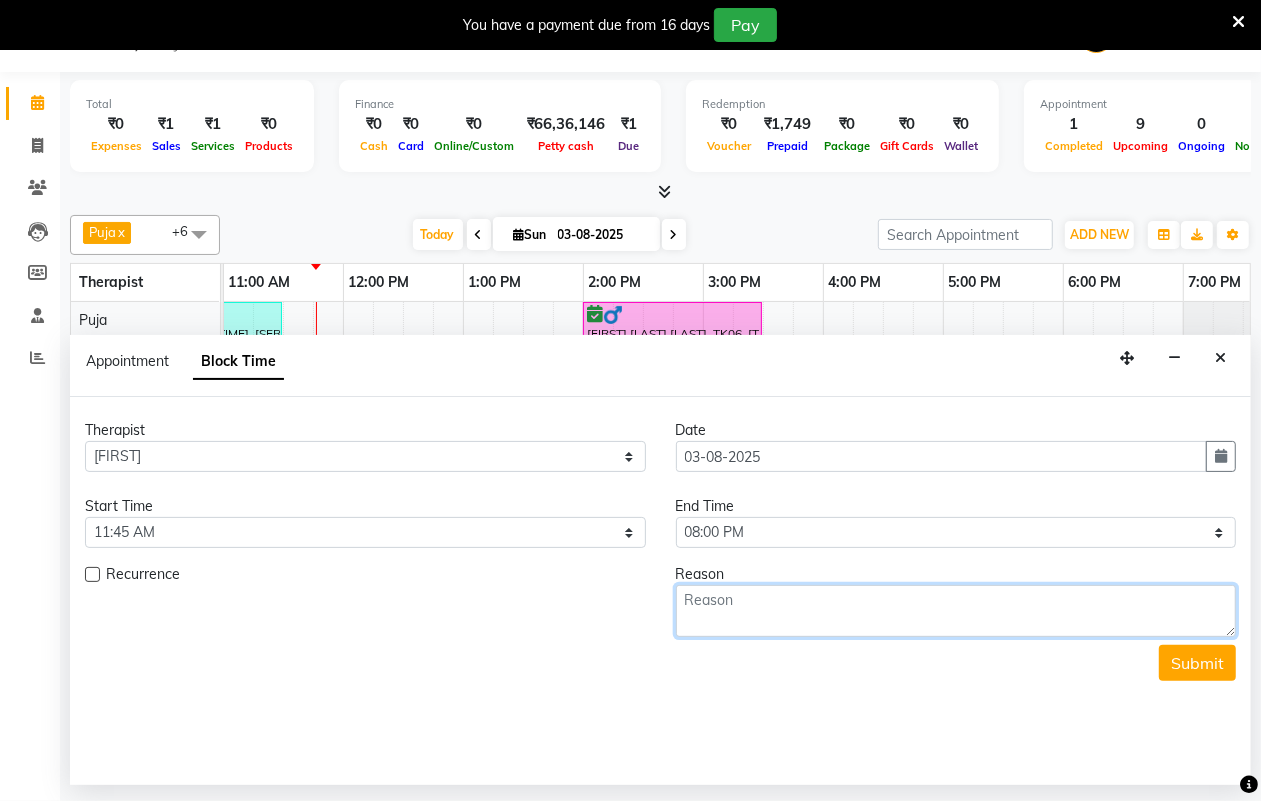 click at bounding box center (956, 611) 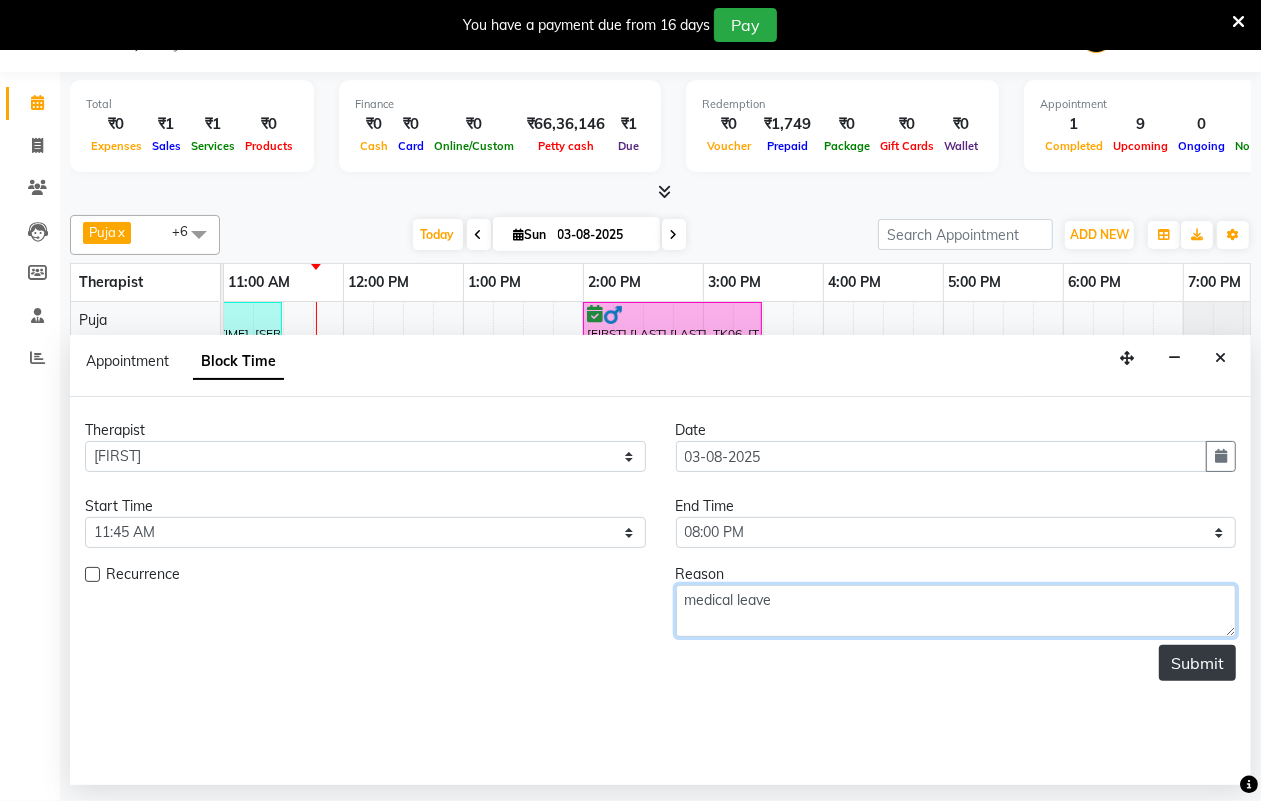 type on "medical leave" 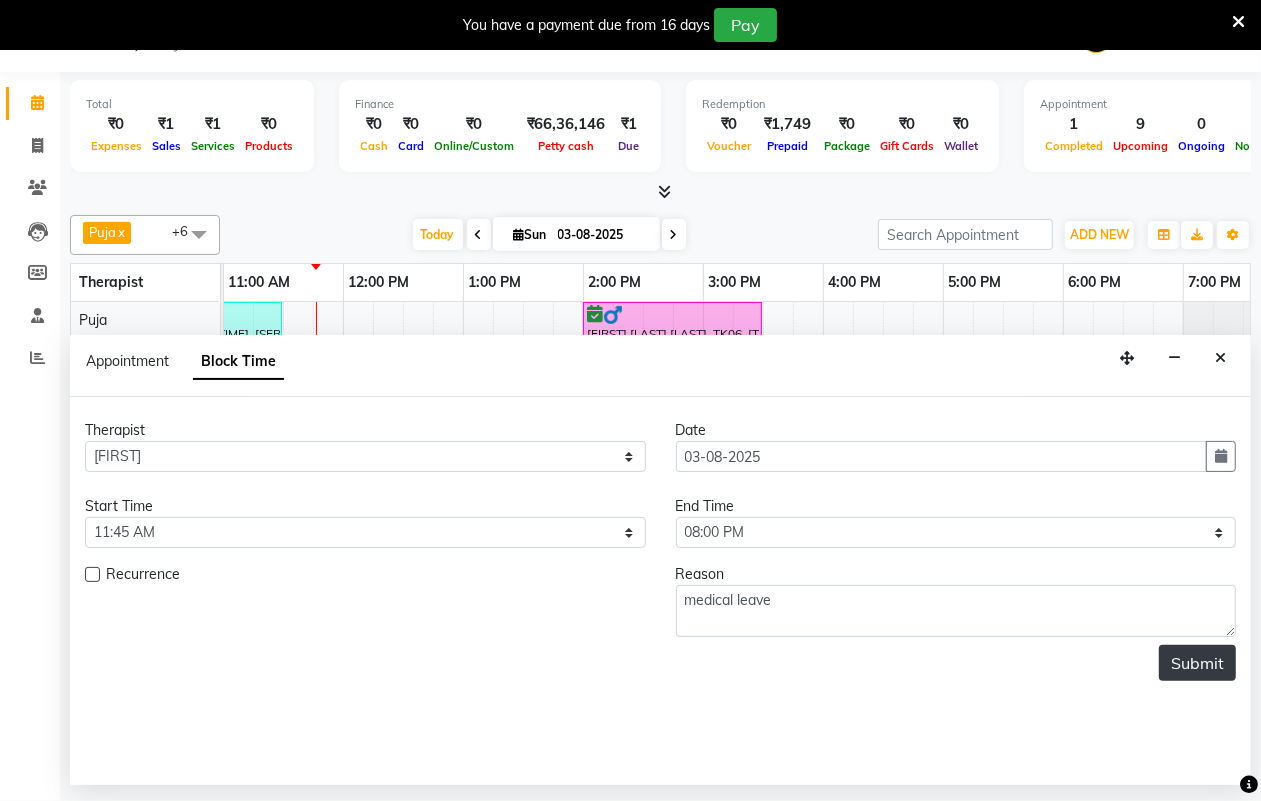 click on "Submit" at bounding box center [1197, 663] 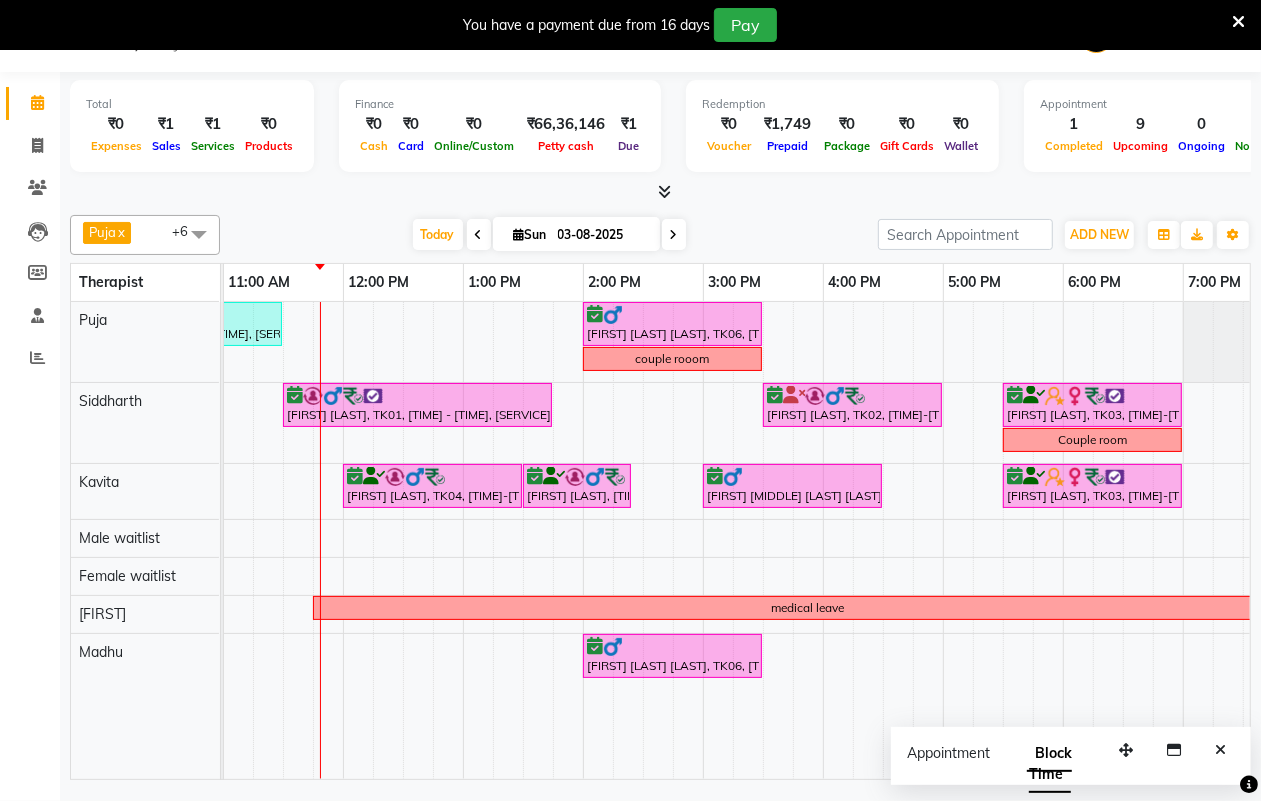scroll, scrollTop: 0, scrollLeft: 120, axis: horizontal 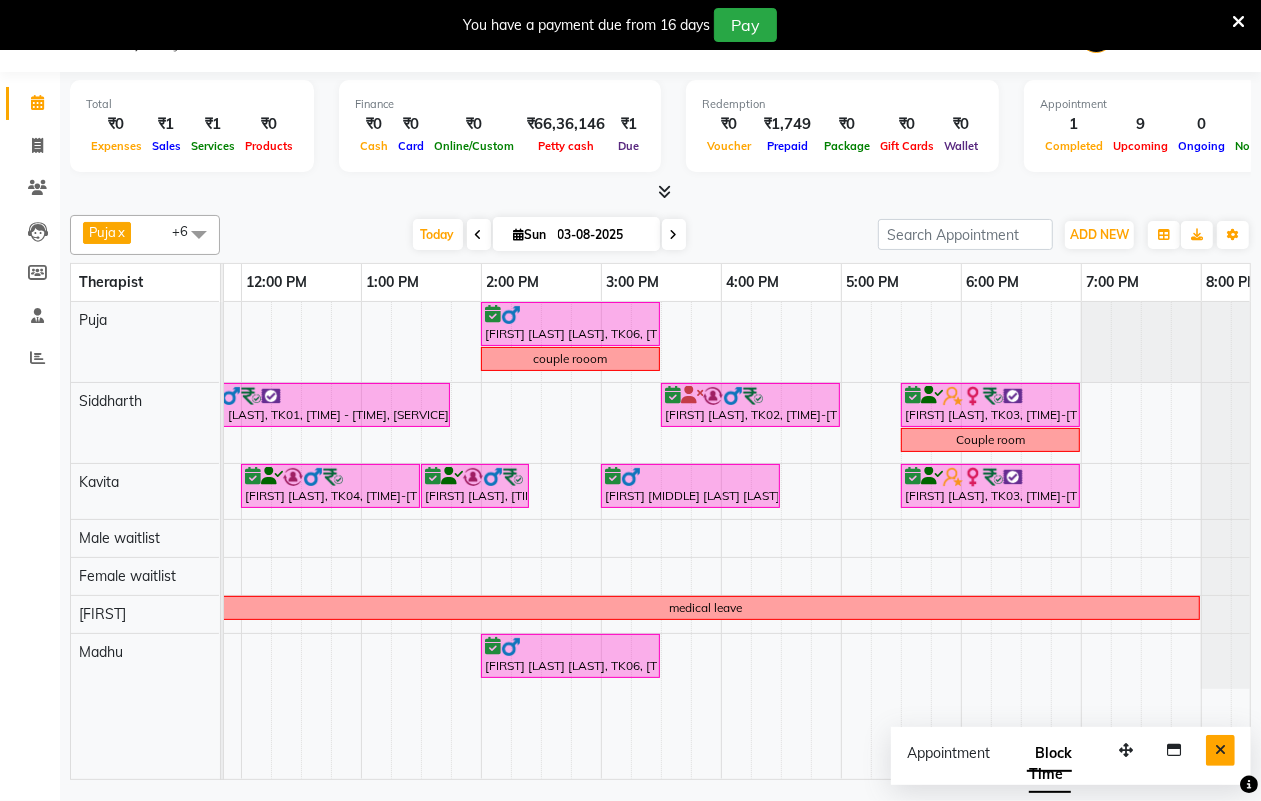 click at bounding box center [1220, 750] 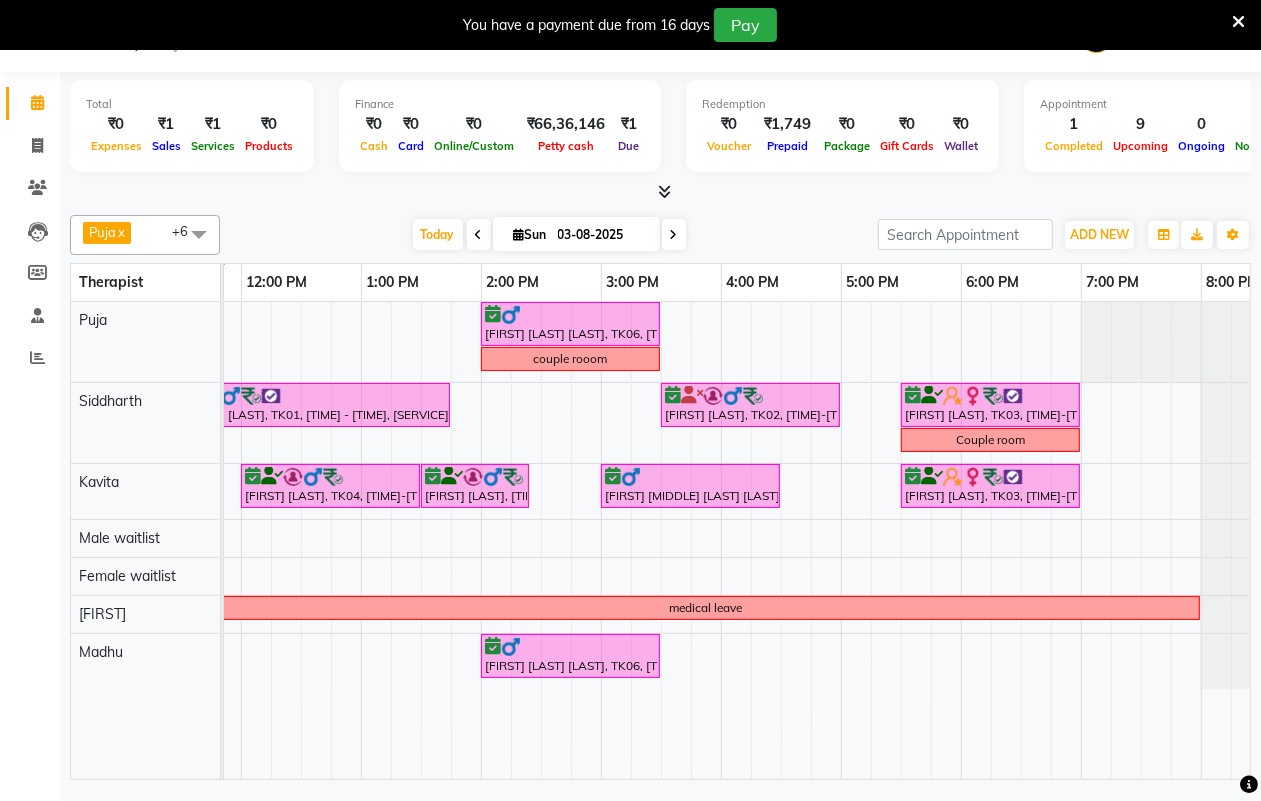 scroll, scrollTop: 0, scrollLeft: 408, axis: horizontal 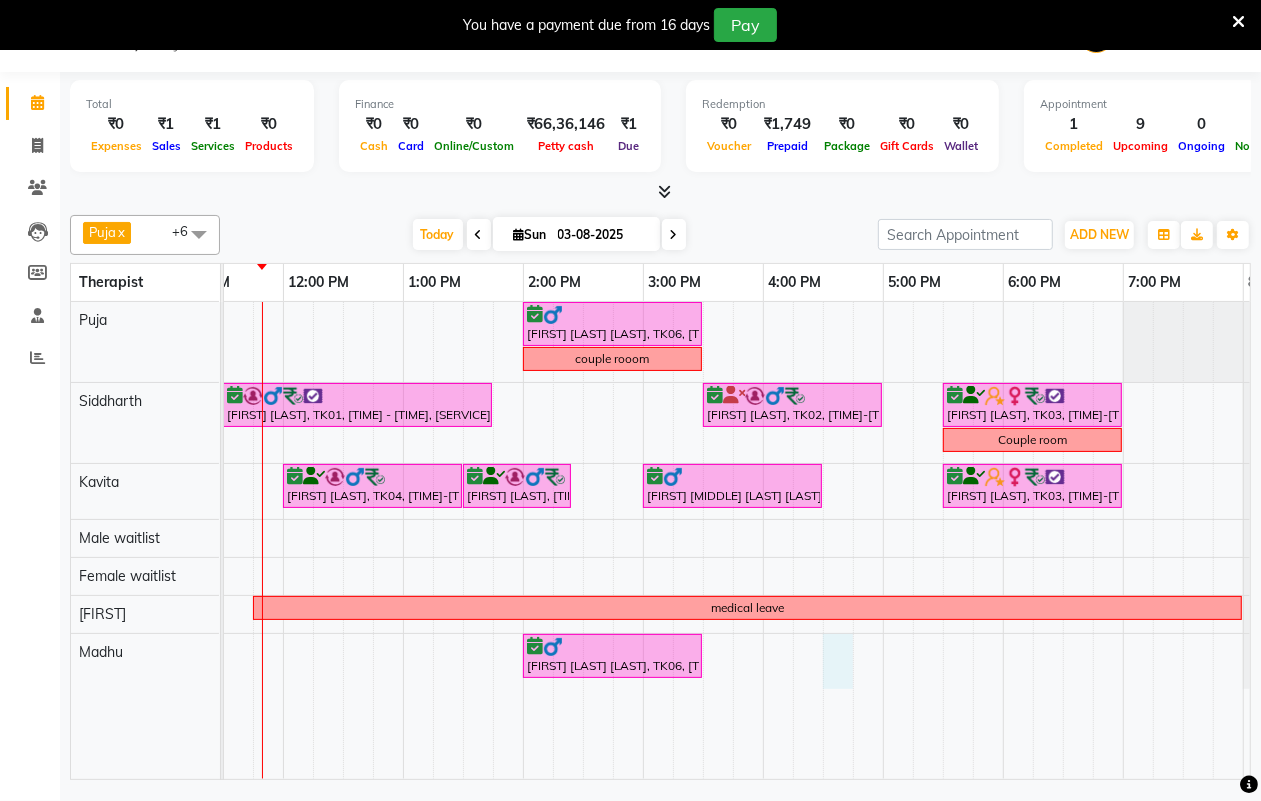 click on "[FIRST] [LAST], TK05, [TIME] - [TIME], [SERVICE]     [FIRST] [MIDDLE] [LAST] [LAST], TK06, [TIME] - [TIME], [SERVICE]  couple rooom      [FIRST] [LAST], TK01, [TIME] - [TIME], [SERVICE]     [FIRST] [LAST], TK02, [TIME] - [TIME], [SERVICE]     [FIRST] [LAST], TK03, [TIME] - [TIME], [SERVICE]  Couple room      [FIRST] [LAST], TK04, [TIME] - [TIME], [SERVICE]     [FIRST] [LAST], TK04, [TIME] - [TIME], [SERVICE]     [FIRST] [MIDDLE] [LAST] [LAST], TK06, [TIME] - [TIME], [SERVICE]     [FIRST] [LAST], TK03, [TIME] - [TIME], [SERVICE]  medical leave      [FIRST] [MIDDLE] [LAST] [LAST], TK06, [TIME] - [TIME], [SERVICE]" at bounding box center (583, 540) 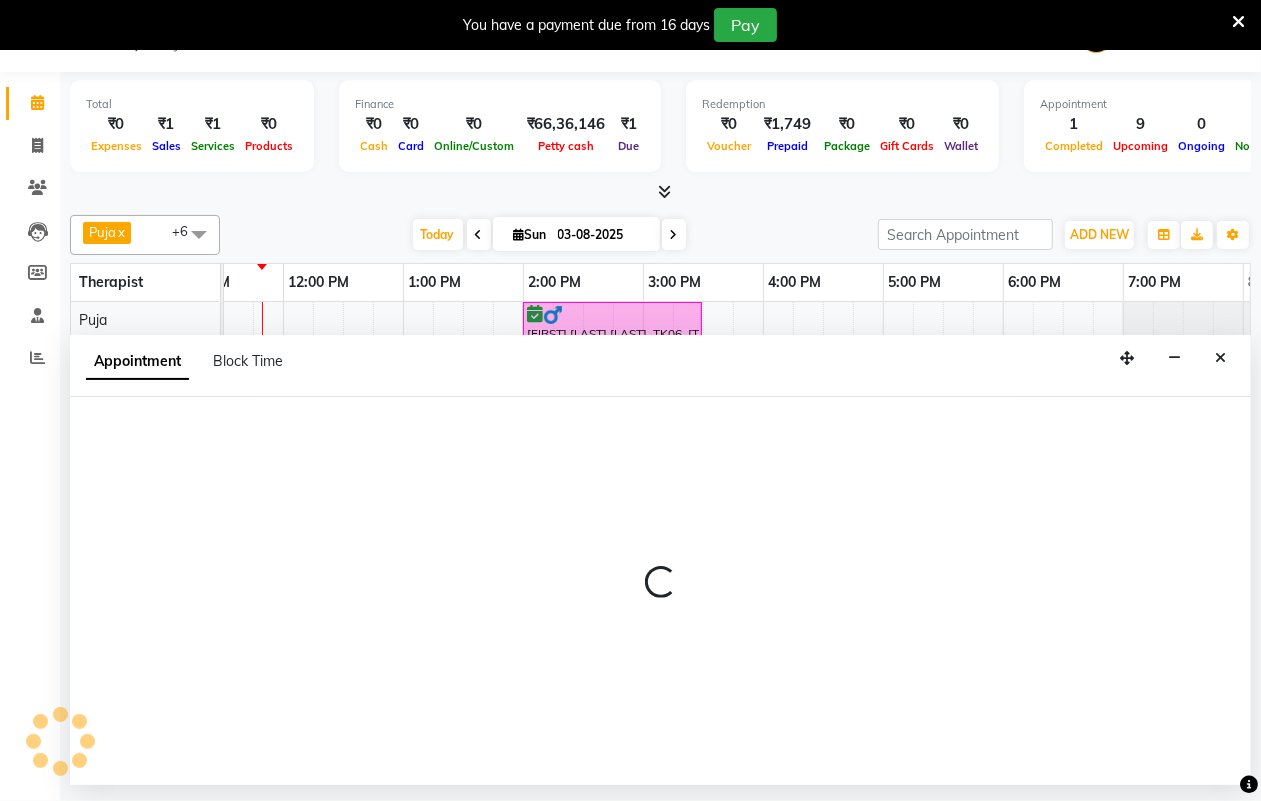select on "86787" 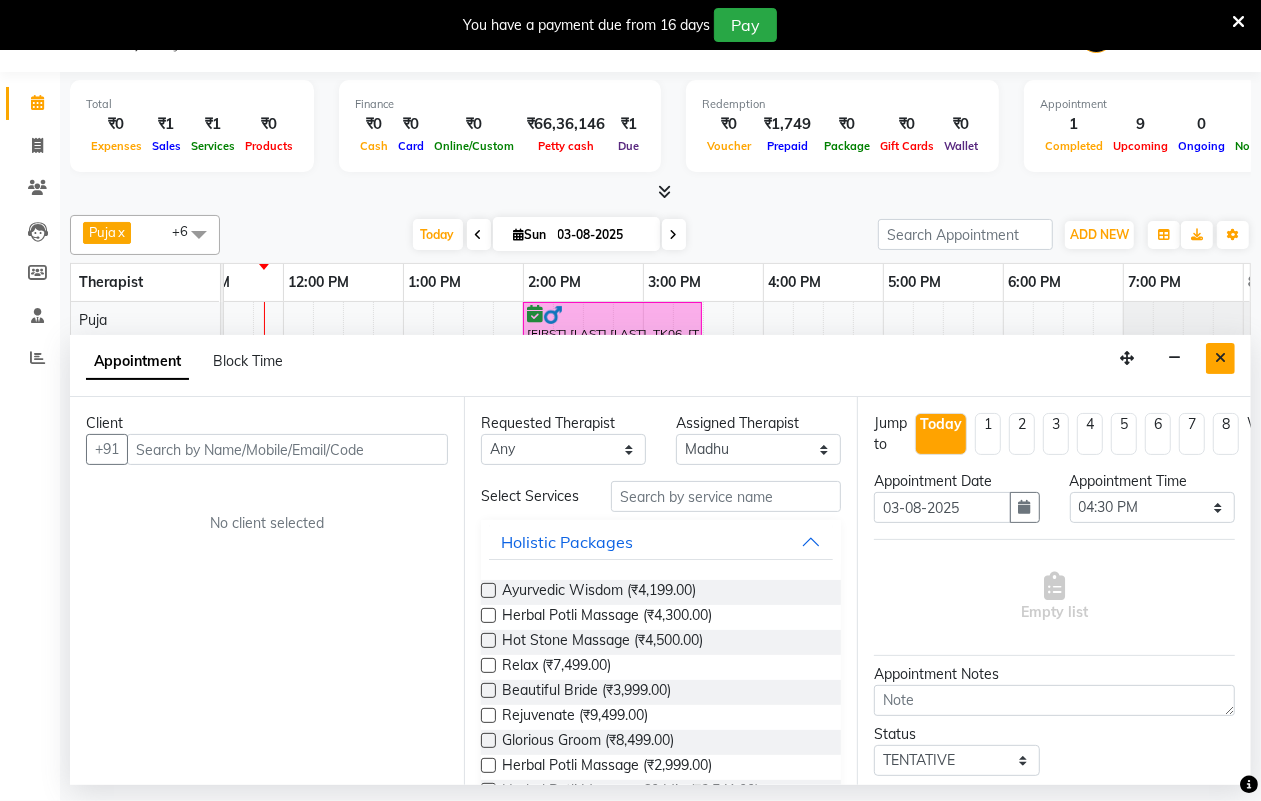 click at bounding box center (1220, 358) 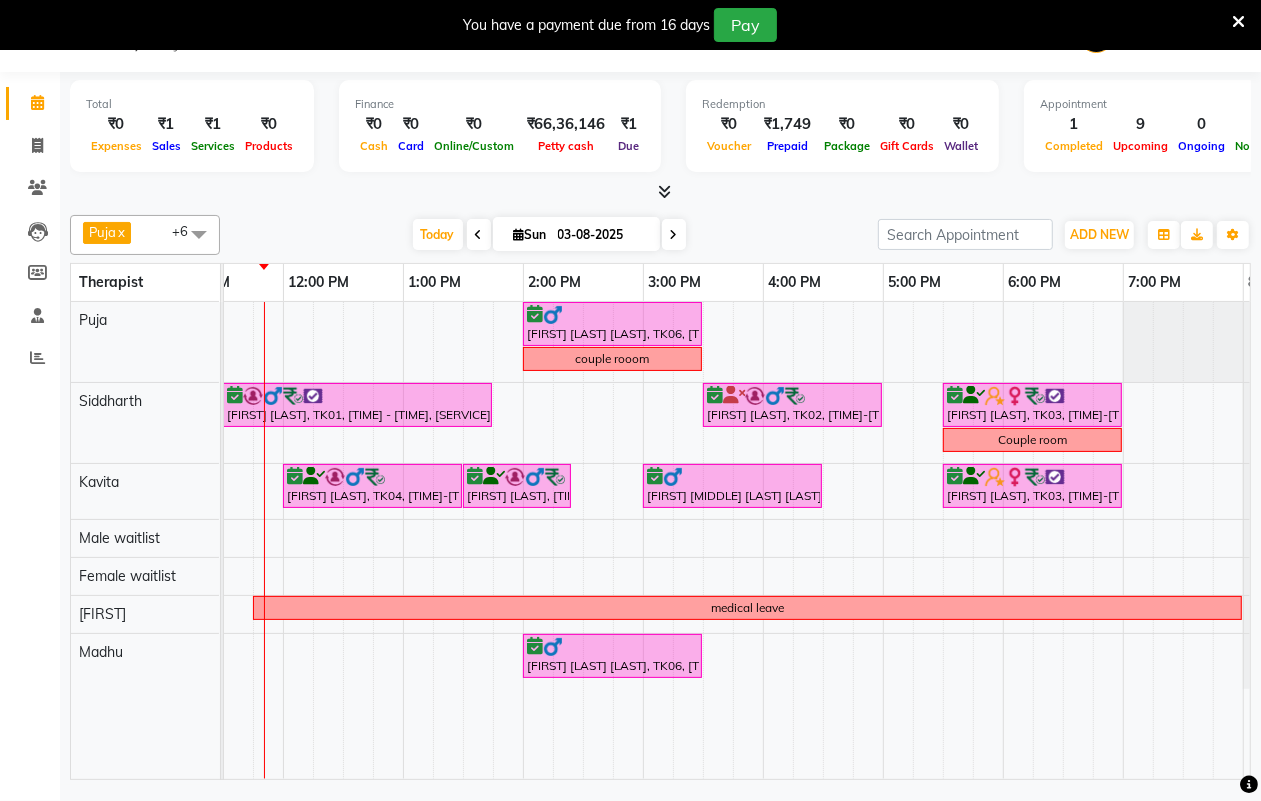 click on "[FIRST] [LAST], TK05, [TIME] - [TIME], [SERVICE]     [FIRST] [MIDDLE] [LAST] [LAST], TK06, [TIME] - [TIME], [SERVICE]  couple rooom      [FIRST] [LAST], TK01, [TIME] - [TIME], [SERVICE]     [FIRST] [LAST], TK02, [TIME] - [TIME], [SERVICE]     [FIRST] [LAST], TK03, [TIME] - [TIME], [SERVICE]  Couple room      [FIRST] [LAST], TK04, [TIME] - [TIME], [SERVICE]     [FIRST] [LAST], TK04, [TIME] - [TIME], [SERVICE]     [FIRST] [MIDDLE] [LAST] [LAST], TK06, [TIME] - [TIME], [SERVICE]     [FIRST] [LAST], TK03, [TIME] - [TIME], [SERVICE]  medical leave      [FIRST] [MIDDLE] [LAST] [LAST], TK06, [TIME] - [TIME], [SERVICE]" at bounding box center [583, 540] 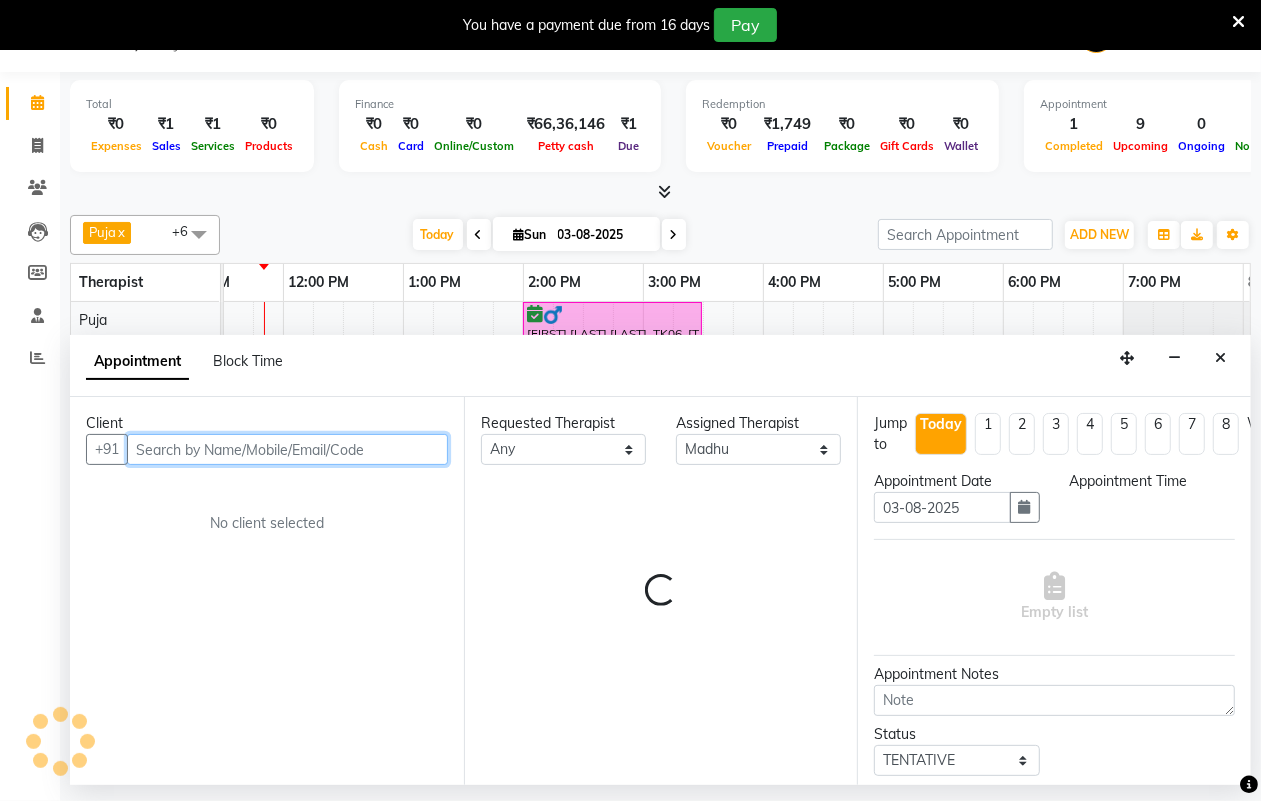 select on "960" 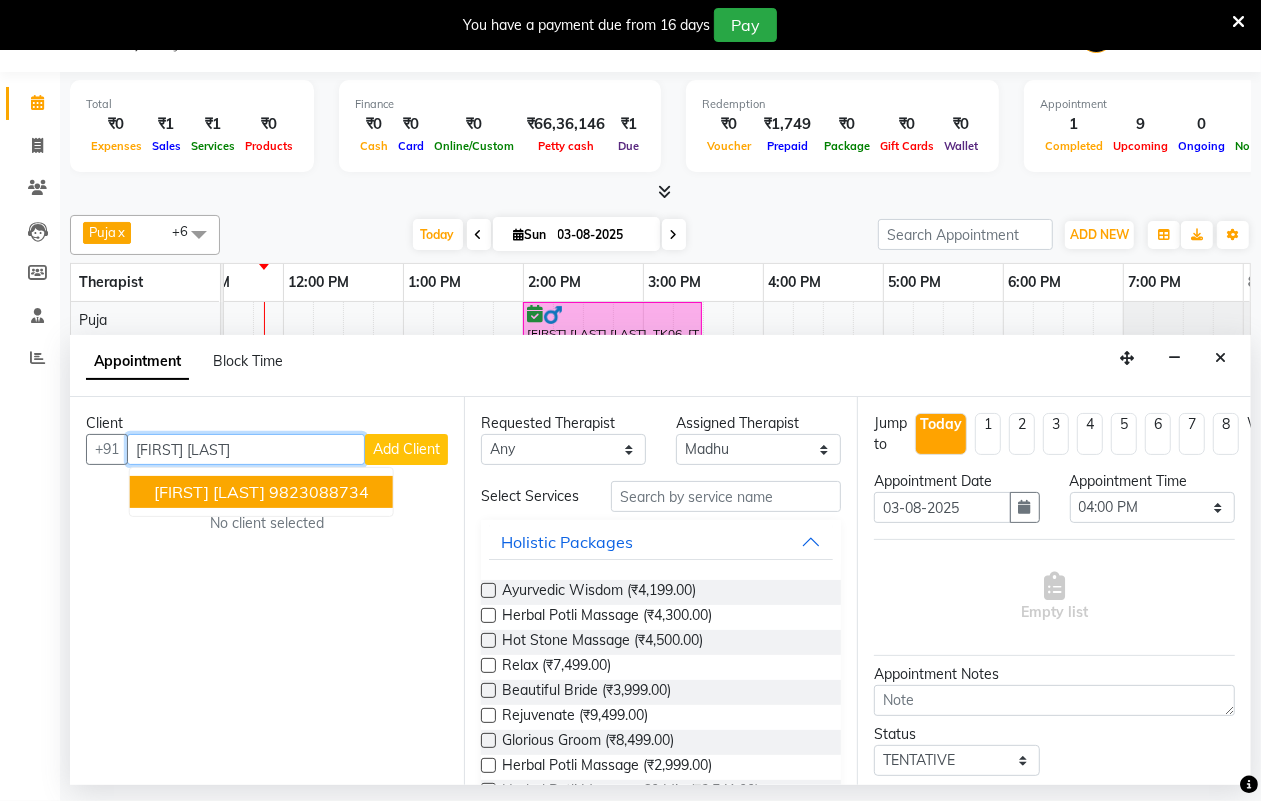 click on "9823088734" at bounding box center [319, 492] 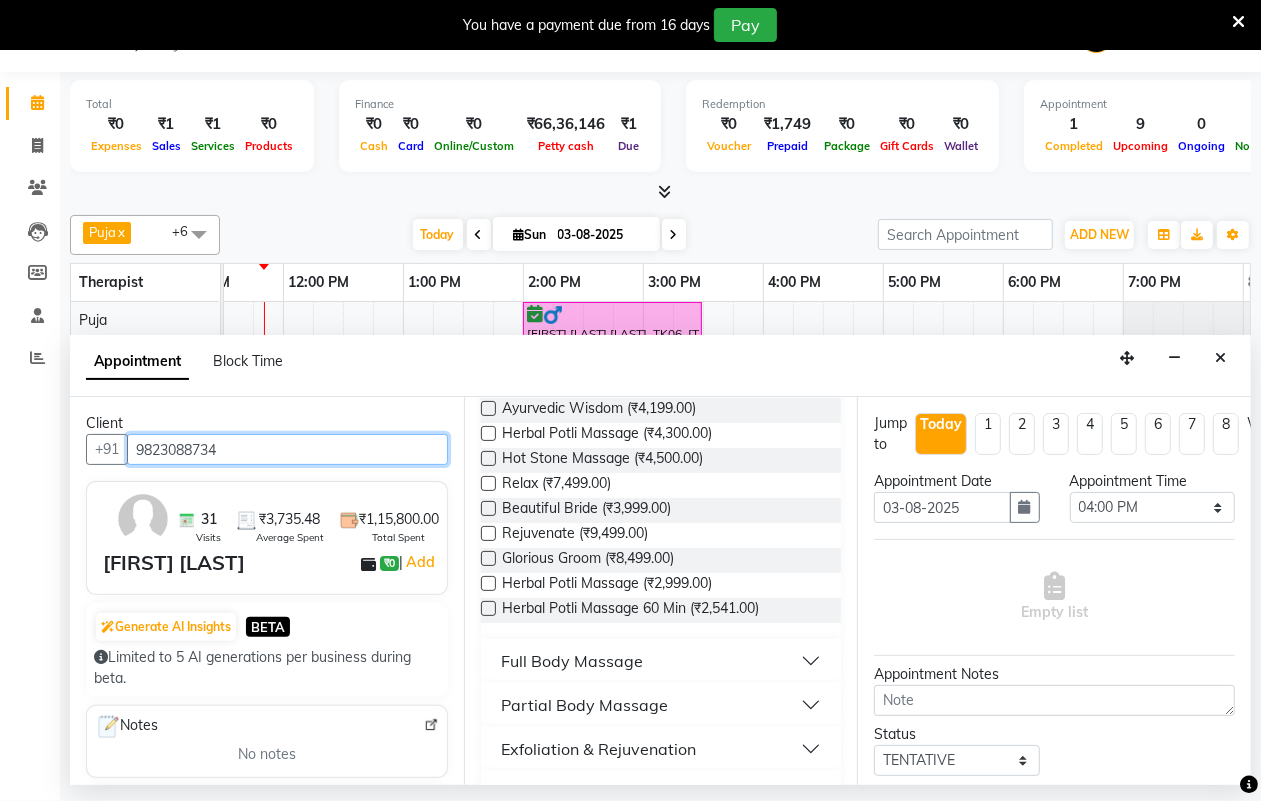 scroll, scrollTop: 375, scrollLeft: 0, axis: vertical 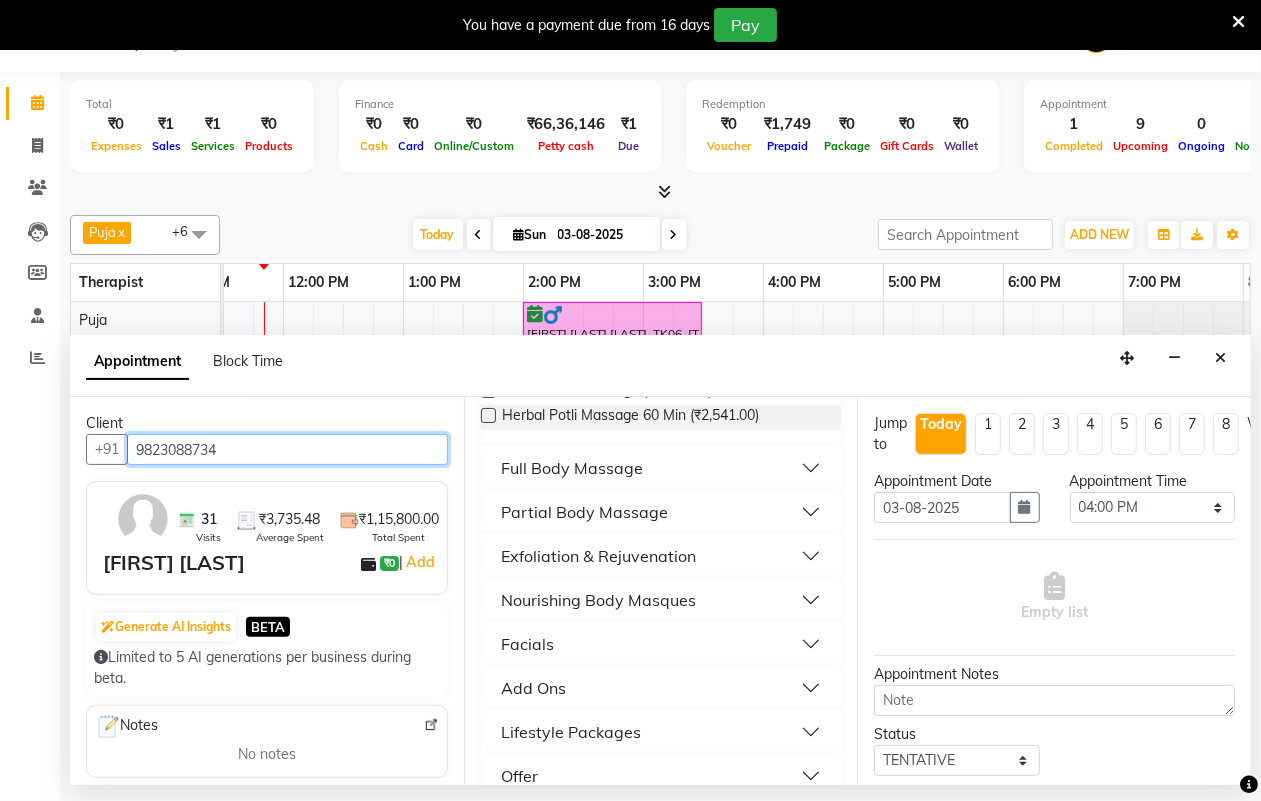 type on "9823088734" 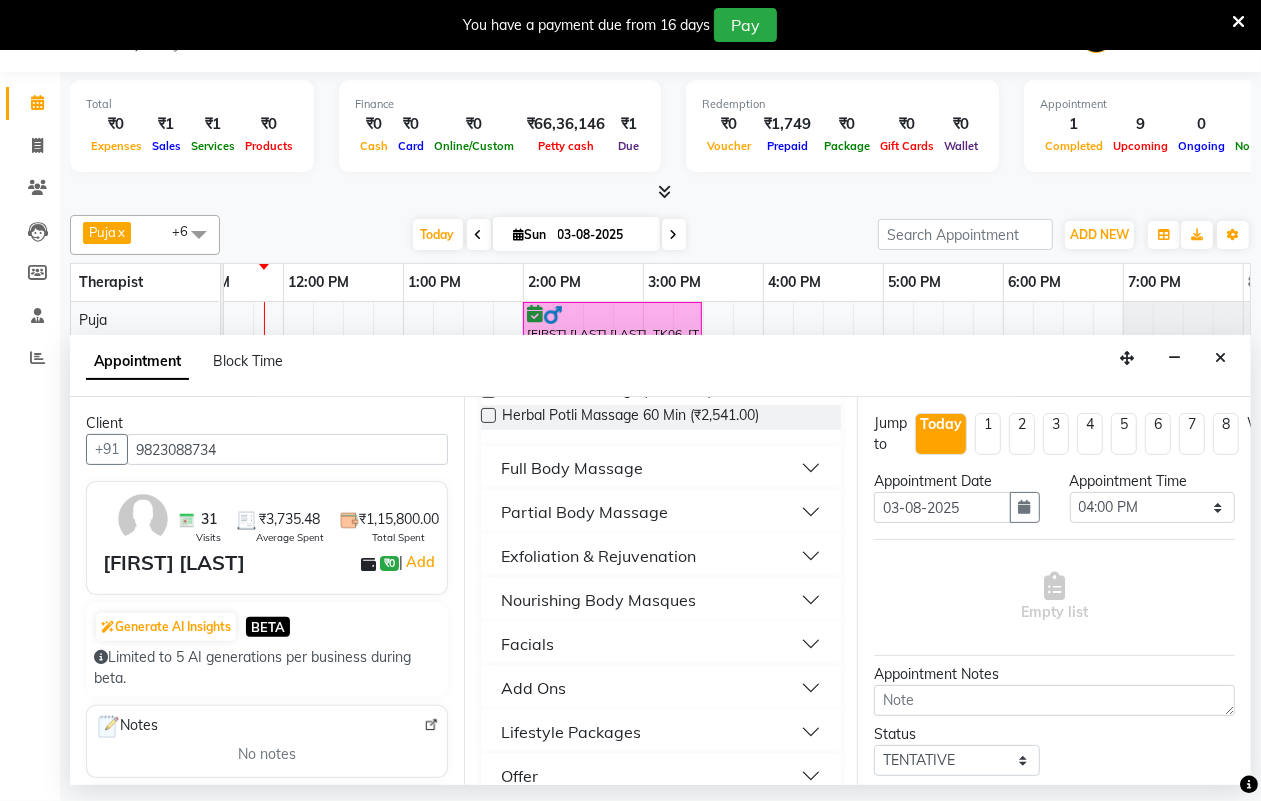click on "Full Body Massage" at bounding box center (661, 468) 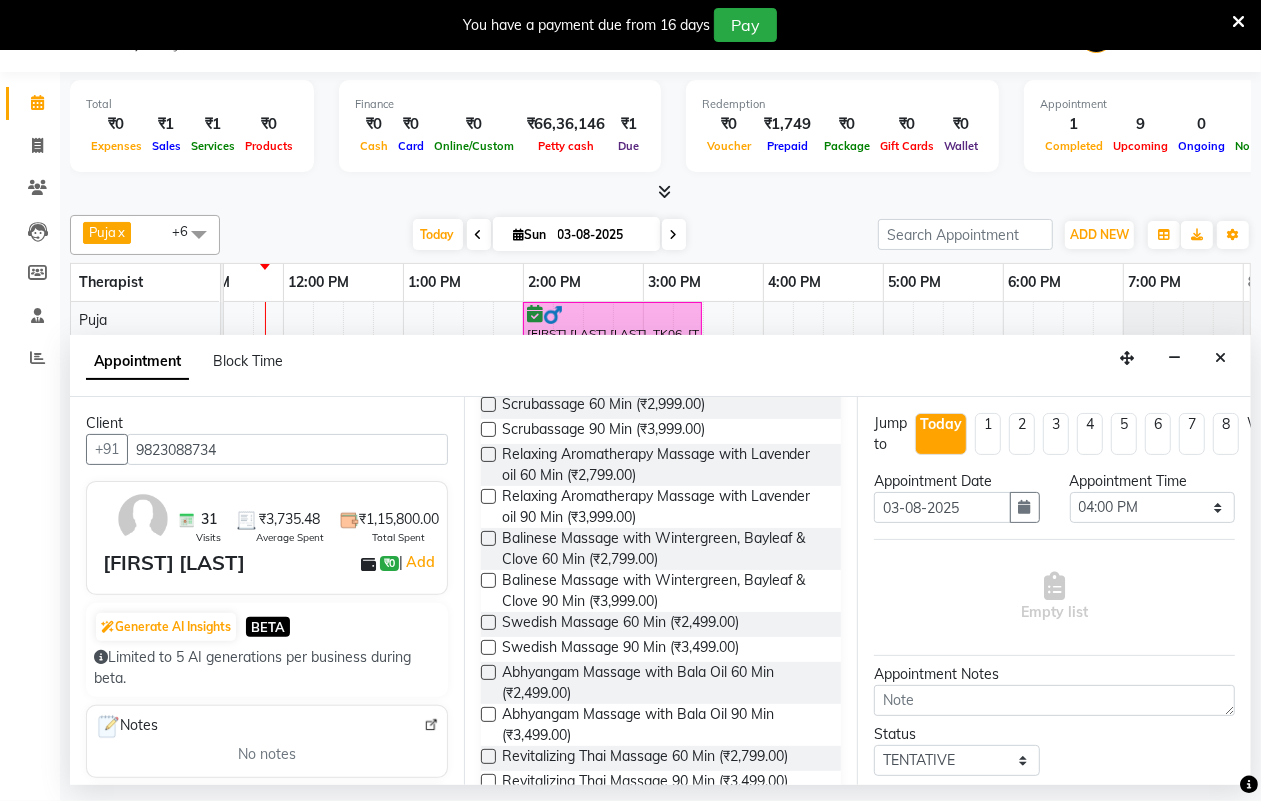 scroll, scrollTop: 750, scrollLeft: 0, axis: vertical 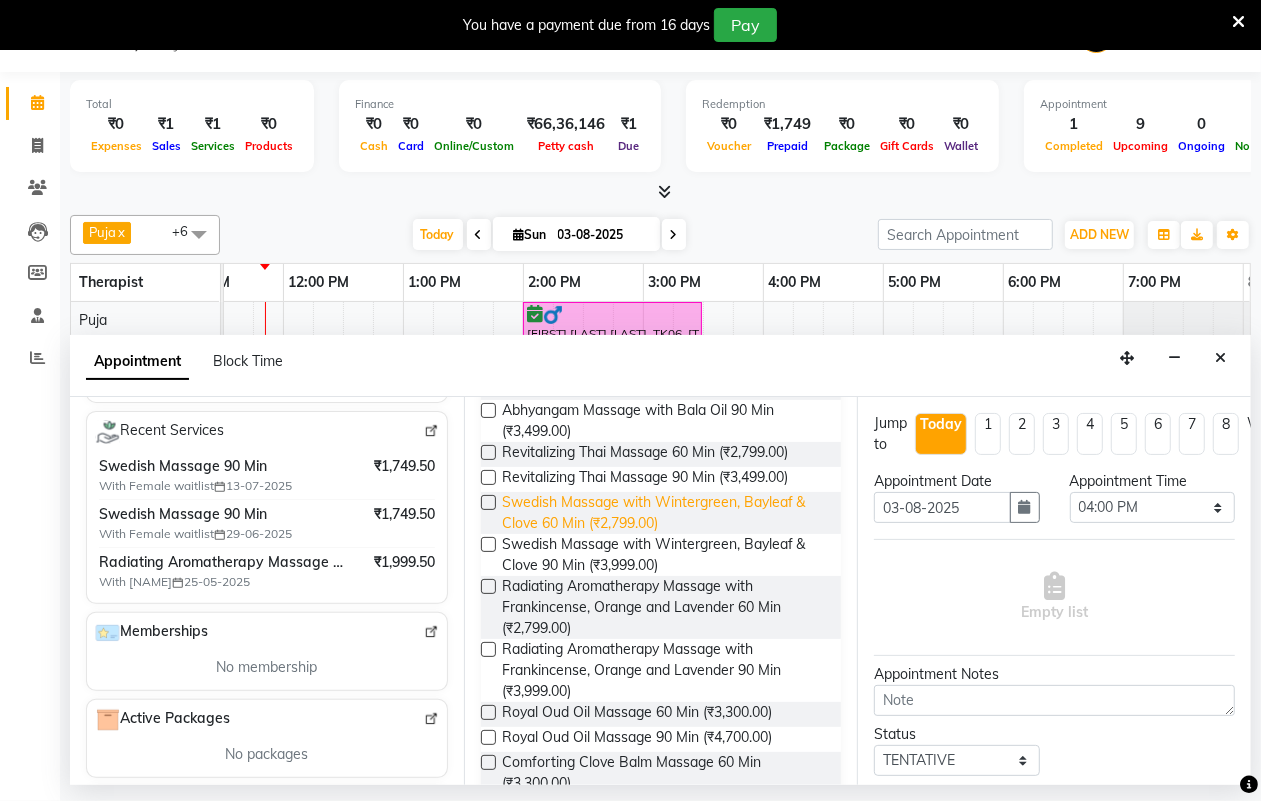 click on "Swedish Massage with Wintergreen, Bayleaf & Clove 60 Min (₹2,799.00)" at bounding box center (664, 513) 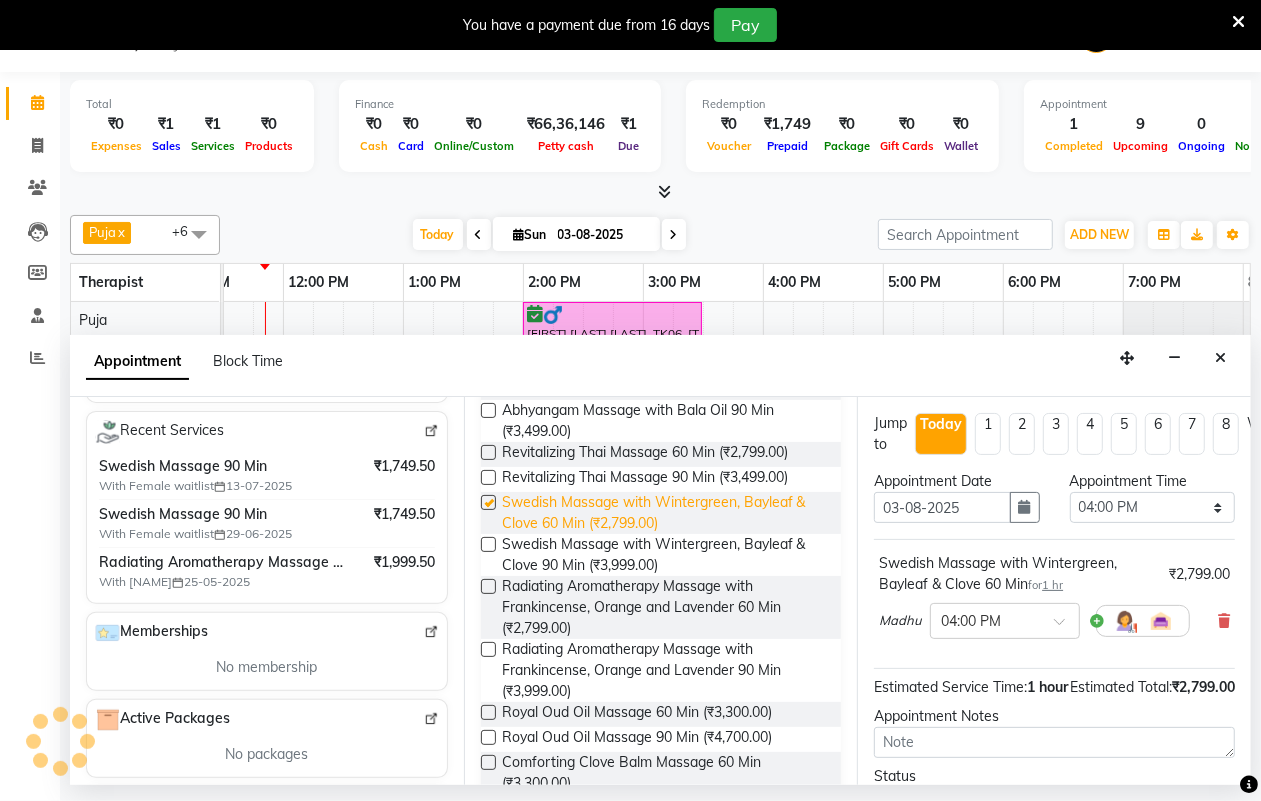 checkbox on "false" 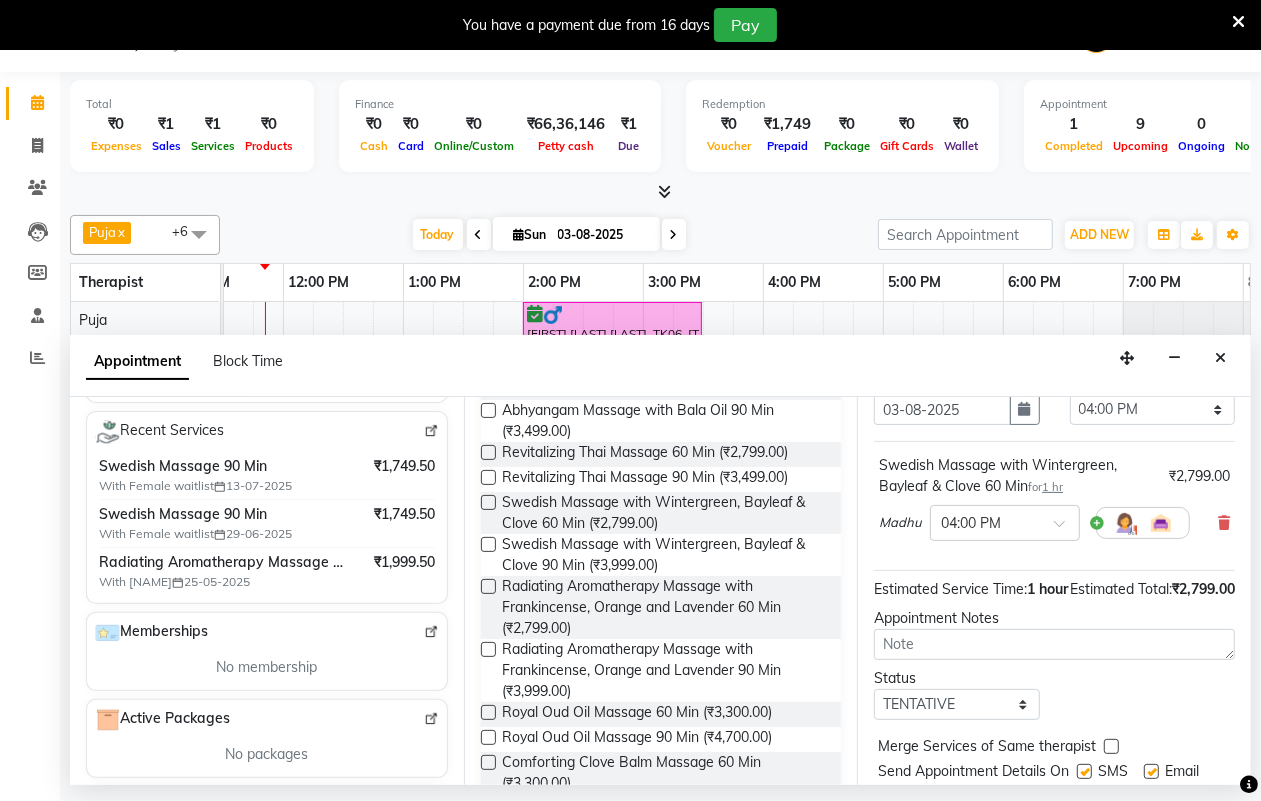 scroll, scrollTop: 216, scrollLeft: 0, axis: vertical 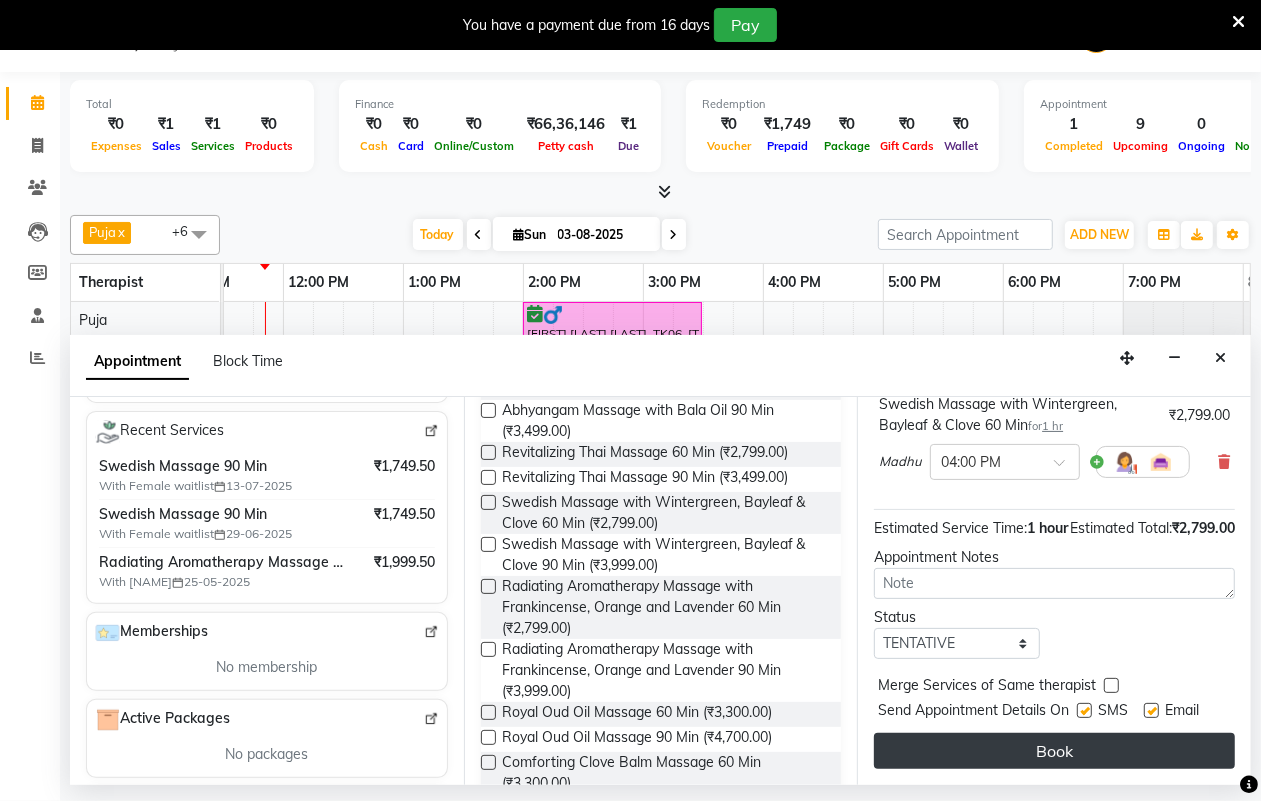 click on "Book" at bounding box center [1054, 751] 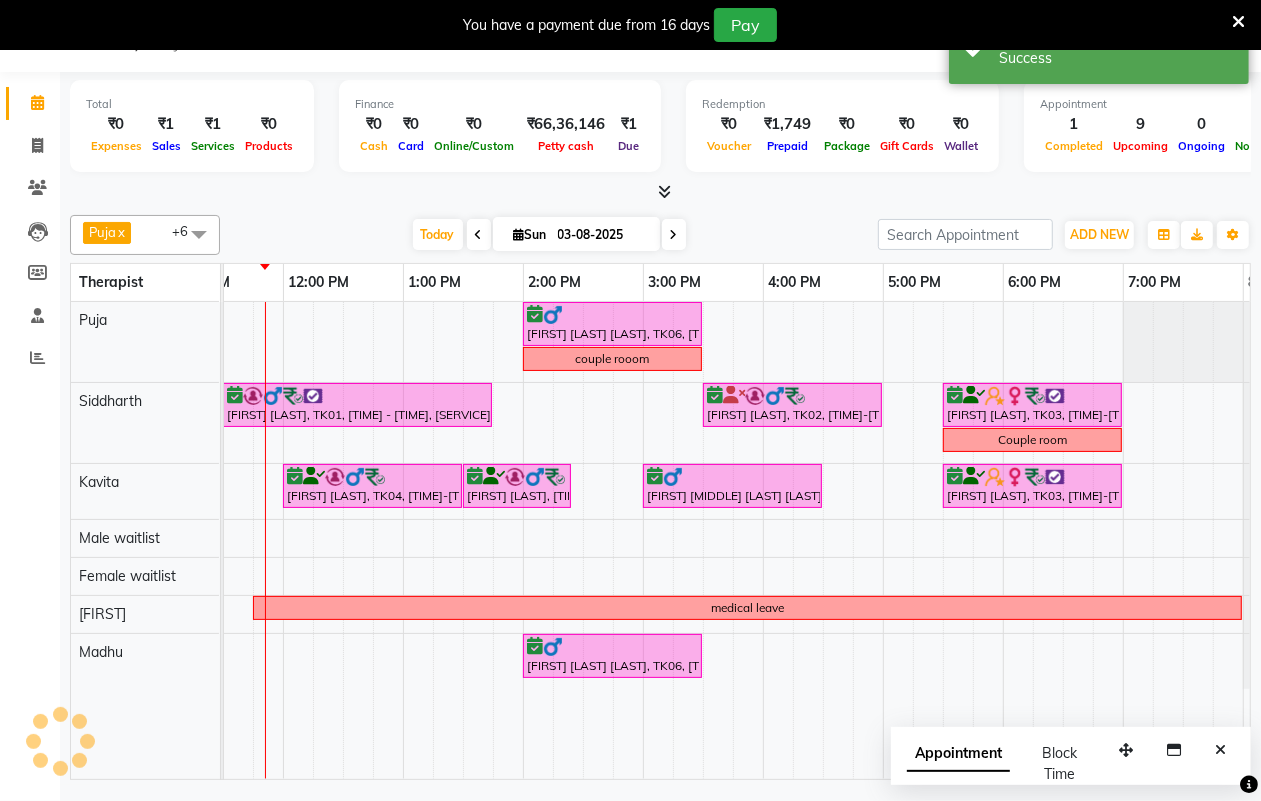 scroll, scrollTop: 0, scrollLeft: 0, axis: both 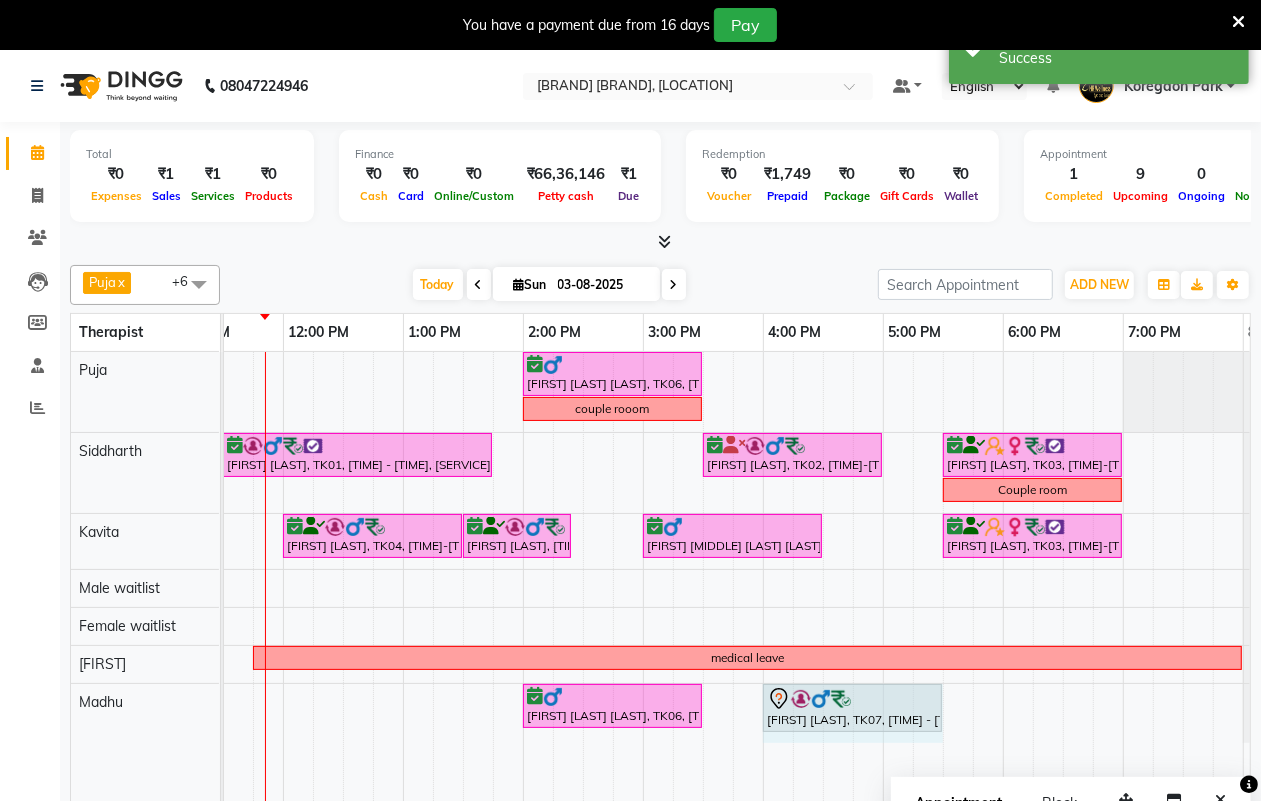 drag, startPoint x: 880, startPoint y: 705, endPoint x: 921, endPoint y: 697, distance: 41.773197 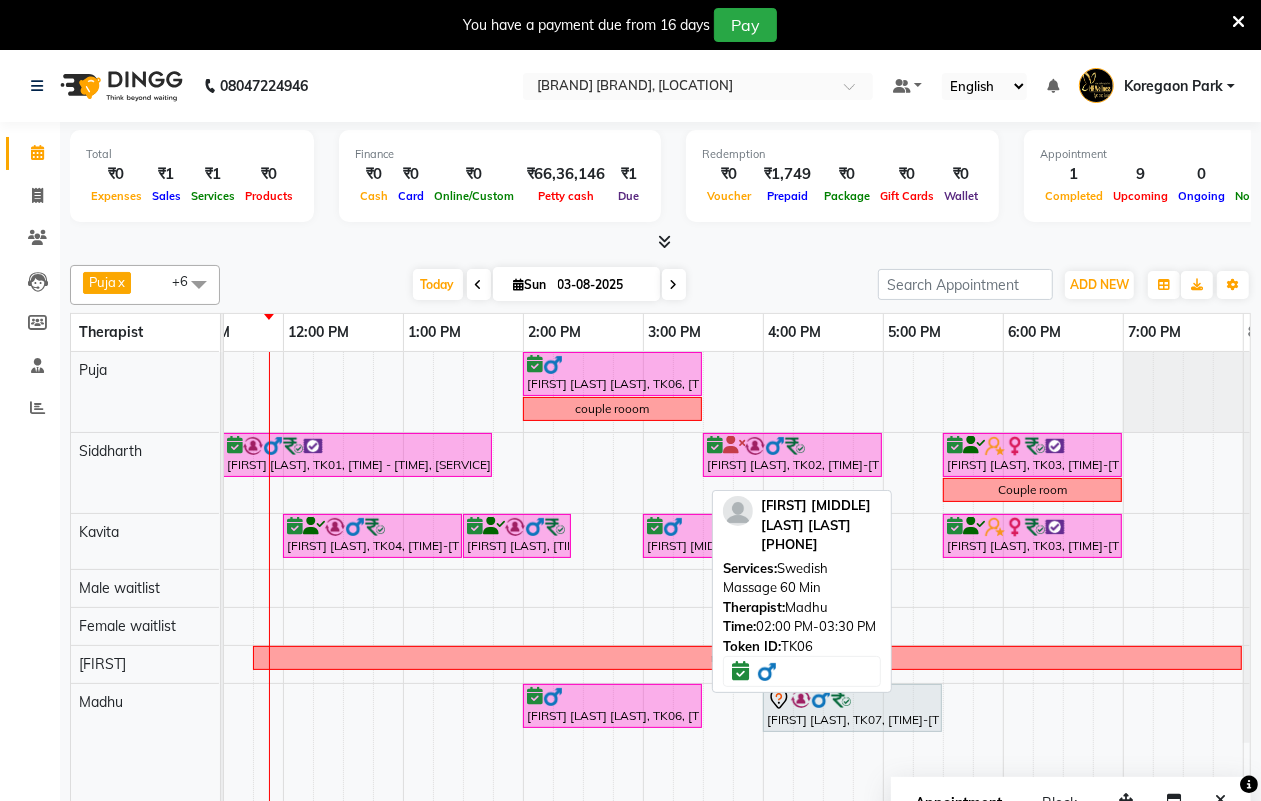 scroll, scrollTop: 50, scrollLeft: 0, axis: vertical 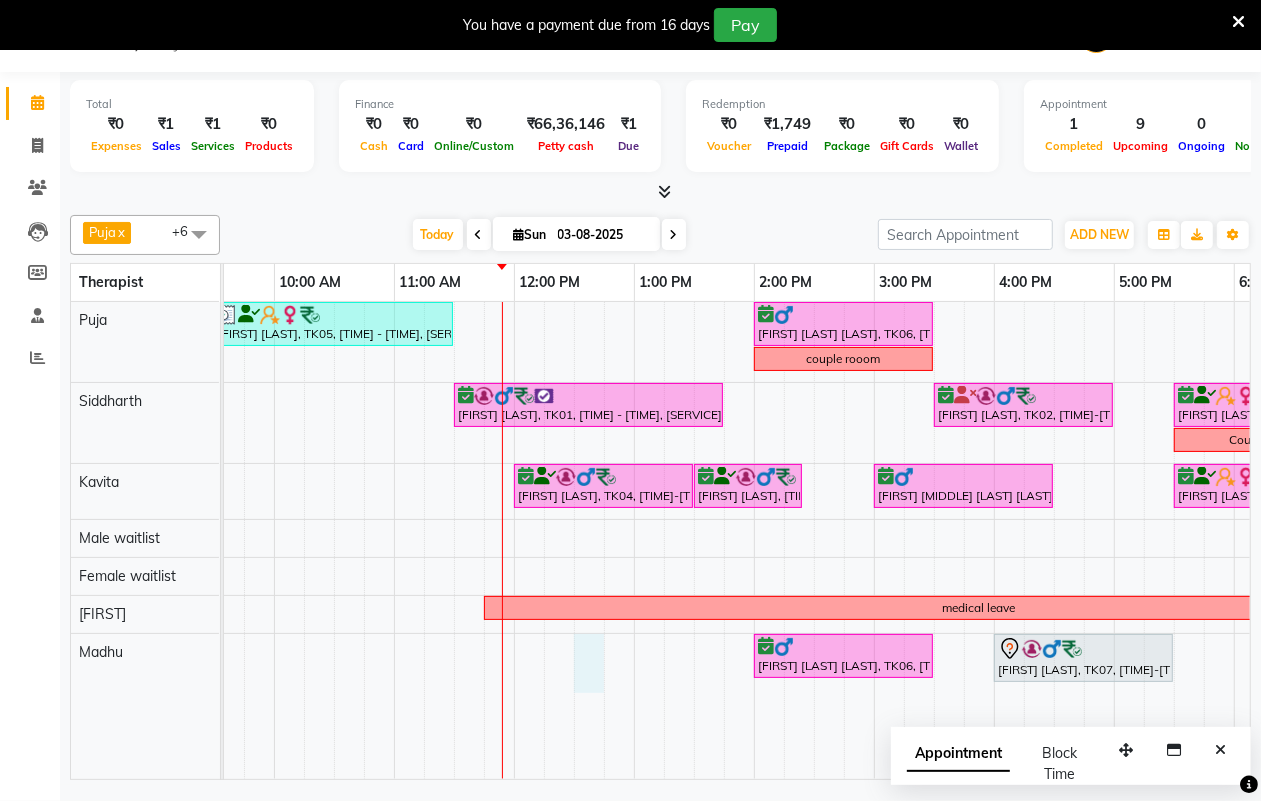 click on "[FIRST] ., TK05, [TIME]-[TIME], Swedish Massage 90 Min     [FIRST] [LAST] [LAST], TK06, [TIME]-[TIME], Swedish Massage 60 Min  couple rooom      [FIRST] [LAST], TK01, [TIME]-[TIME], Massage 90 Min     [FIRST] [LAST], TK02, [TIME]-[TIME], Massage 60 Min     [FIRST] [LAST], TK03, [TIME]-[TIME], Massage 60 Min  Couple room      [FIRST] [LAST], TK04, [TIME]-[TIME], Massage 90 Min     [FIRST] [LAST], TK04, [TIME]-[TIME], 10 mins complimentary Service     [FIRST] [LAST] [LAST], TK06, [TIME]-[TIME], Swedish Massage with Wintergreen, Bayleaf & Clove 60 Min     [FIRST] [LAST], TK03, [TIME]-[TIME], Massage 60 Min  medical leave      [FIRST] [LAST] [LAST], TK06, [TIME]-[TIME], Swedish Massage 60 Min             [FIRST] [LAST], TK07, [TIME]-[TIME], Swedish Massage with Wintergreen, Bayleaf & Clove 60 Min" at bounding box center (814, 540) 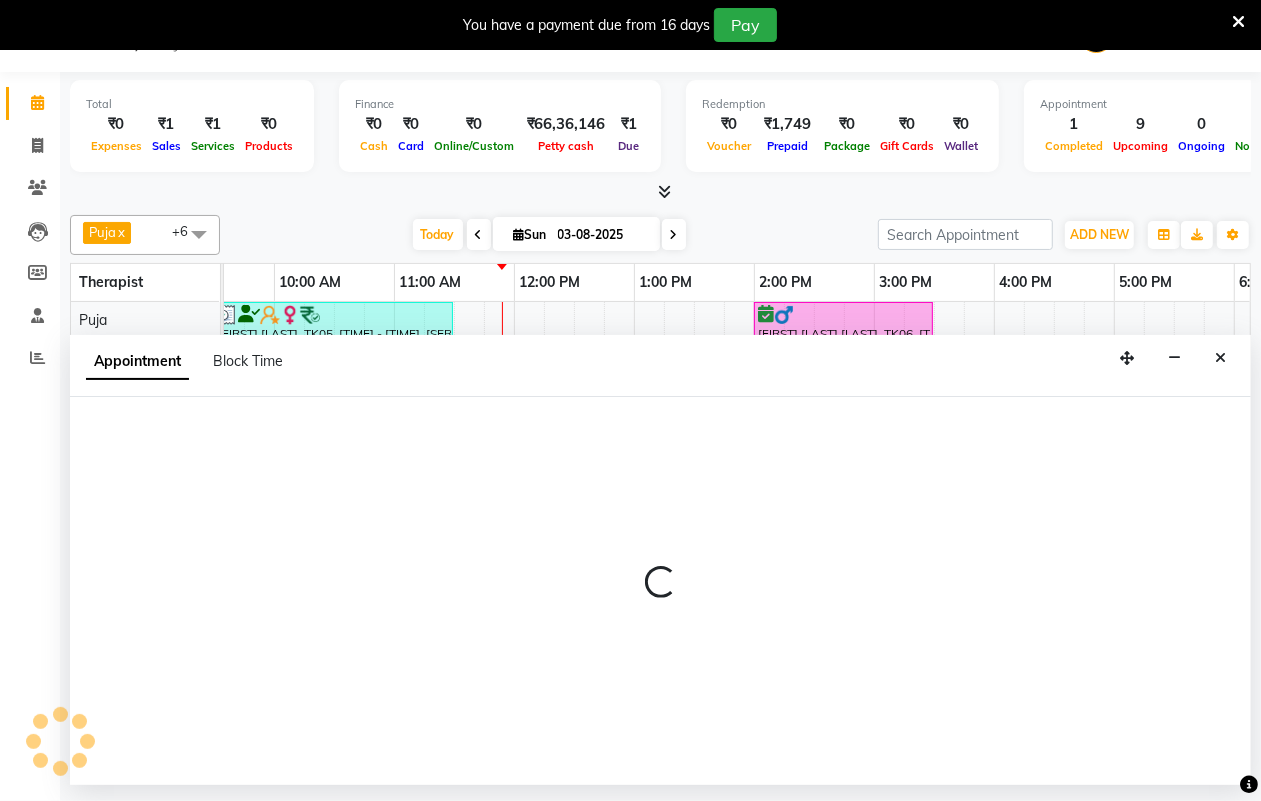 select on "86787" 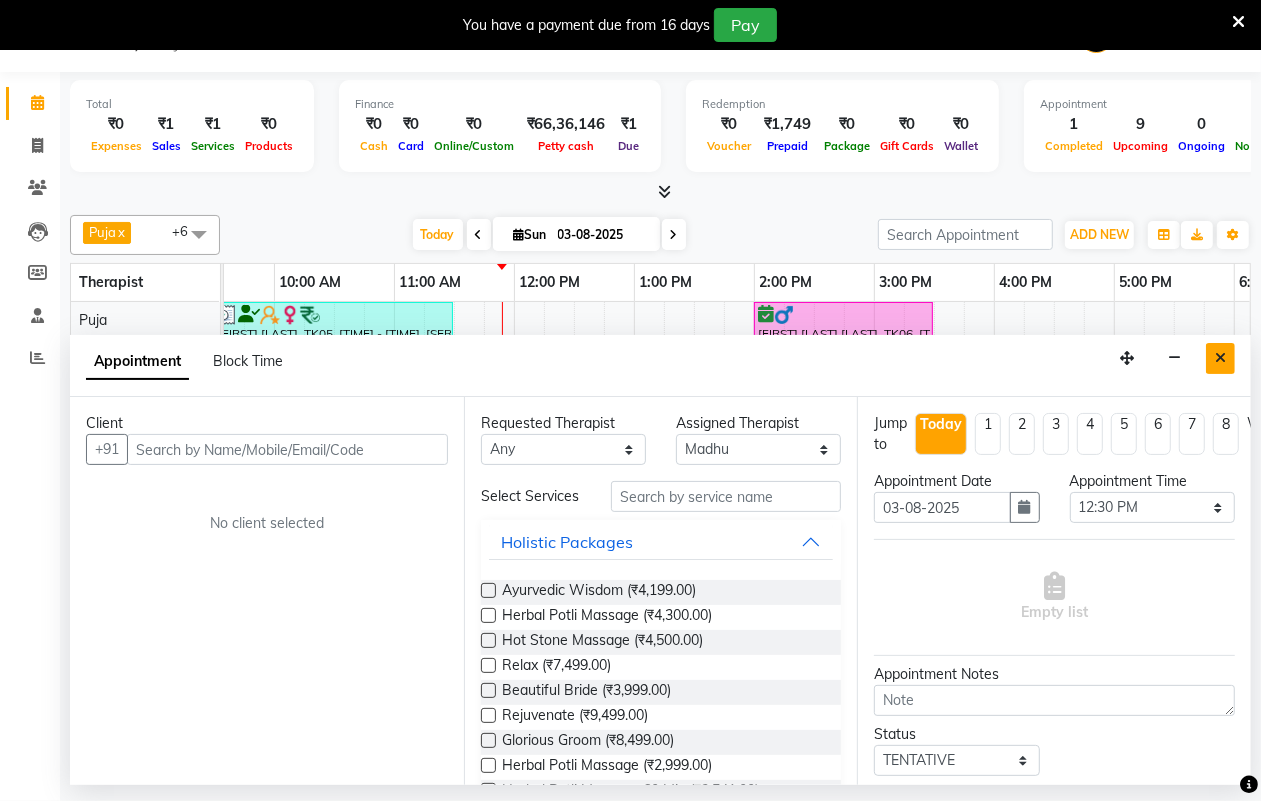 click at bounding box center [1220, 358] 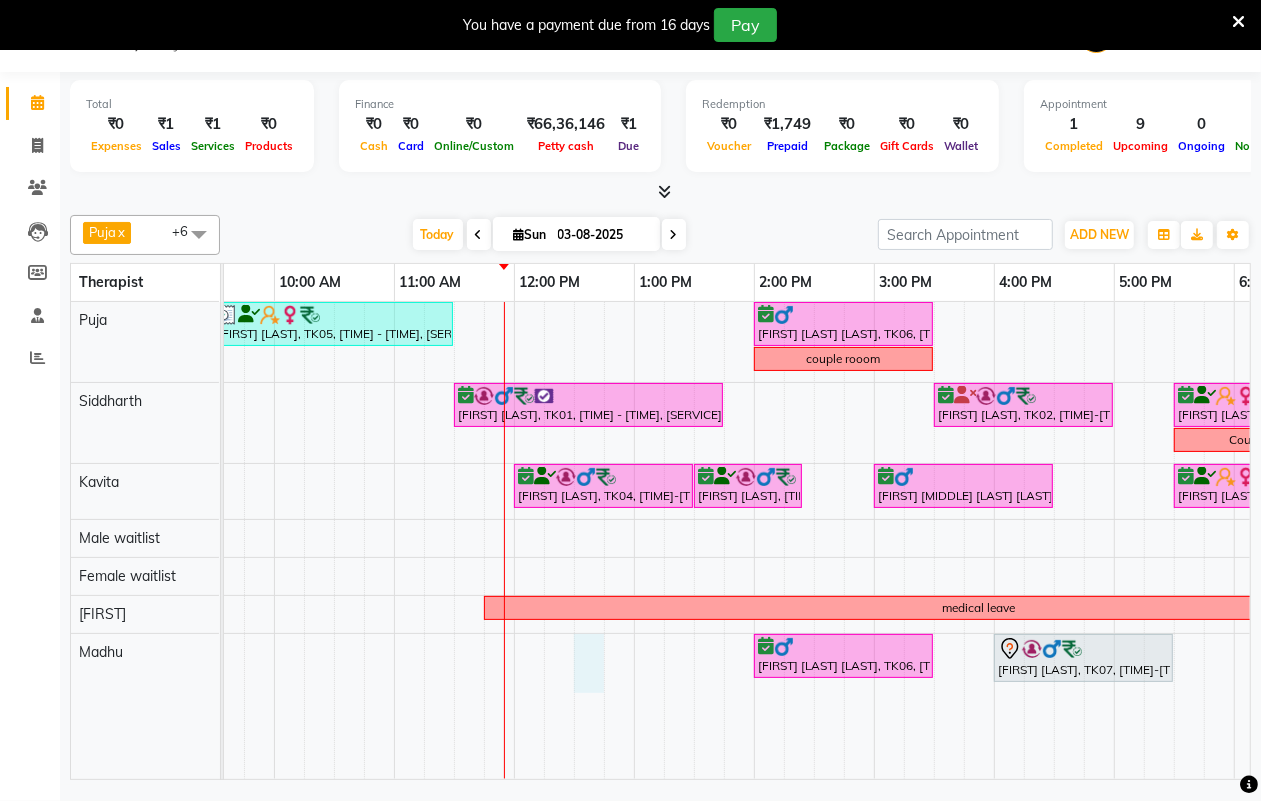 click on "[FIRST] ., TK05, [TIME]-[TIME], Swedish Massage 90 Min     [FIRST] [LAST] [LAST], TK06, [TIME]-[TIME], Swedish Massage 60 Min  couple rooom      [FIRST] [LAST], TK01, [TIME]-[TIME], Massage 90 Min     [FIRST] [LAST], TK02, [TIME]-[TIME], Massage 60 Min     [FIRST] [LAST], TK03, [TIME]-[TIME], Massage 60 Min  Couple room      [FIRST] [LAST], TK04, [TIME]-[TIME], Massage 90 Min     [FIRST] [LAST], TK04, [TIME]-[TIME], 10 mins complimentary Service     [FIRST] [LAST] [LAST], TK06, [TIME]-[TIME], Swedish Massage with Wintergreen, Bayleaf & Clove 60 Min     [FIRST] [LAST], TK03, [TIME]-[TIME], Massage 60 Min  medical leave      [FIRST] [LAST] [LAST], TK06, [TIME]-[TIME], Swedish Massage 60 Min             [FIRST] [LAST], TK07, [TIME]-[TIME], Swedish Massage with Wintergreen, Bayleaf & Clove 60 Min" at bounding box center (814, 540) 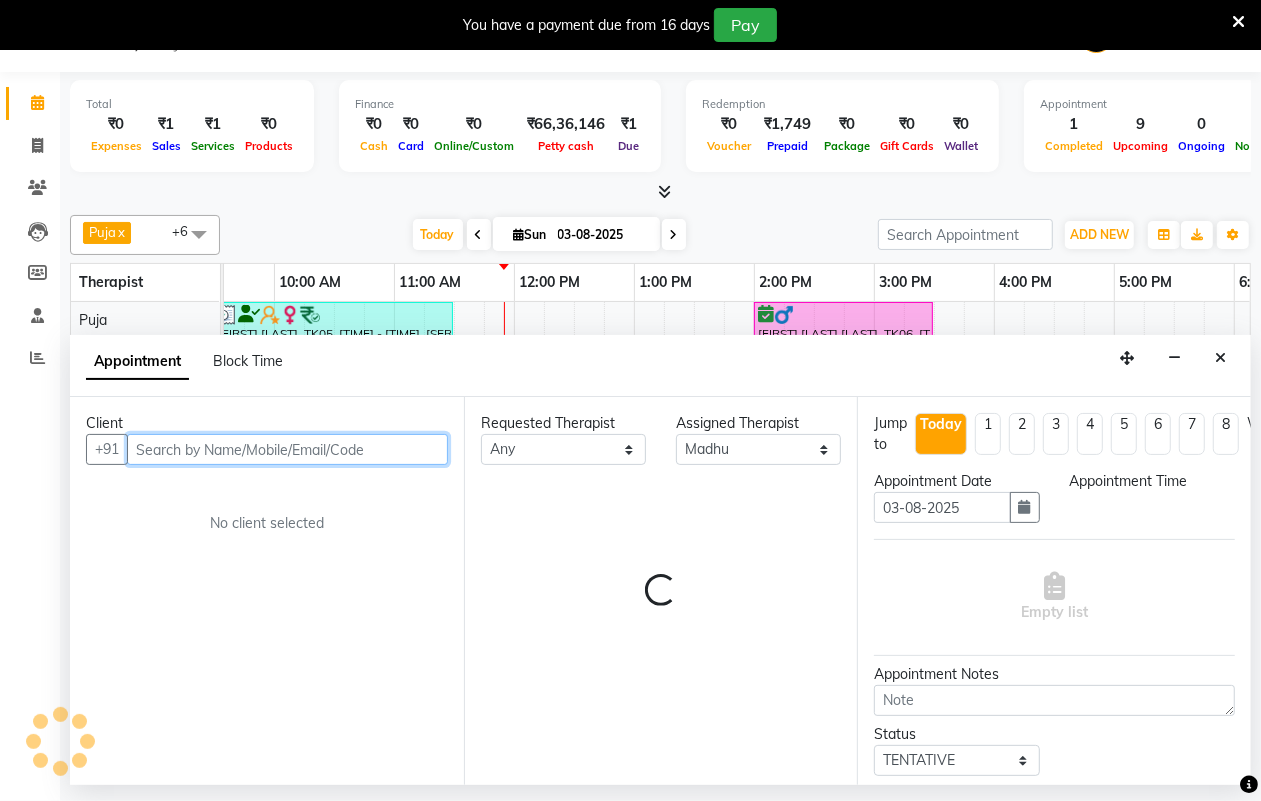 select on "750" 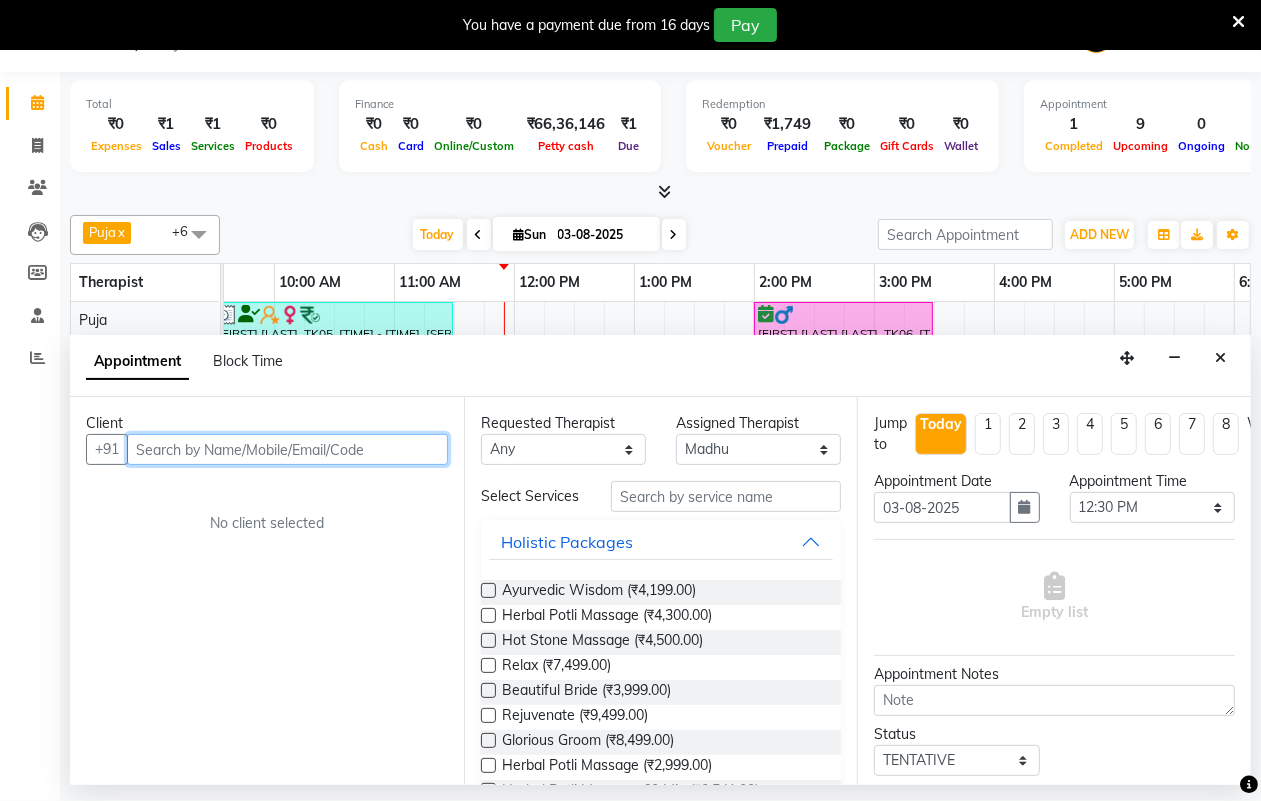 click at bounding box center [287, 449] 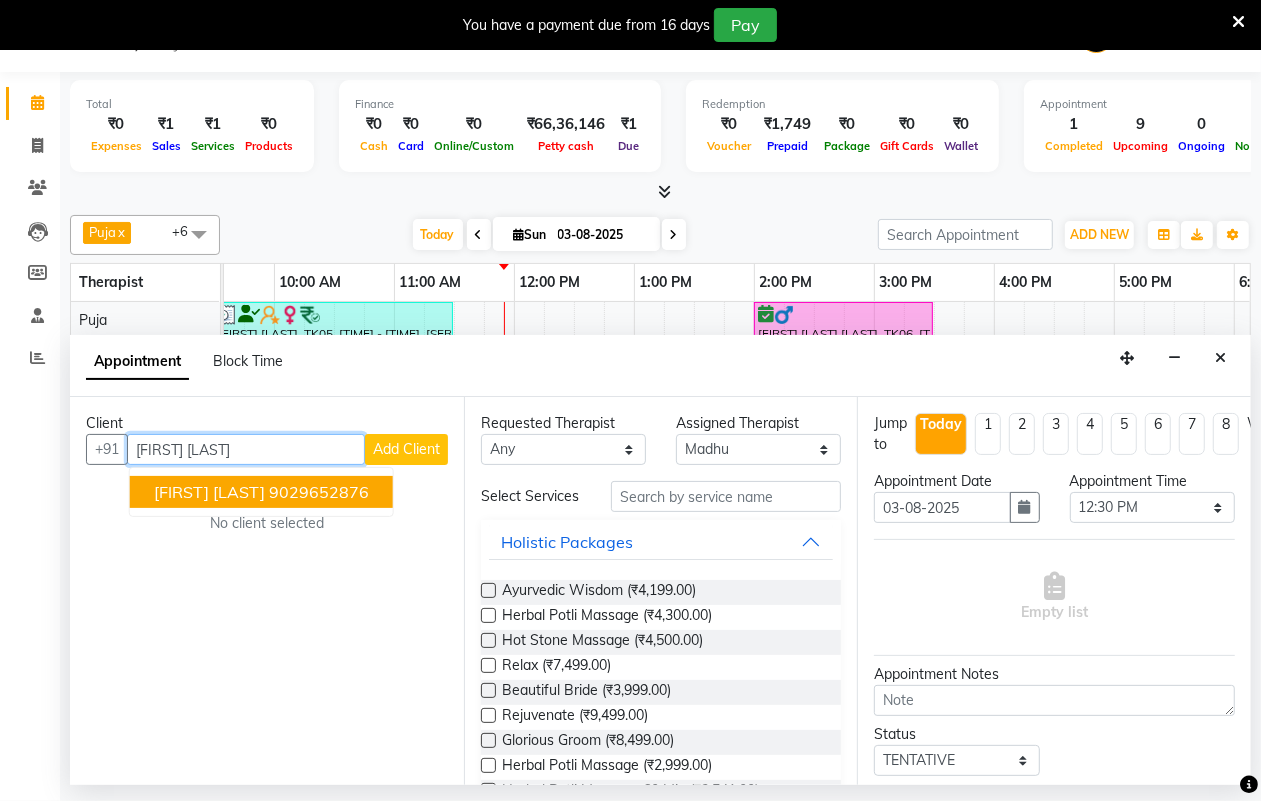 click on "9029652876" at bounding box center (319, 492) 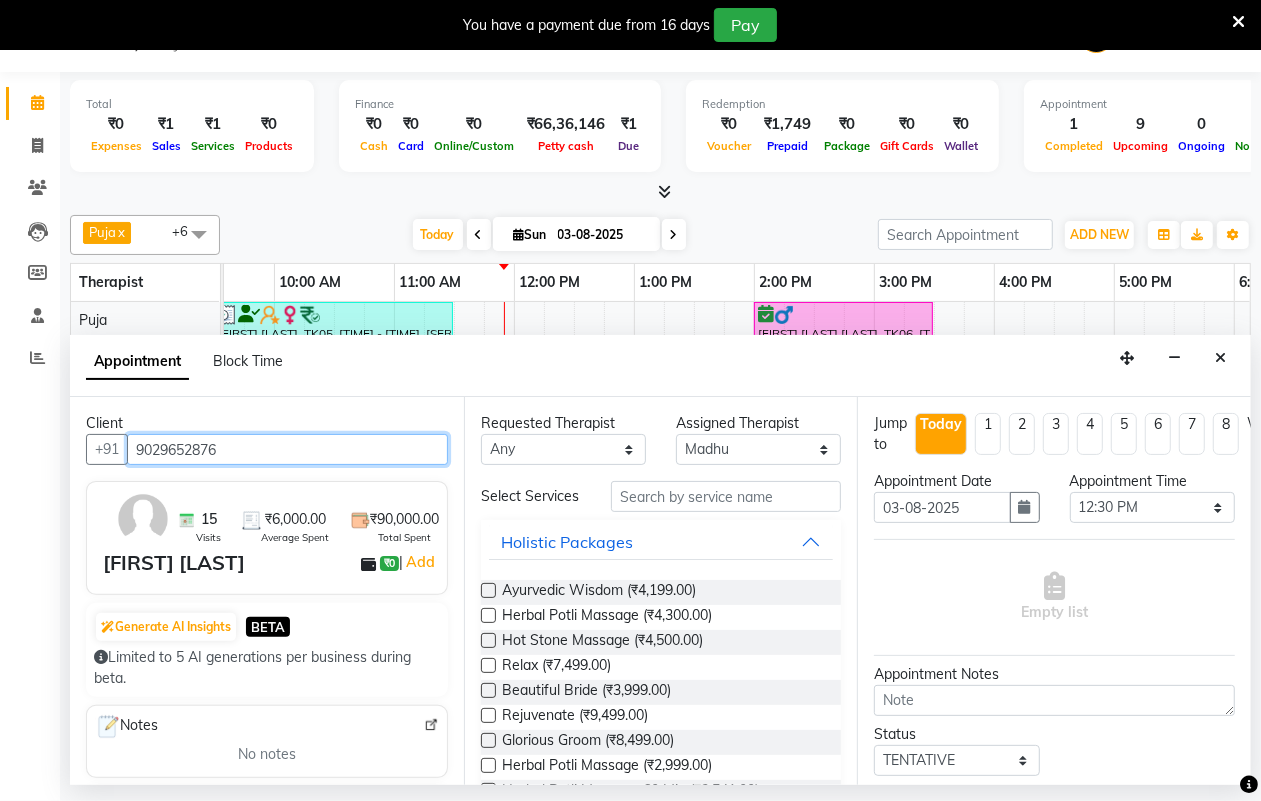 scroll, scrollTop: 250, scrollLeft: 0, axis: vertical 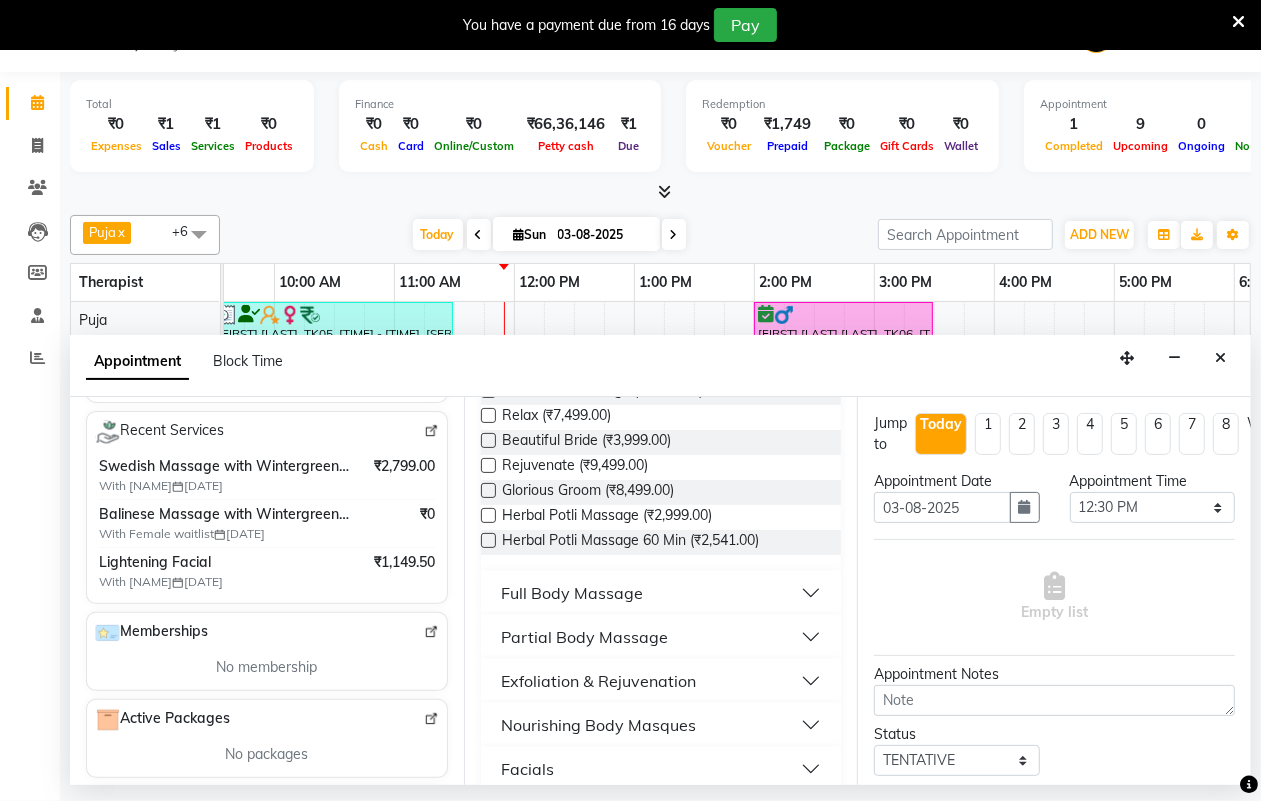type on "9029652876" 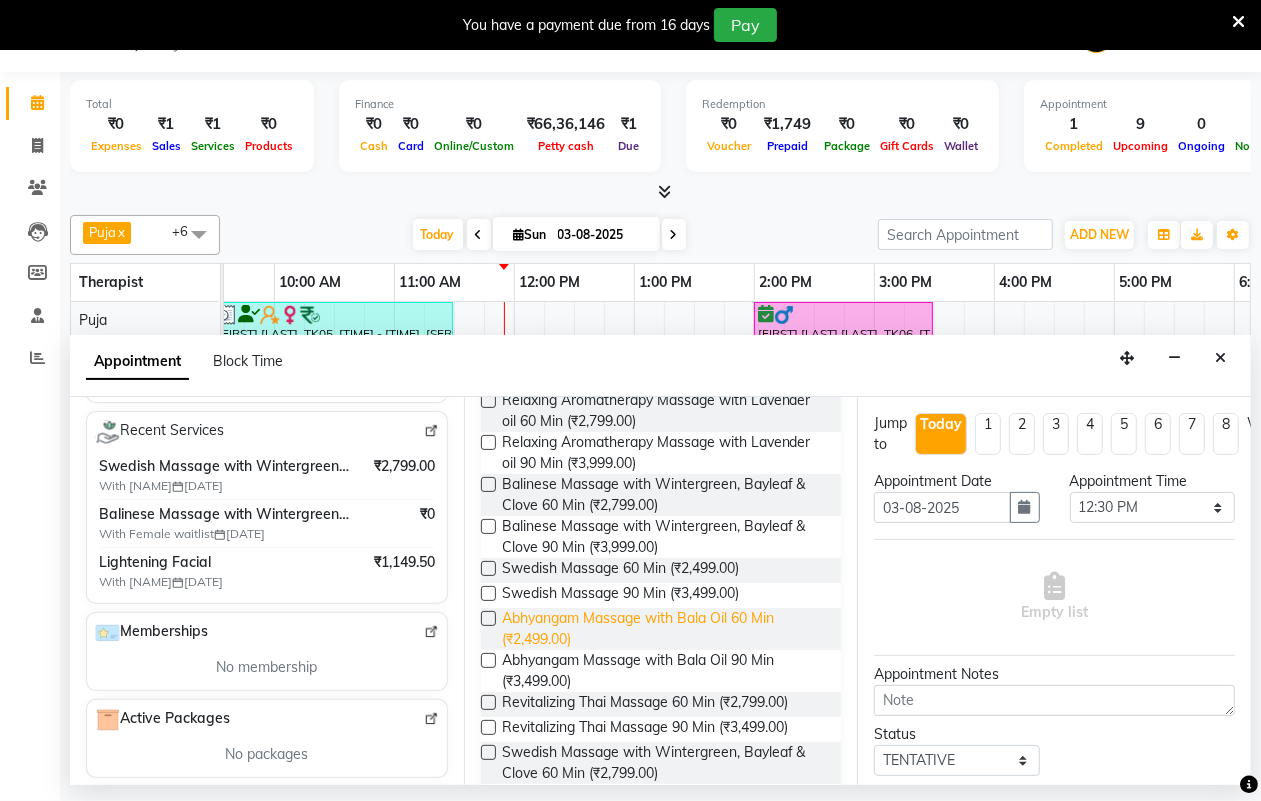 scroll, scrollTop: 750, scrollLeft: 0, axis: vertical 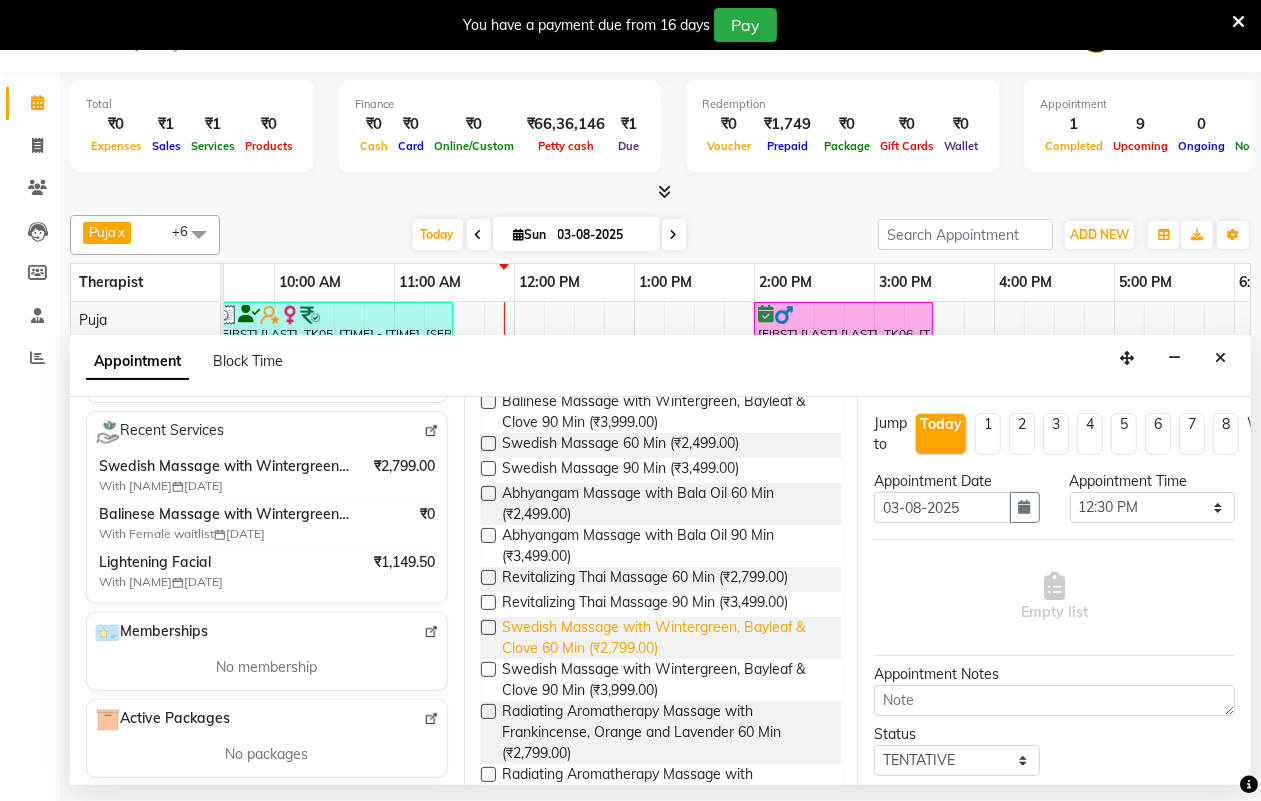 click on "Swedish Massage with Wintergreen, Bayleaf & Clove 60 Min (₹2,799.00)" at bounding box center (664, 638) 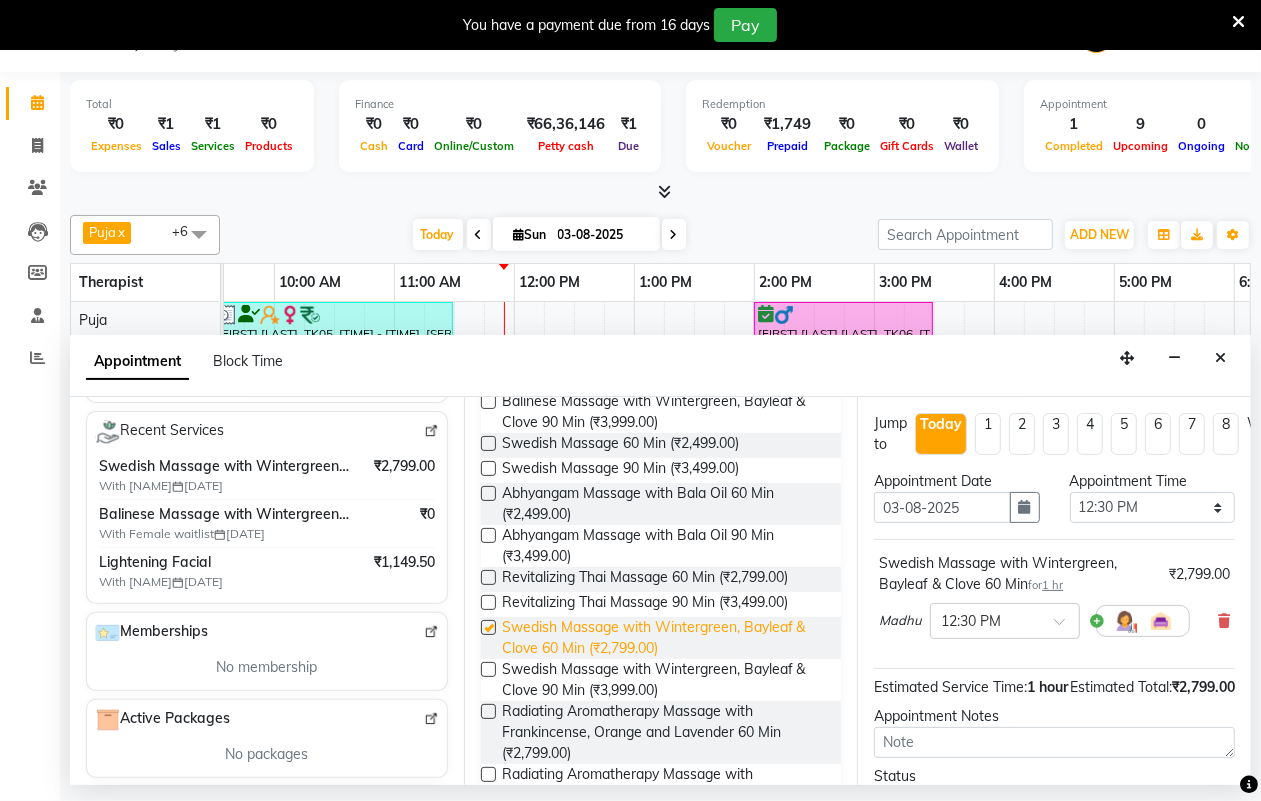 checkbox on "false" 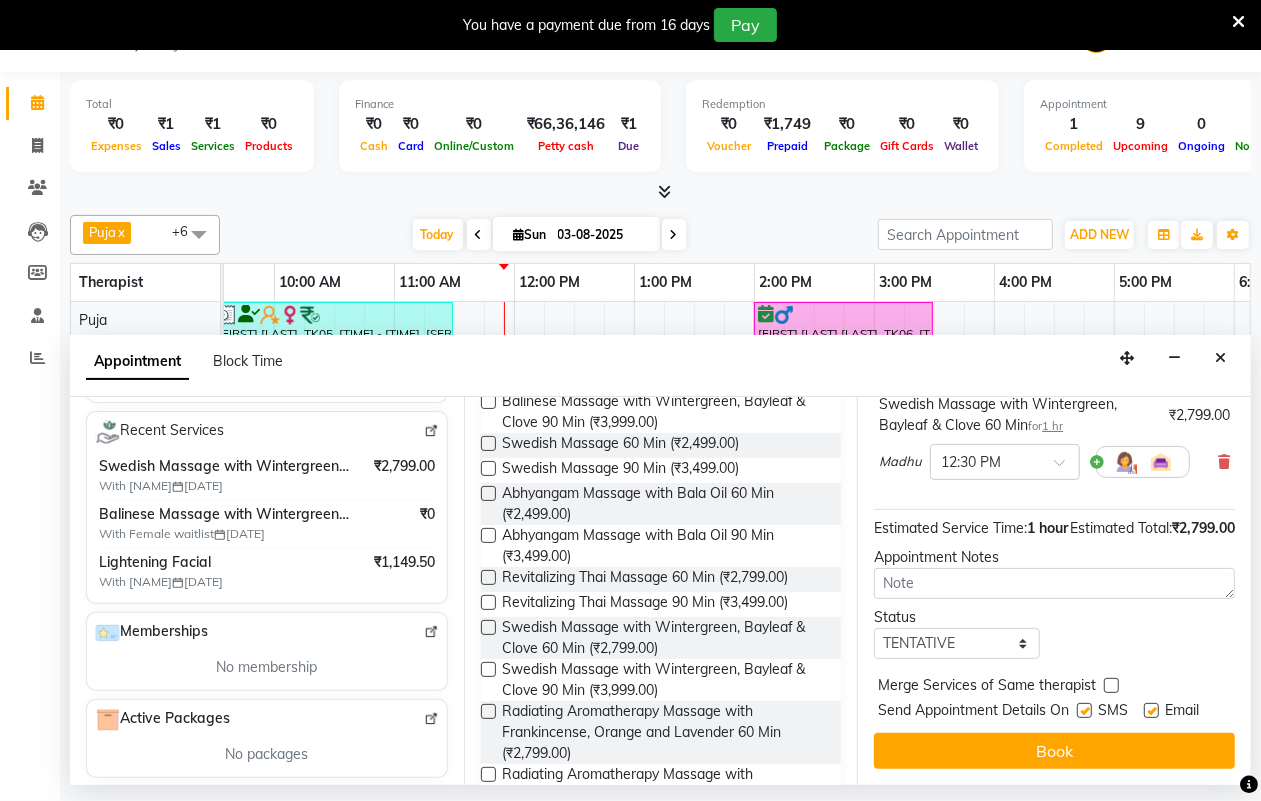 scroll, scrollTop: 216, scrollLeft: 0, axis: vertical 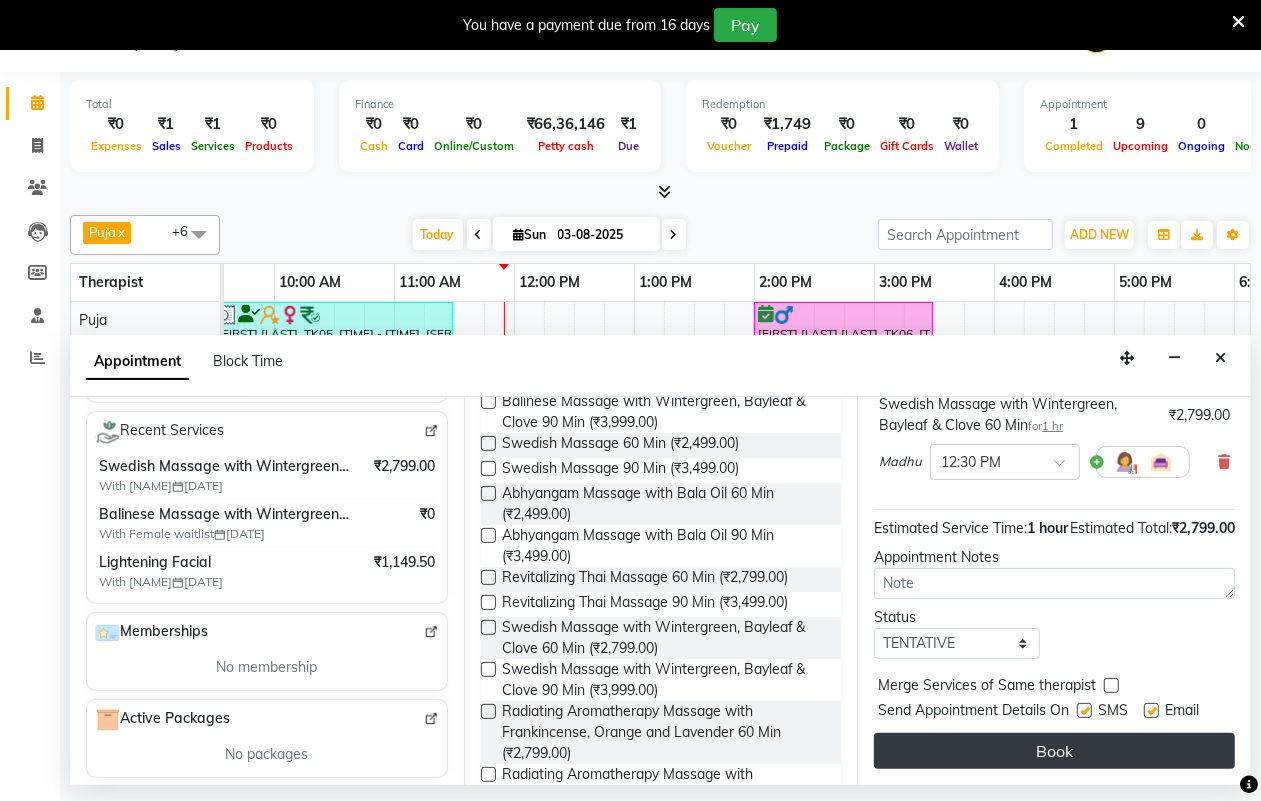 click on "Book" at bounding box center (1054, 751) 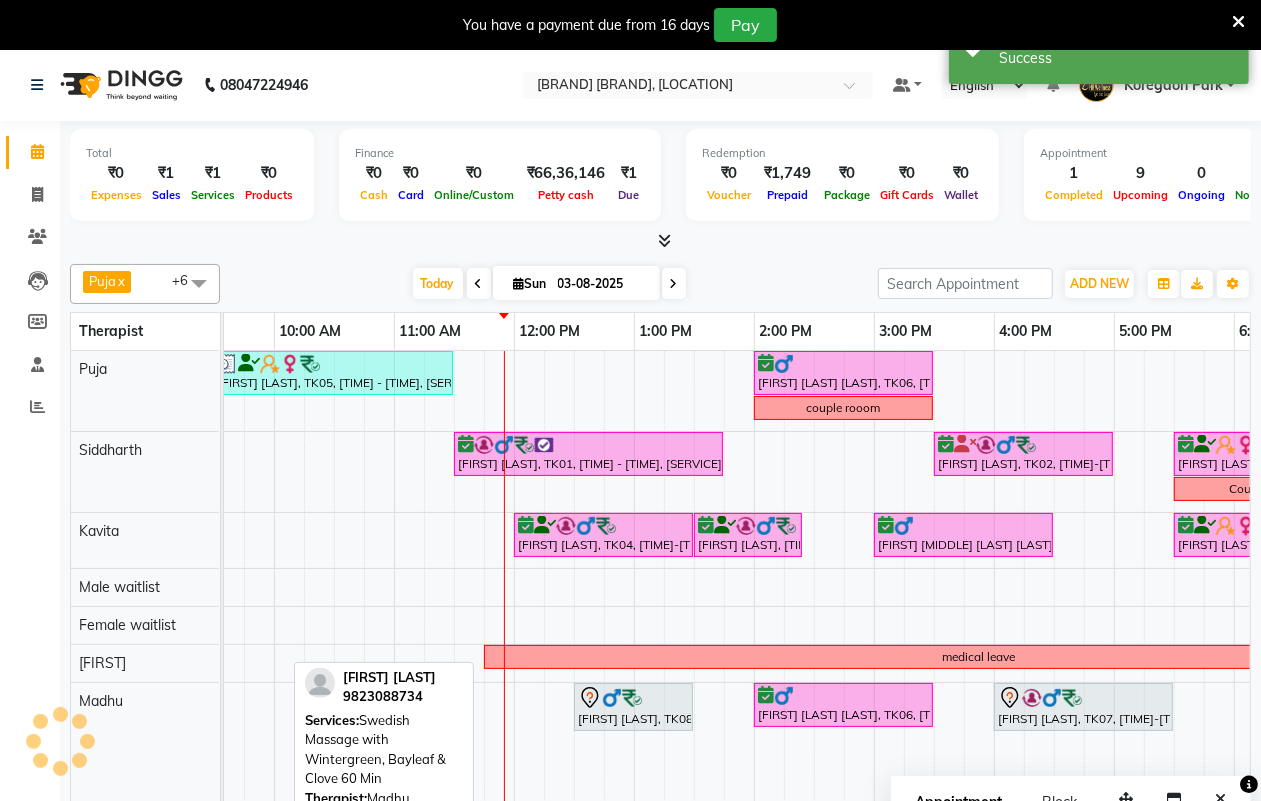 scroll, scrollTop: 0, scrollLeft: 0, axis: both 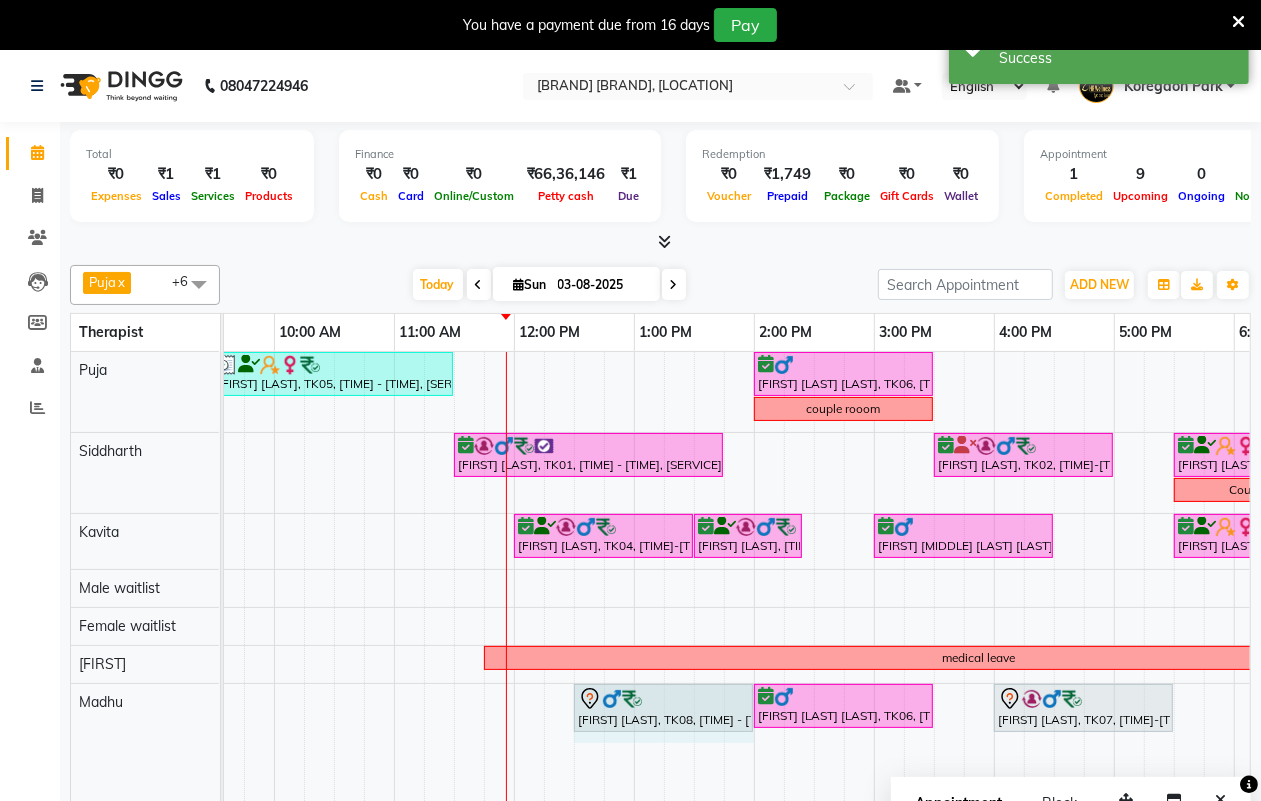 drag, startPoint x: 688, startPoint y: 697, endPoint x: 735, endPoint y: 696, distance: 47.010635 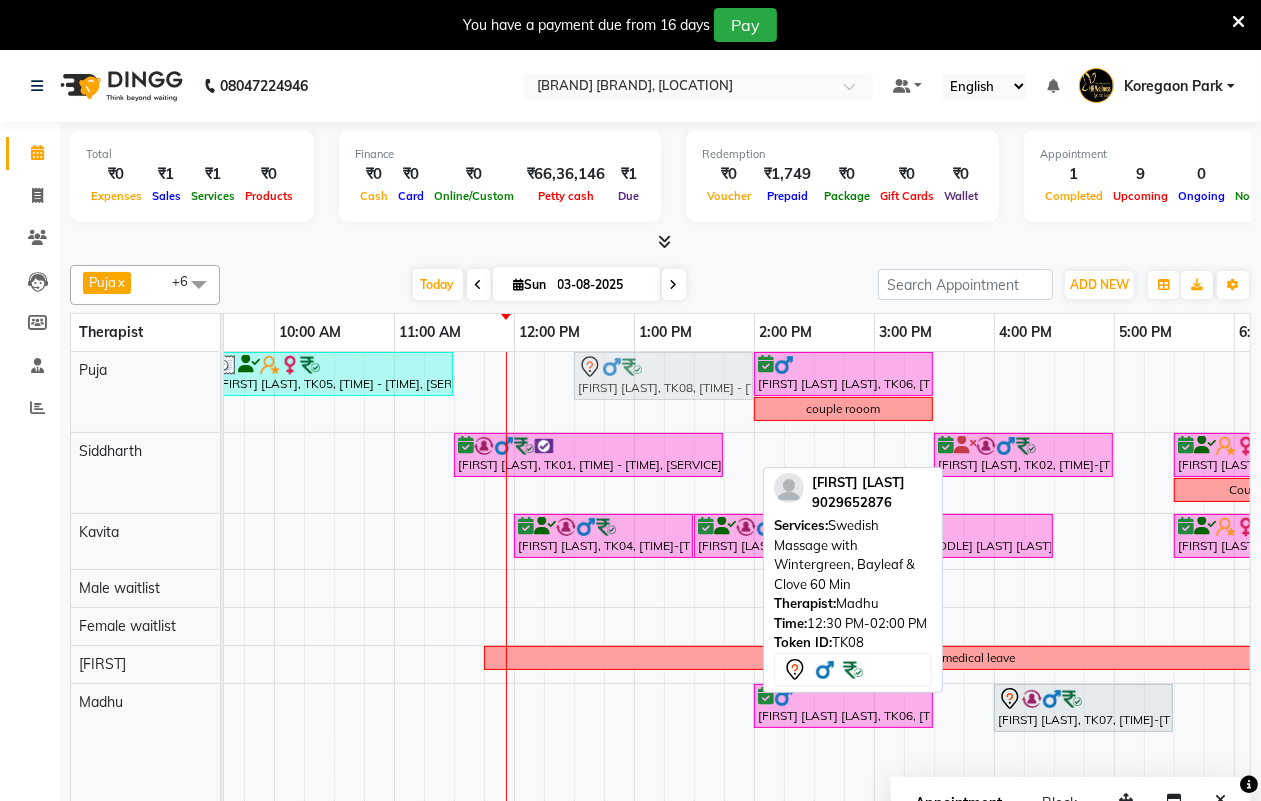drag, startPoint x: 652, startPoint y: 716, endPoint x: 661, endPoint y: 402, distance: 314.12897 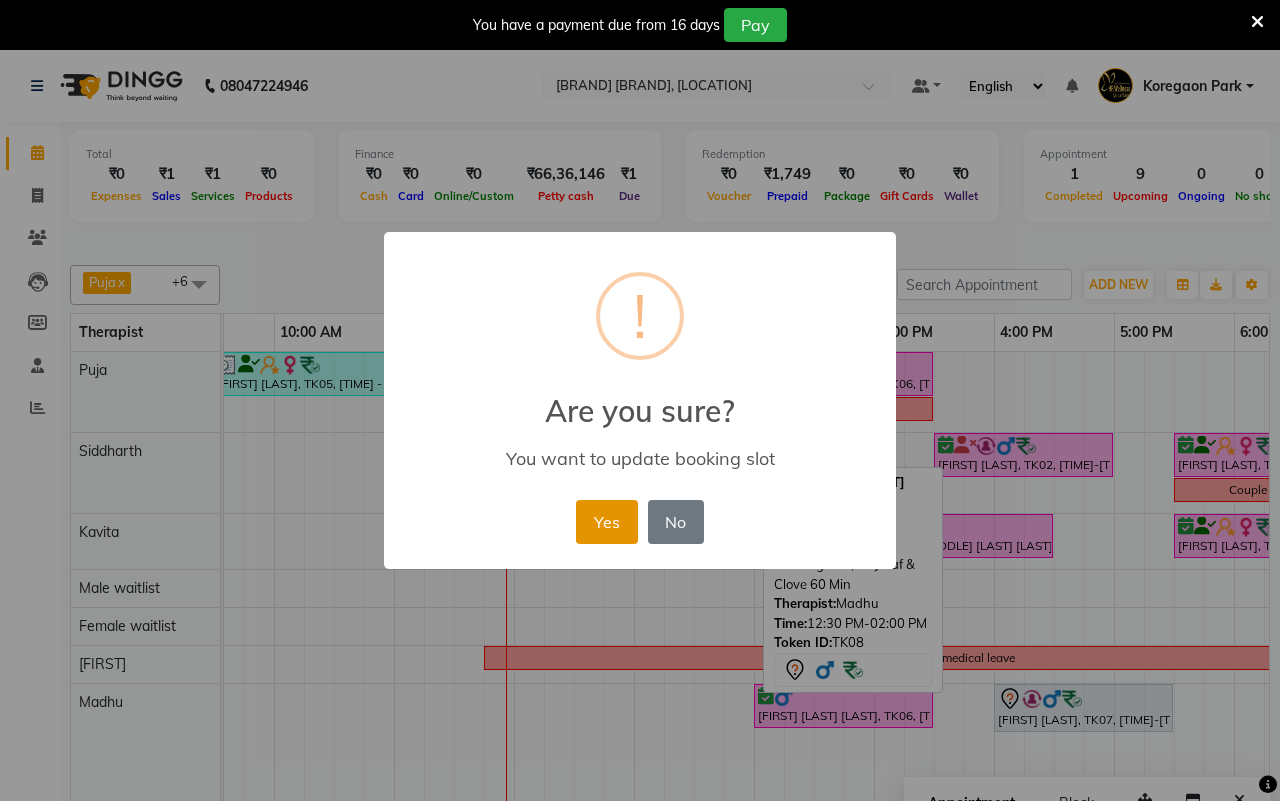 click on "Yes" at bounding box center [606, 522] 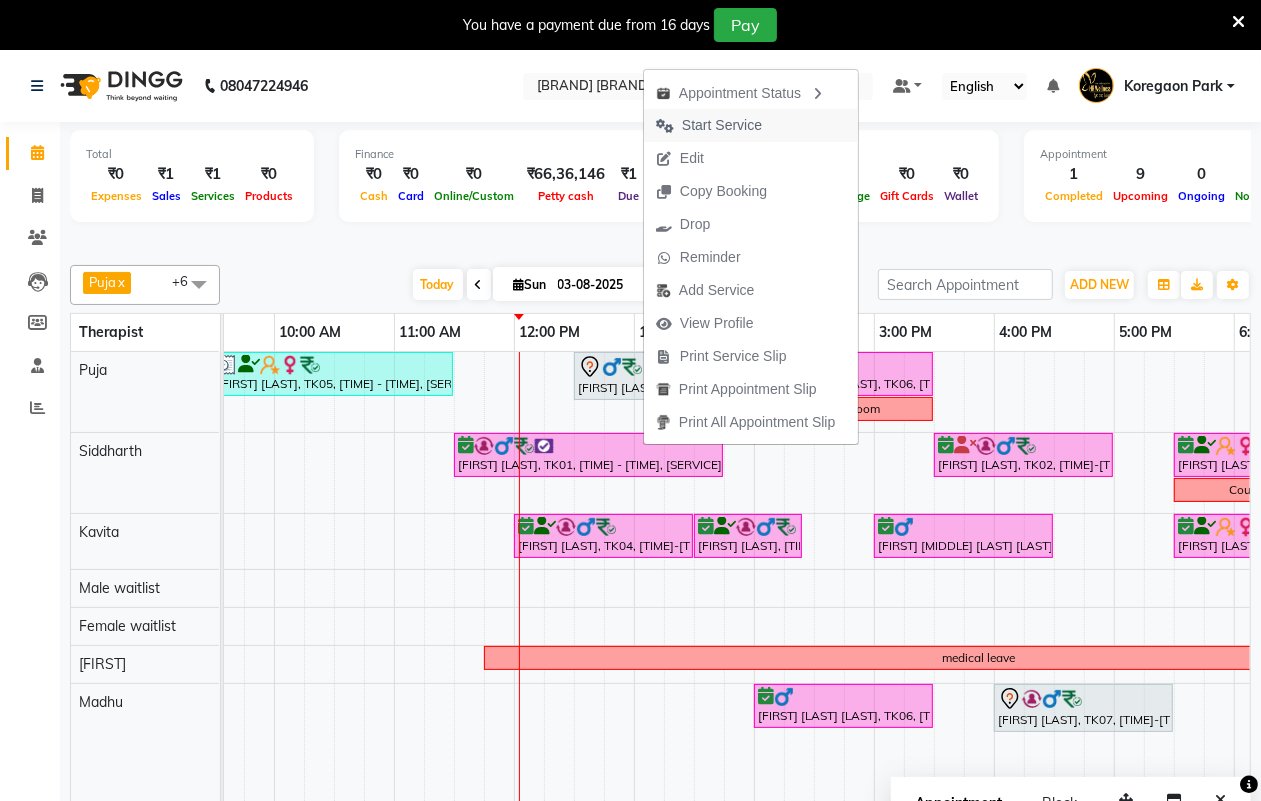 click on "Start Service" at bounding box center (751, 125) 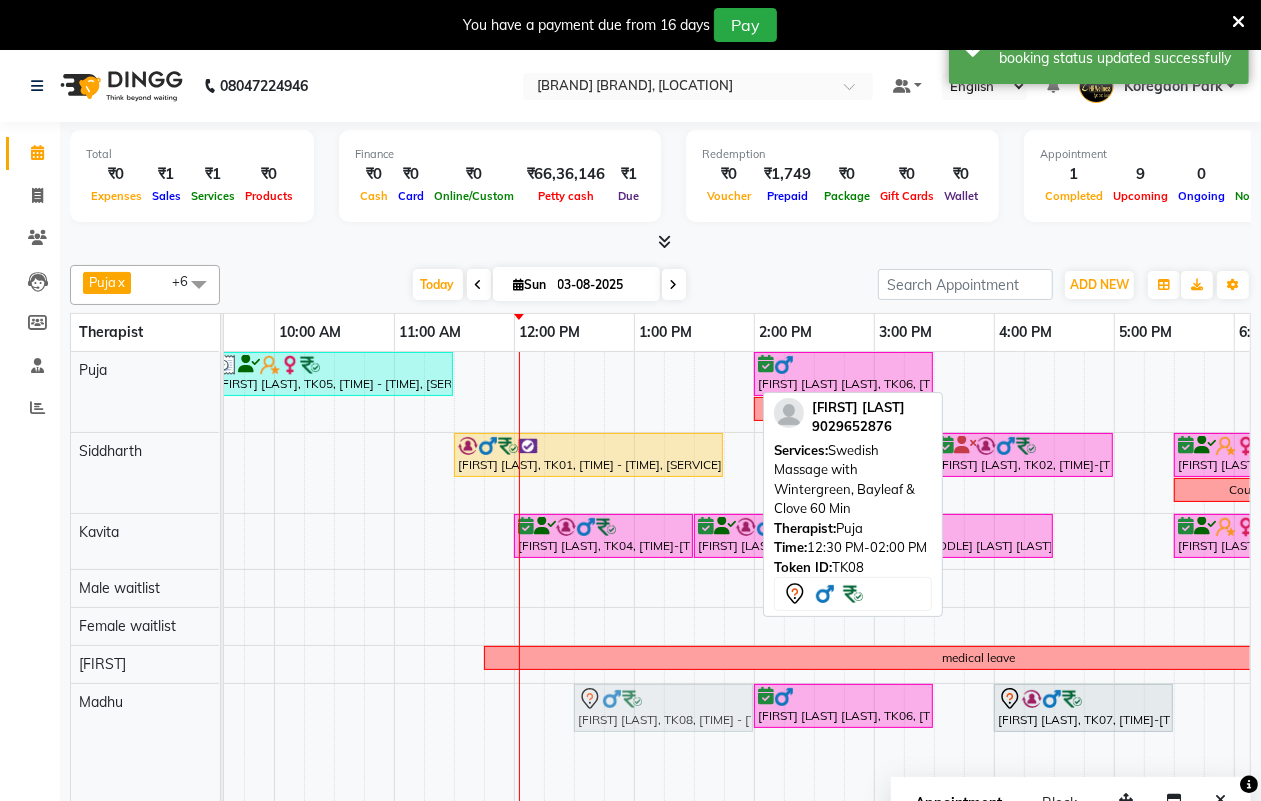 drag, startPoint x: 681, startPoint y: 375, endPoint x: 678, endPoint y: 690, distance: 315.01428 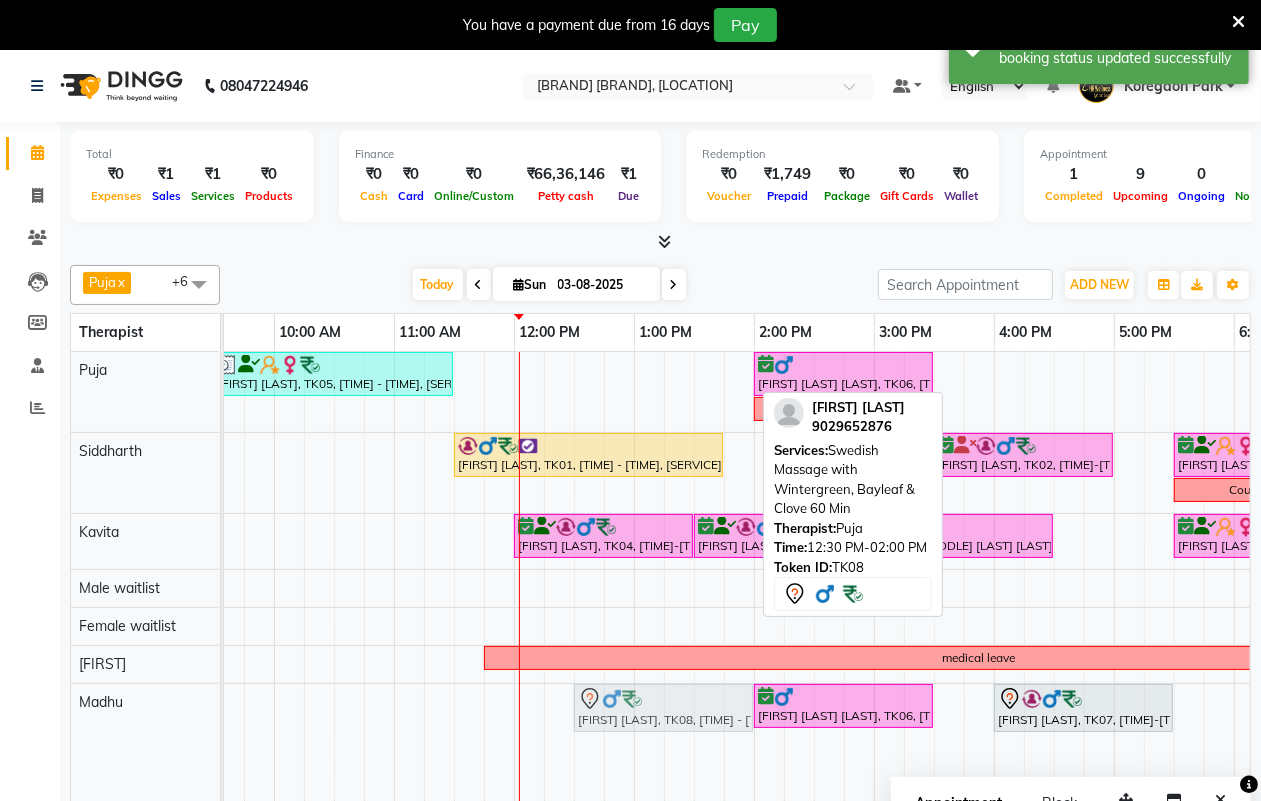 click on "[FIRST] [LAST], TK05, [TIME] - [TIME], [SERVICE]             [FIRST] [LAST], TK08, [TIME] - [TIME], [SERVICE]     [FIRST] [MIDDLE] [LAST] [LAST], TK06, [TIME] - [TIME], [SERVICE]      [FIRST] [LAST], TK01, [TIME] - [TIME], [SERVICE]     [FIRST] [LAST], TK02, [TIME] - [TIME], [SERVICE]     [FIRST] [LAST], TK03, [TIME] - [TIME], [SERVICE]  Couple room      [FIRST] [LAST], TK04, [TIME] - [TIME], [SERVICE]     [FIRST] [LAST], TK04, [TIME] - [TIME], [SERVICE]     [FIRST] [MIDDLE] [LAST] [LAST], TK06, [TIME] - [TIME], [SERVICE]     [FIRST] [LAST], TK03, [TIME] - [TIME], [SERVICE]  medical leave      [FIRST] [MIDDLE] [LAST] [LAST], TK06, [TIME] - [TIME], [SERVICE]             [FIRST] [LAST], TK07, [TIME] - [TIME], [SERVICE]" at bounding box center [814, 547] 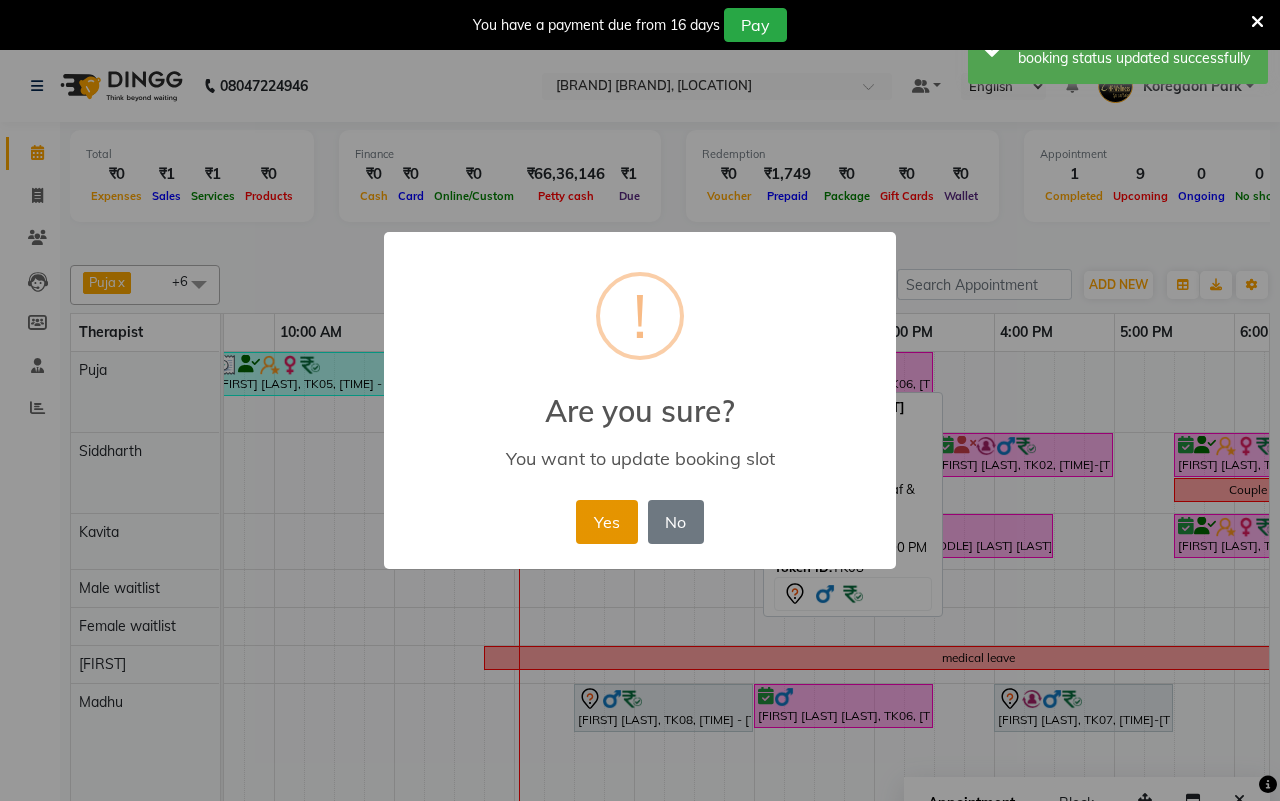 click on "Yes" at bounding box center (606, 522) 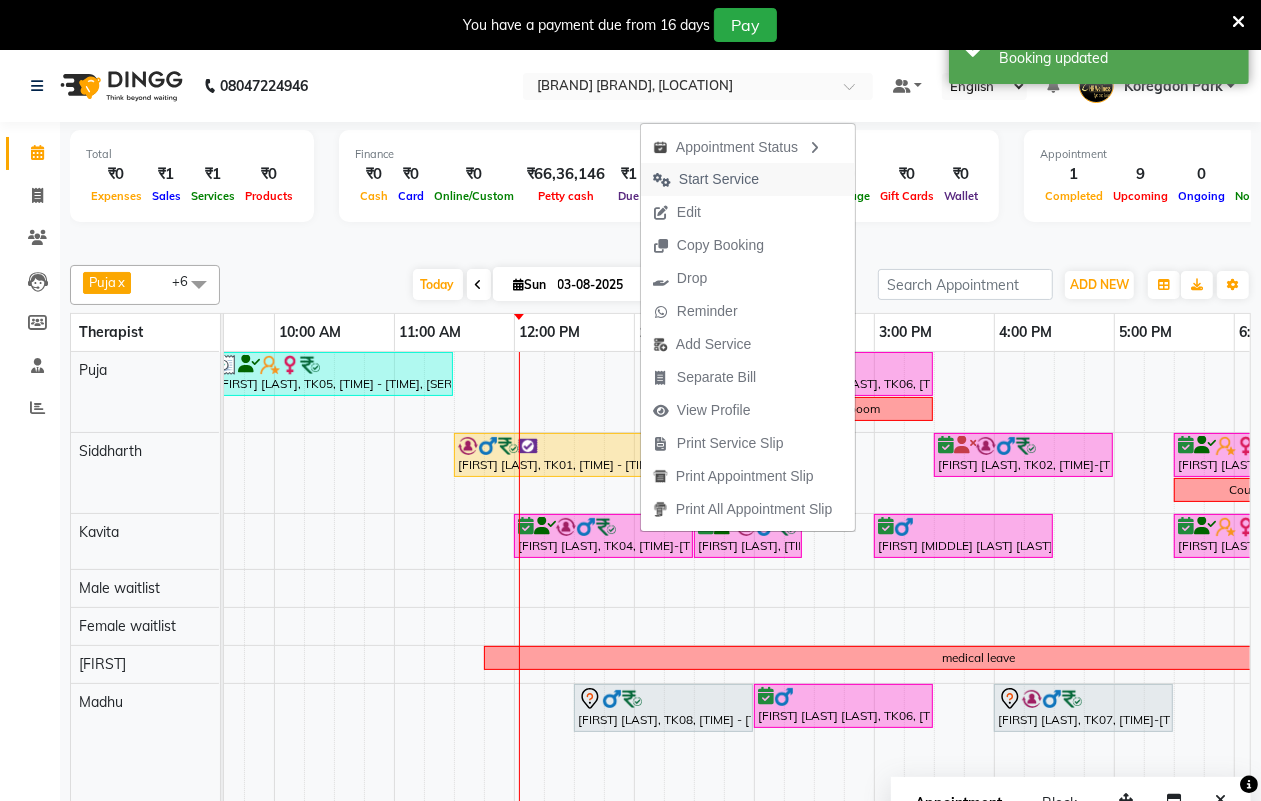 click on "Start Service" at bounding box center (719, 179) 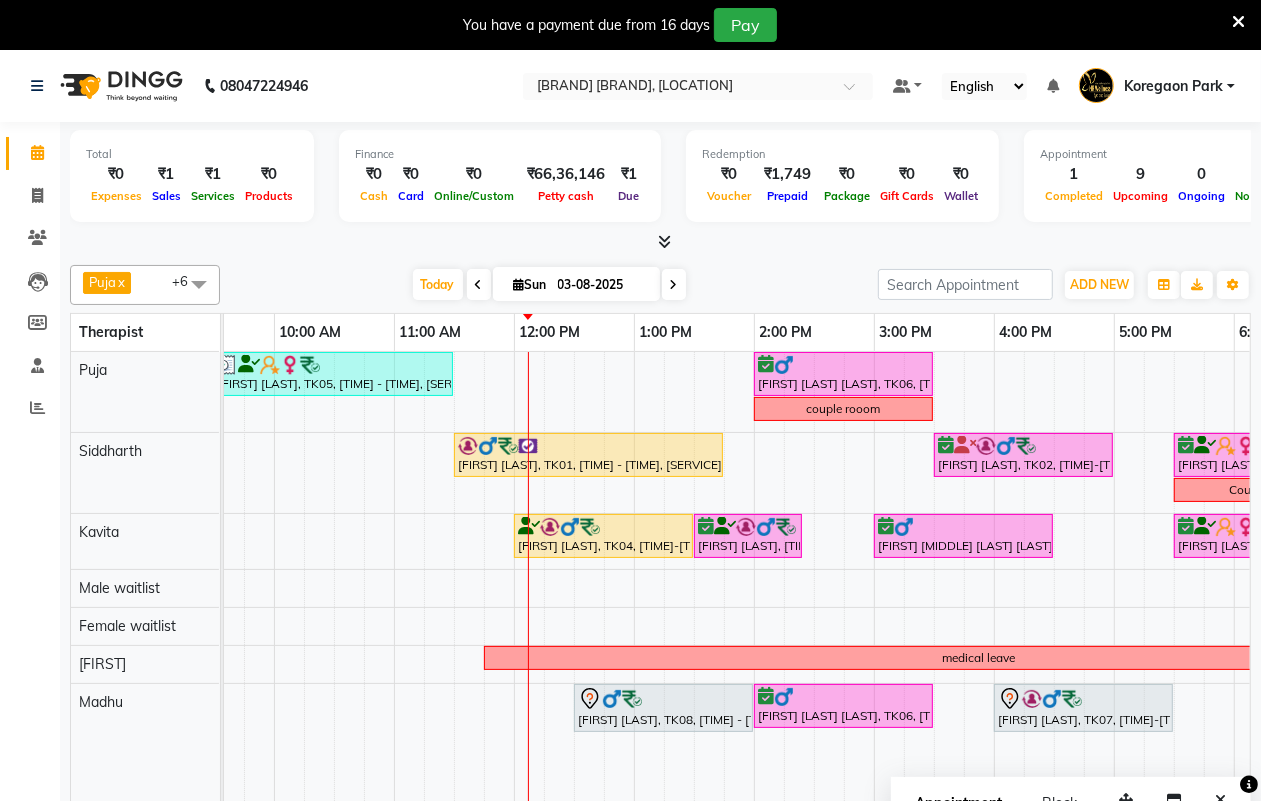 click at bounding box center [674, 284] 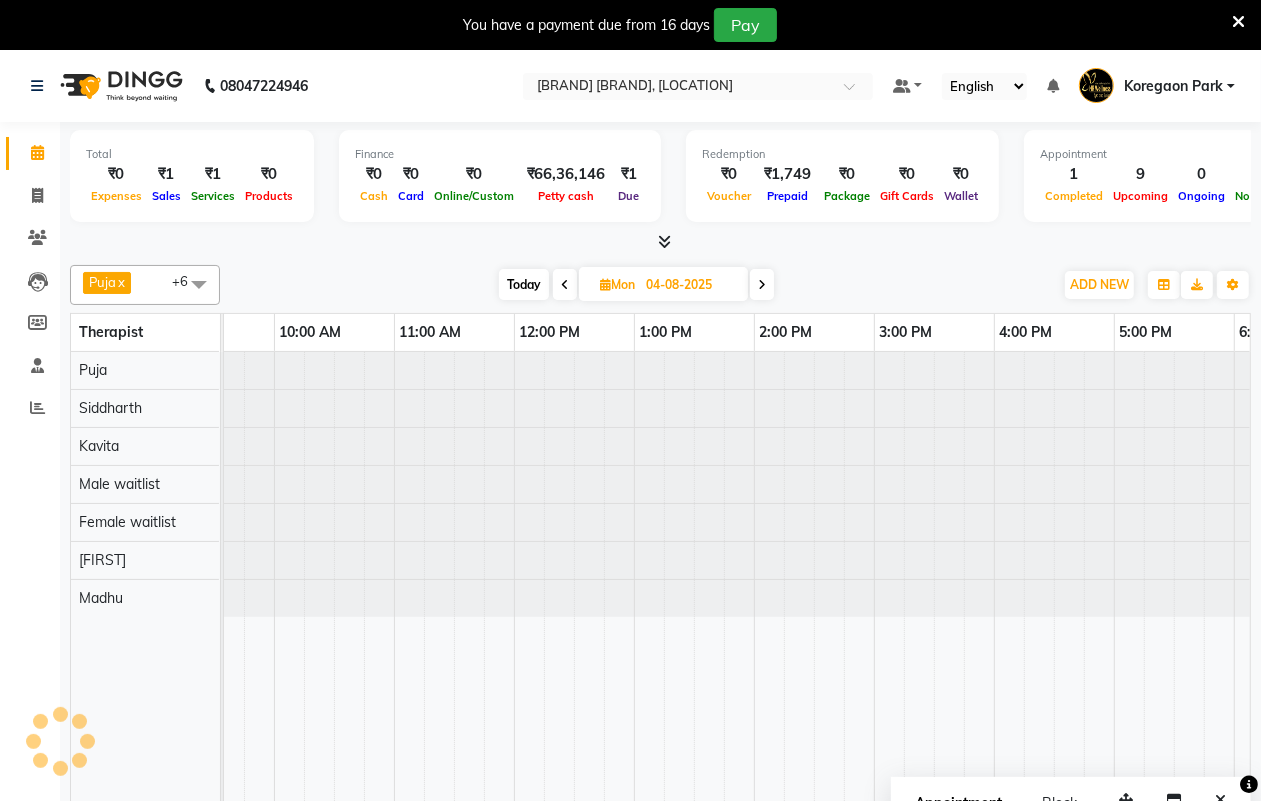 scroll, scrollTop: 0, scrollLeft: 0, axis: both 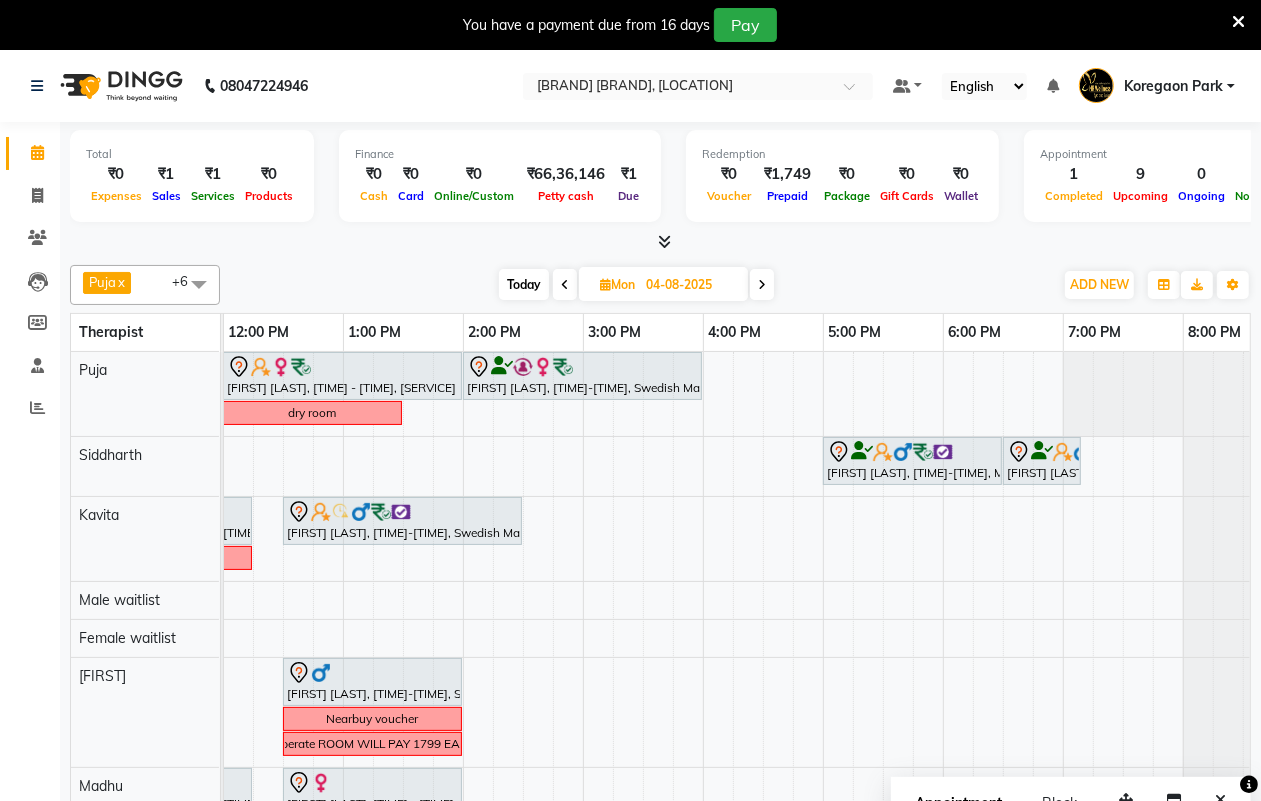 click at bounding box center [565, 284] 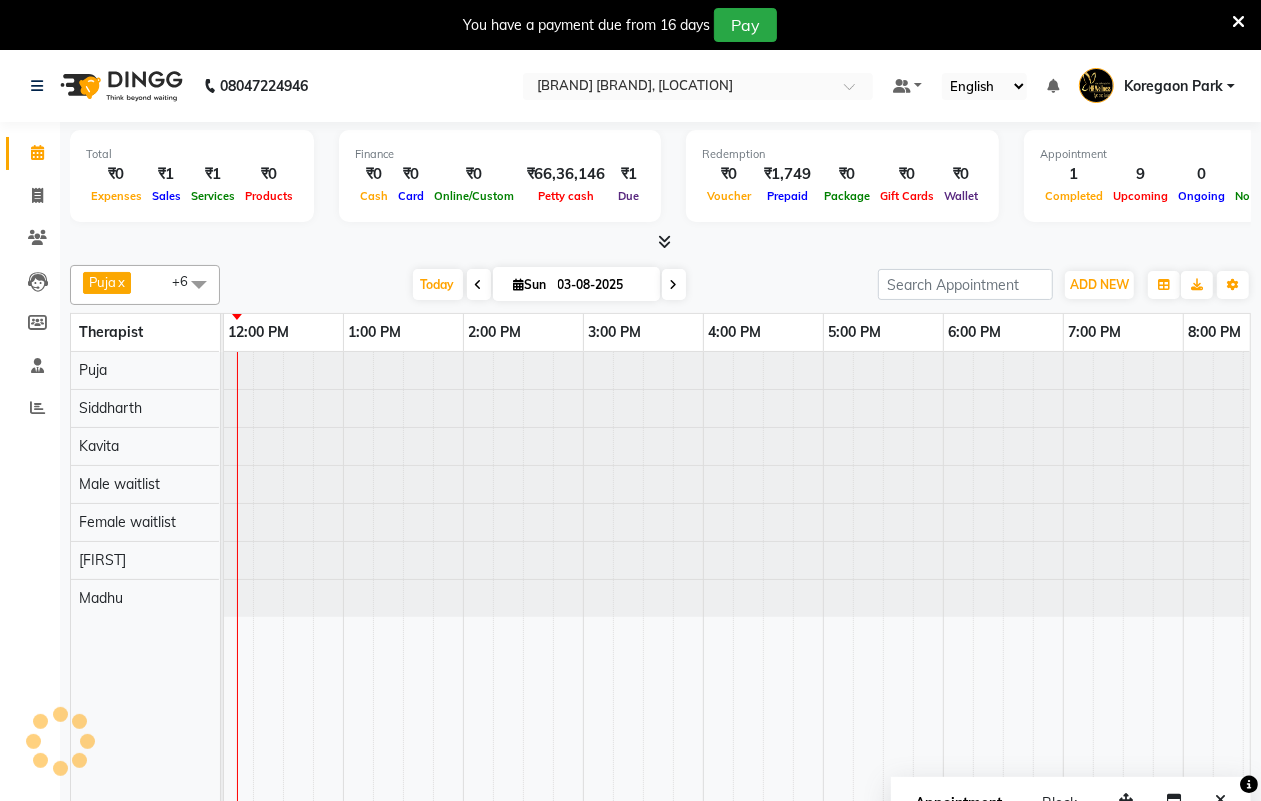 scroll, scrollTop: 0, scrollLeft: 481, axis: horizontal 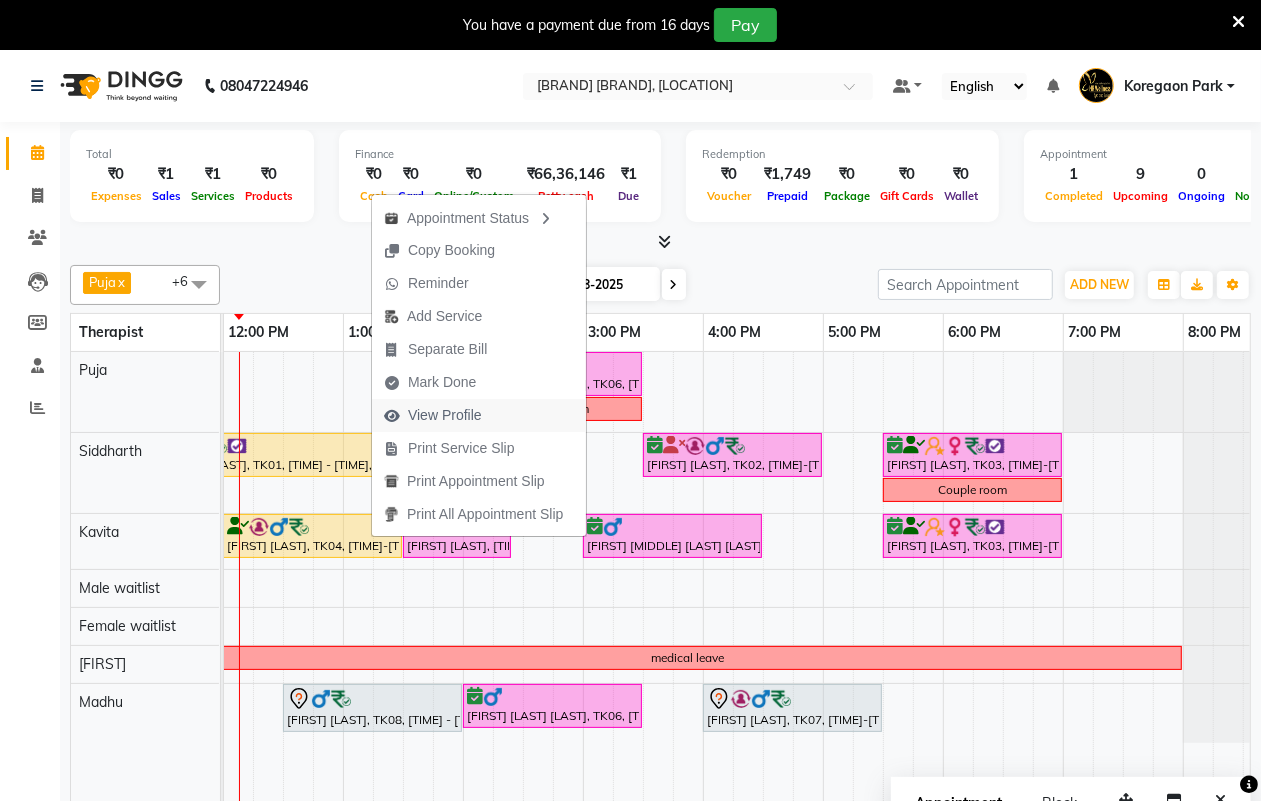 click on "View Profile" at bounding box center [445, 415] 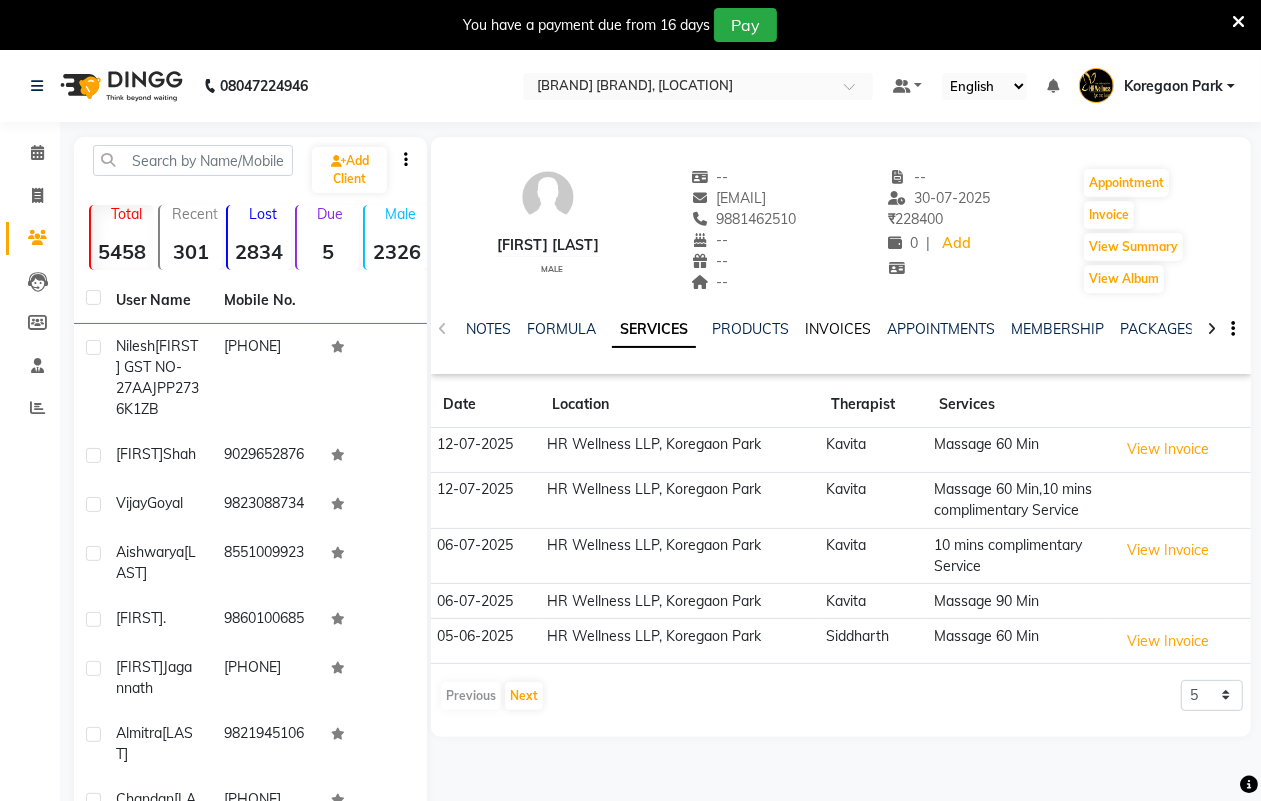 click on "INVOICES" 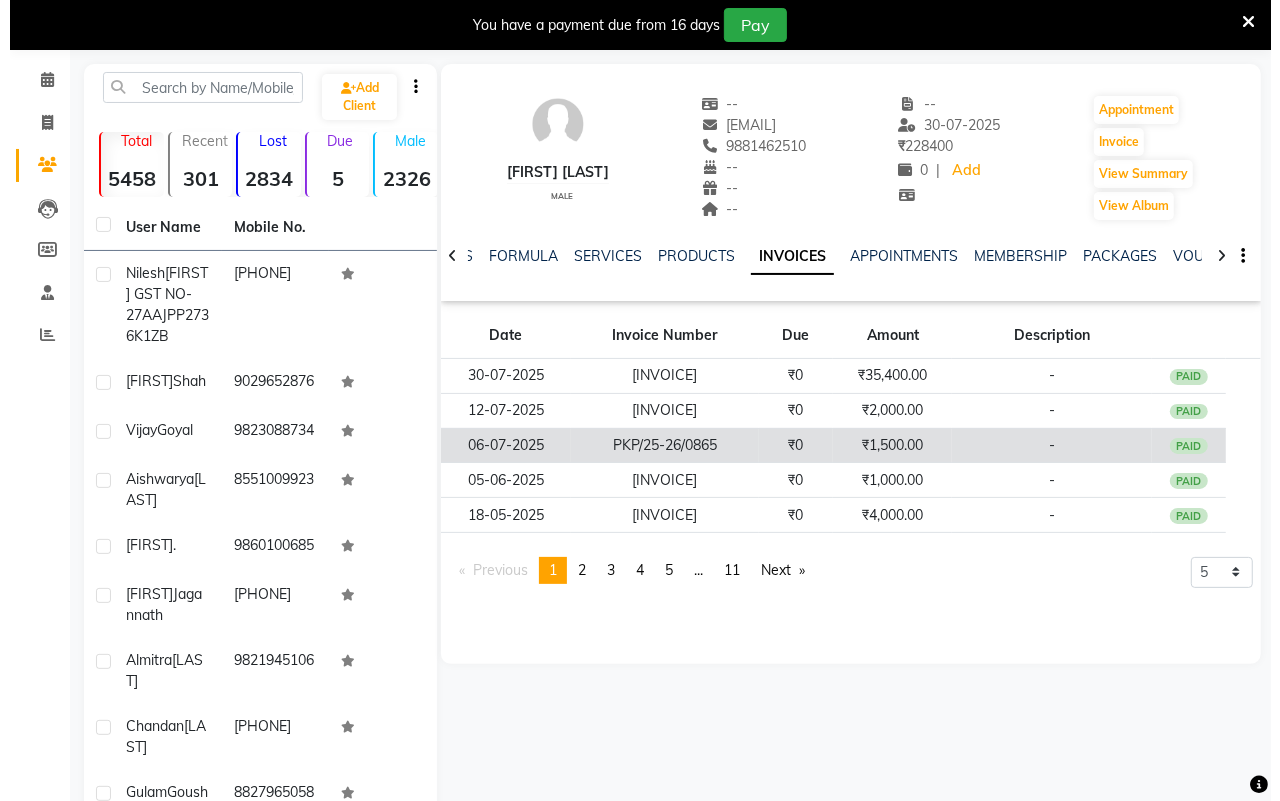 scroll, scrollTop: 125, scrollLeft: 0, axis: vertical 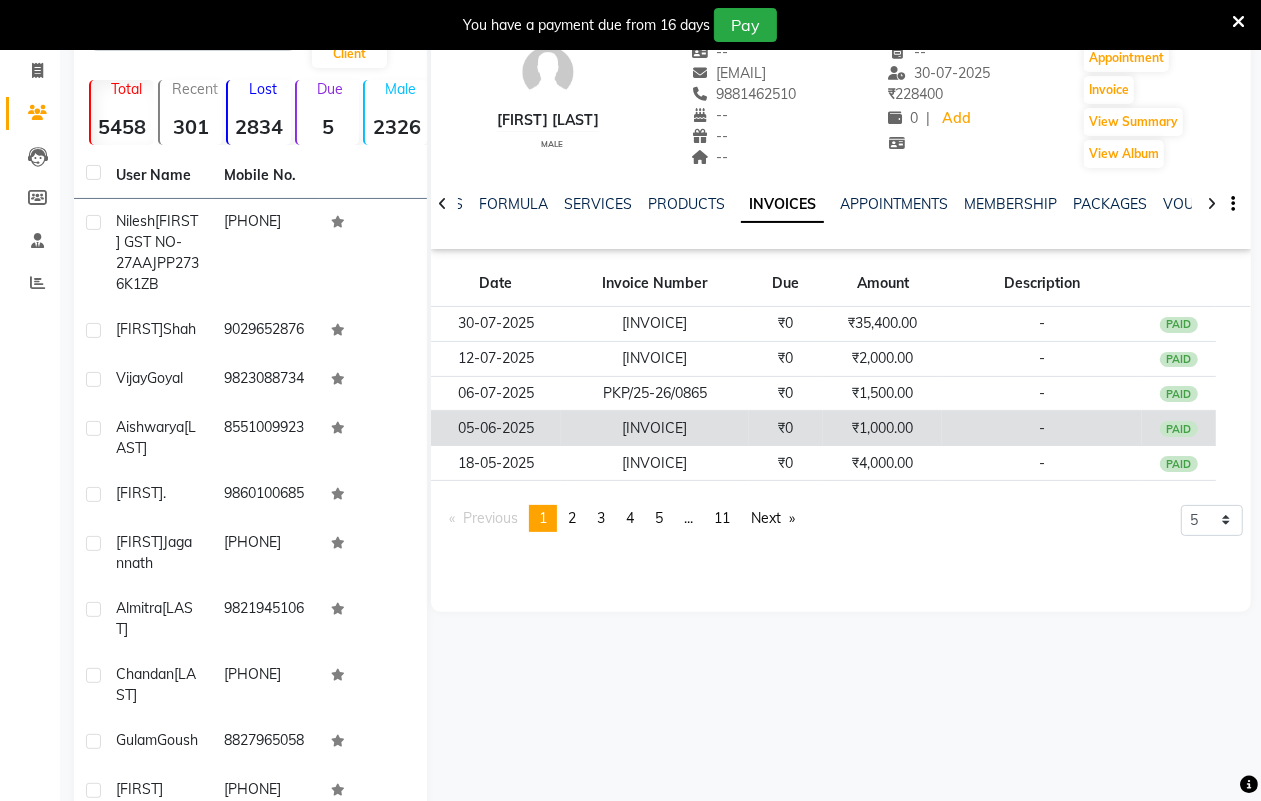 click on "₹1,000.00" 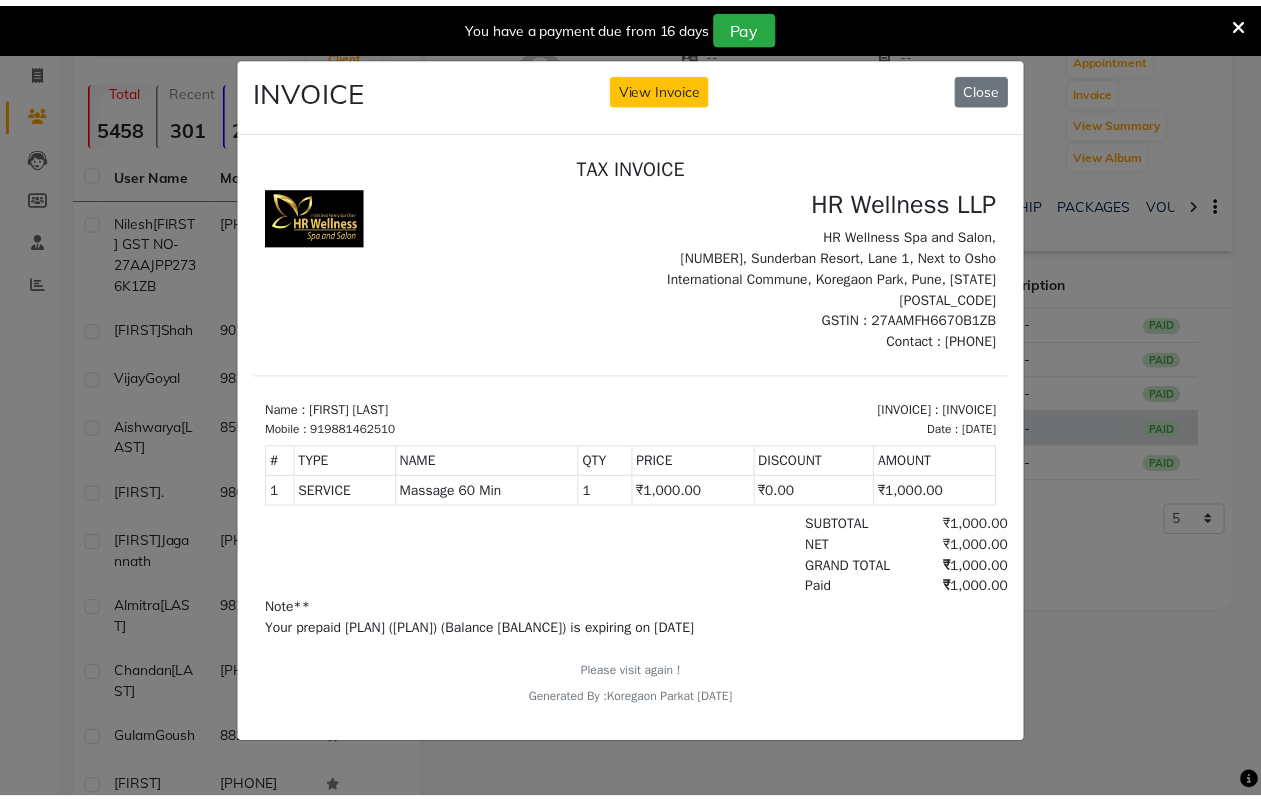 scroll, scrollTop: 0, scrollLeft: 0, axis: both 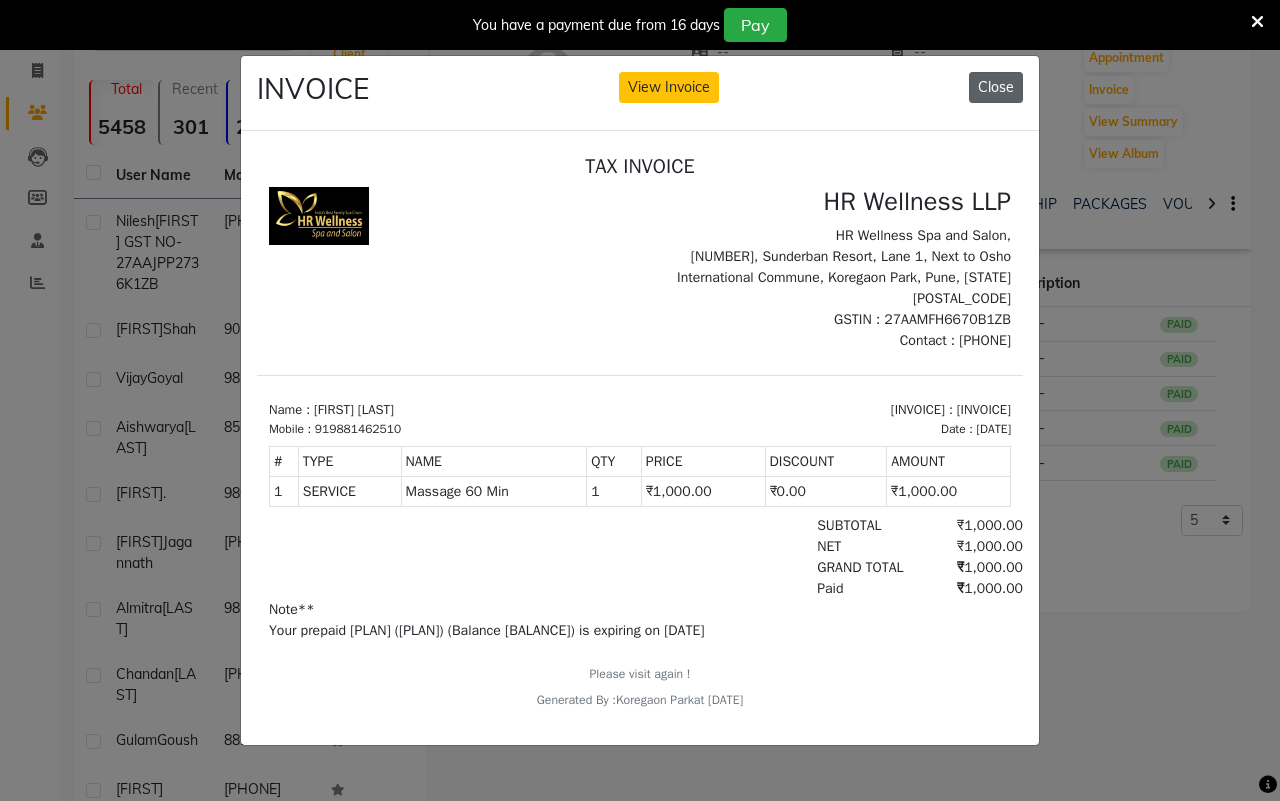 click on "Close" 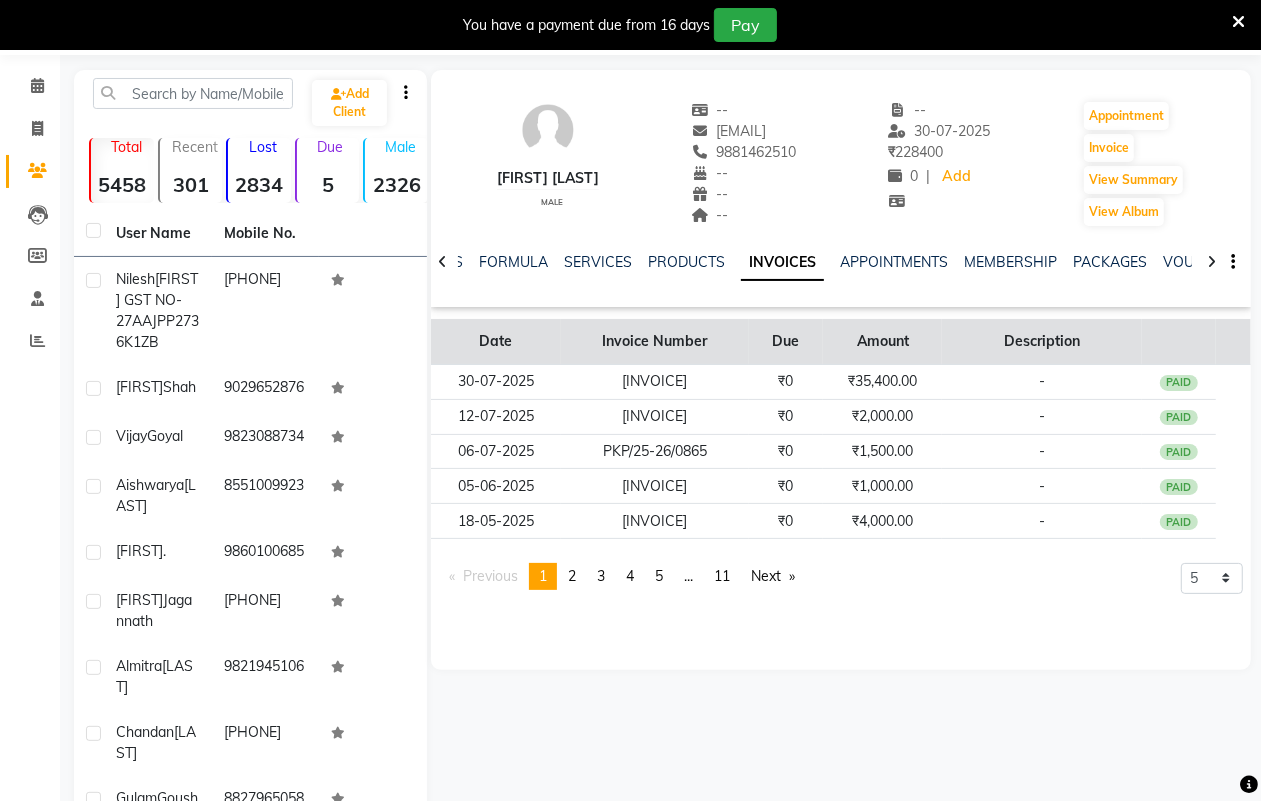 scroll, scrollTop: 0, scrollLeft: 0, axis: both 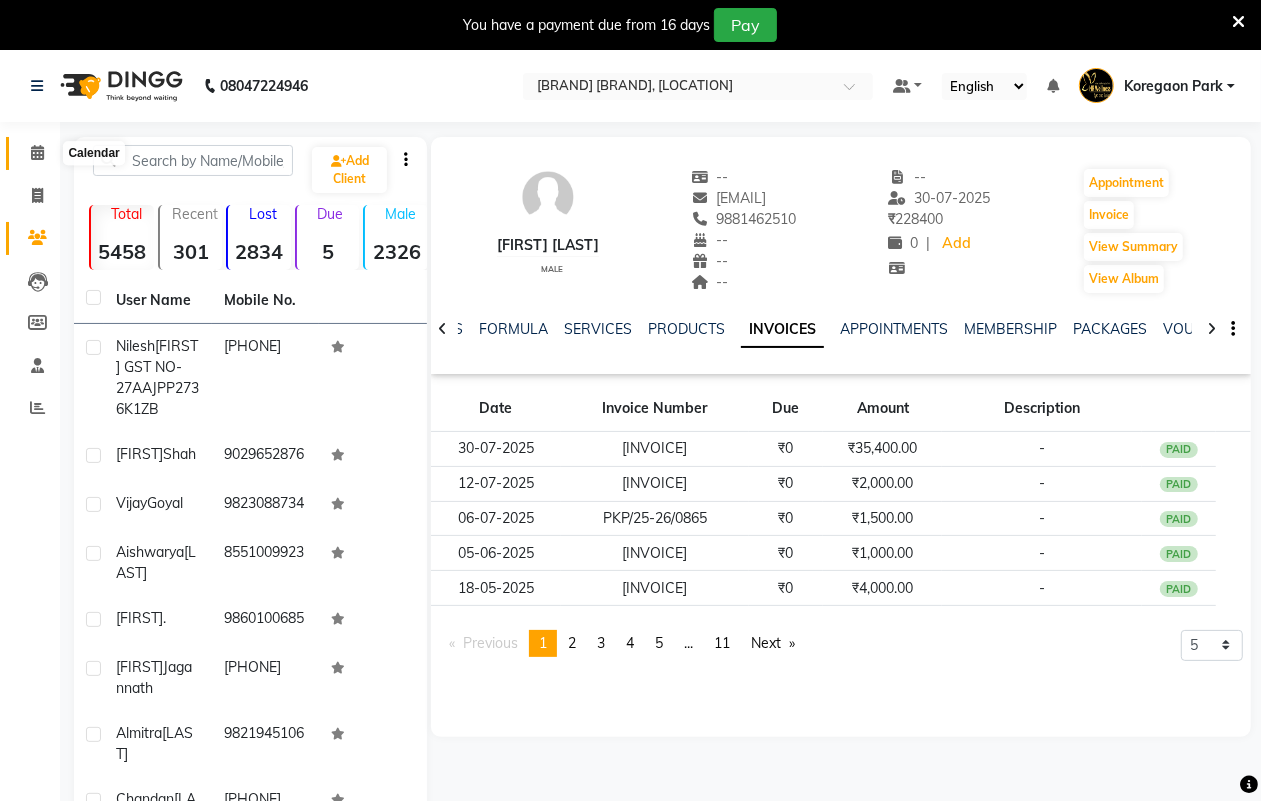 click 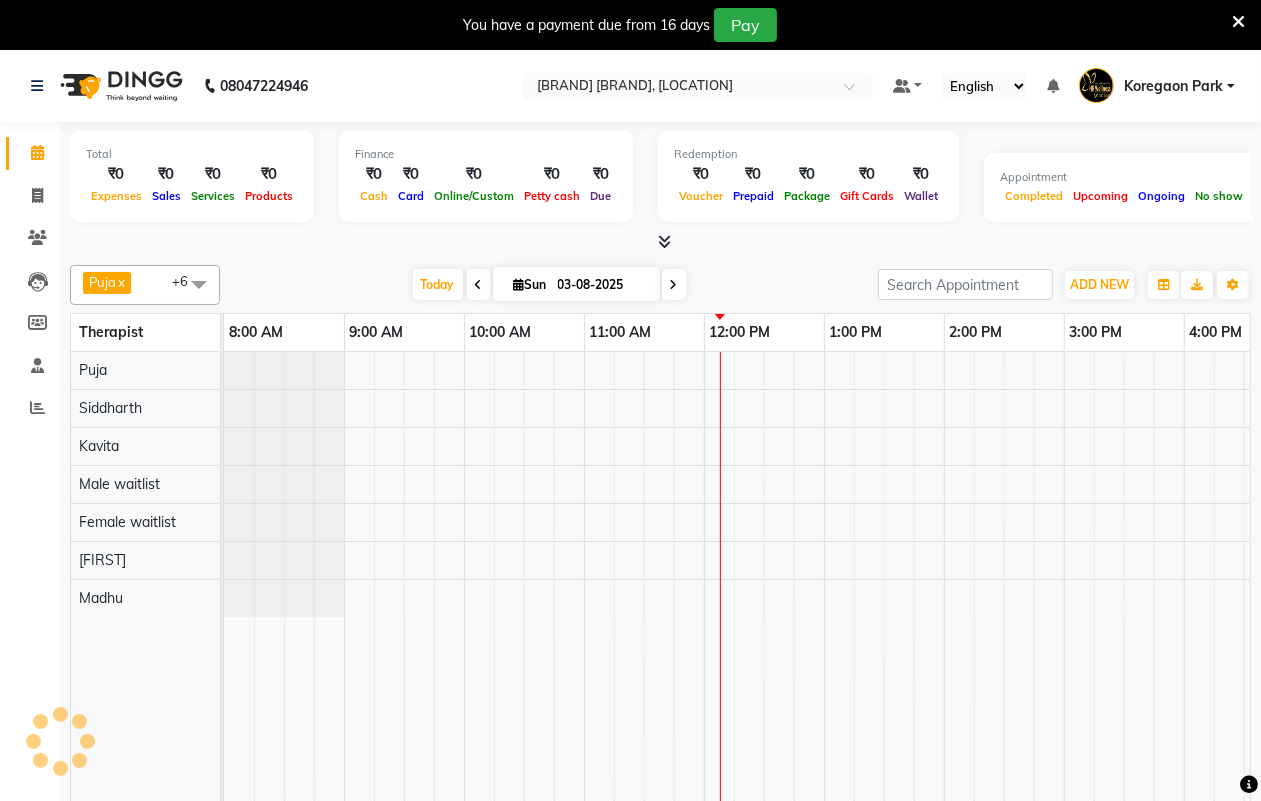 scroll, scrollTop: 0, scrollLeft: 0, axis: both 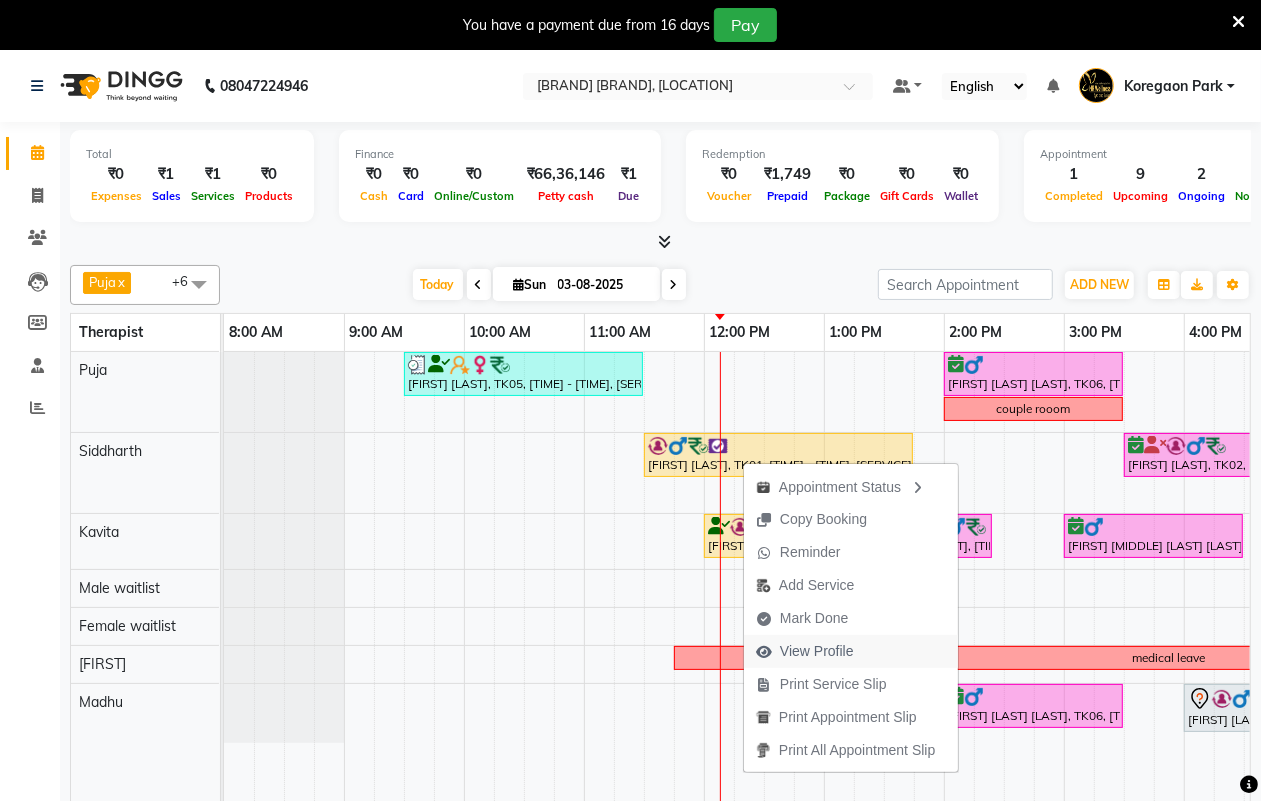 click on "View Profile" at bounding box center (805, 651) 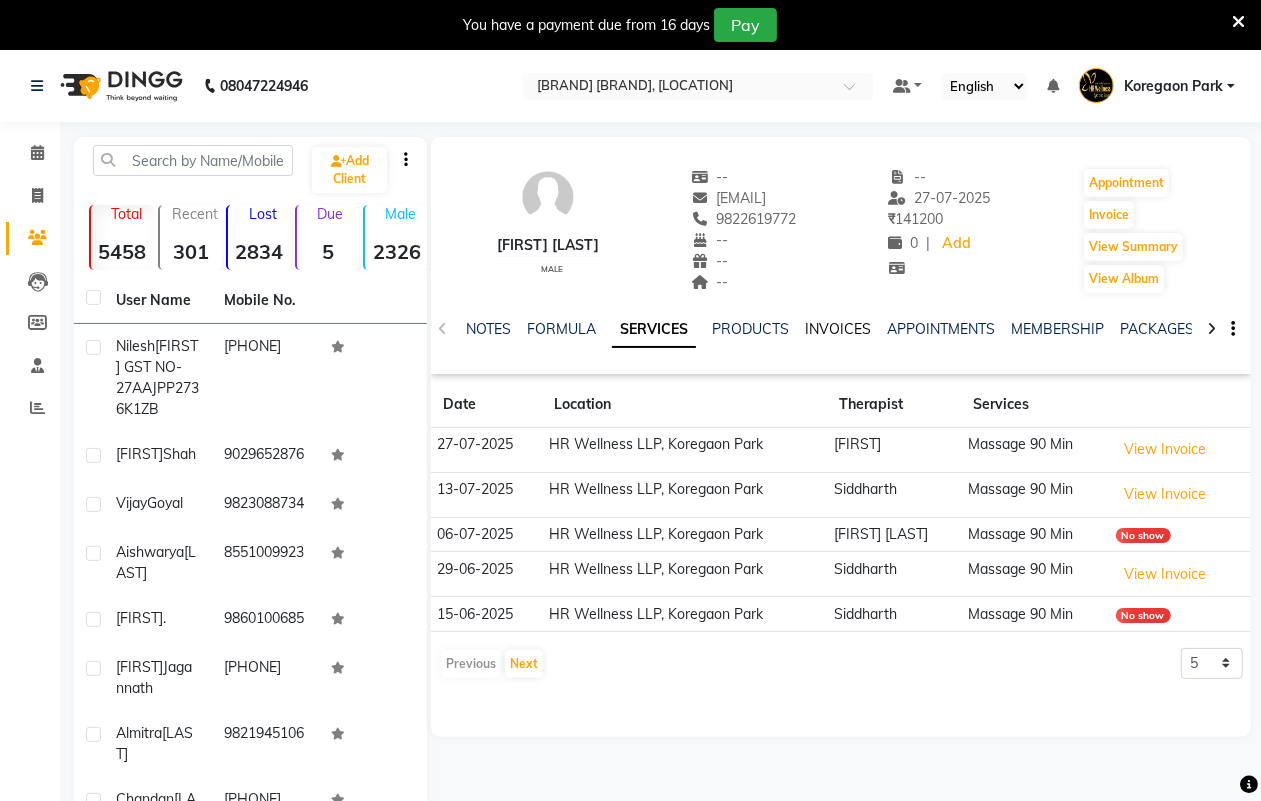click on "INVOICES" 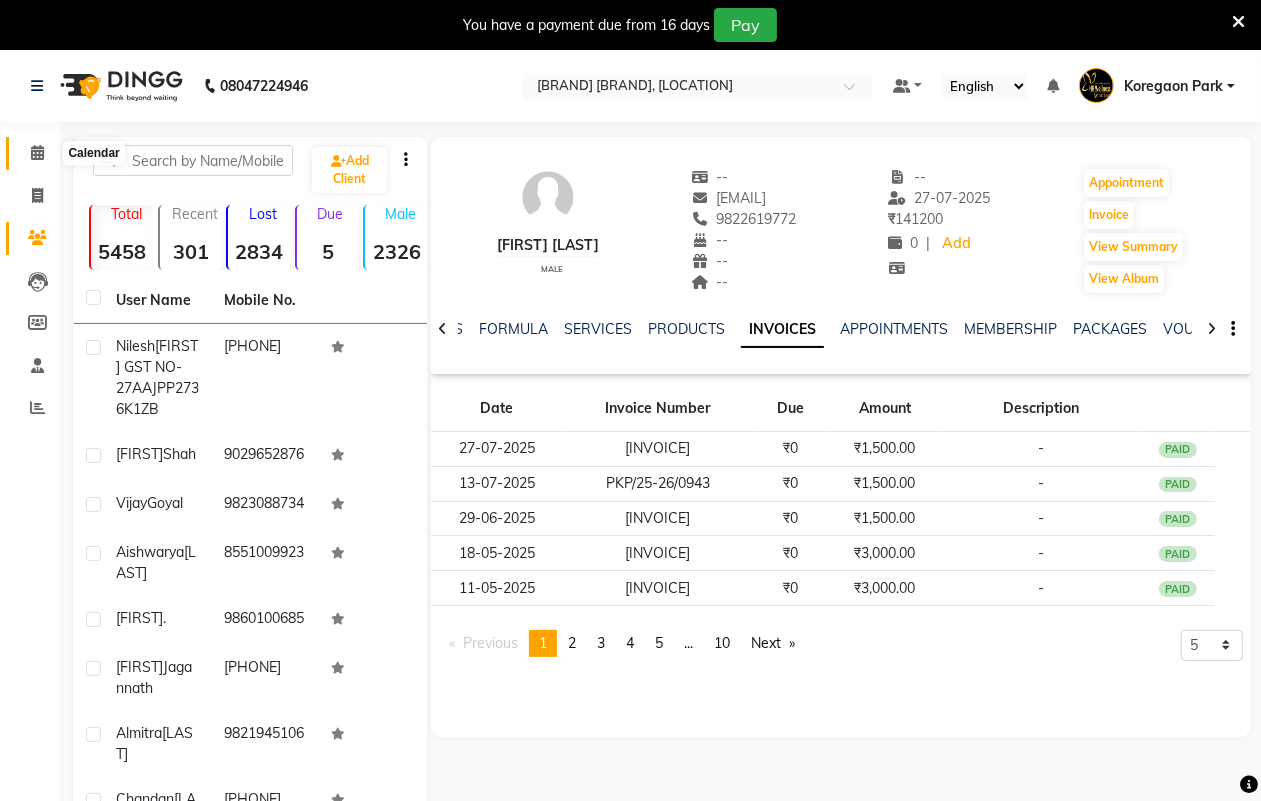 click 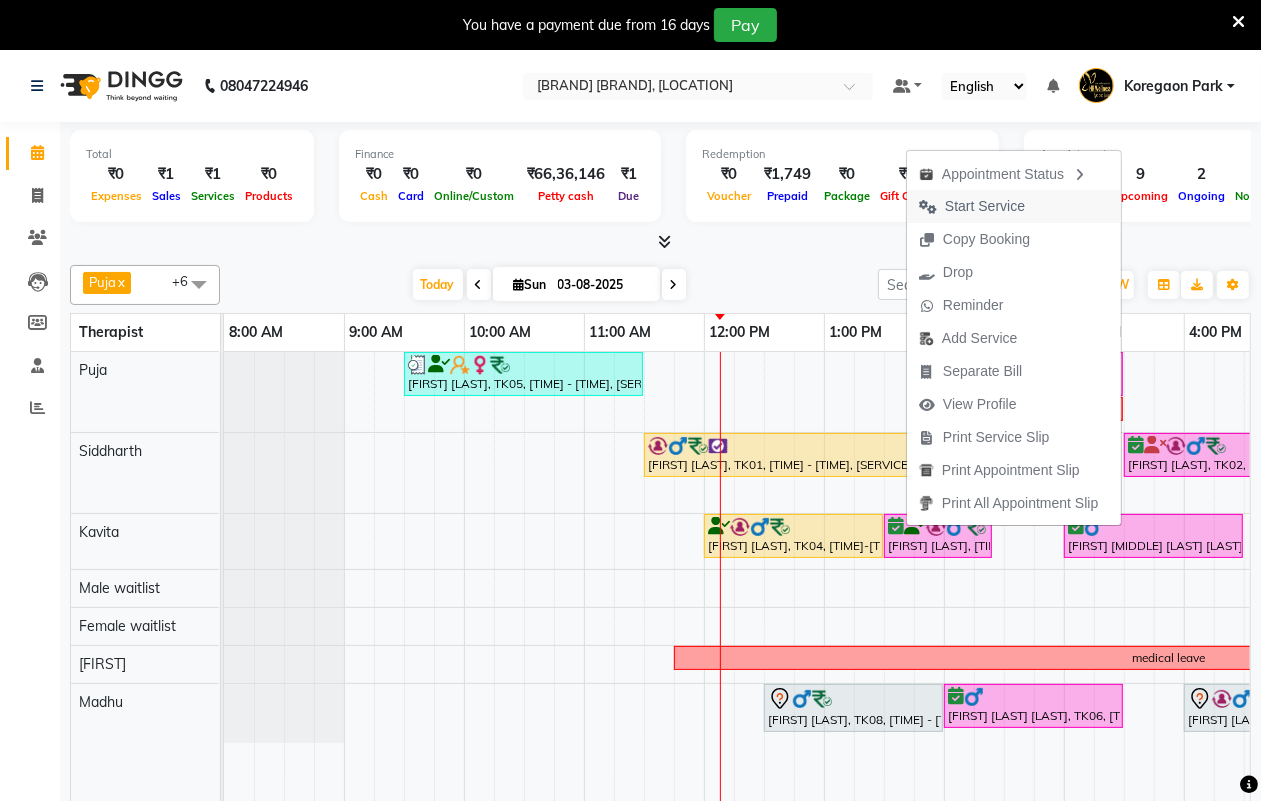 click on "Start Service" at bounding box center [985, 206] 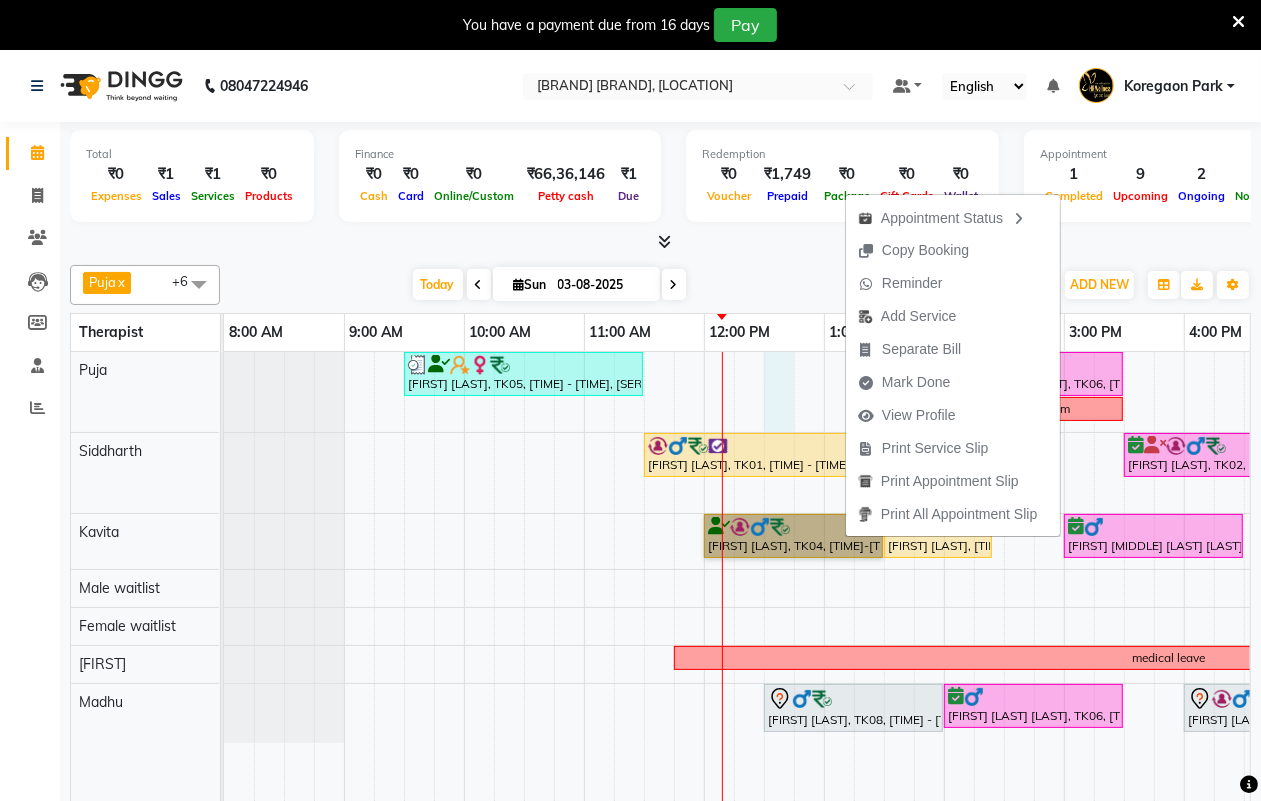click on "[FIRST] [LAST], TK05, [TIME] - [TIME], [SERVICE]     [FIRST] [MIDDLE] [LAST] [LAST], TK06, [TIME] - [TIME], [SERVICE]  couple rooom      [FIRST] [LAST], TK01, [TIME] - [TIME], [SERVICE]     [FIRST] [LAST], TK02, [TIME] - [TIME], [SERVICE]     [FIRST] [LAST], TK03, [TIME] - [TIME], [SERVICE]  Couple room      [FIRST] [LAST], TK04, [TIME] - [TIME], [SERVICE]     [FIRST] [LAST], TK04, [TIME] - [TIME], [SERVICE]     [FIRST] [MIDDLE] [LAST] [LAST], TK06, [TIME] - [TIME], [SERVICE]     [FIRST] [LAST], TK03, [TIME] - [TIME], [SERVICE]  medical leave              [FIRST] [LAST], TK08, [TIME] - [TIME], [SERVICE]     [FIRST] [MIDDLE] [LAST] [LAST], TK06, [TIME] - [TIME], [SERVICE]             [FIRST] [LAST], TK07, [TIME] - [TIME], [SERVICE]" at bounding box center [1004, 590] 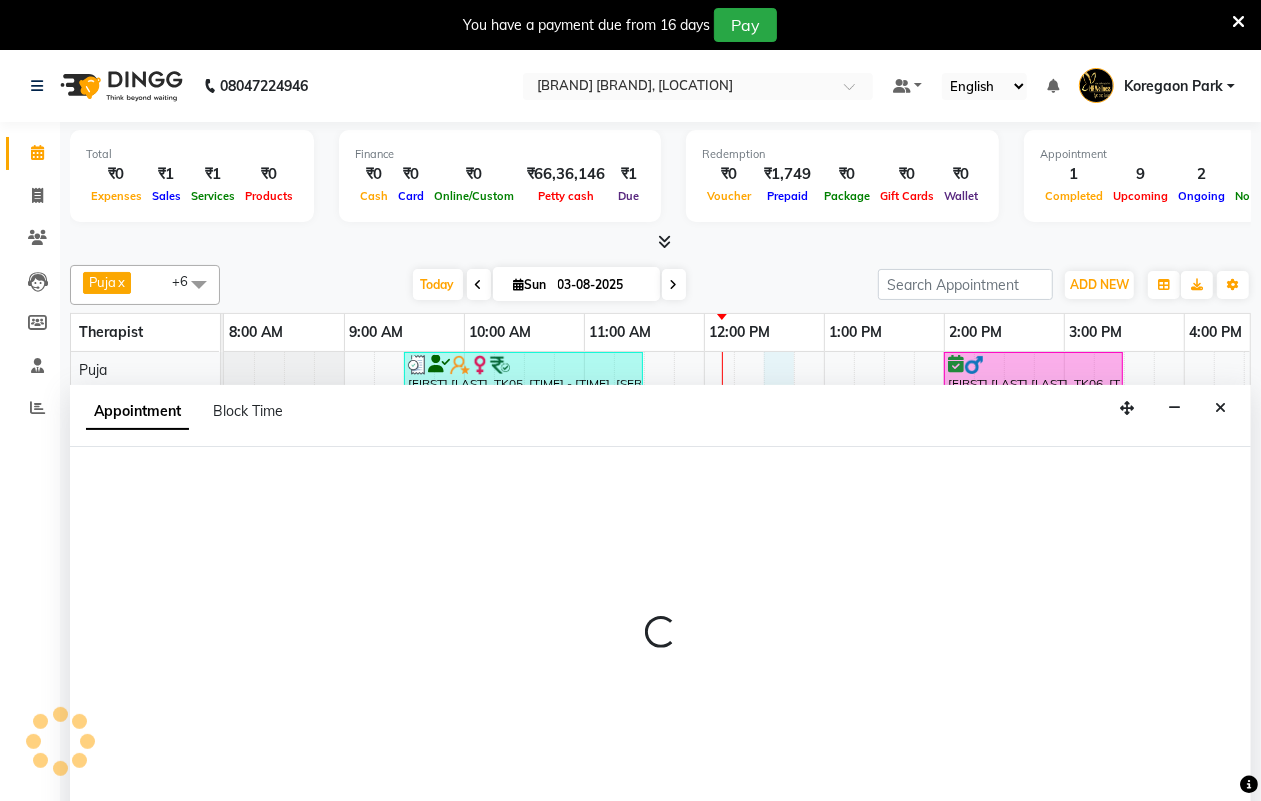 scroll, scrollTop: 50, scrollLeft: 0, axis: vertical 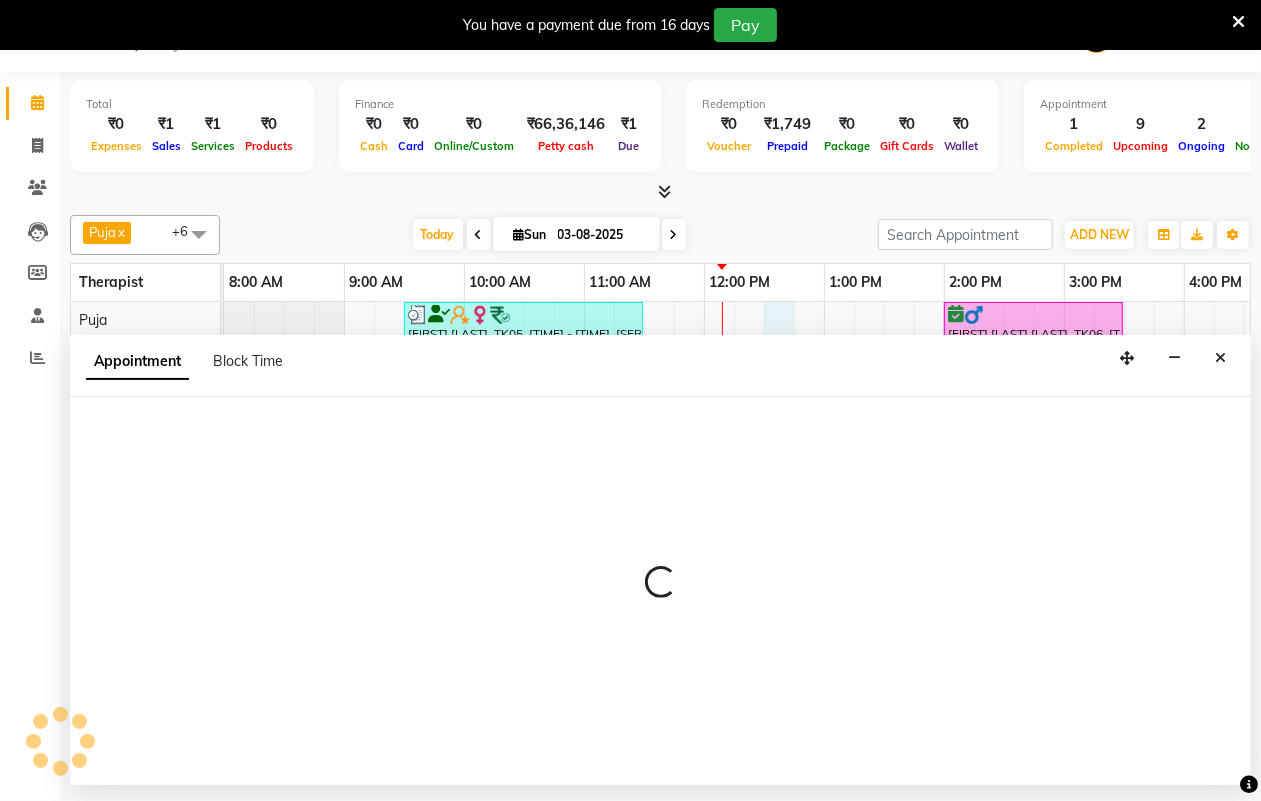 select on "16488" 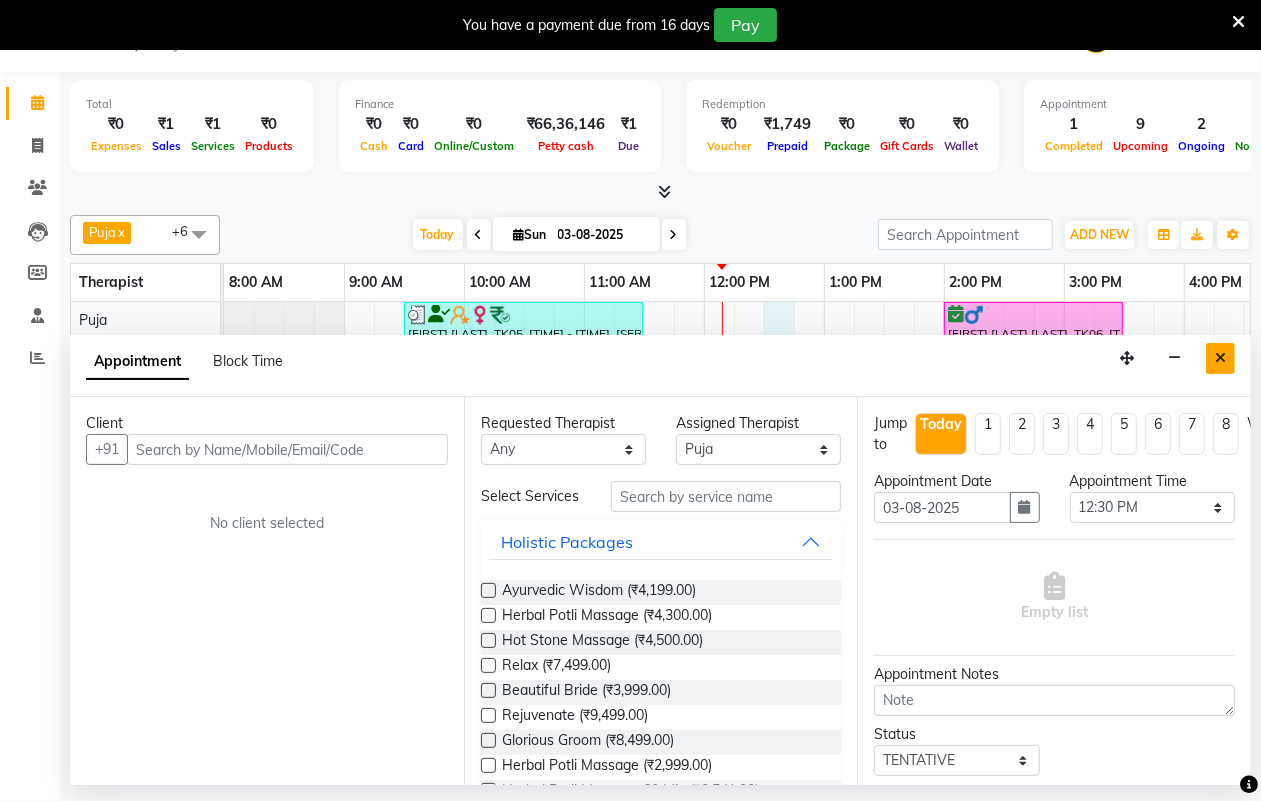 click at bounding box center [1220, 358] 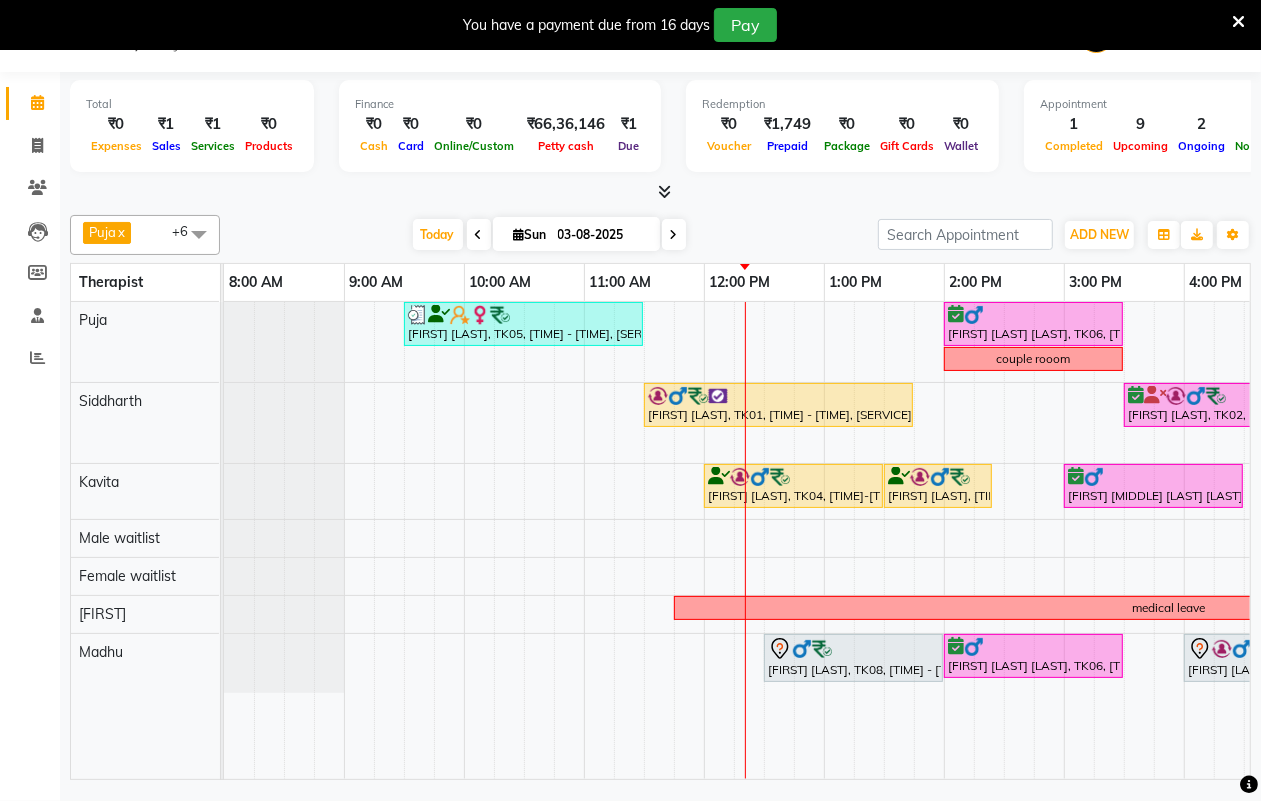 scroll, scrollTop: 0, scrollLeft: 220, axis: horizontal 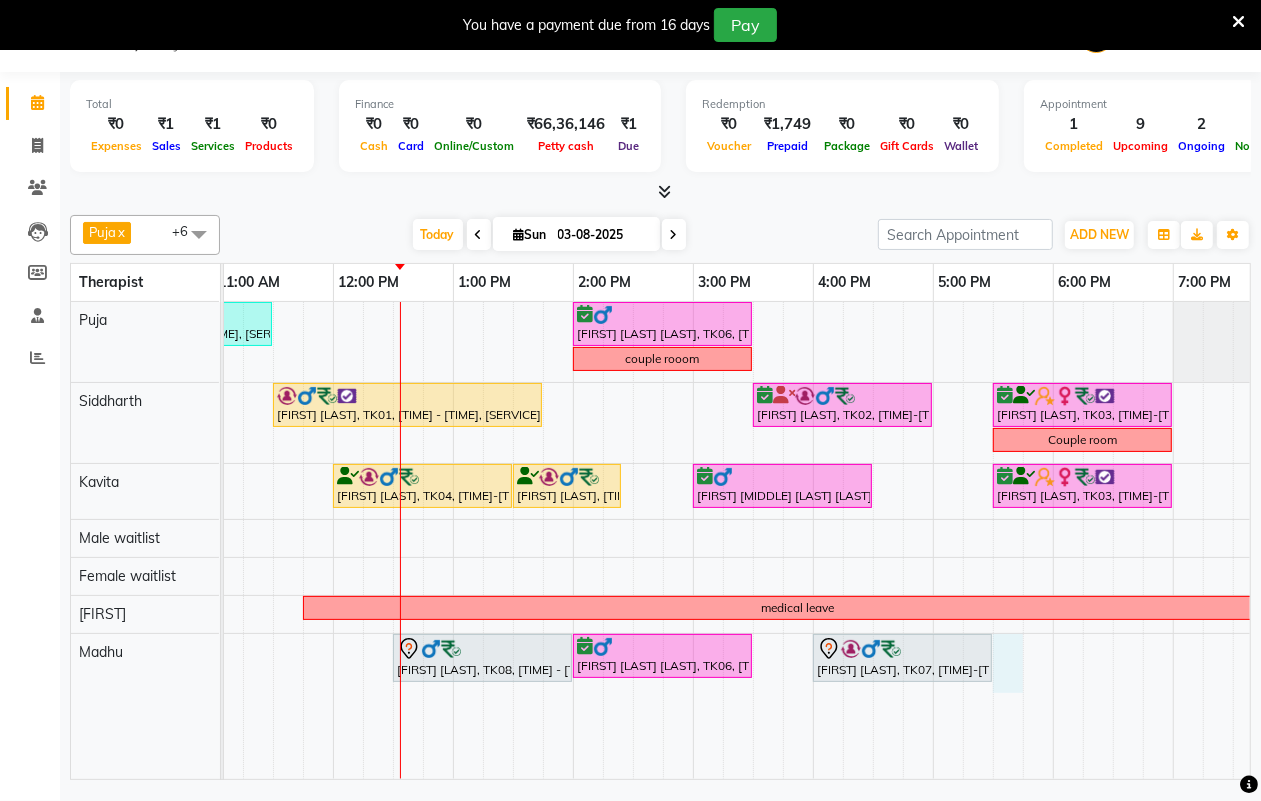 click on "[FIRST] [LAST], TK05, [TIME] - [TIME], [SERVICE]     [FIRST] [MIDDLE] [LAST] [LAST], TK06, [TIME] - [TIME], [SERVICE]  couple rooom      [FIRST] [LAST], TK01, [TIME] - [TIME], [SERVICE]     [FIRST] [LAST], TK02, [TIME] - [TIME], [SERVICE]     [FIRST] [LAST], TK03, [TIME] - [TIME], [SERVICE]  Couple room      [FIRST] [LAST], TK04, [TIME] - [TIME], [SERVICE]     [FIRST] [LAST], TK04, [TIME] - [TIME], [SERVICE]     [FIRST] [MIDDLE] [LAST] [LAST], TK06, [TIME] - [TIME], [SERVICE]     [FIRST] [LAST], TK03, [TIME] - [TIME], [SERVICE]  medical leave              [FIRST] [LAST], TK08, [TIME] - [TIME], [SERVICE]     [FIRST] [MIDDLE] [LAST] [LAST], TK06, [TIME] - [TIME], [SERVICE]             [FIRST] [LAST], TK07, [TIME] - [TIME], [SERVICE]" at bounding box center (633, 540) 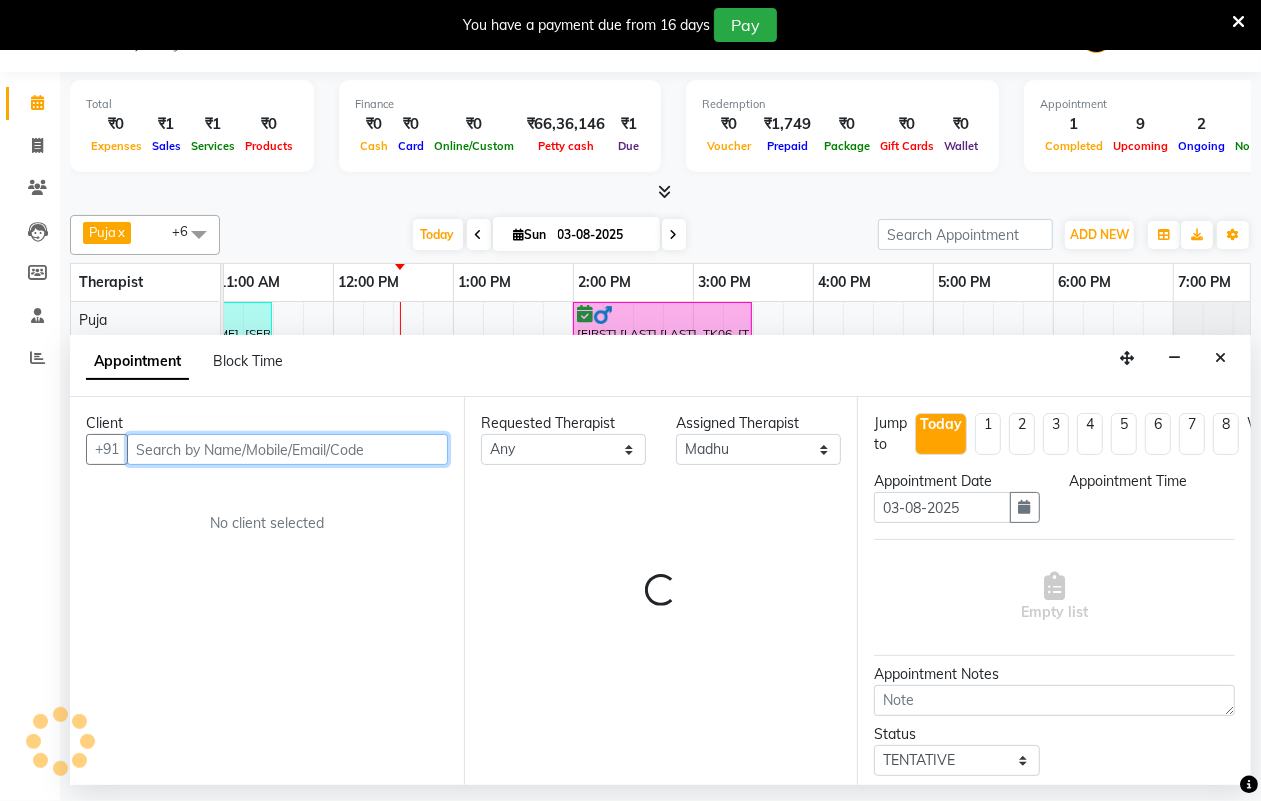 select on "1050" 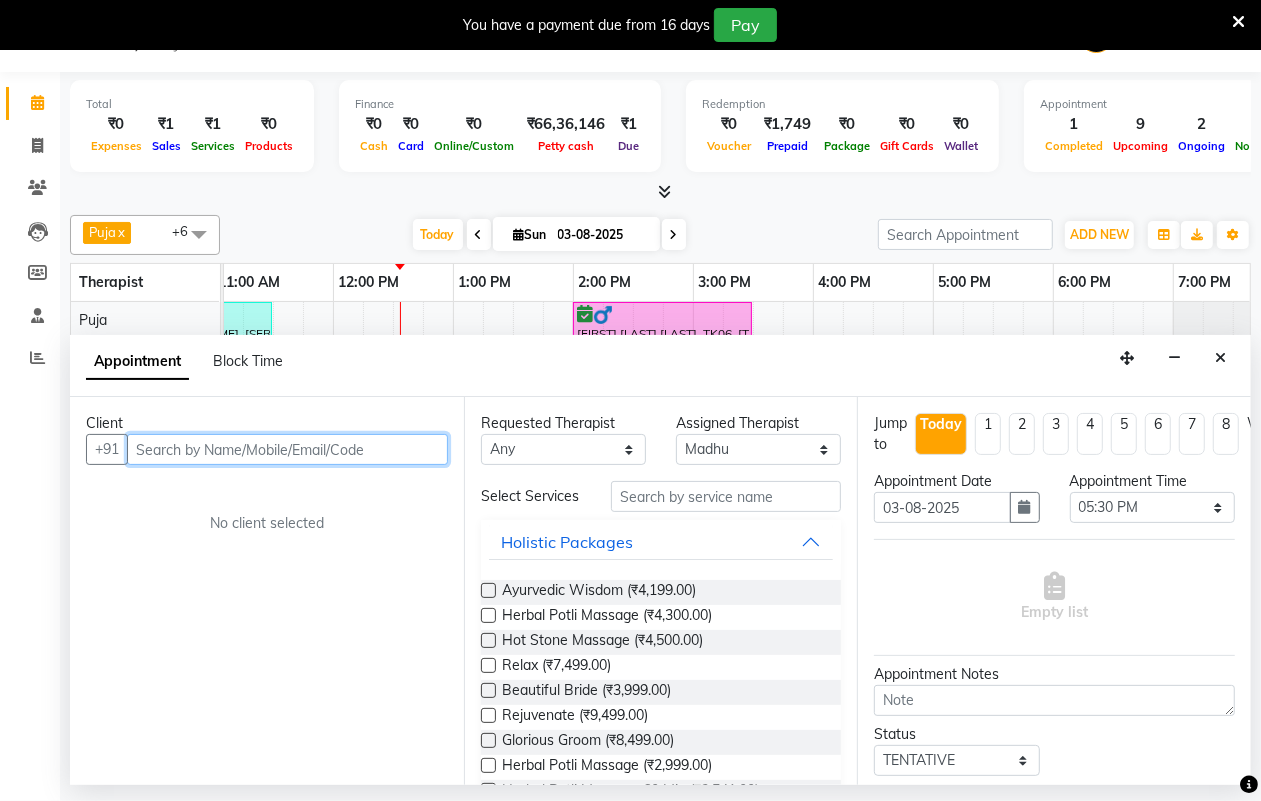 click at bounding box center (287, 449) 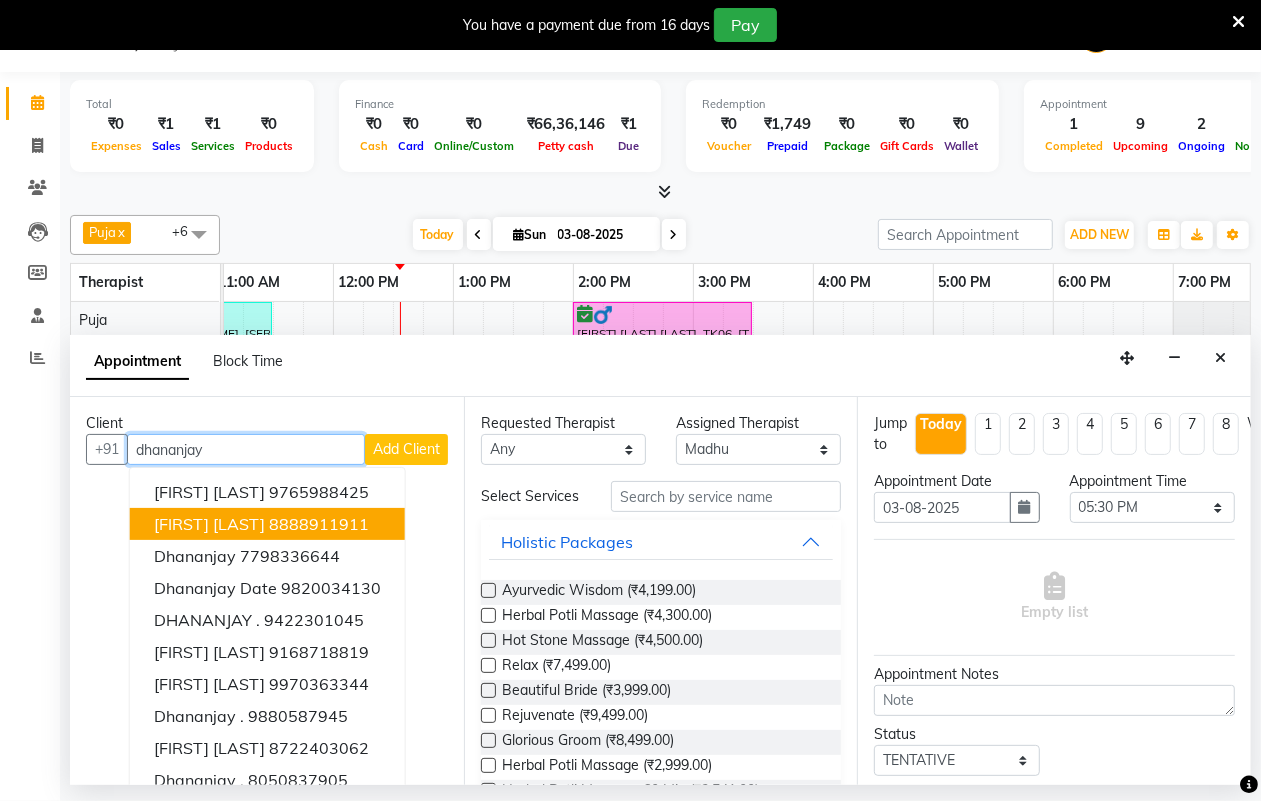 click on "8888911911" at bounding box center (319, 524) 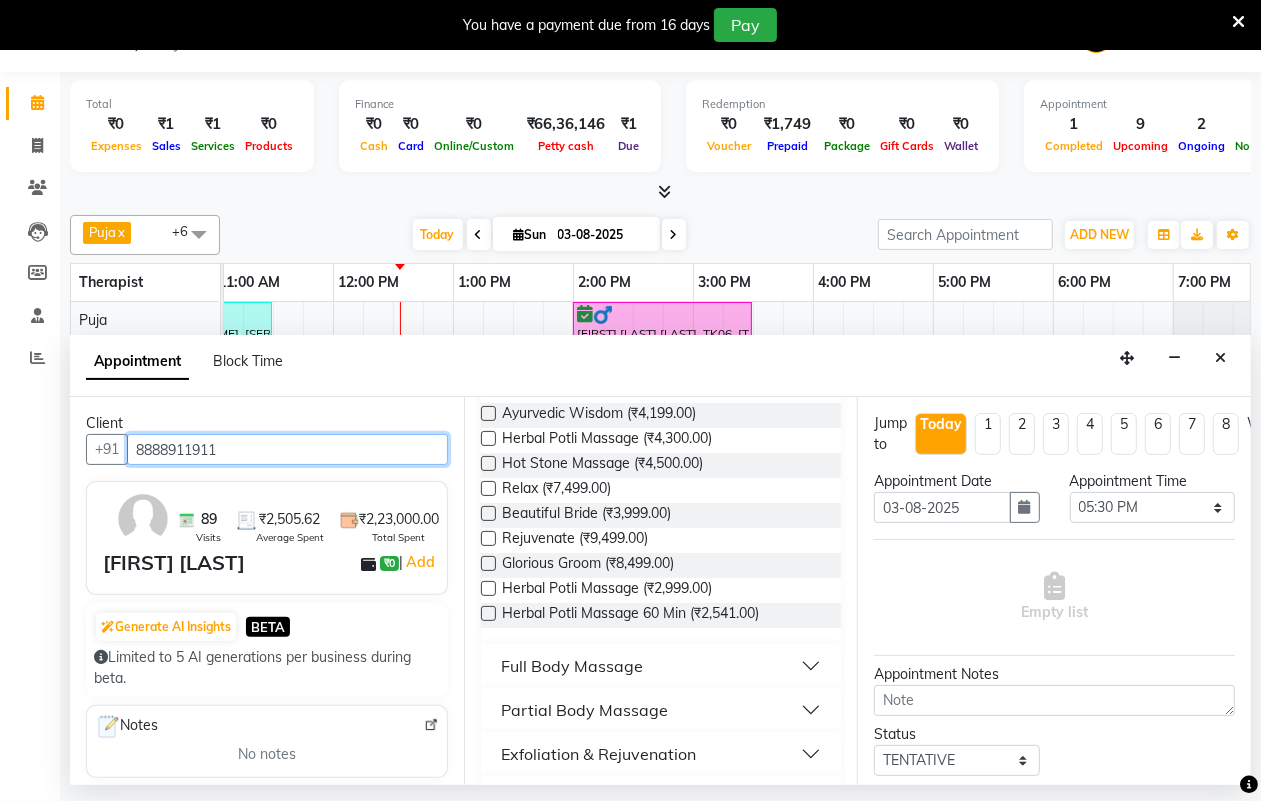 scroll, scrollTop: 250, scrollLeft: 0, axis: vertical 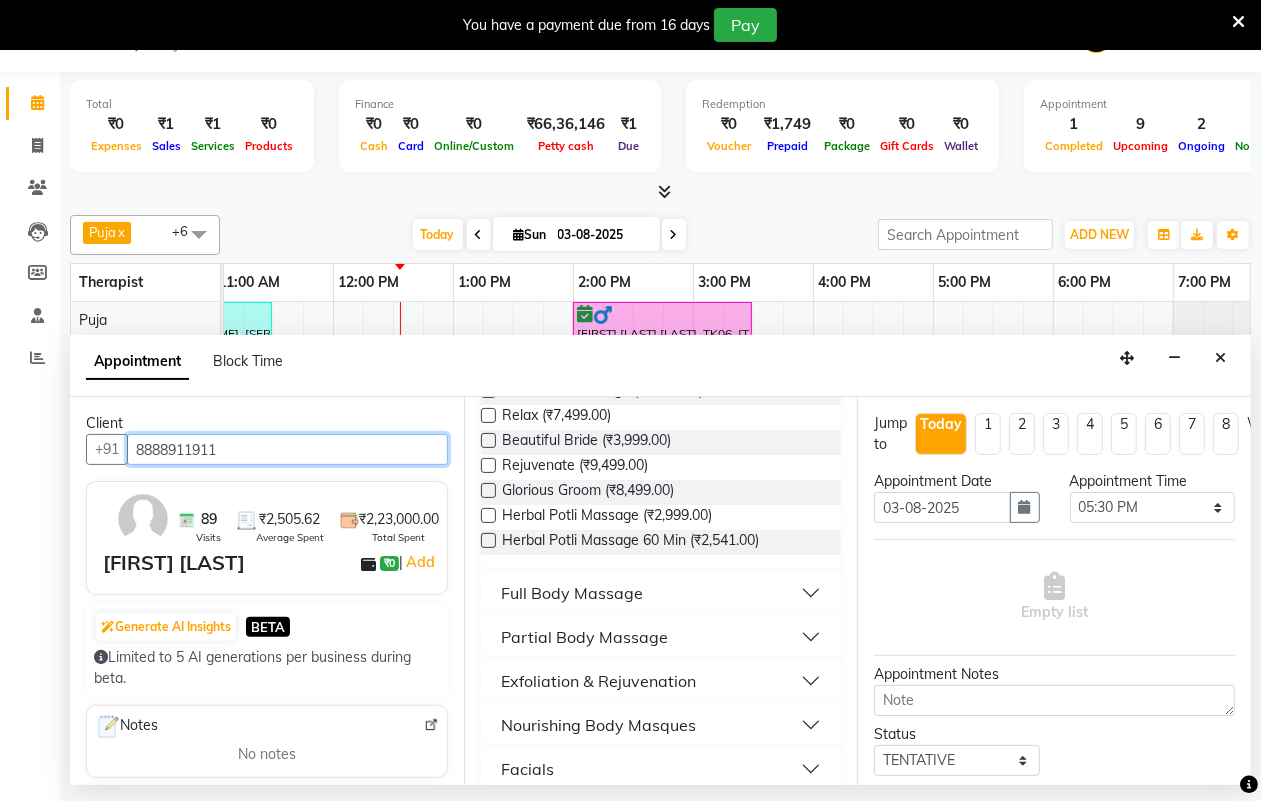 type on "8888911911" 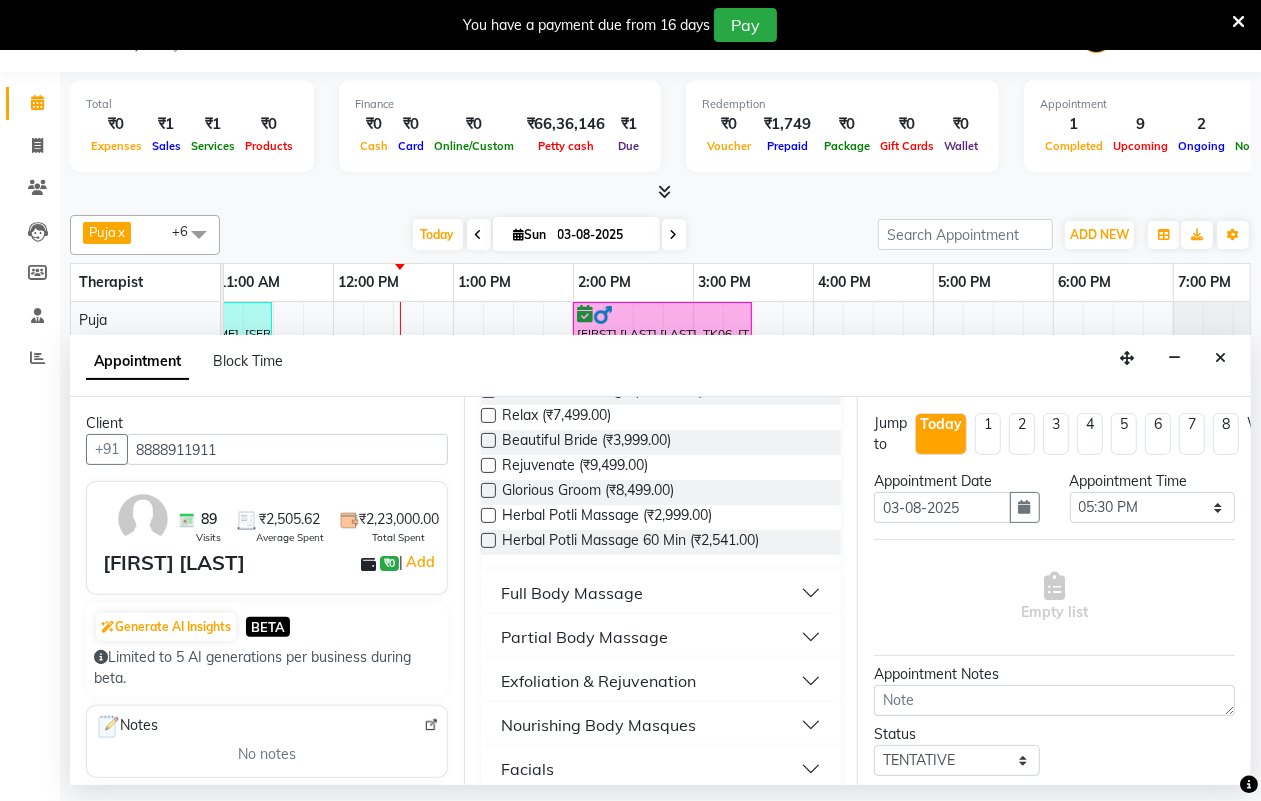 click on "Full Body Massage" at bounding box center (661, 593) 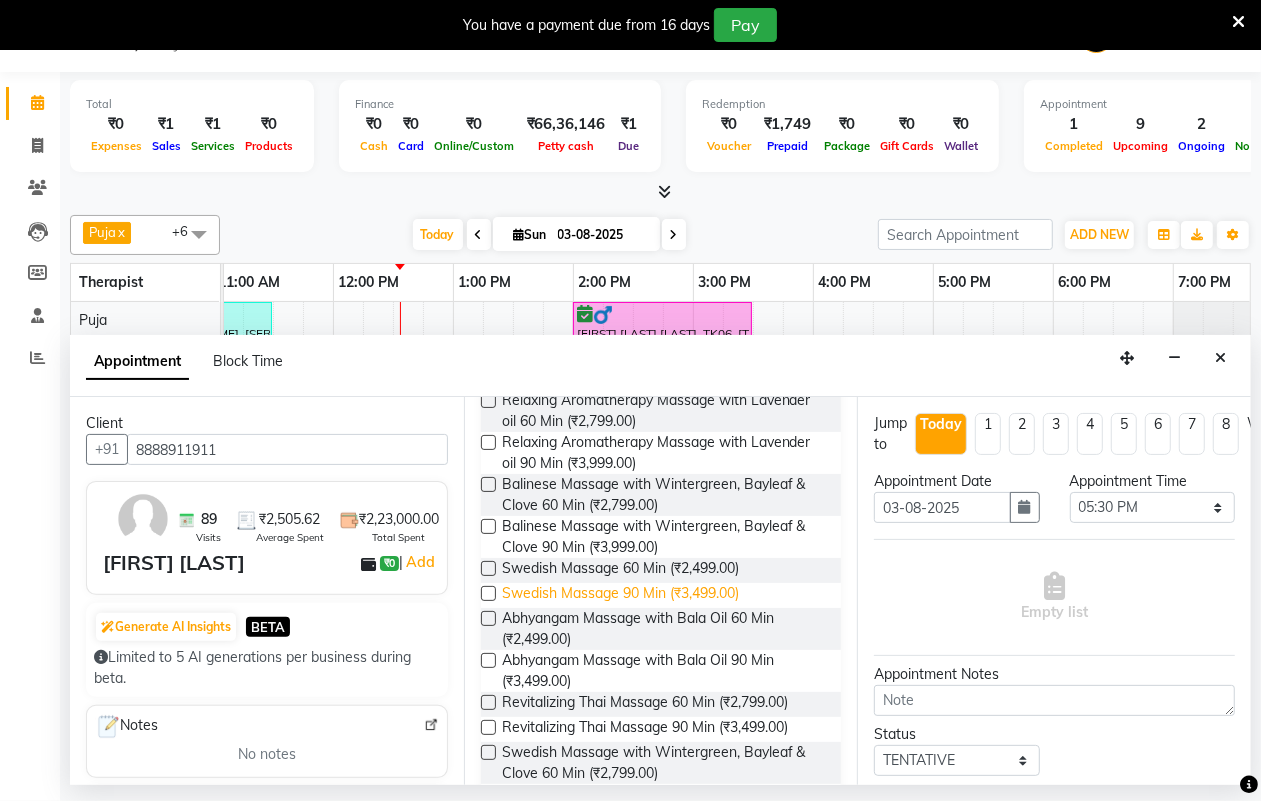 scroll, scrollTop: 750, scrollLeft: 0, axis: vertical 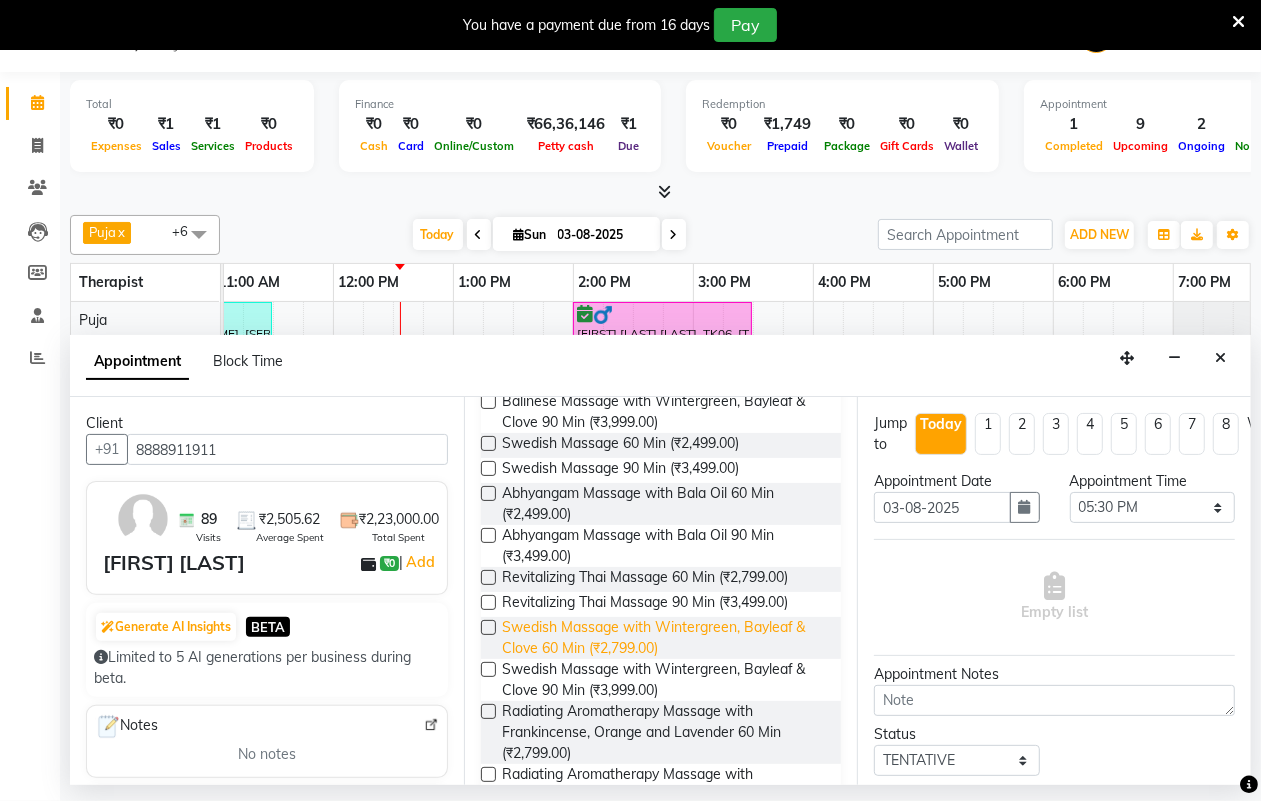 click on "Swedish Massage with Wintergreen, Bayleaf & Clove 60 Min (₹2,799.00)" at bounding box center (664, 638) 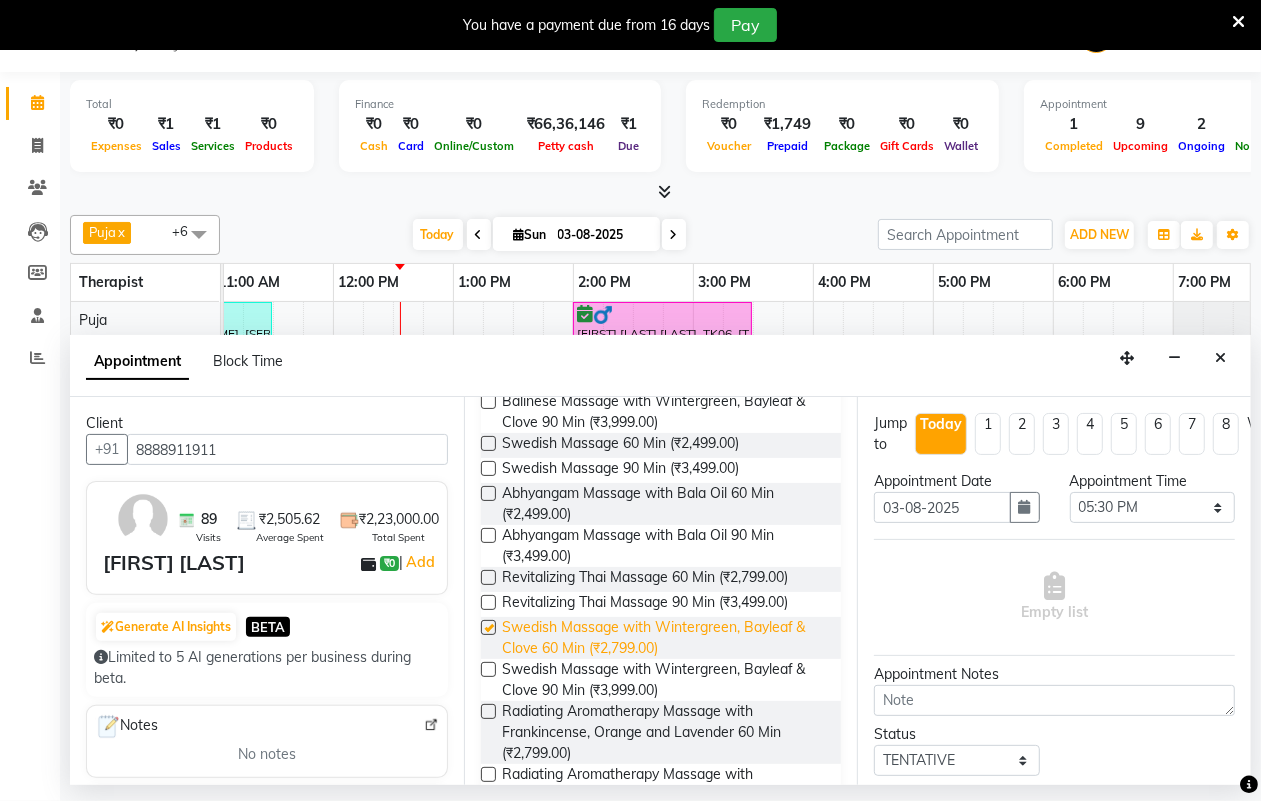 checkbox on "false" 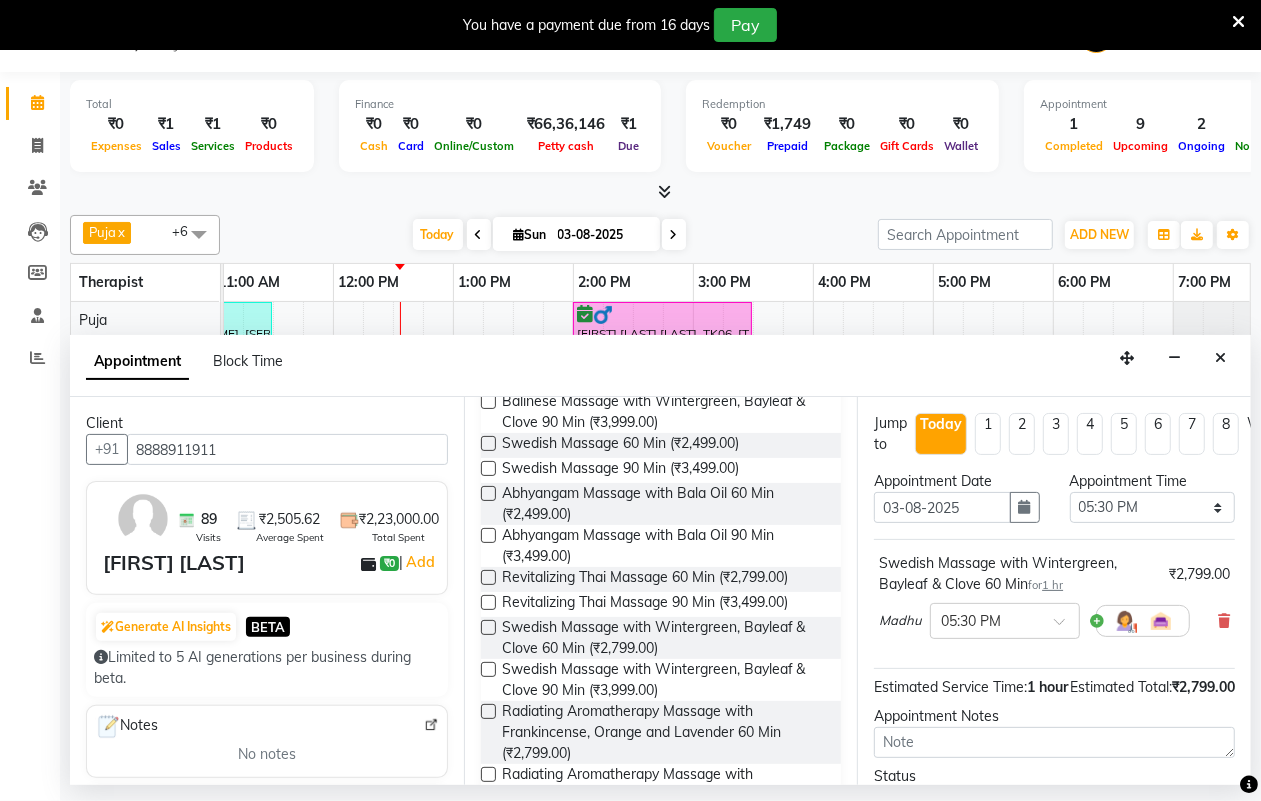 scroll, scrollTop: 216, scrollLeft: 0, axis: vertical 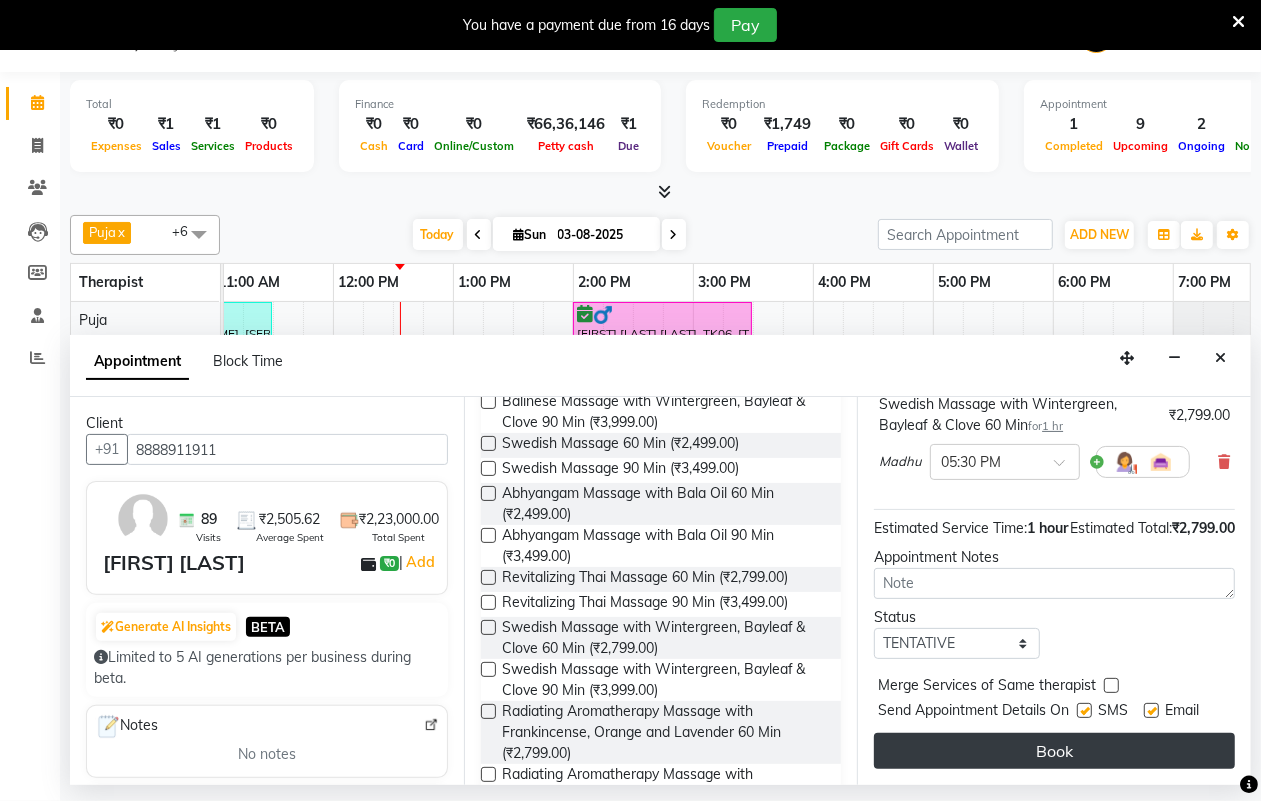 click on "Book" at bounding box center (1054, 751) 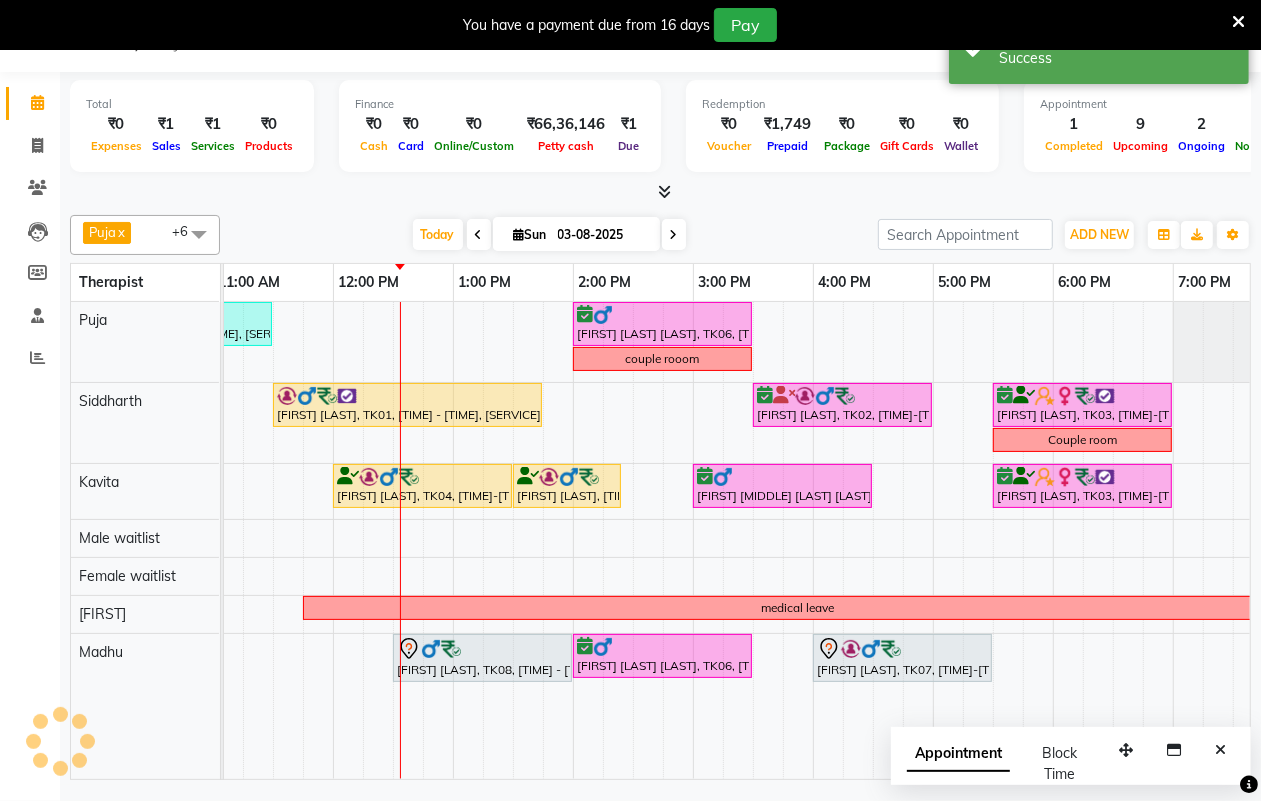 scroll, scrollTop: 0, scrollLeft: 0, axis: both 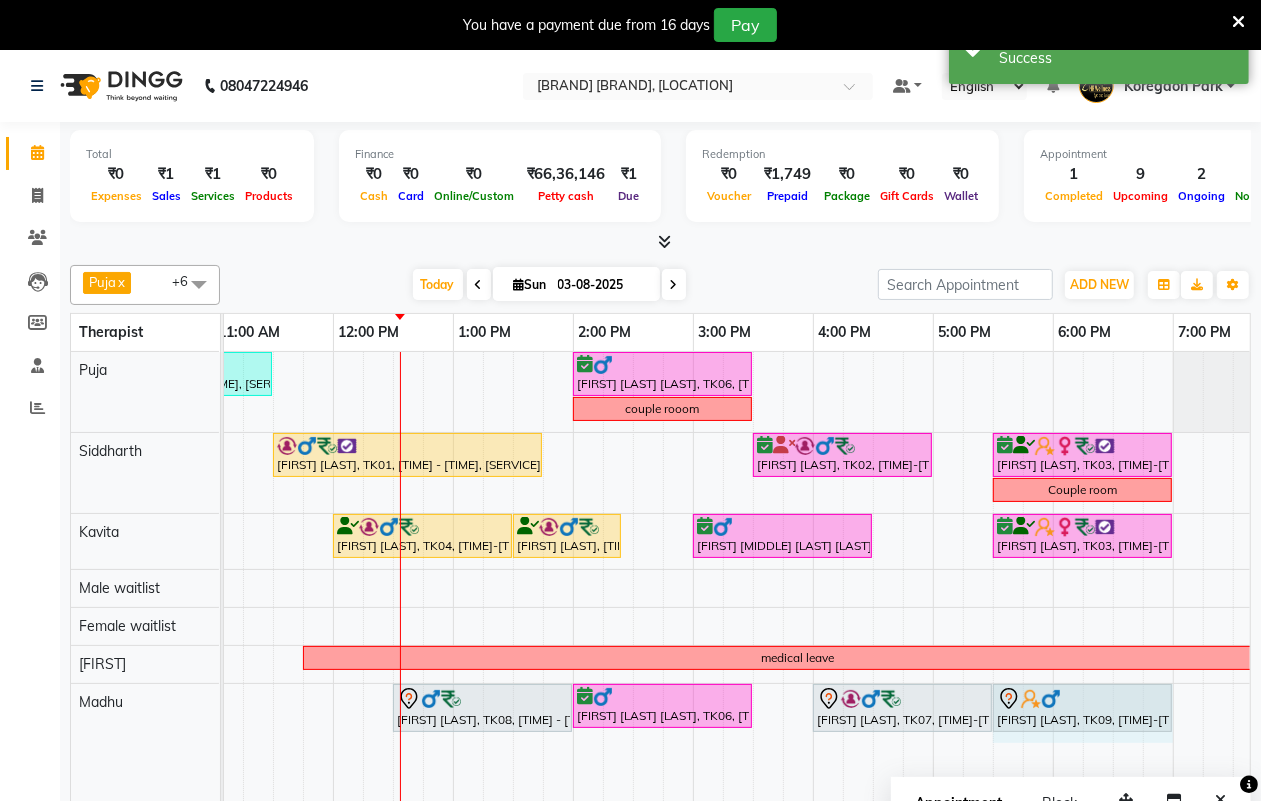 drag, startPoint x: 1108, startPoint y: 697, endPoint x: 1160, endPoint y: 697, distance: 52 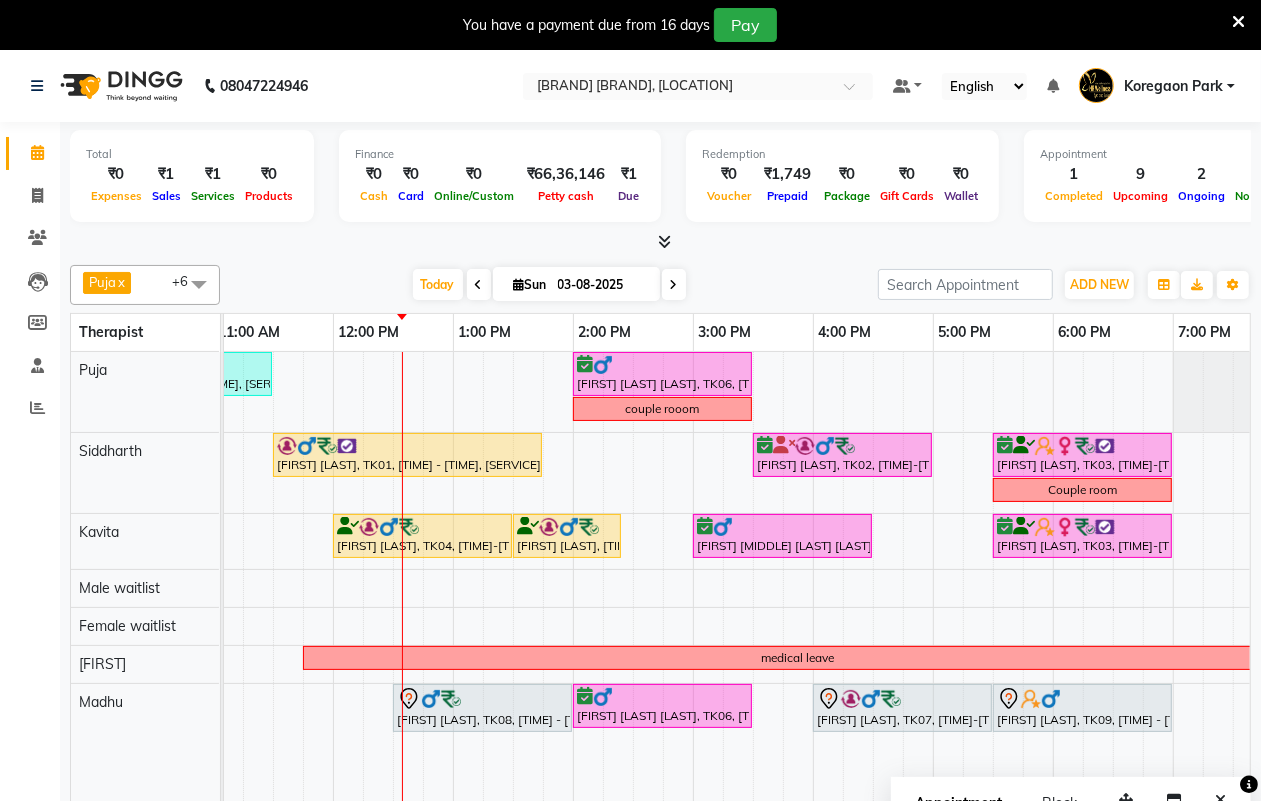 scroll, scrollTop: 50, scrollLeft: 0, axis: vertical 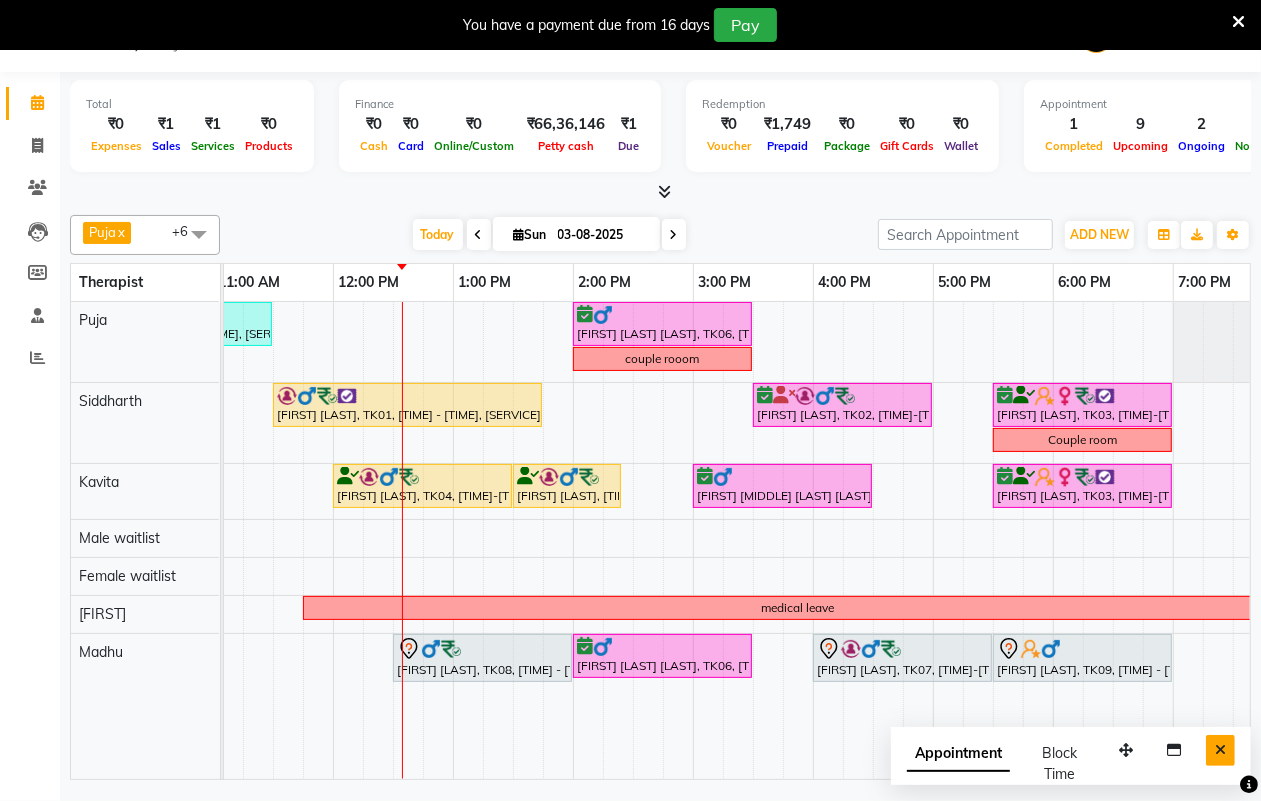 click at bounding box center (1220, 750) 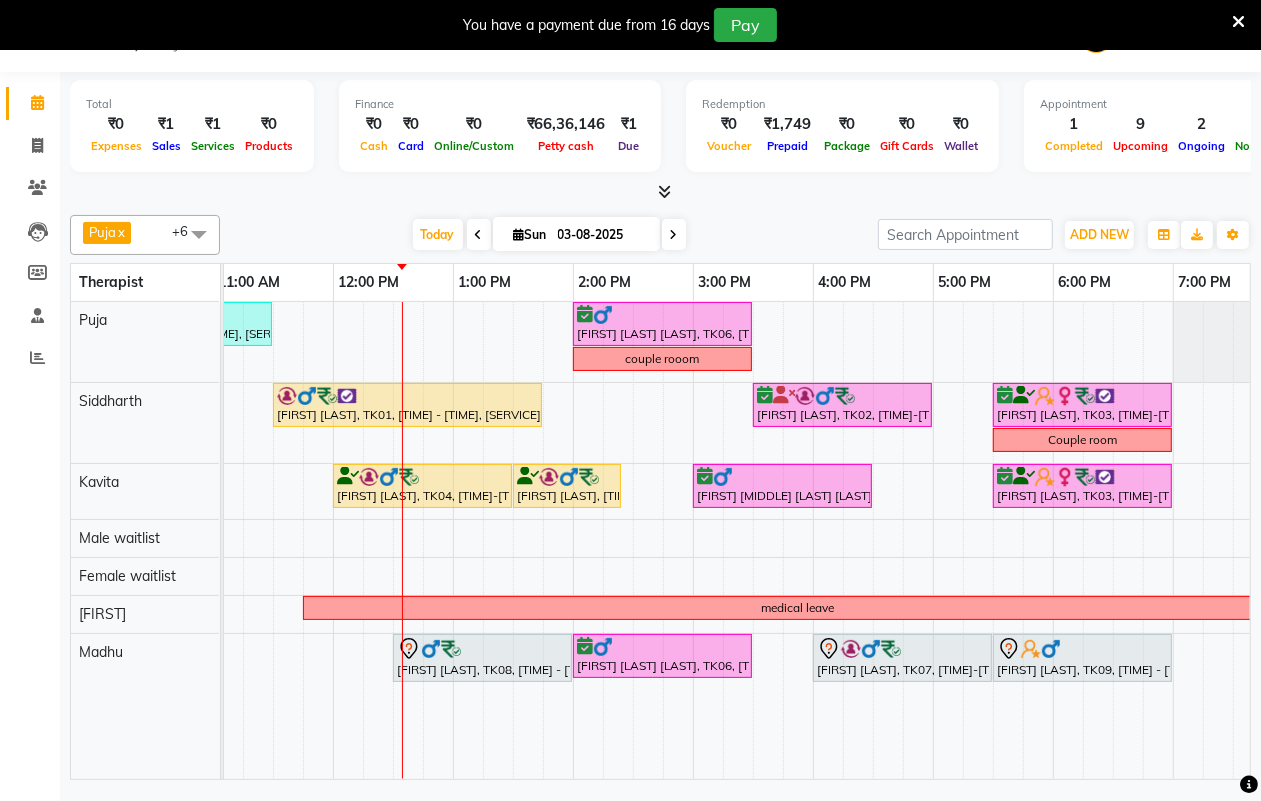 scroll, scrollTop: 0, scrollLeft: 270, axis: horizontal 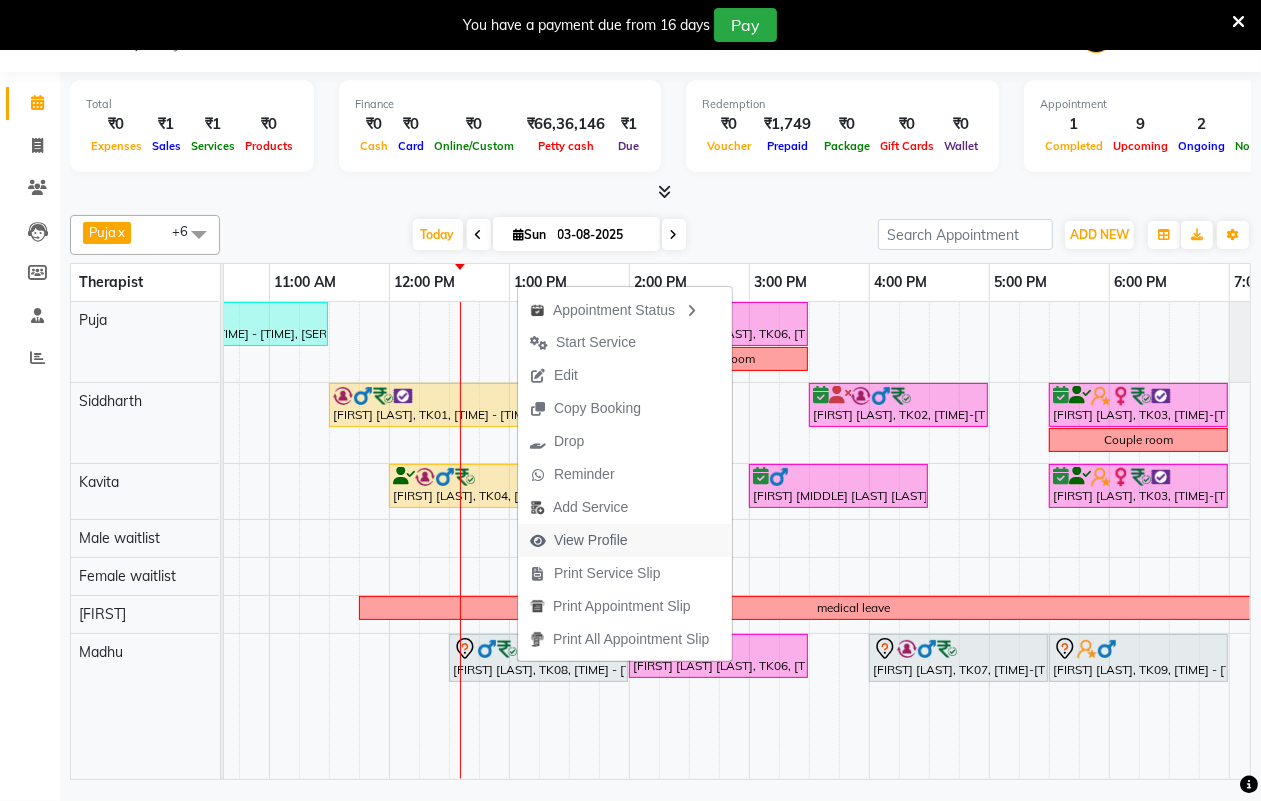 click on "View Profile" at bounding box center (591, 540) 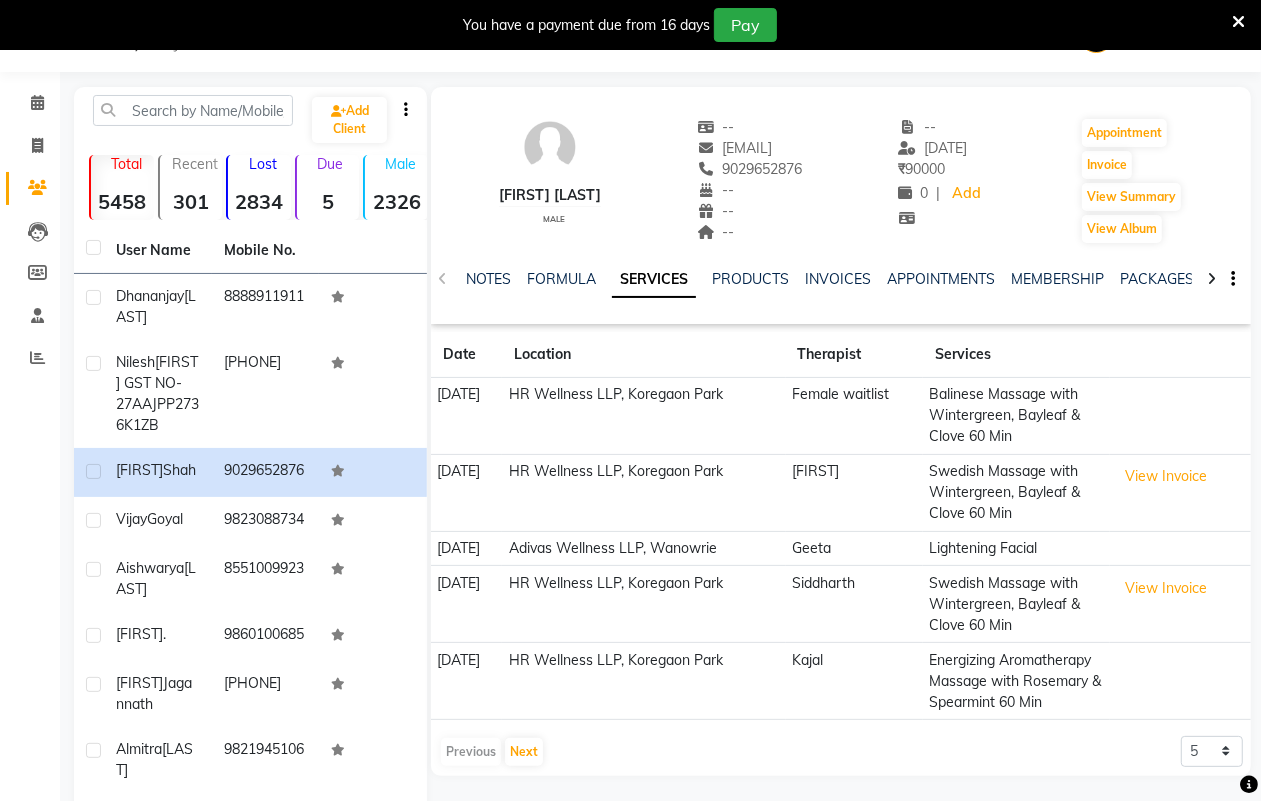 click 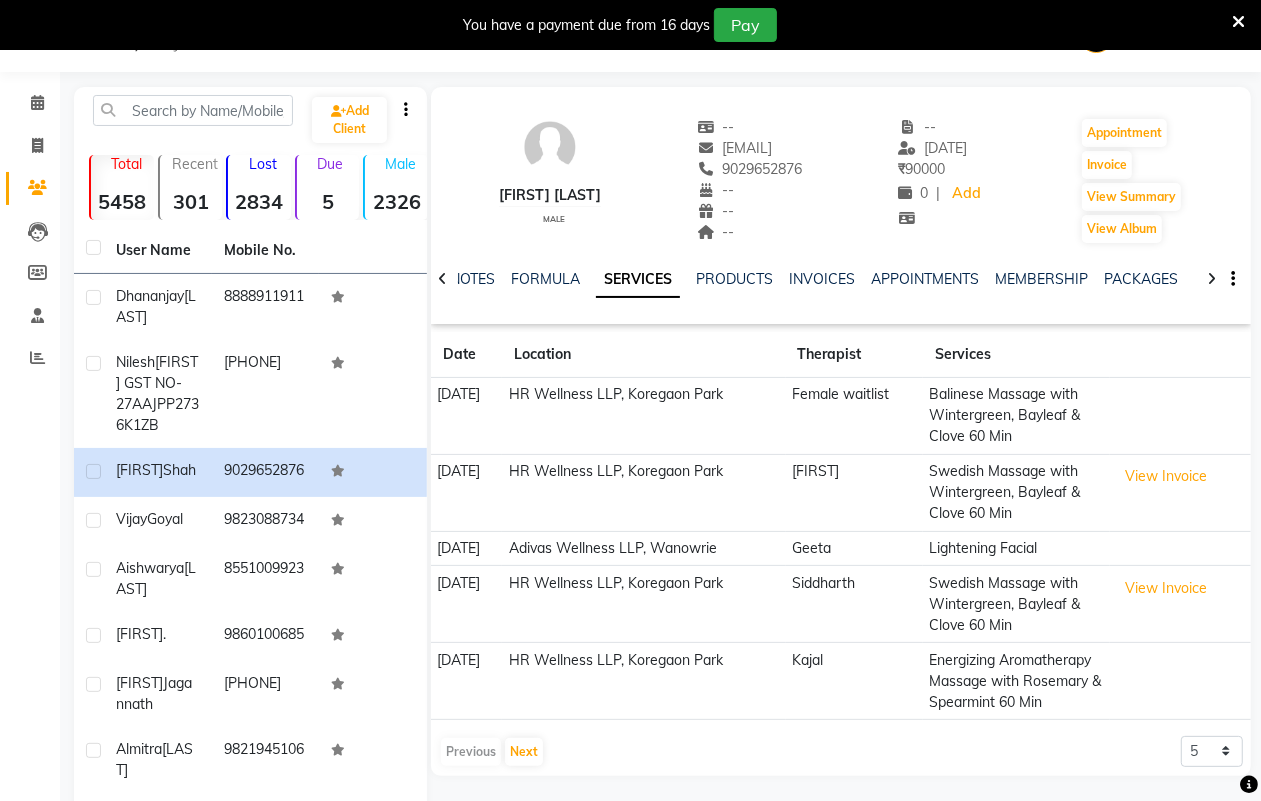 click 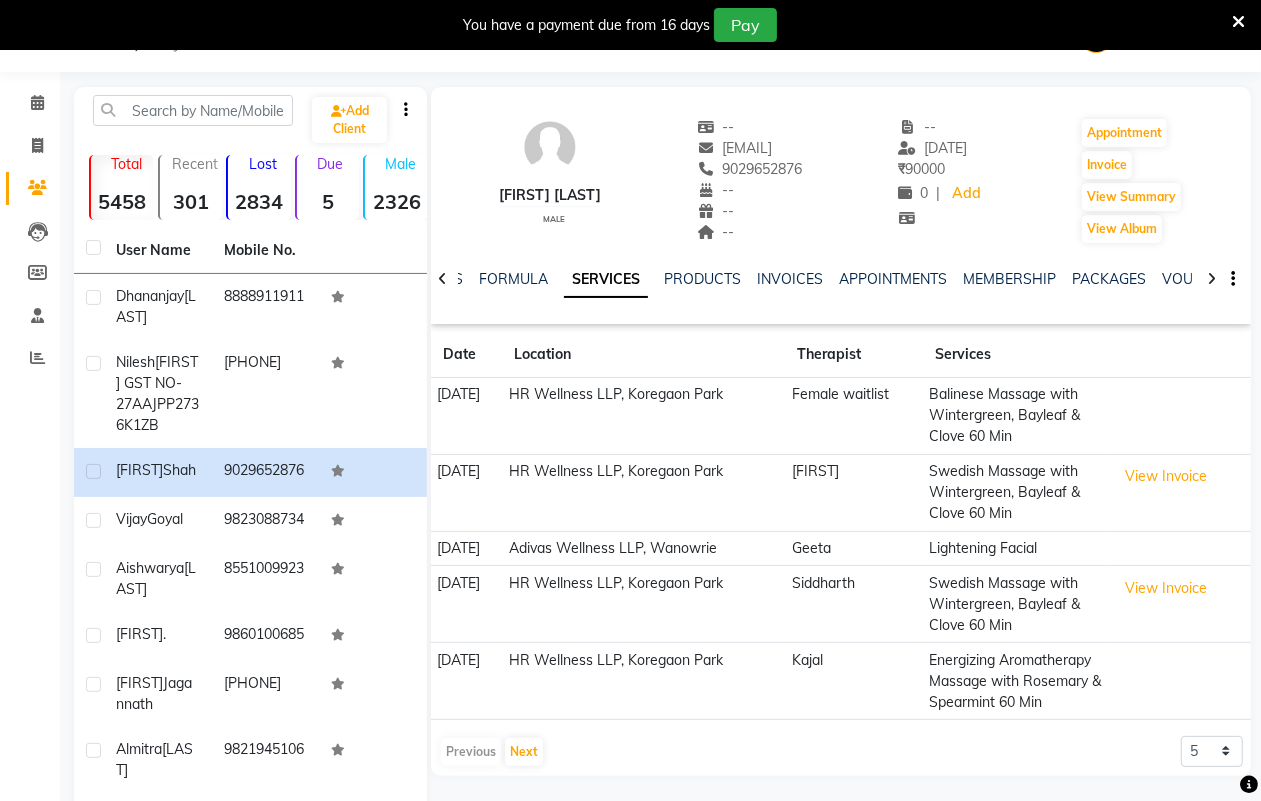 click 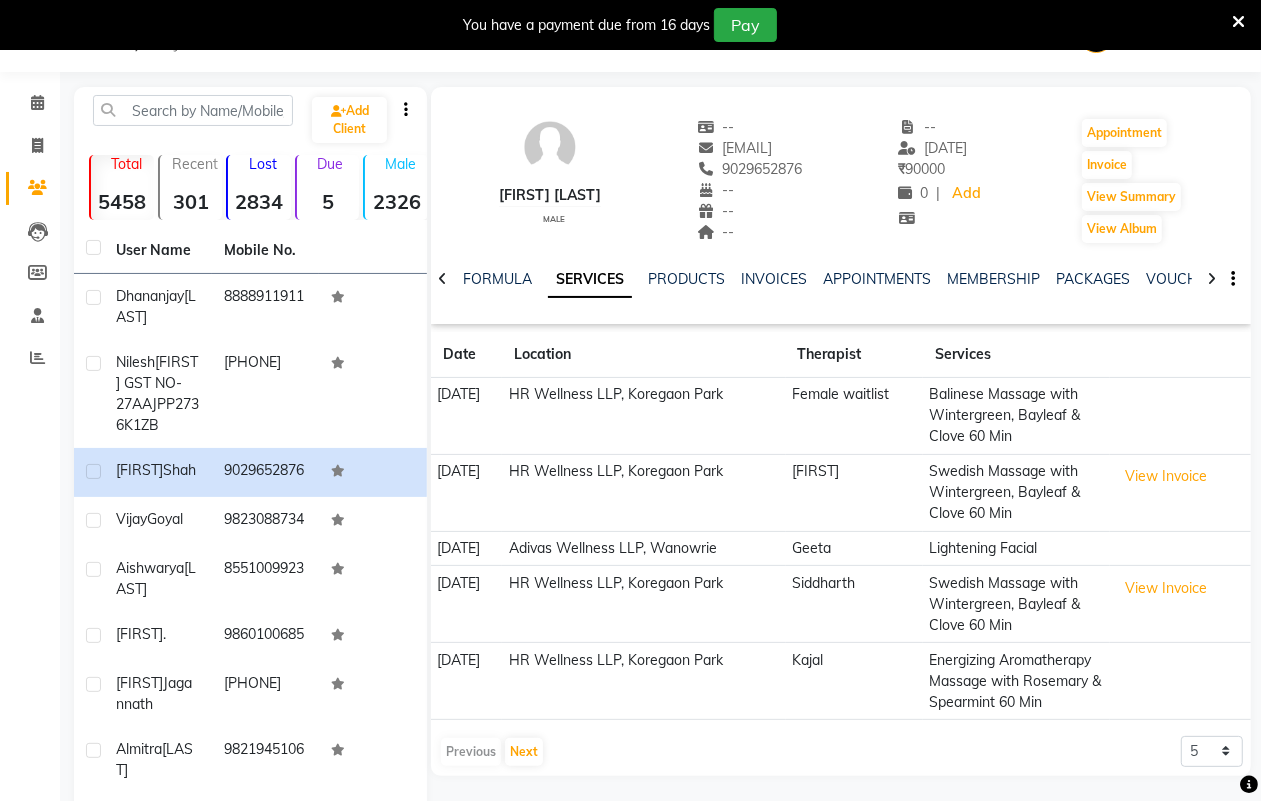 click 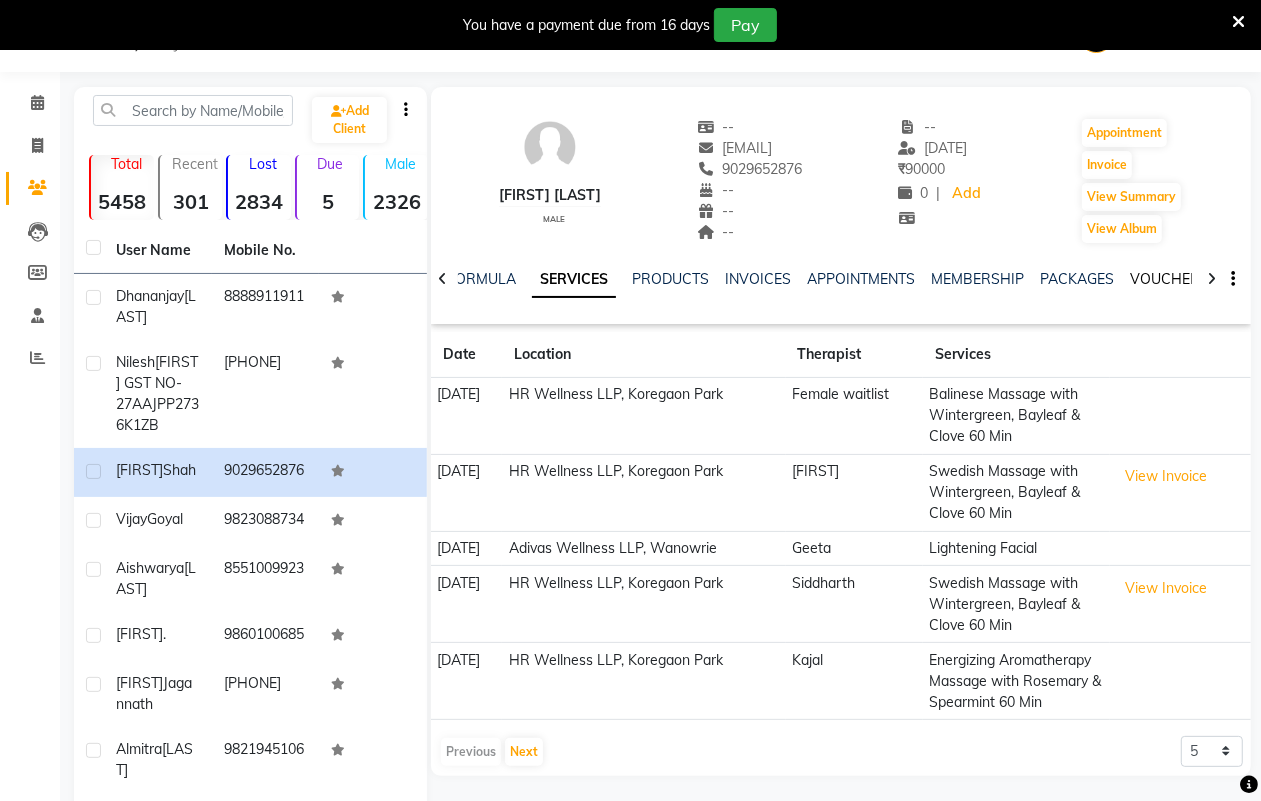 click on "VOUCHERS" 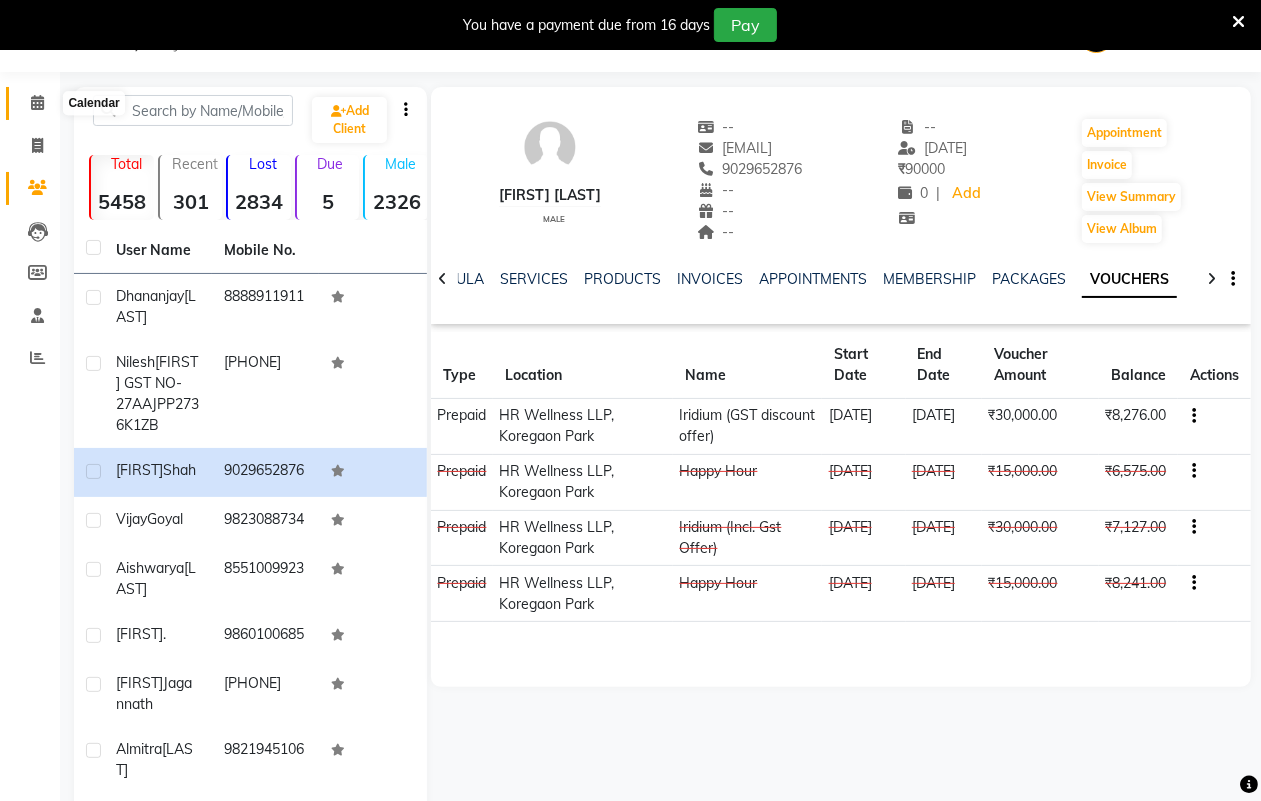click 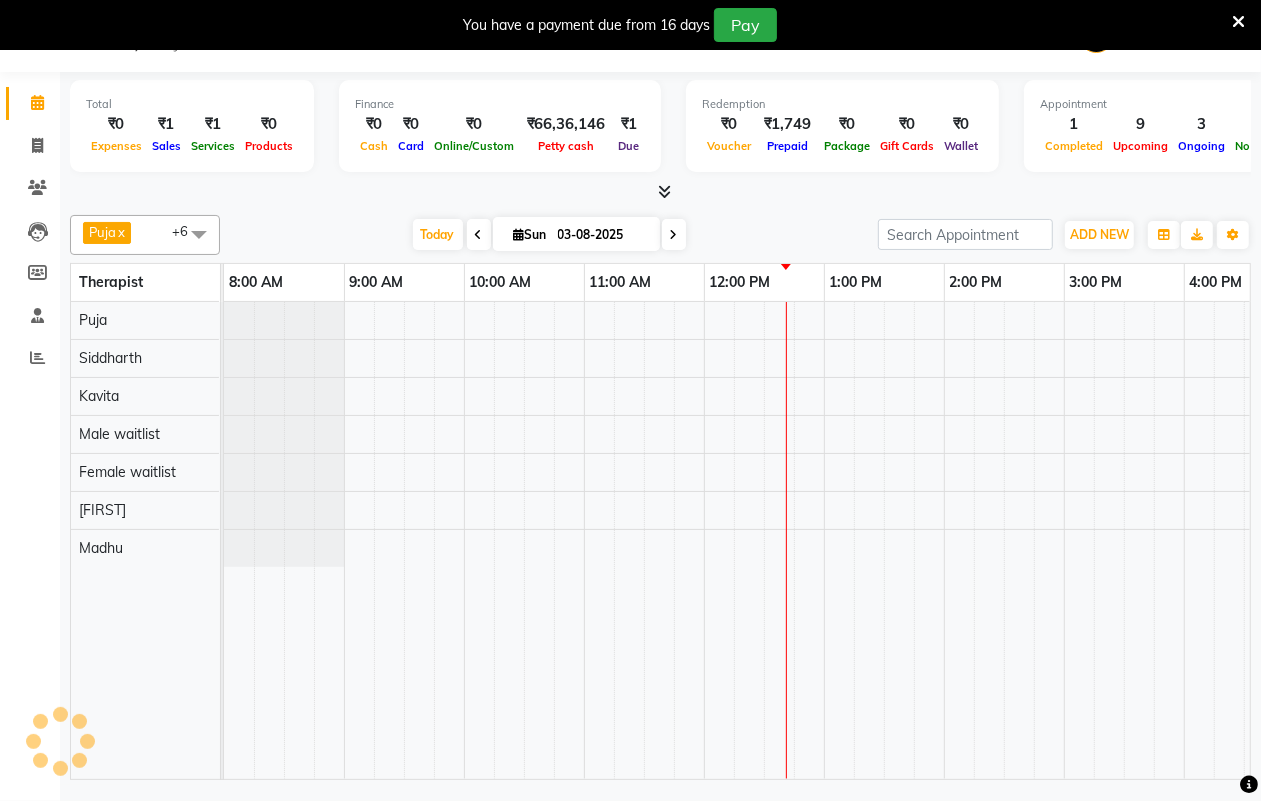 scroll, scrollTop: 0, scrollLeft: 0, axis: both 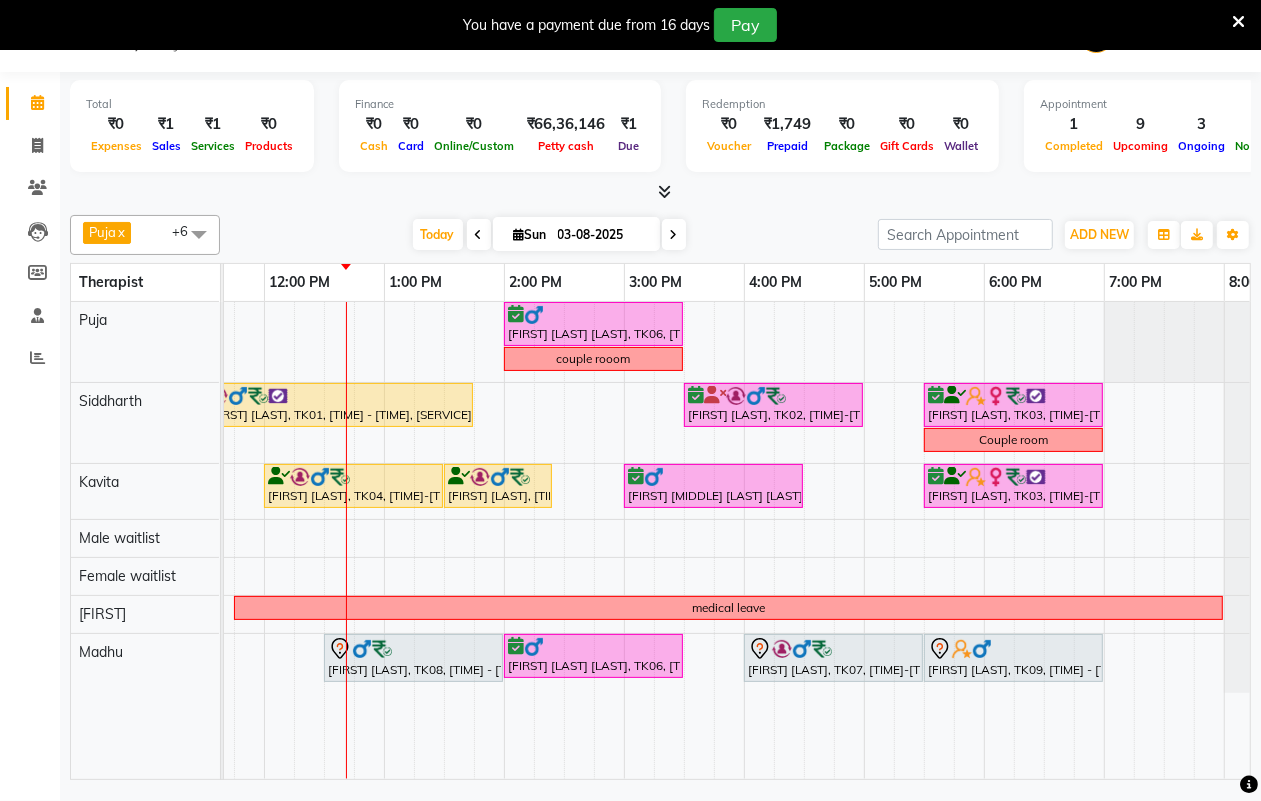 click at bounding box center [674, 235] 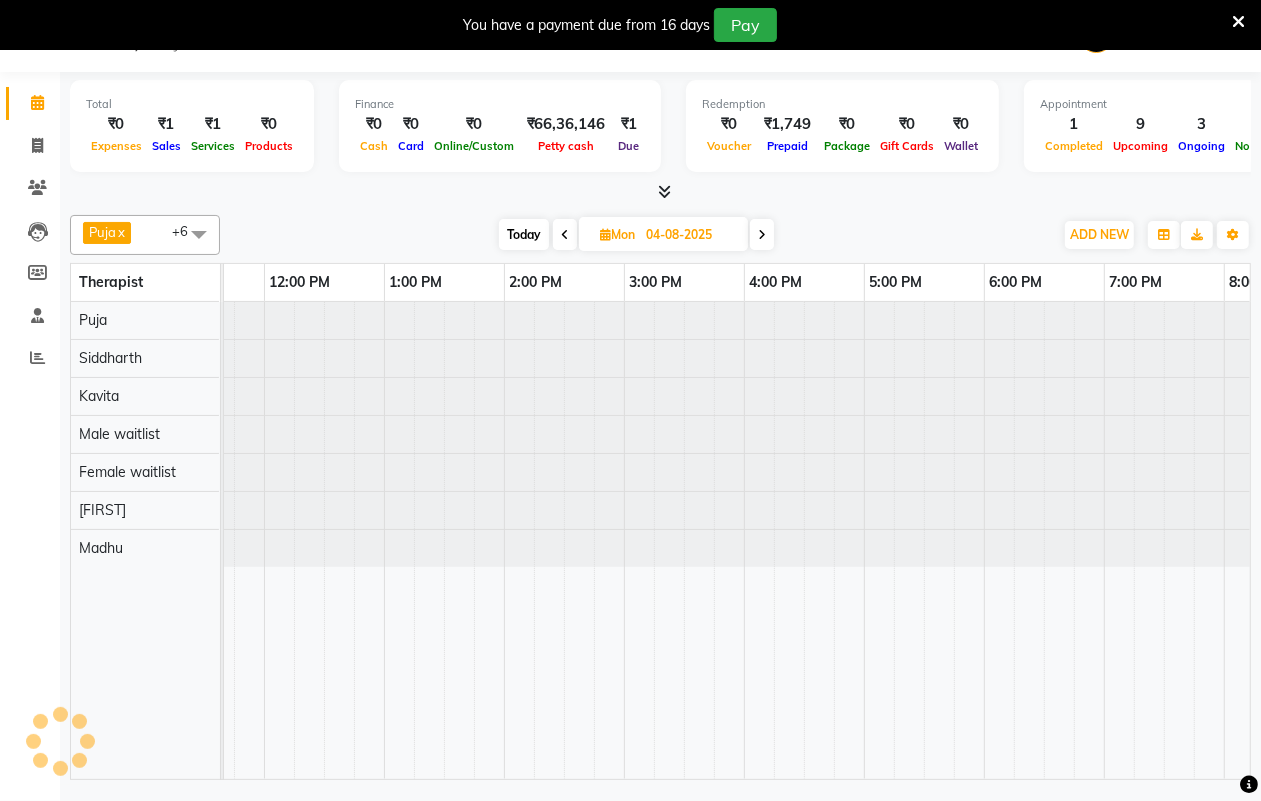 scroll, scrollTop: 0, scrollLeft: 0, axis: both 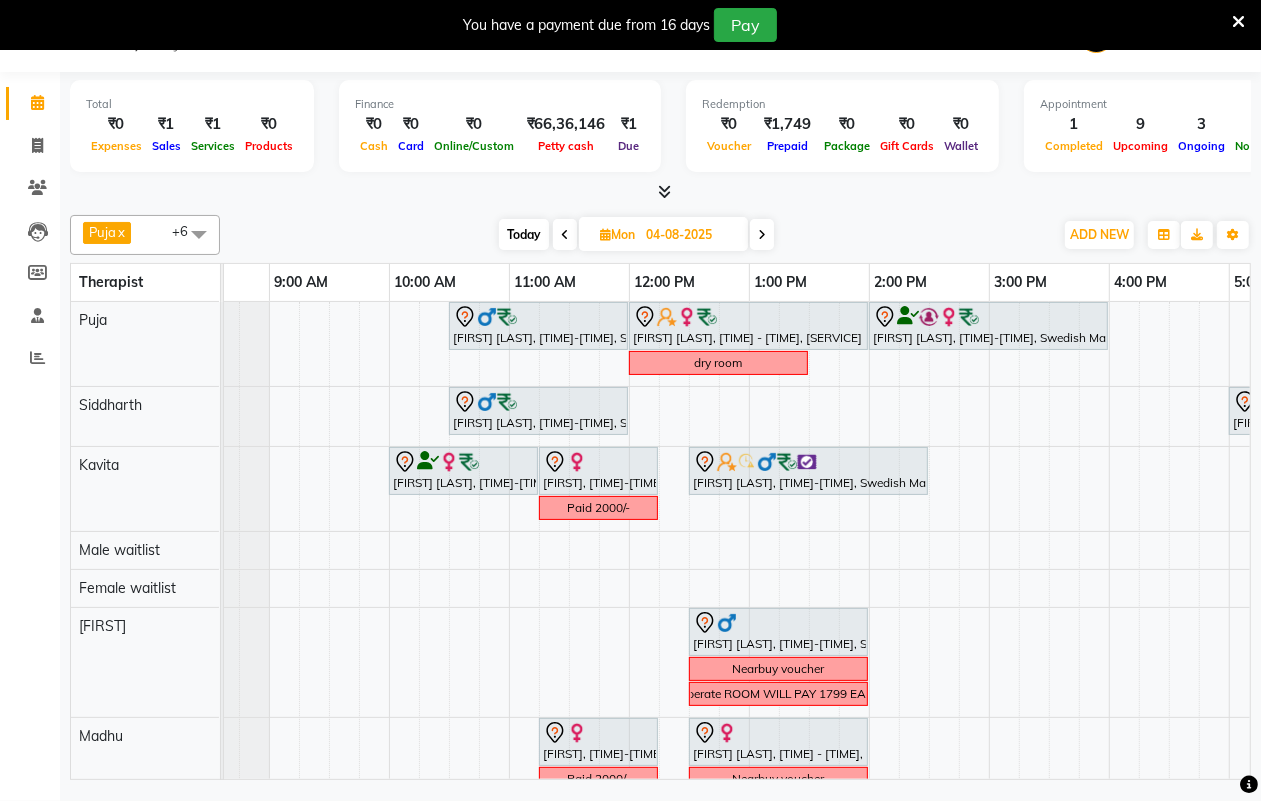 click at bounding box center (1238, 22) 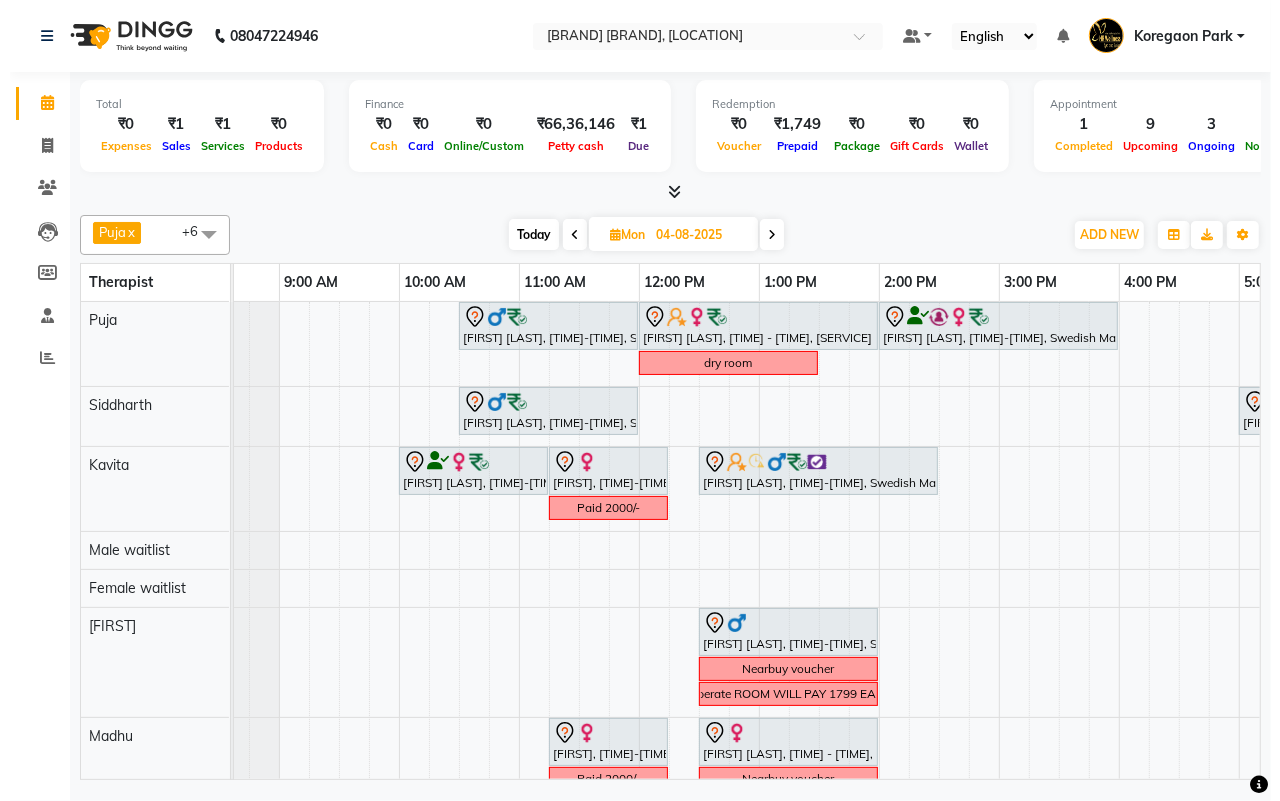 scroll, scrollTop: 0, scrollLeft: 0, axis: both 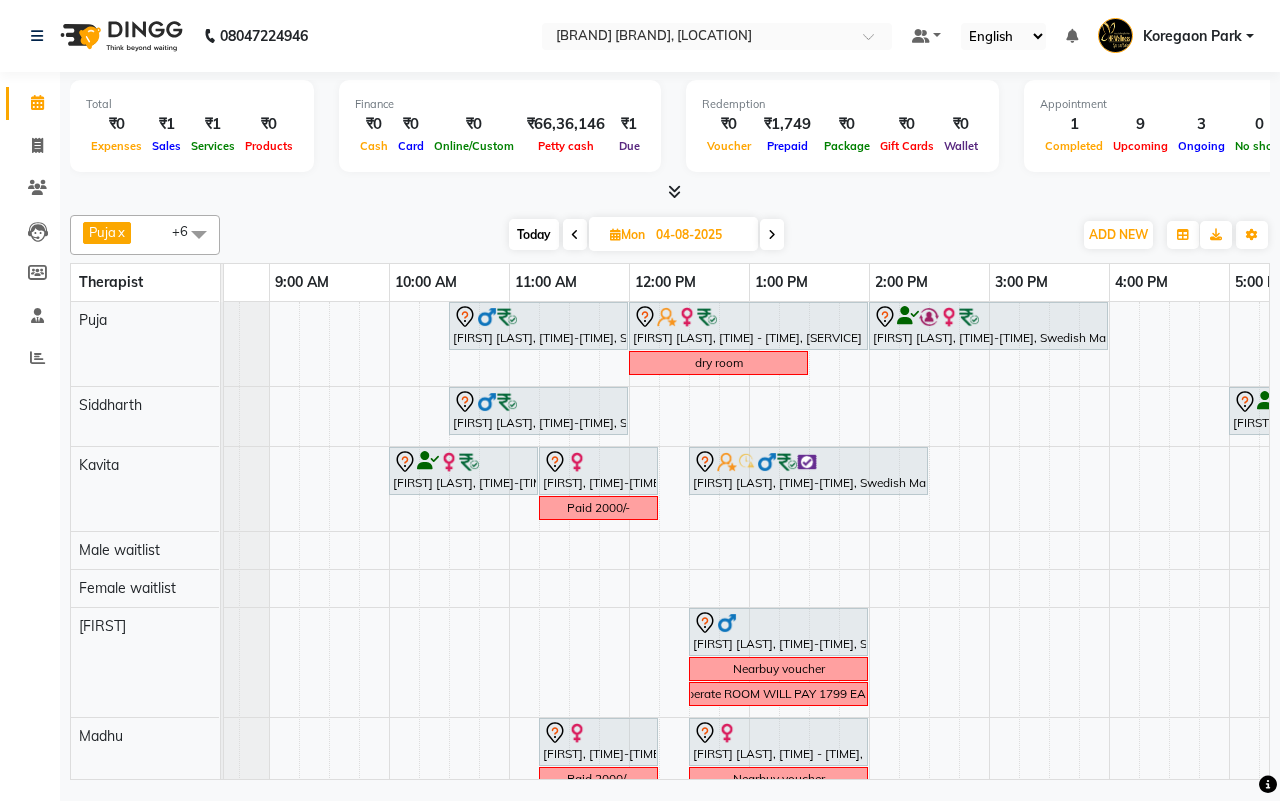 click on "Koregaon Park" at bounding box center [1176, 36] 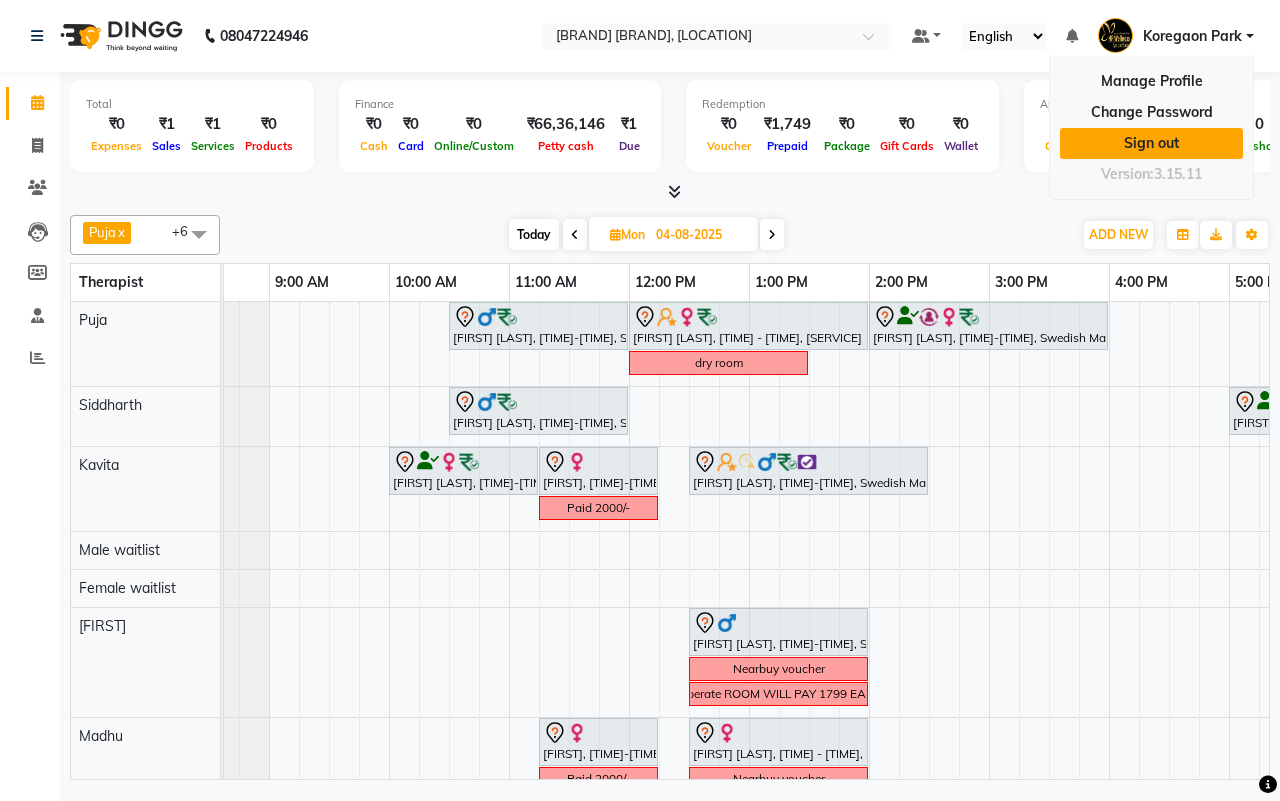 click on "Sign out" at bounding box center (1151, 143) 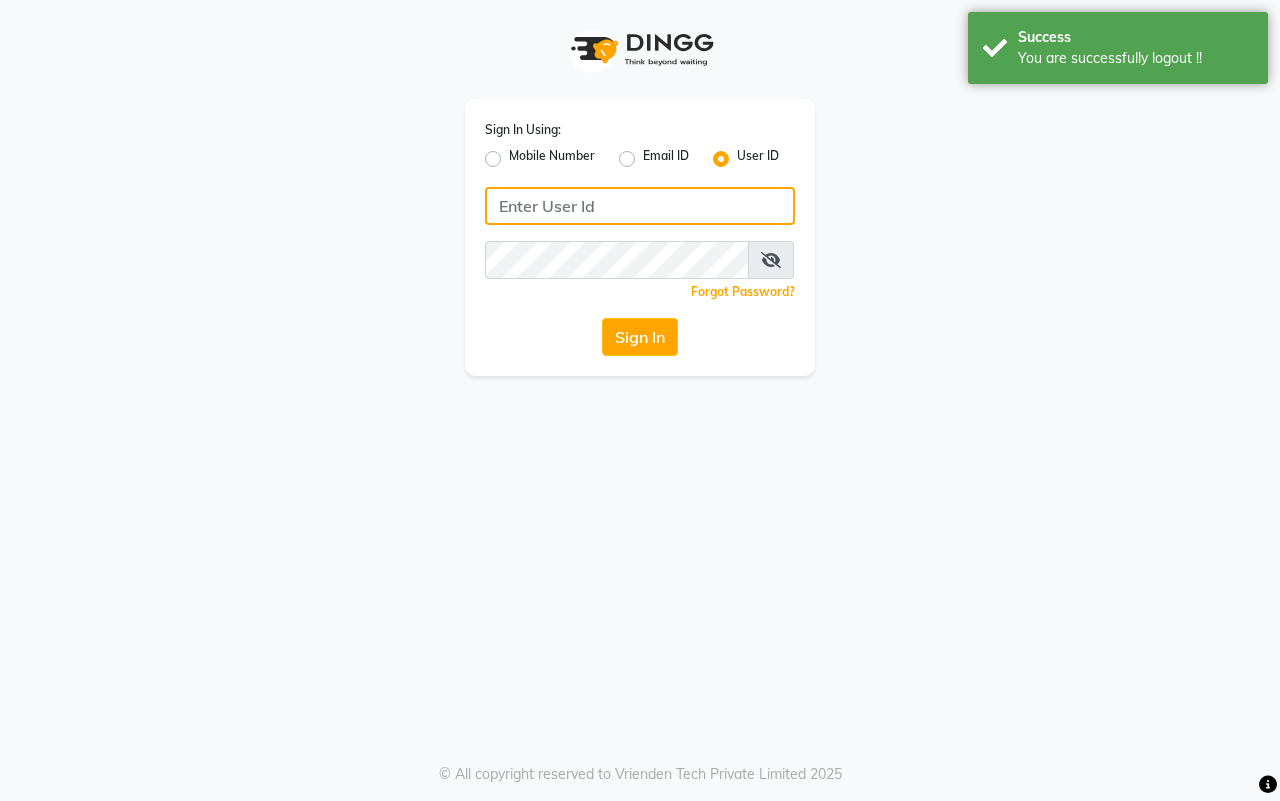 type on "7666948584" 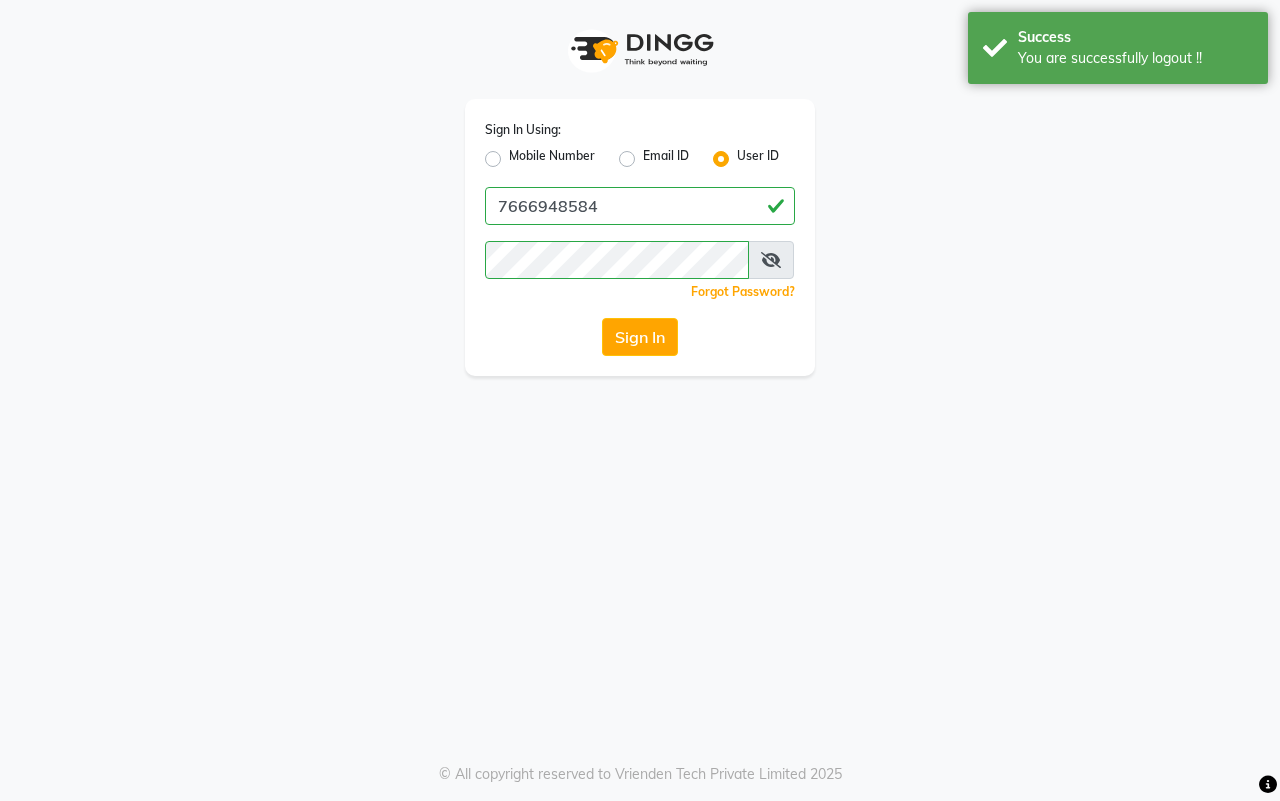 click on "Mobile Number" 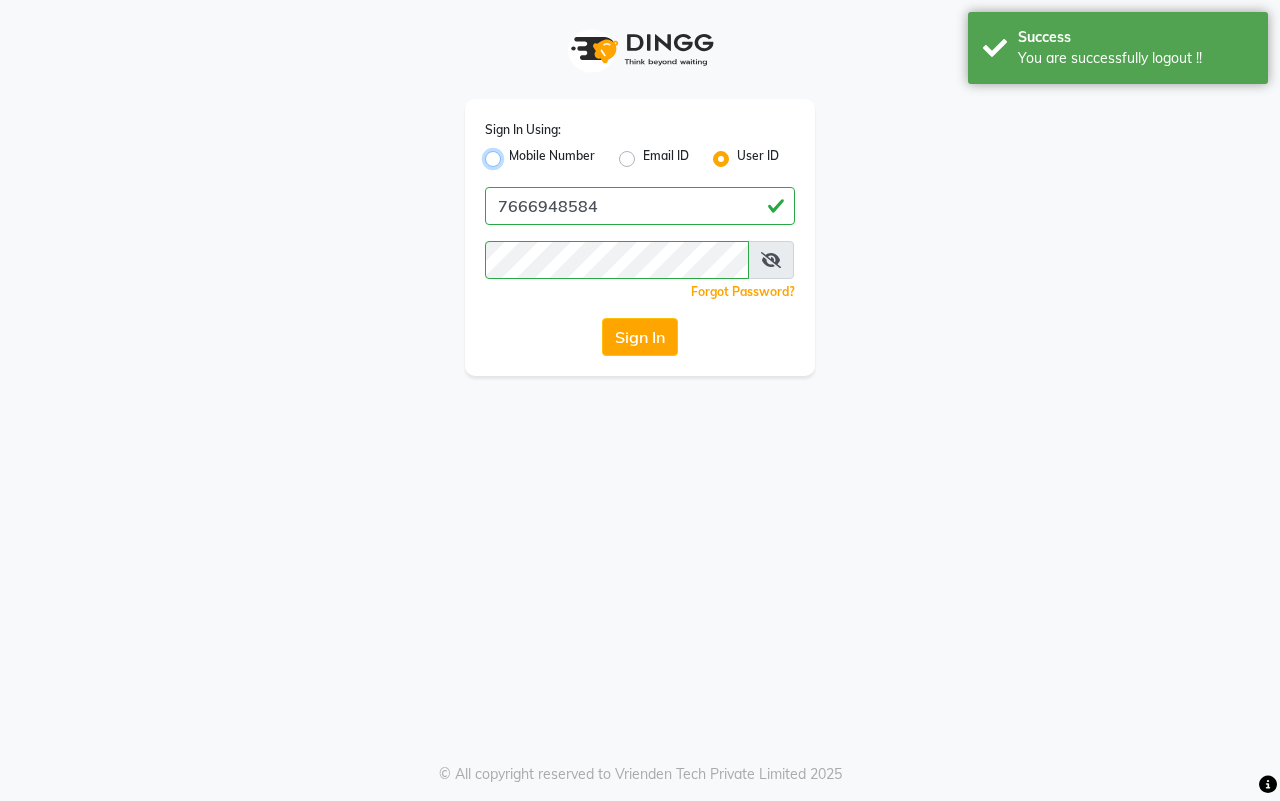 click on "Mobile Number" at bounding box center (515, 153) 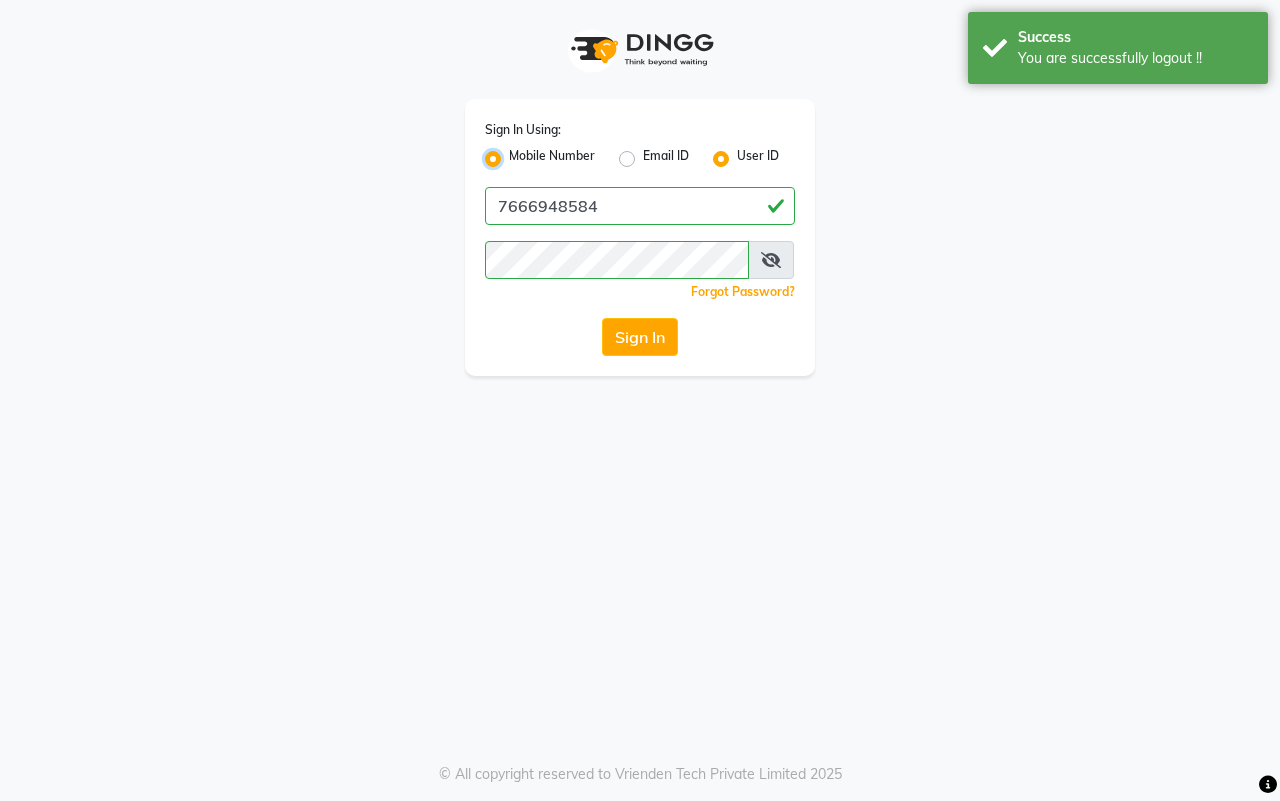 radio on "false" 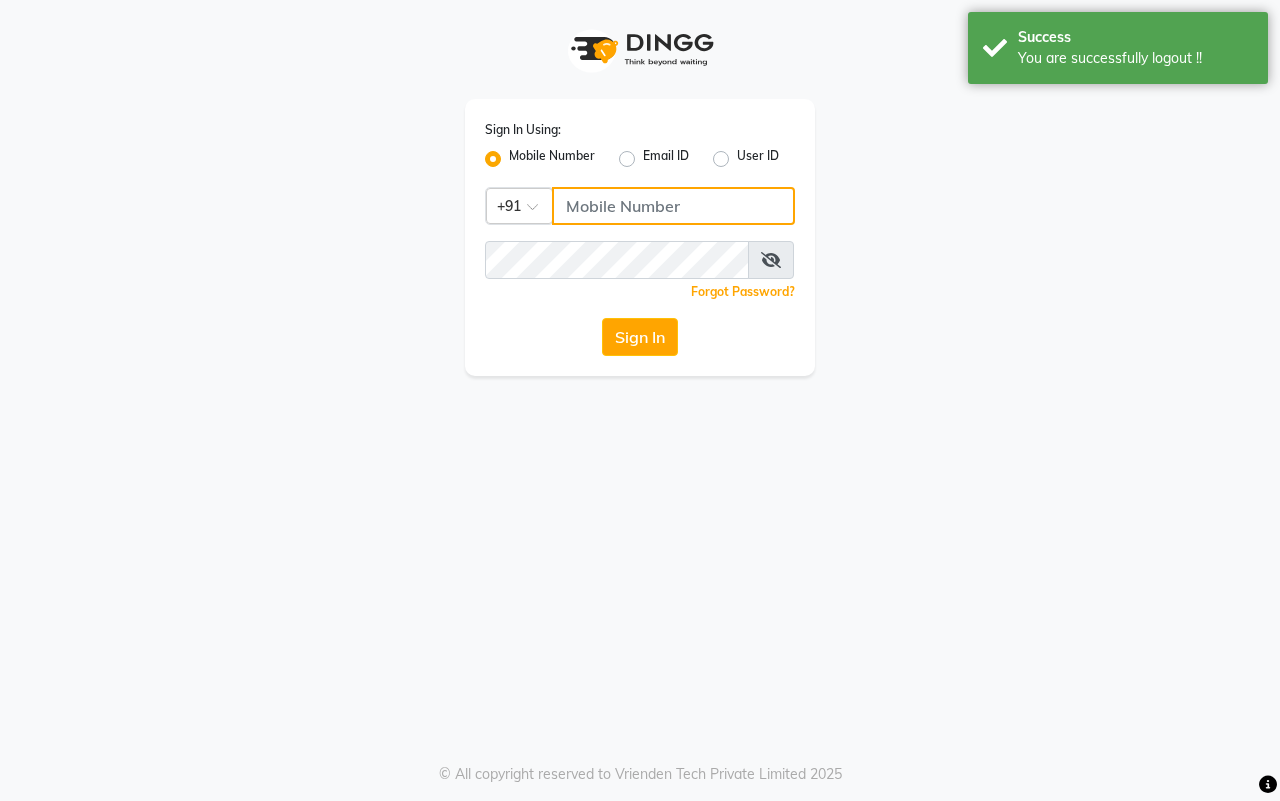 click 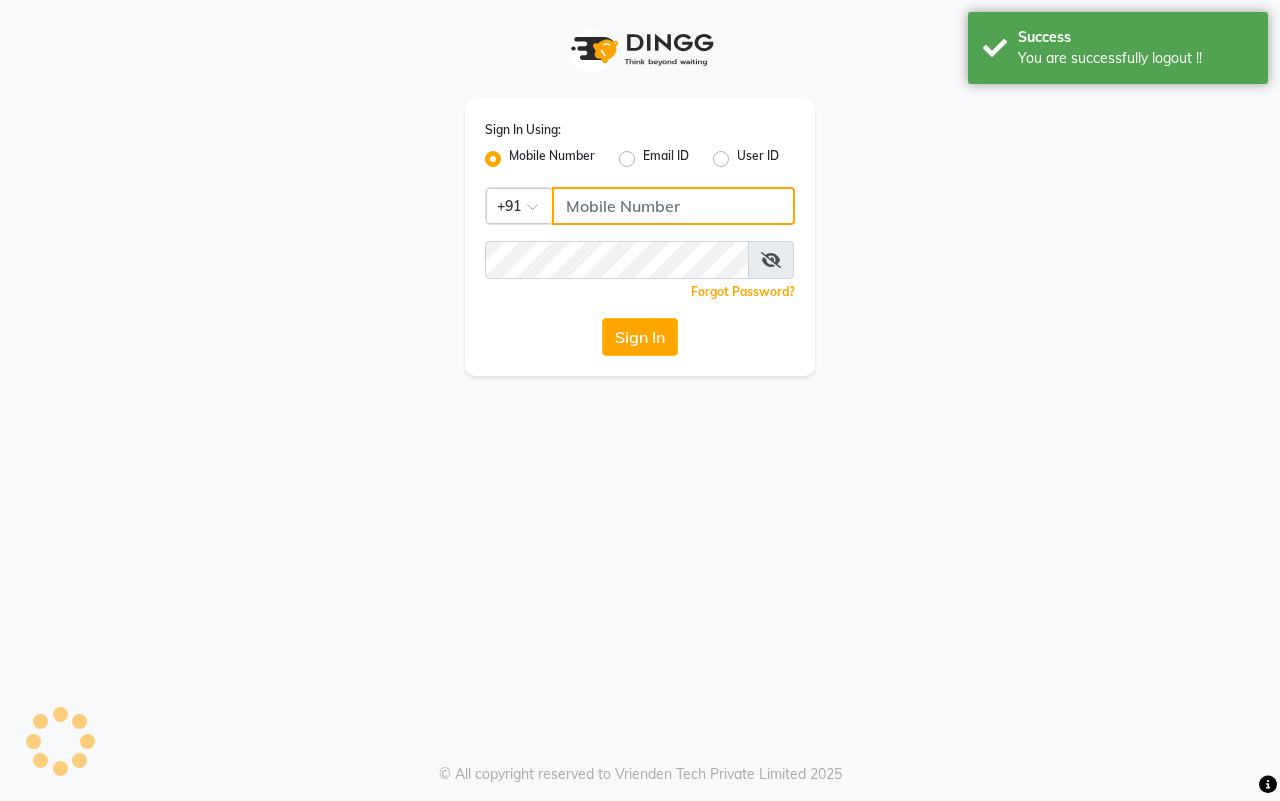 click 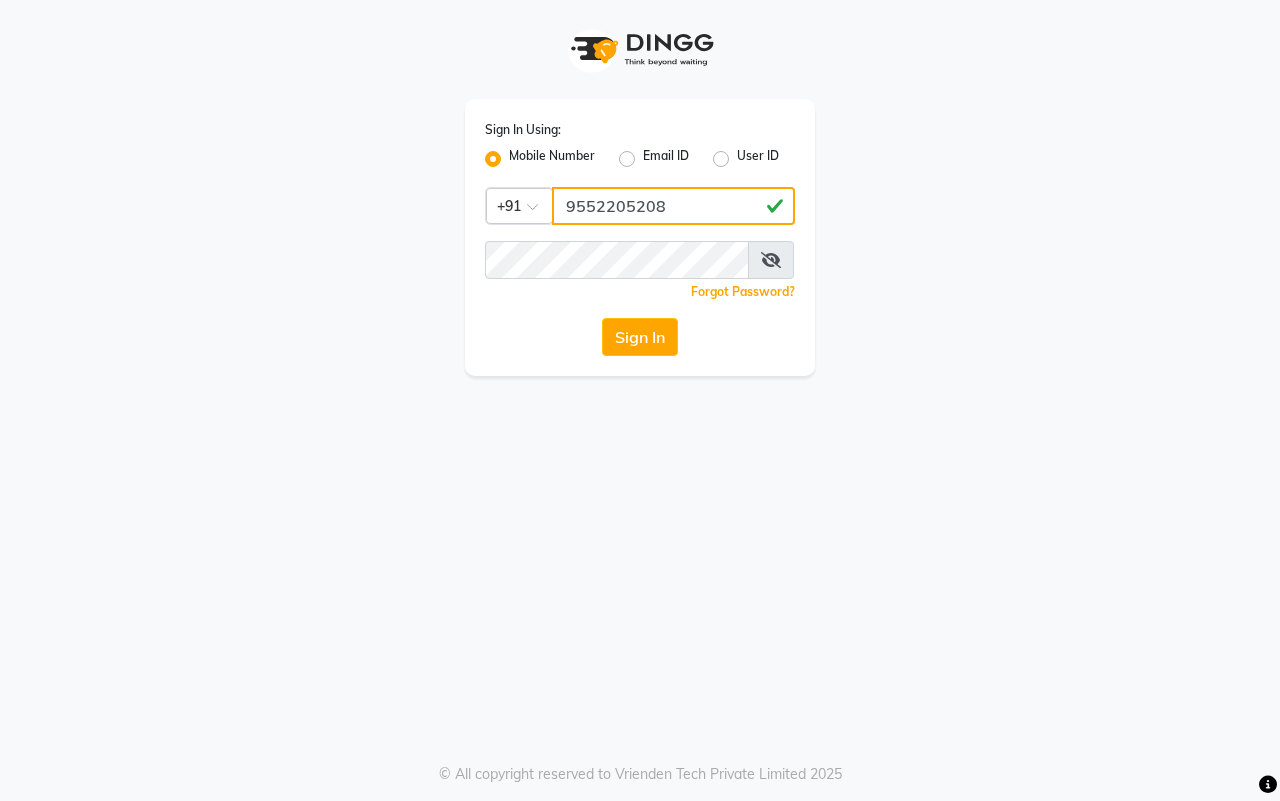 type on "9552205208" 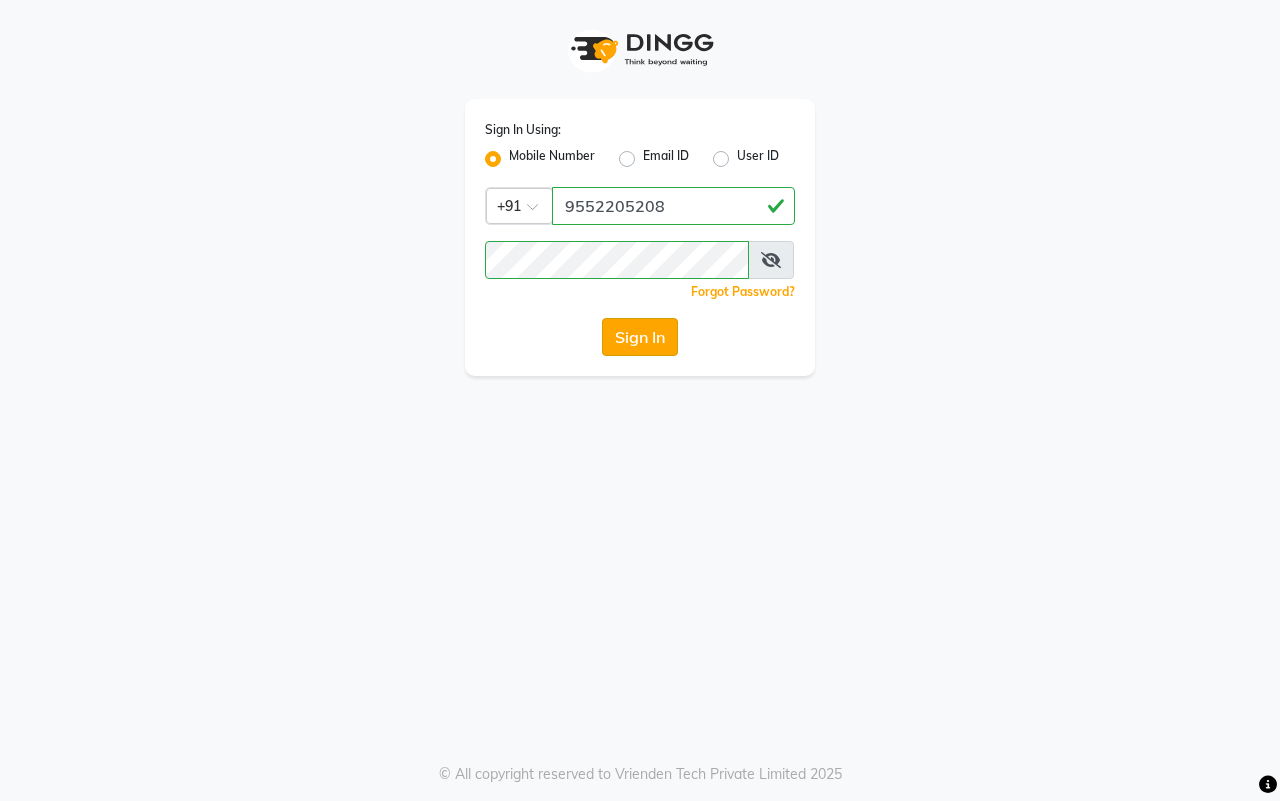click on "Sign In" 